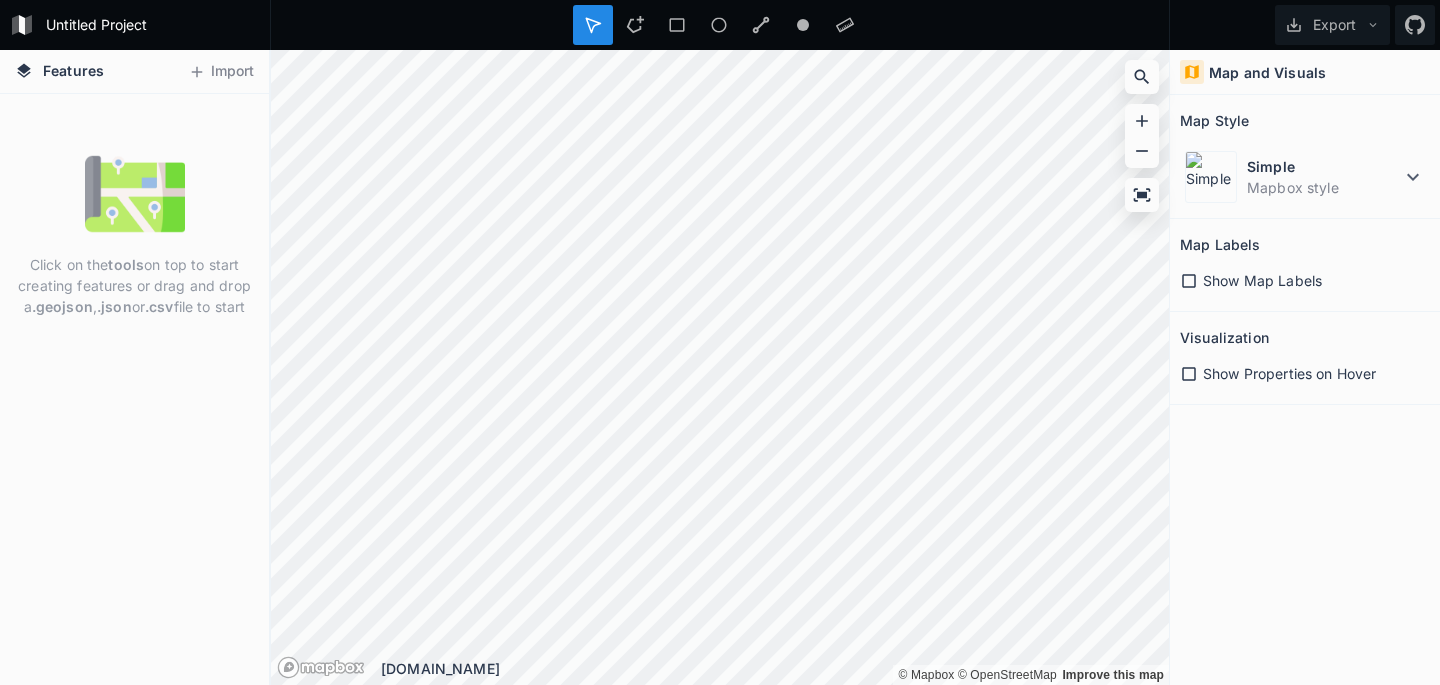 scroll, scrollTop: 0, scrollLeft: 0, axis: both 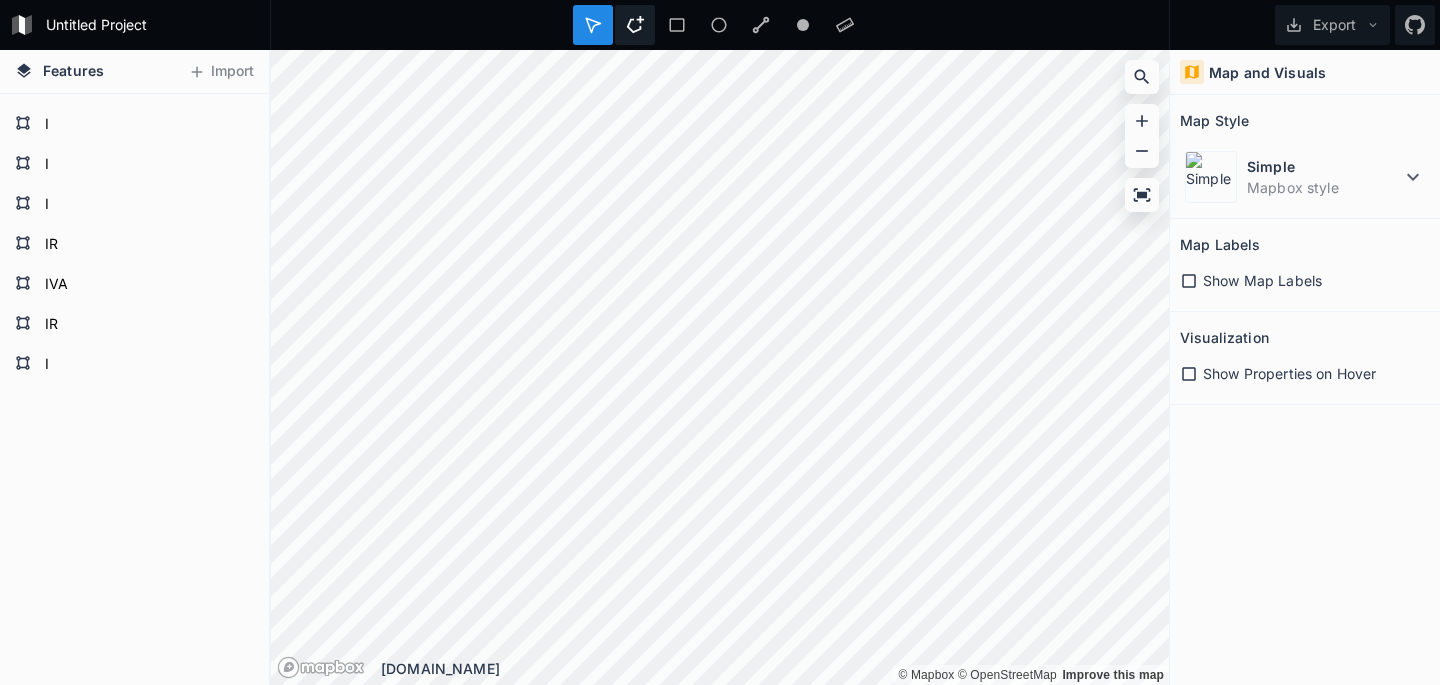 click 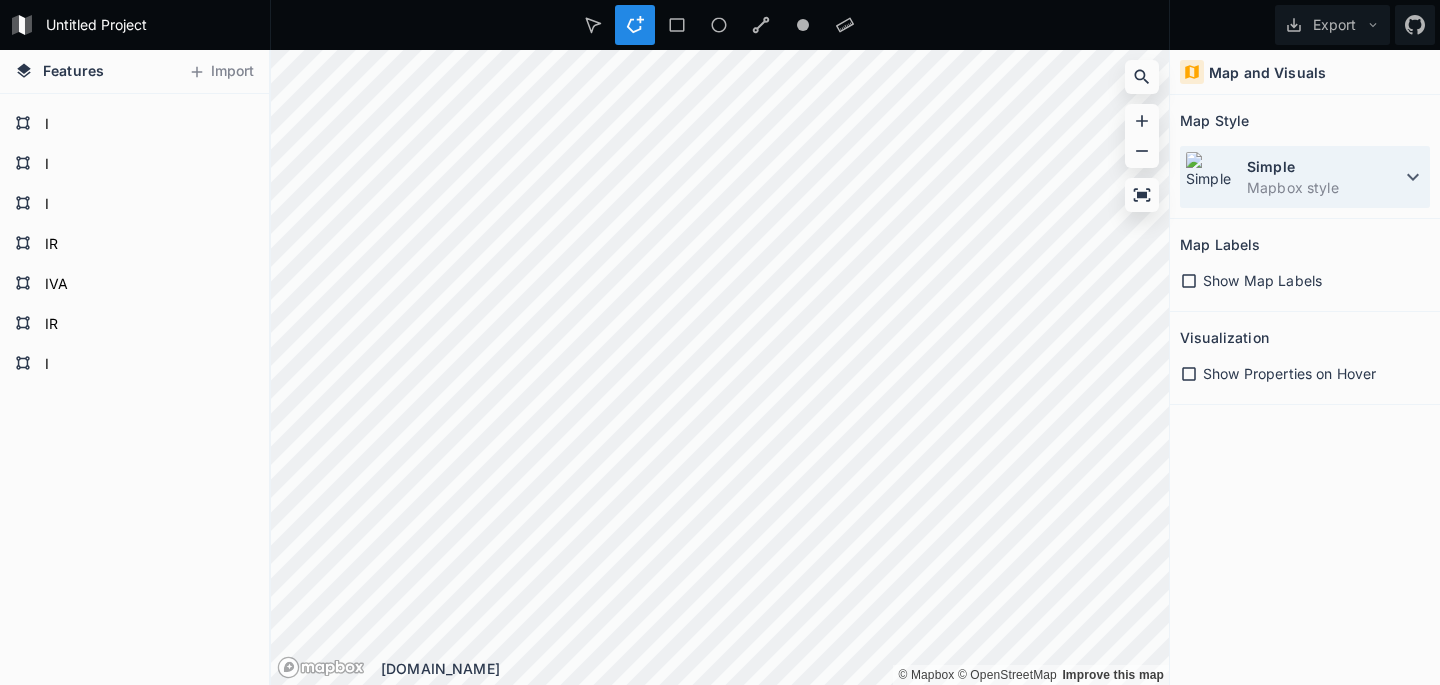 click at bounding box center [1211, 177] 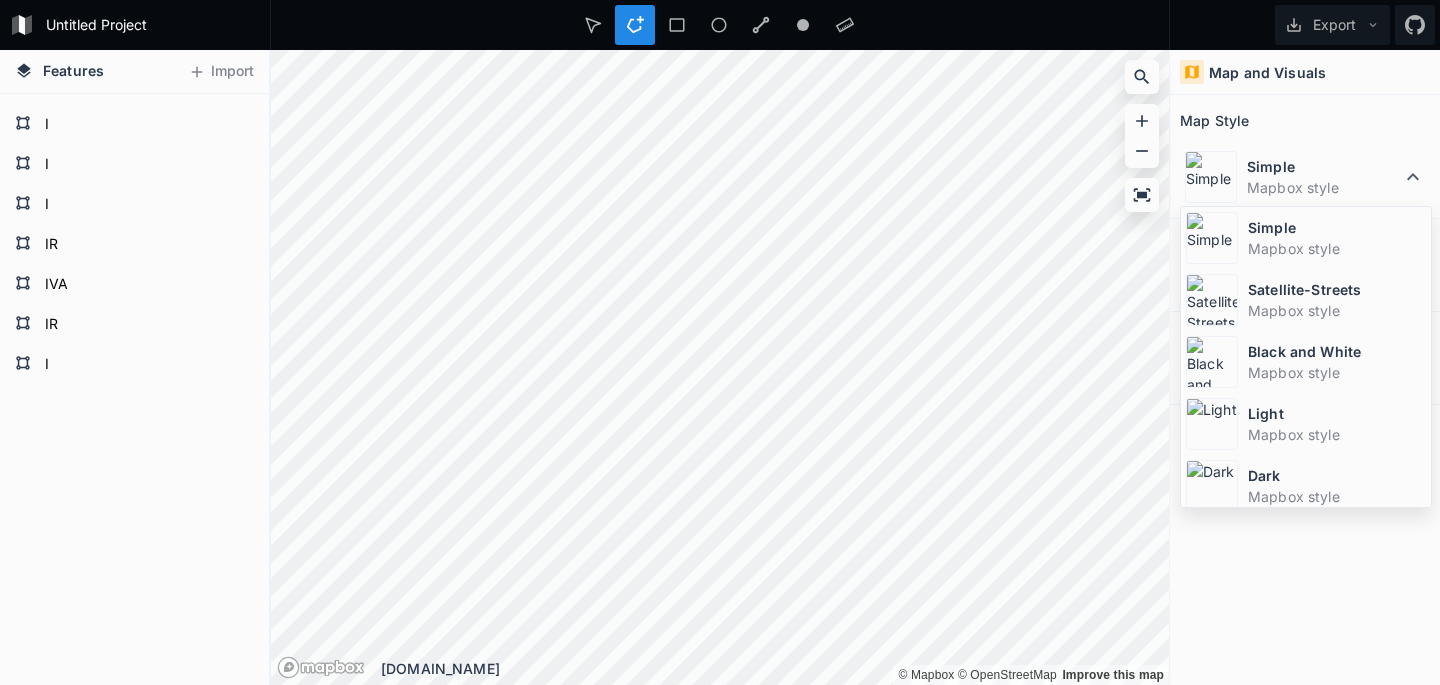 click at bounding box center [1212, 300] 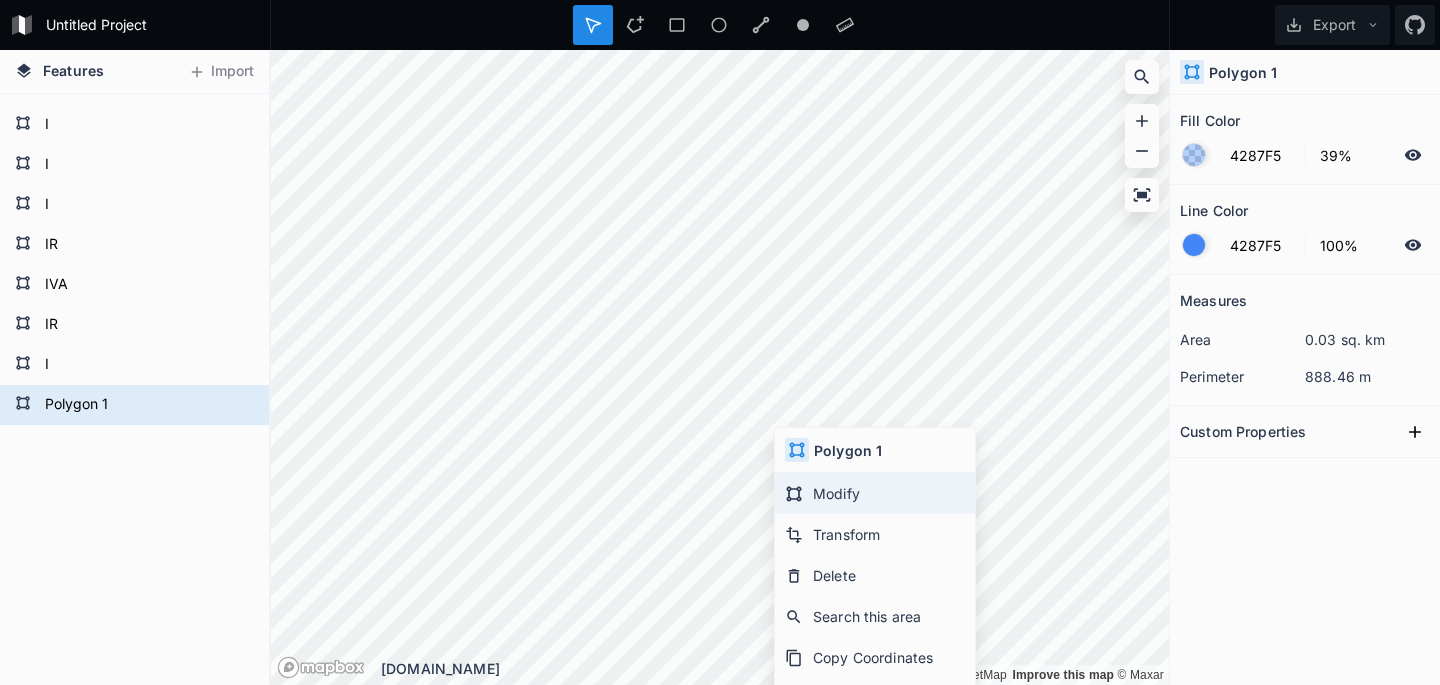 click on "Modify" 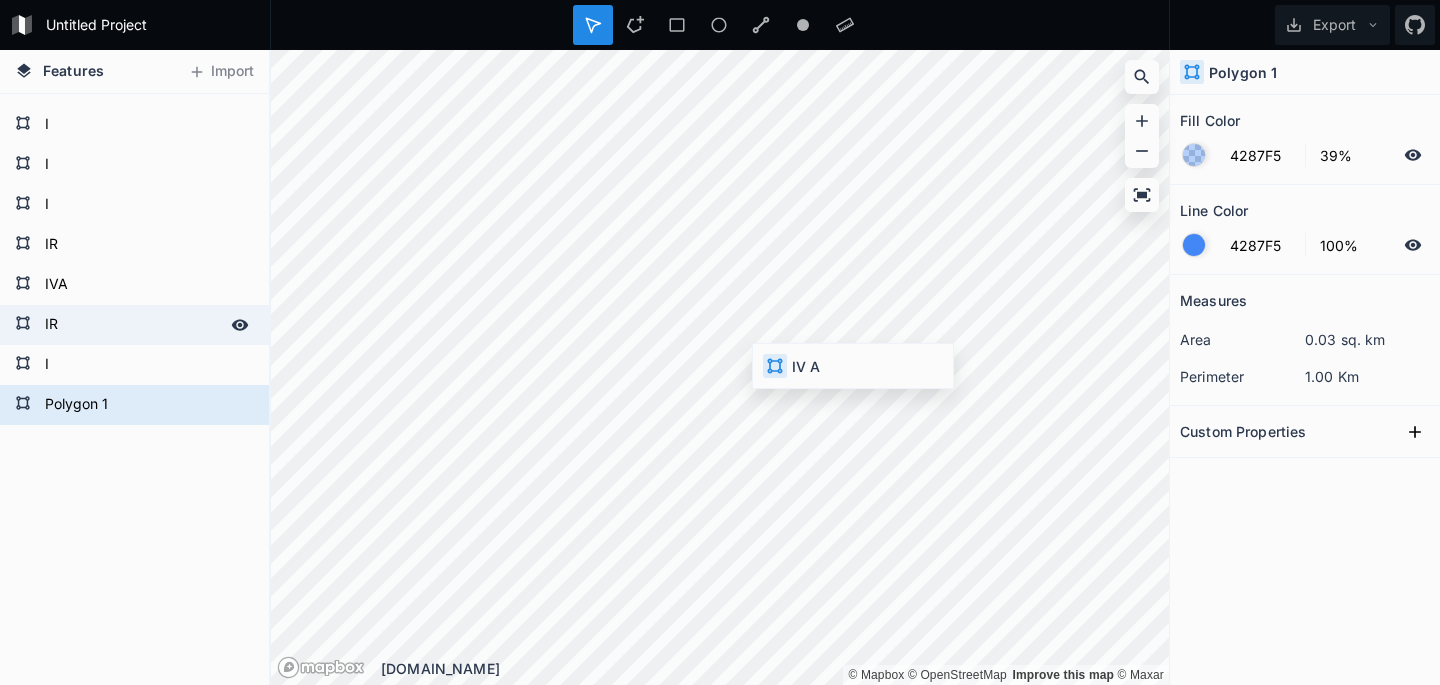 type on "149E08" 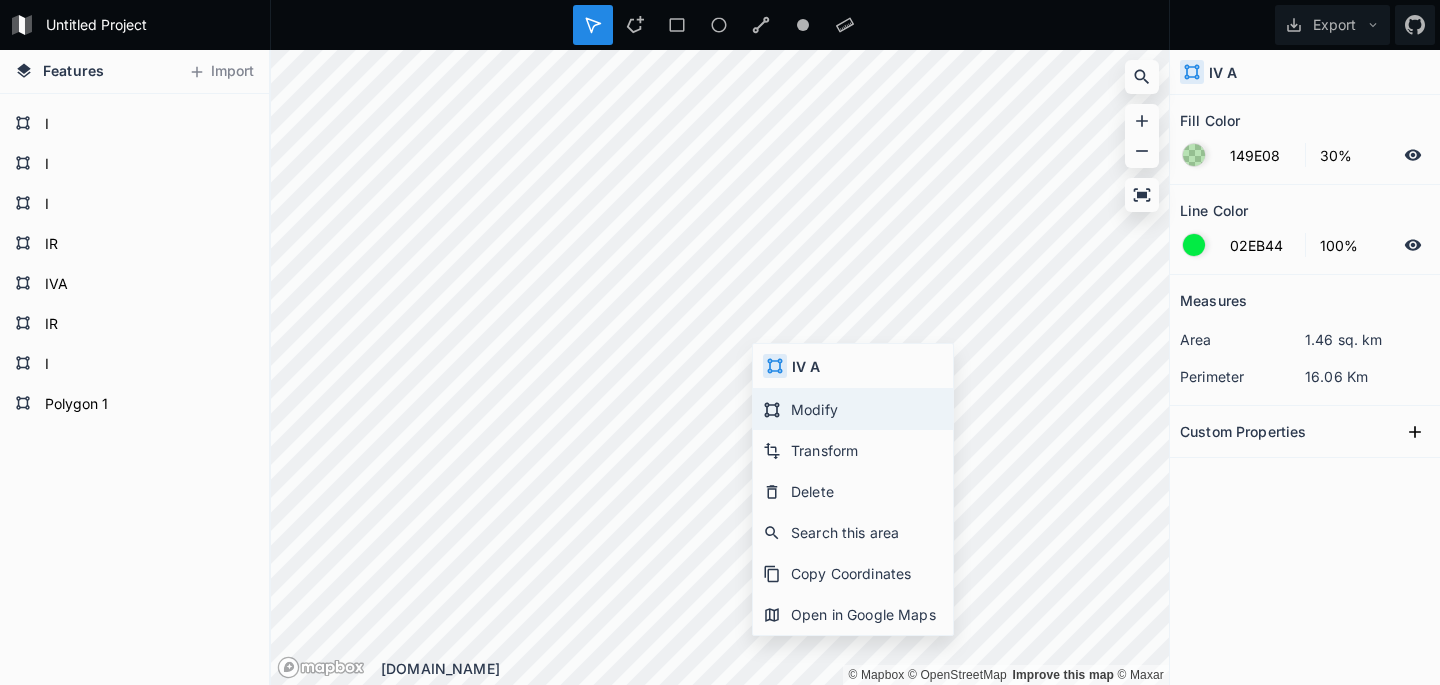 click on "Modify" 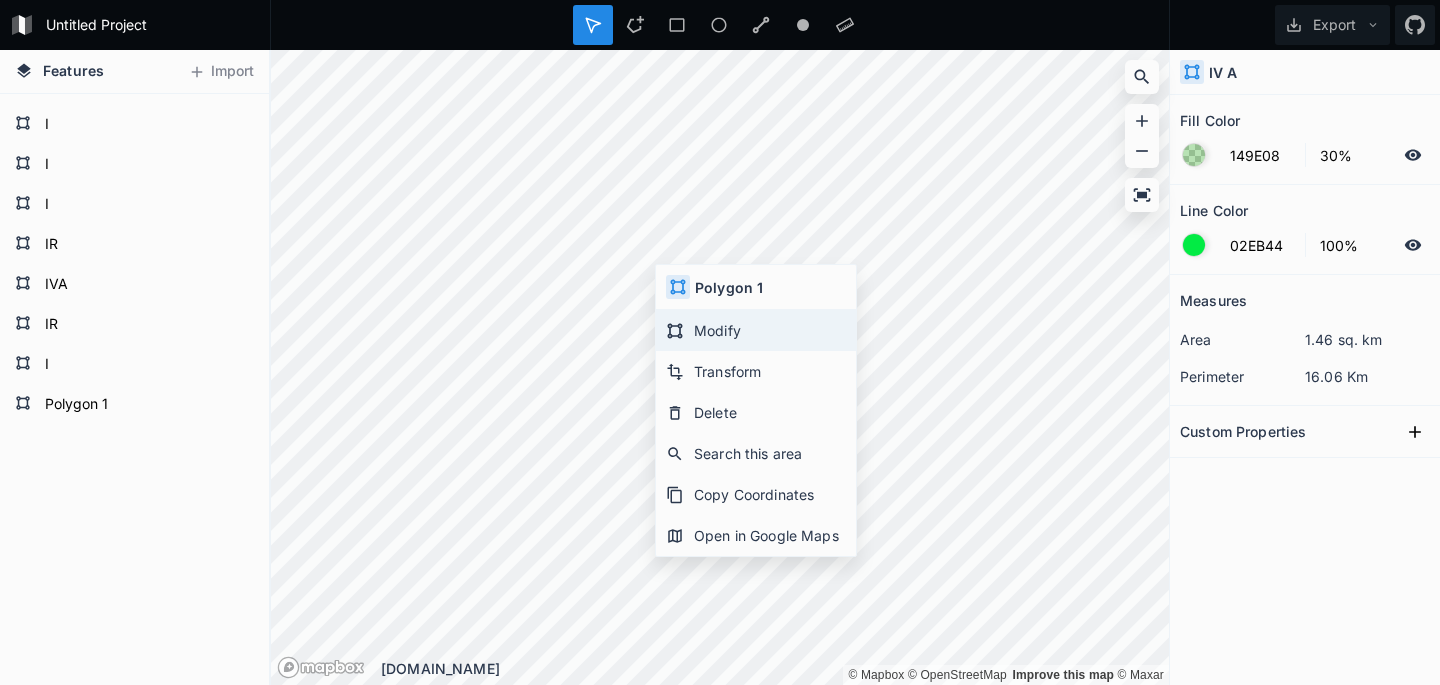click on "Modify" 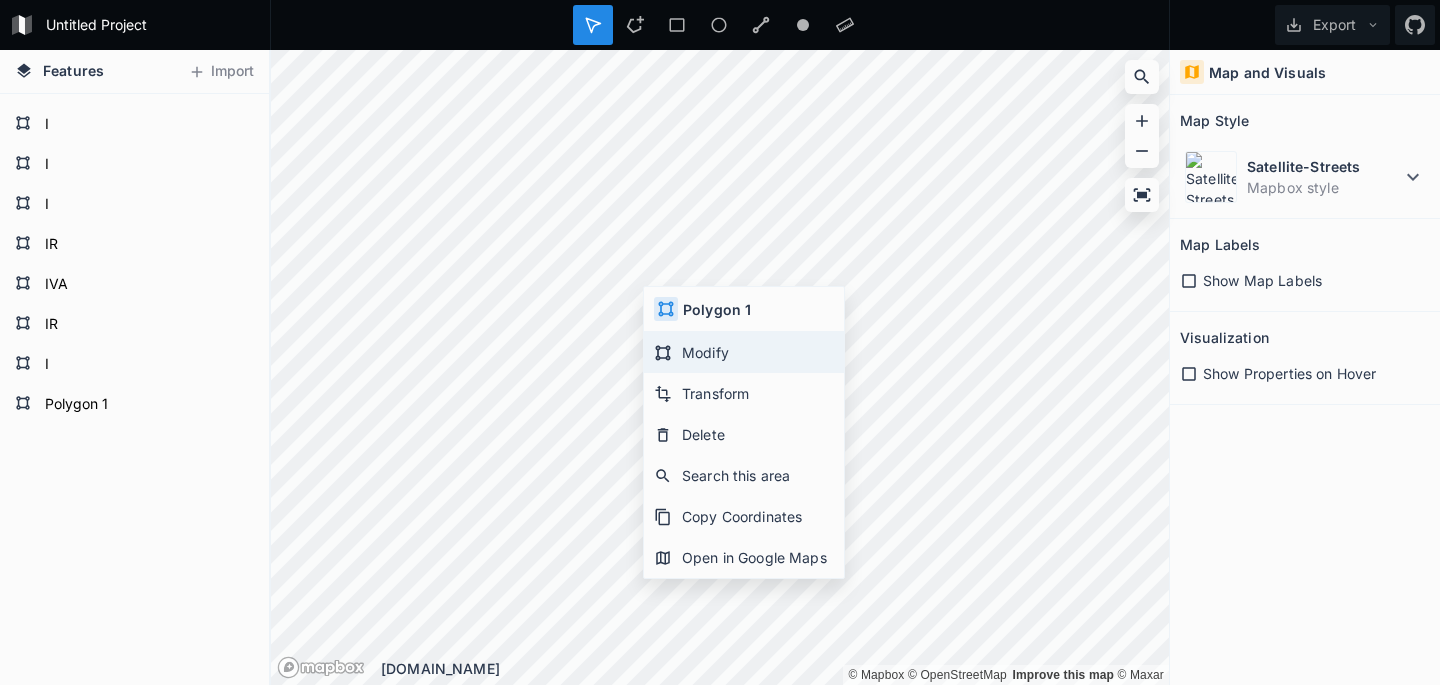 click on "Modify" 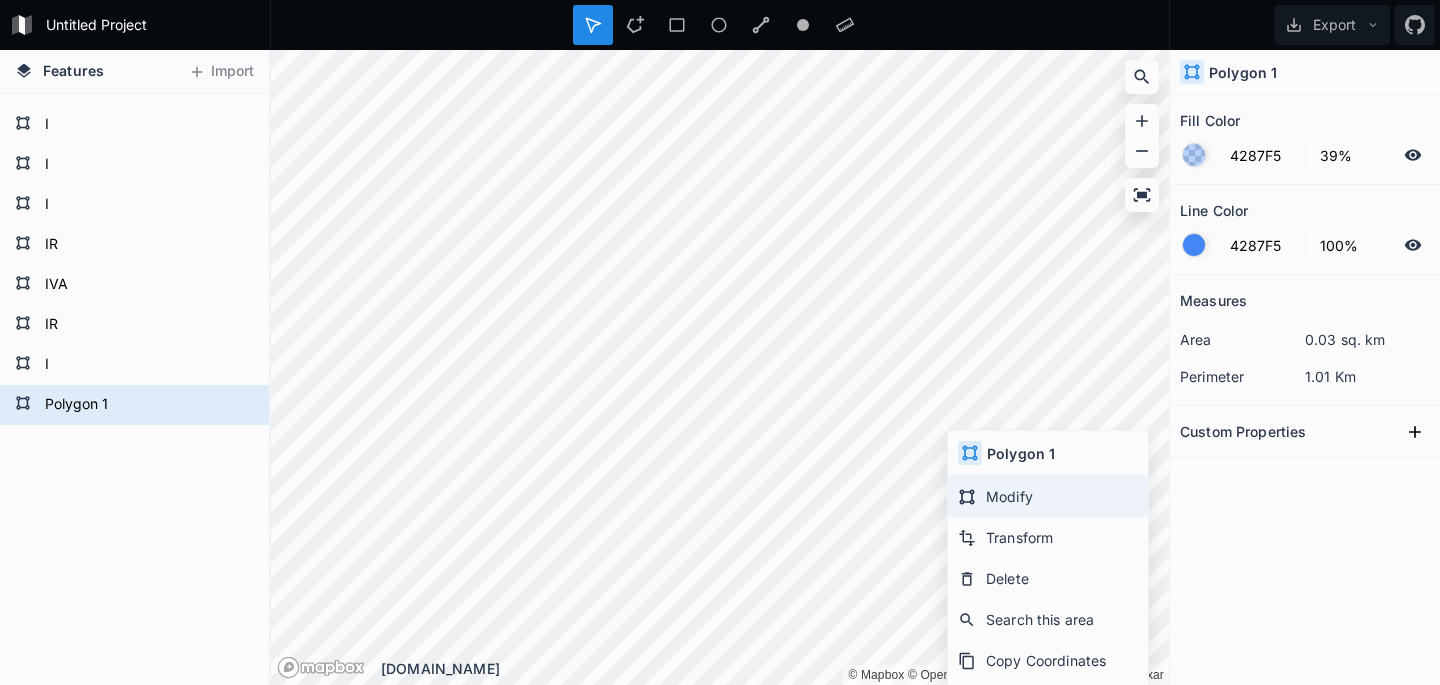 click on "Modify" 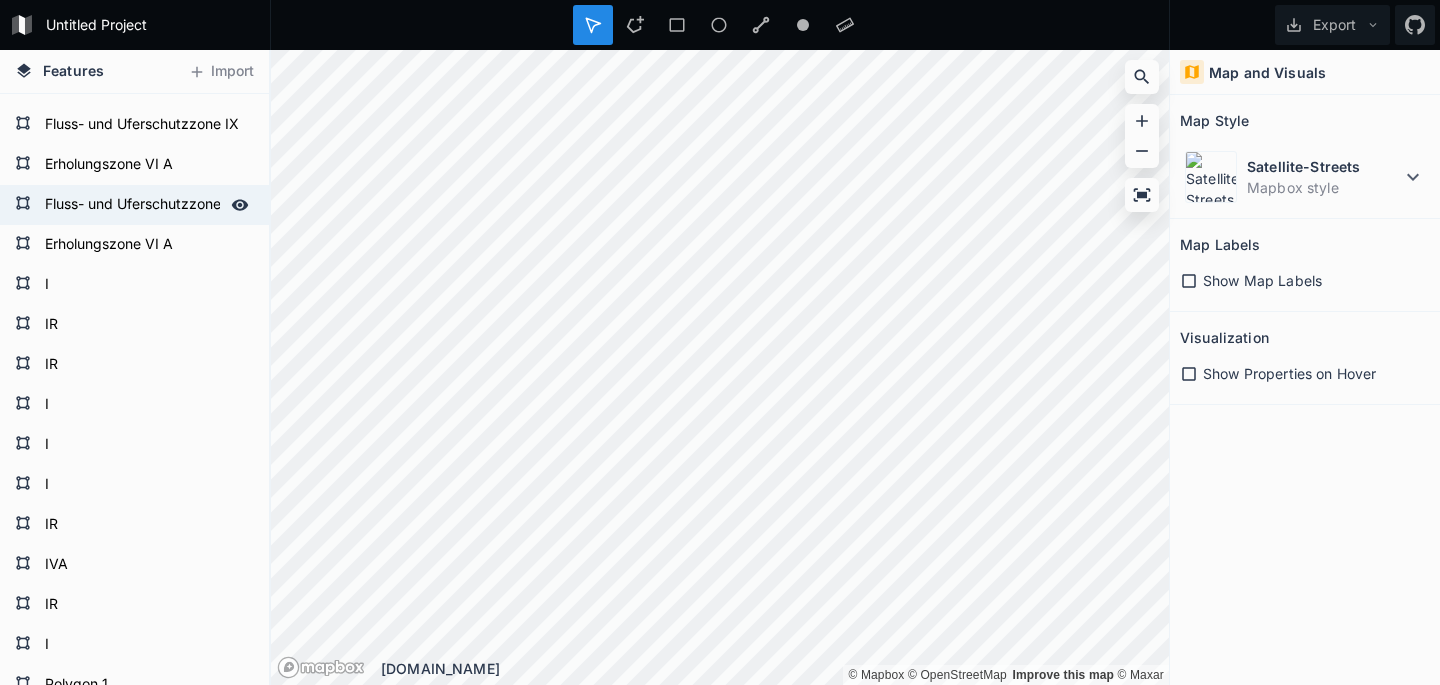 scroll, scrollTop: 341, scrollLeft: 0, axis: vertical 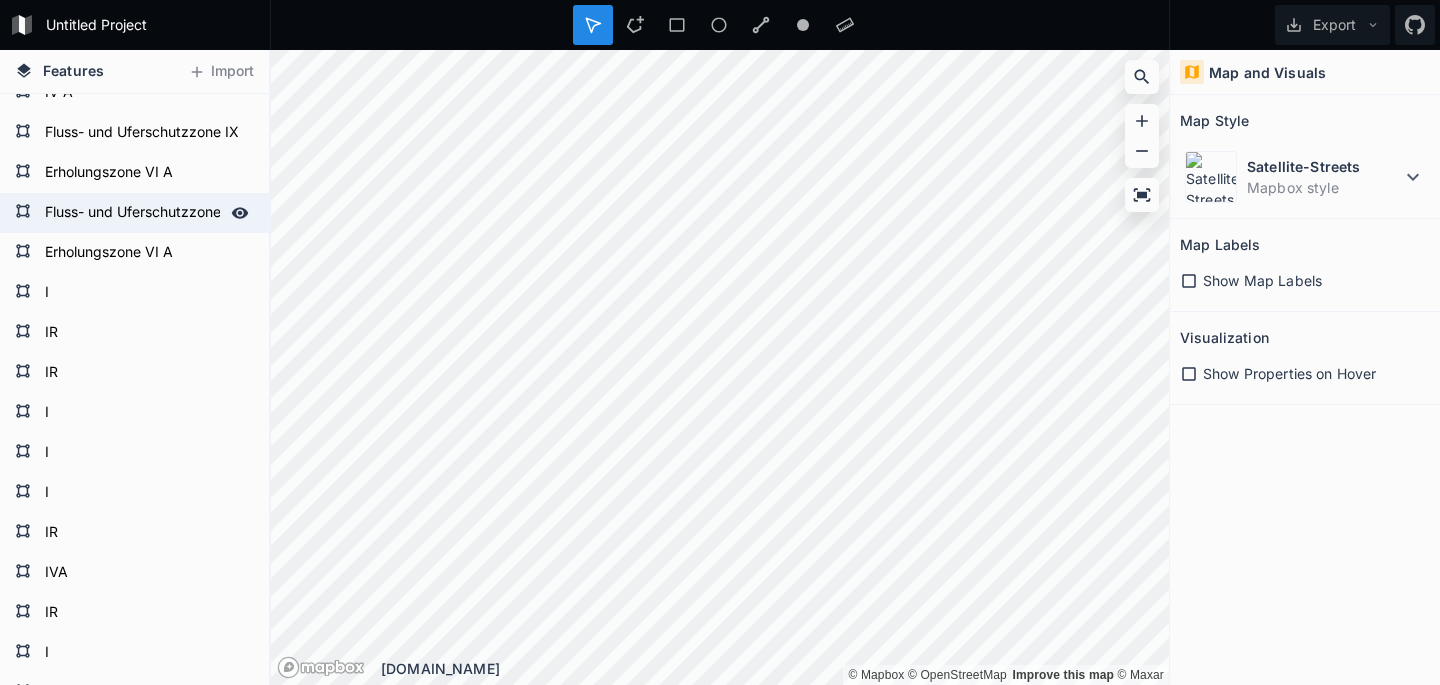 click on "Fluss- und Uferschutzzone IX" at bounding box center (132, 213) 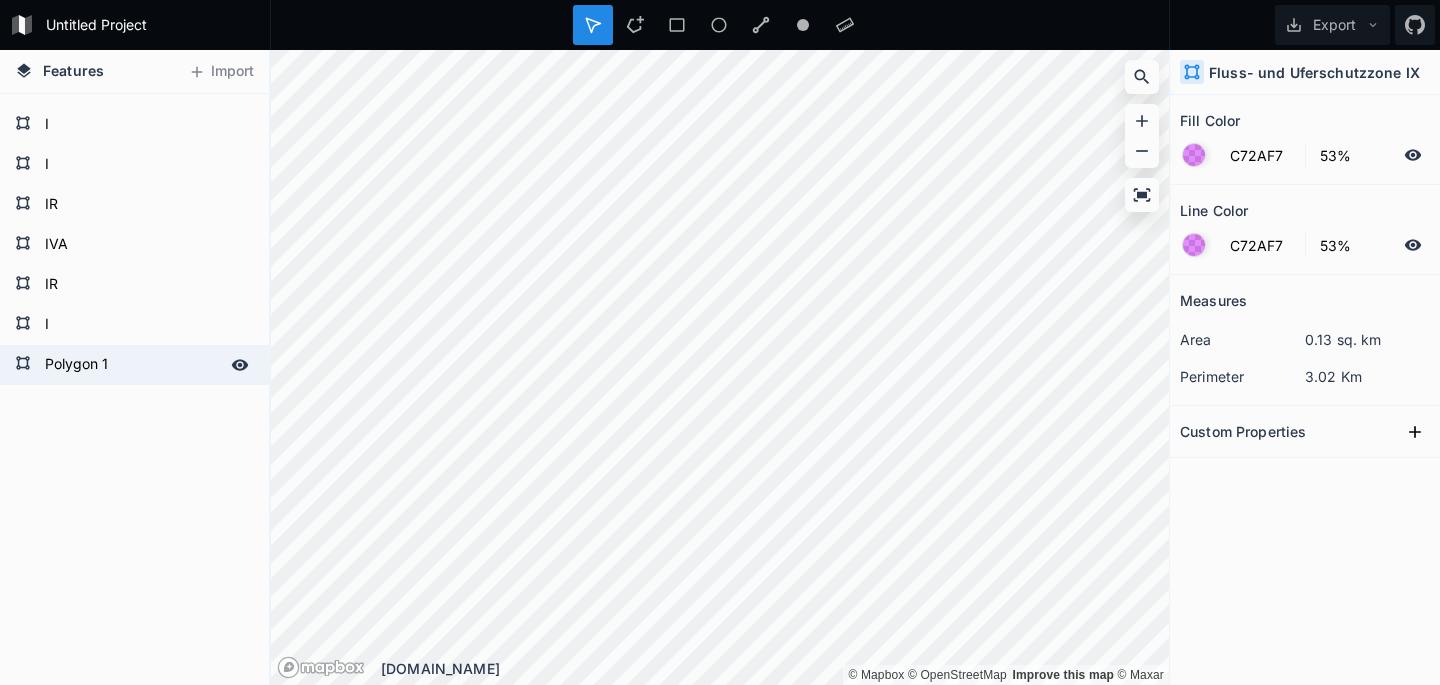 scroll, scrollTop: 669, scrollLeft: 0, axis: vertical 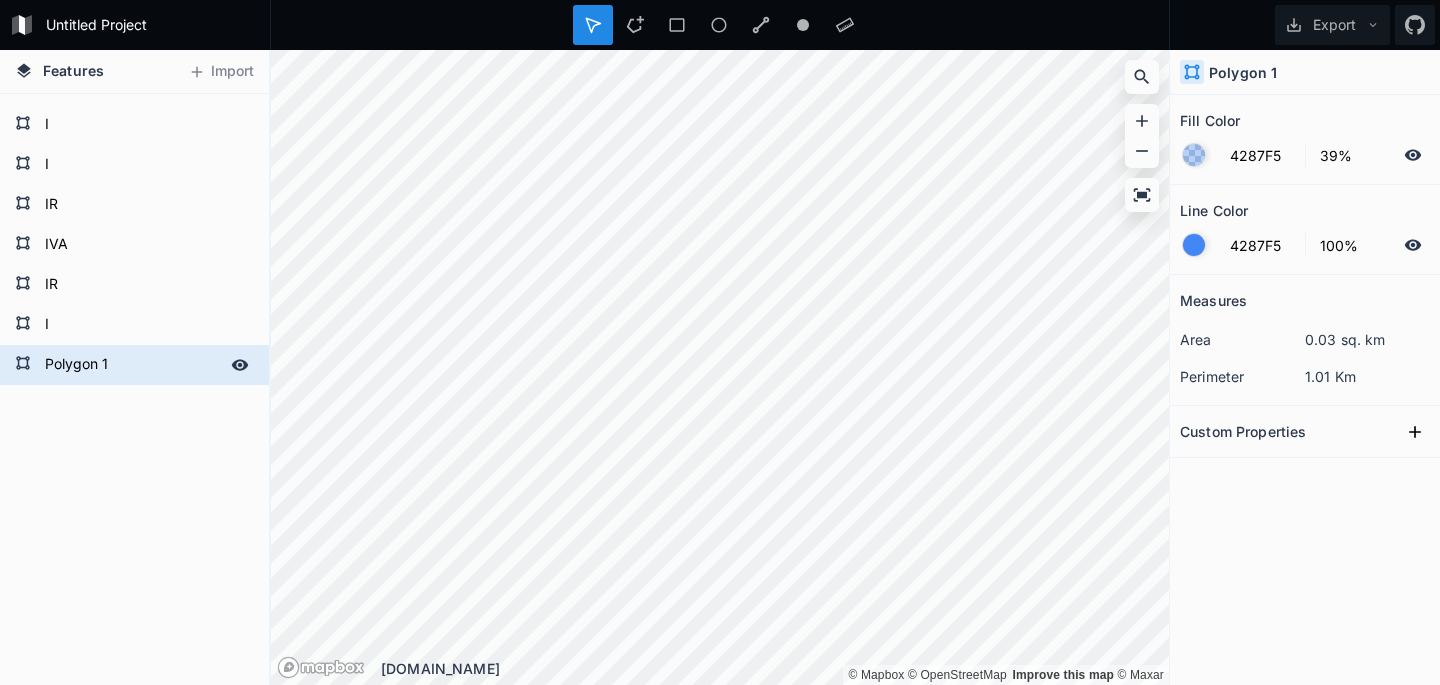 click on "Polygon 1" at bounding box center [132, 365] 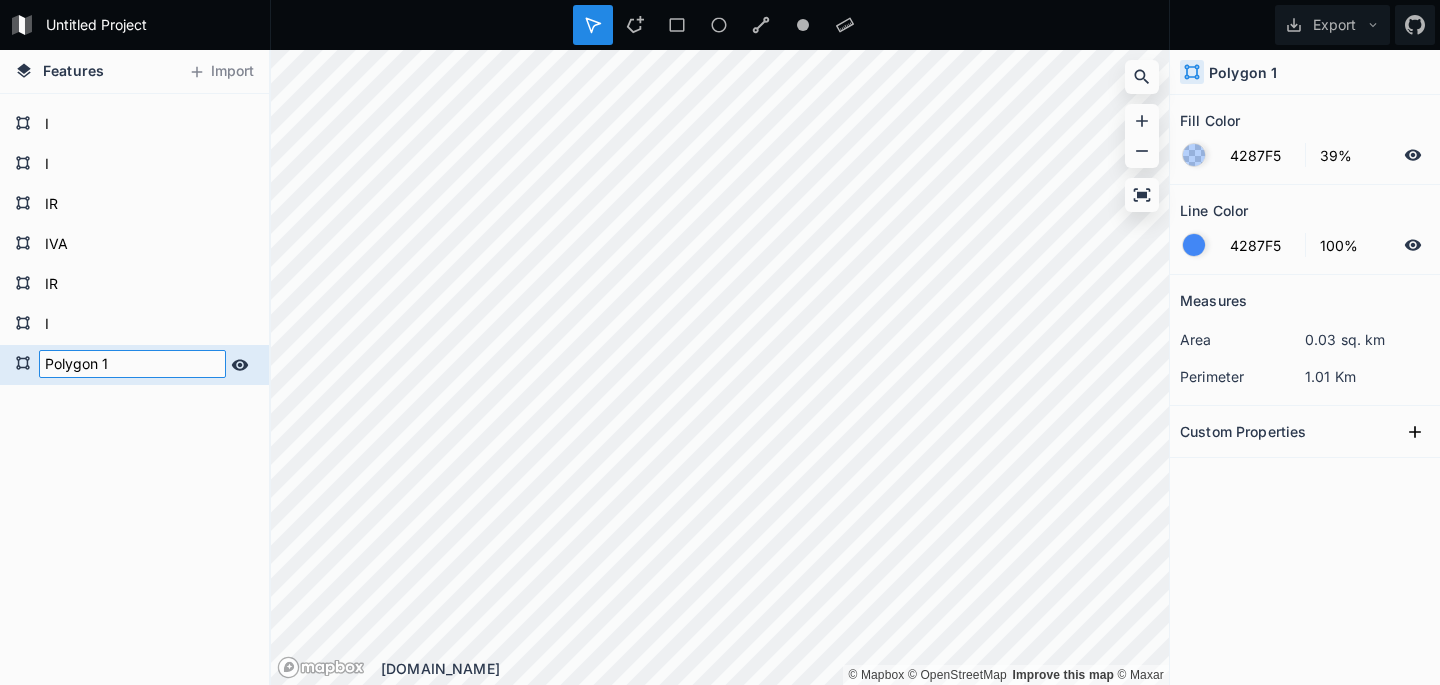 paste on "Fluss- und Uferschutzzone IX" 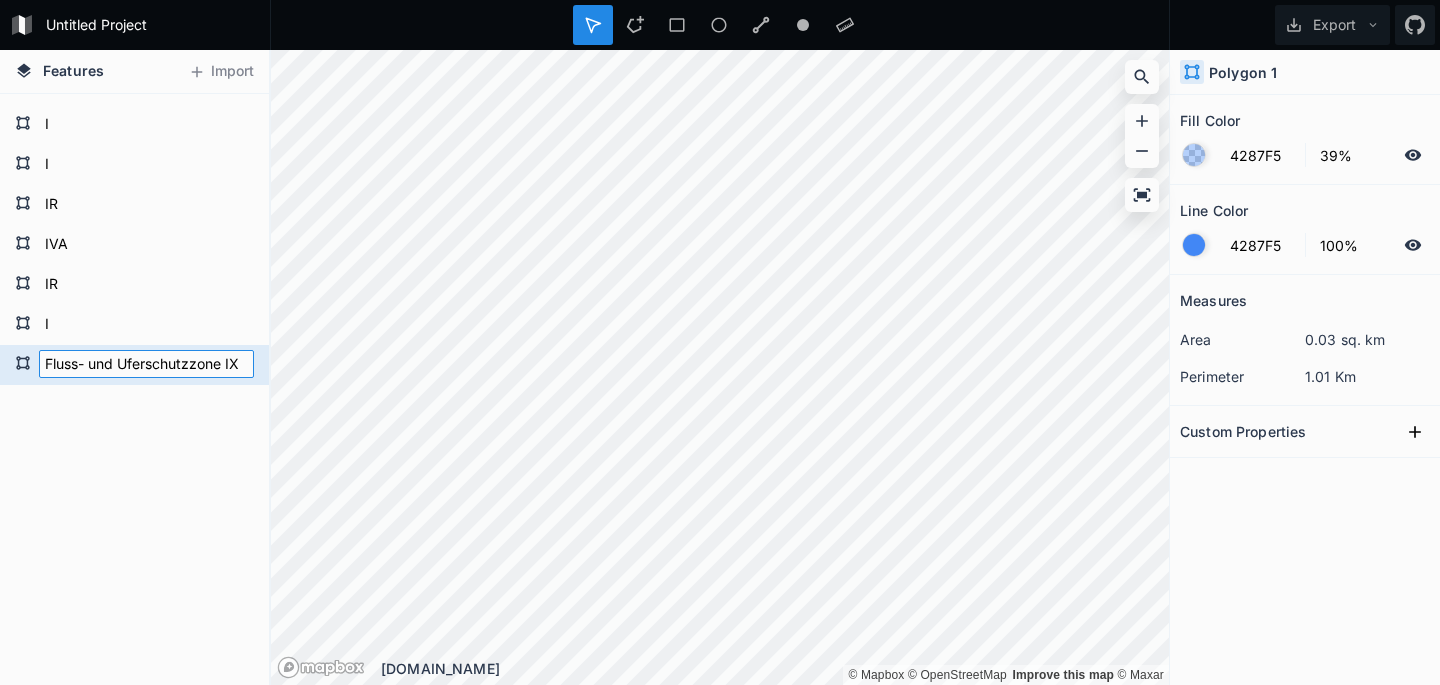 type on "Fluss- und Uferschutzzone IX" 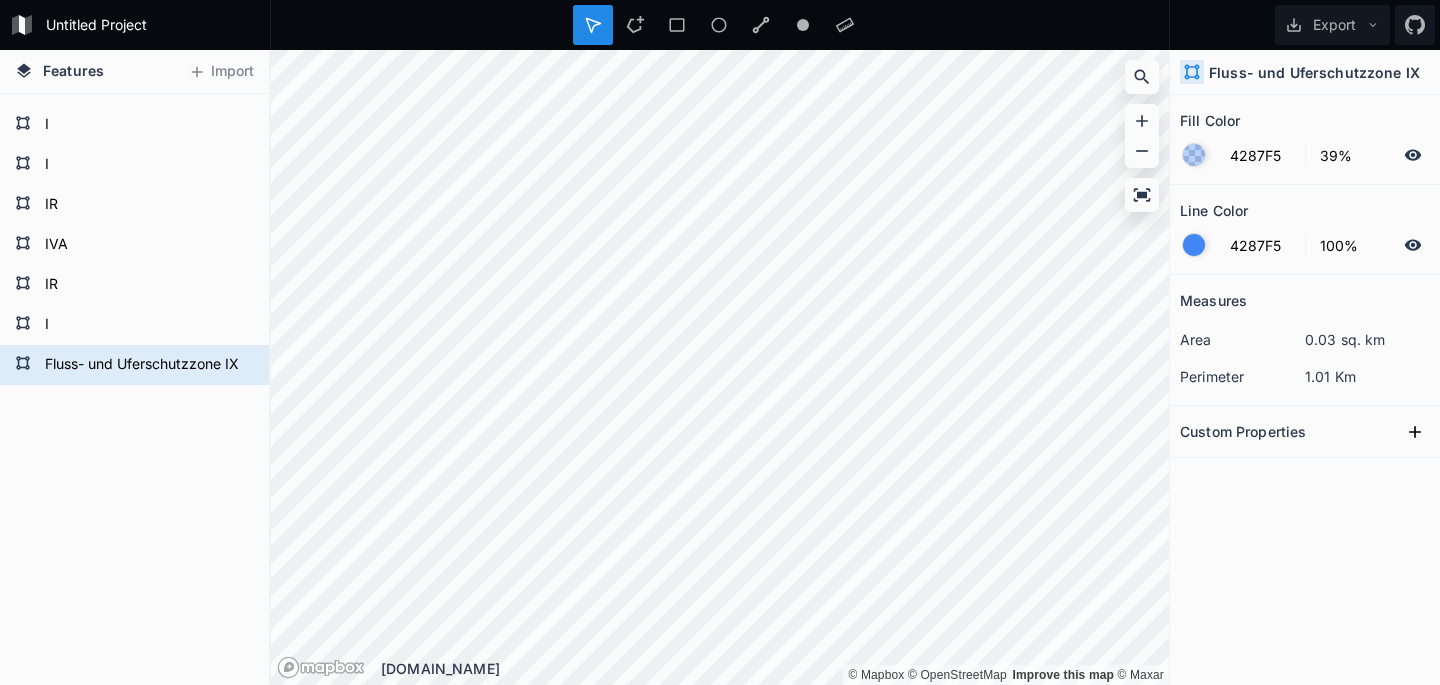 click on "Fluss- und Uferschutzzone IX I IR IVA IR I I I IR IR I Erholungszone VI A Fluss- und Uferschutzzone IX Erholungszone VI A Fluss- und Uferschutzzone IX IV A I I IR IVA I IR Fluss- und Uferschutzzone IX" at bounding box center (134, 55) 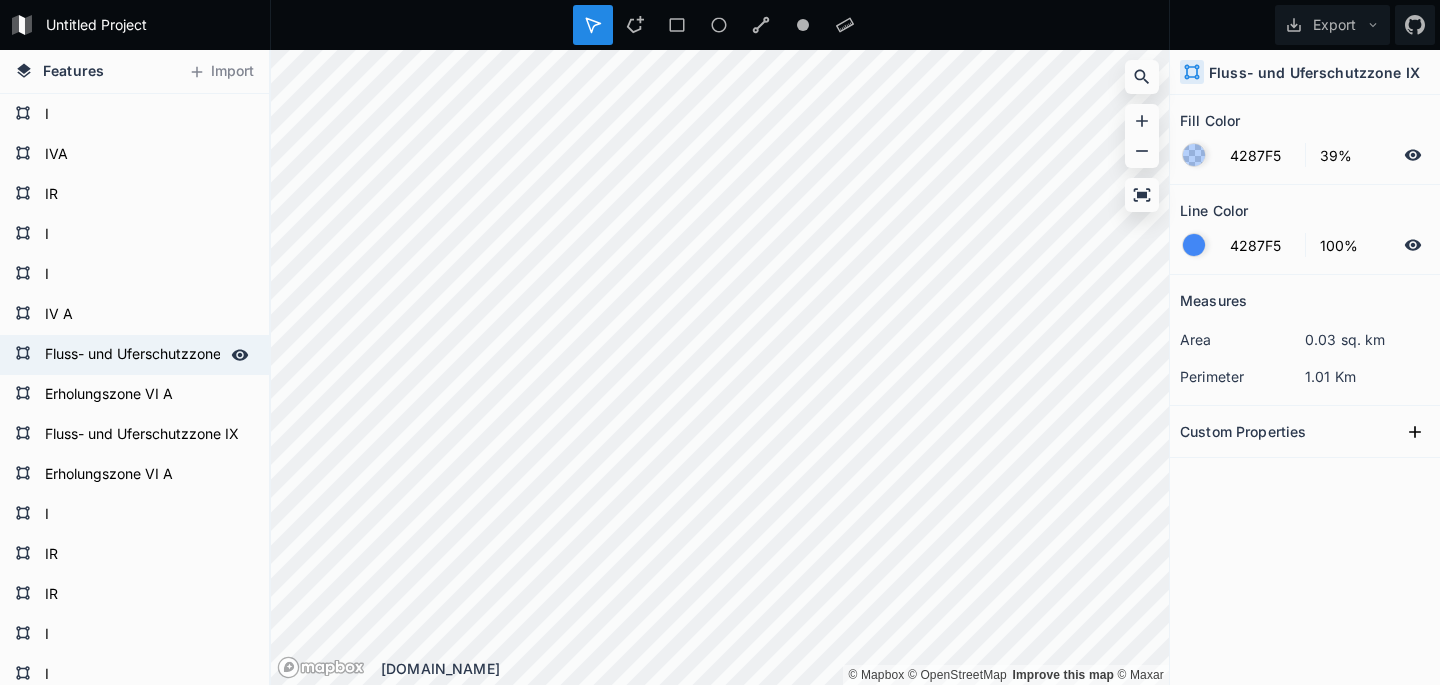 scroll, scrollTop: 107, scrollLeft: 0, axis: vertical 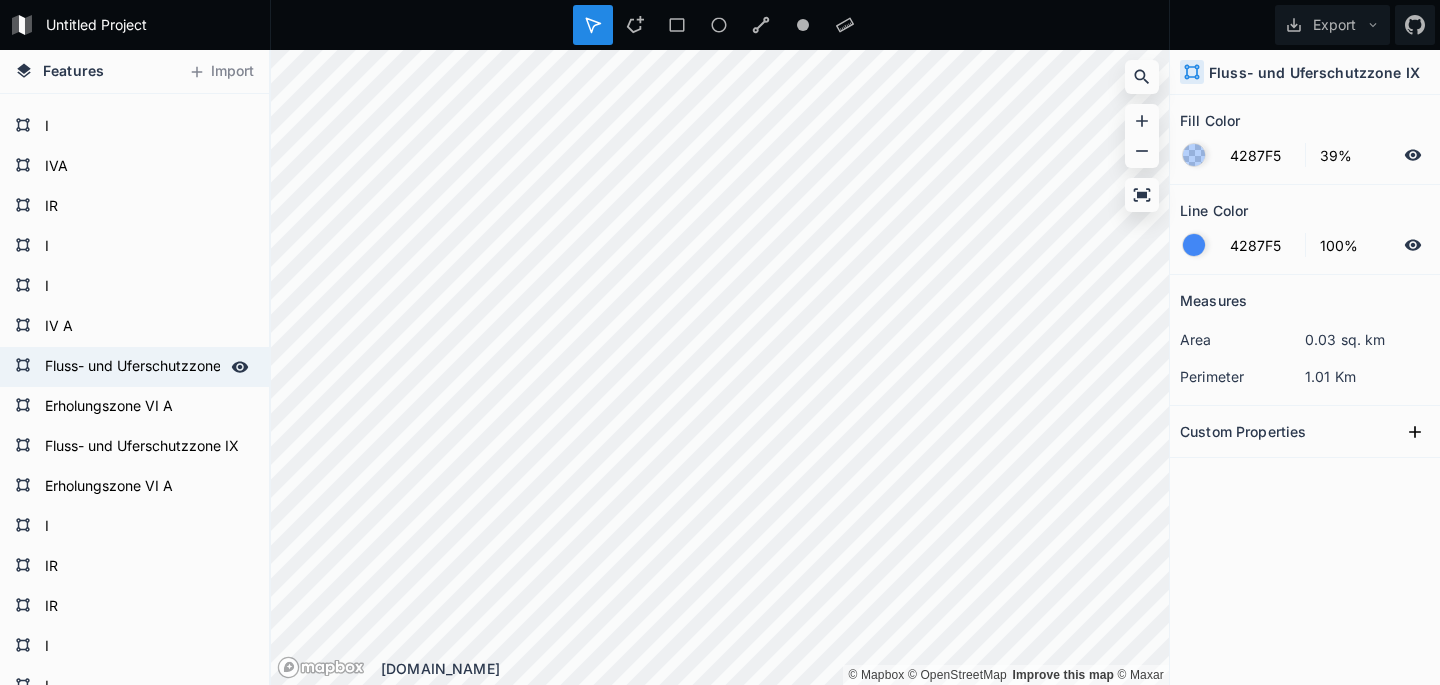 click on "Fluss- und Uferschutzzone IX" at bounding box center (132, 367) 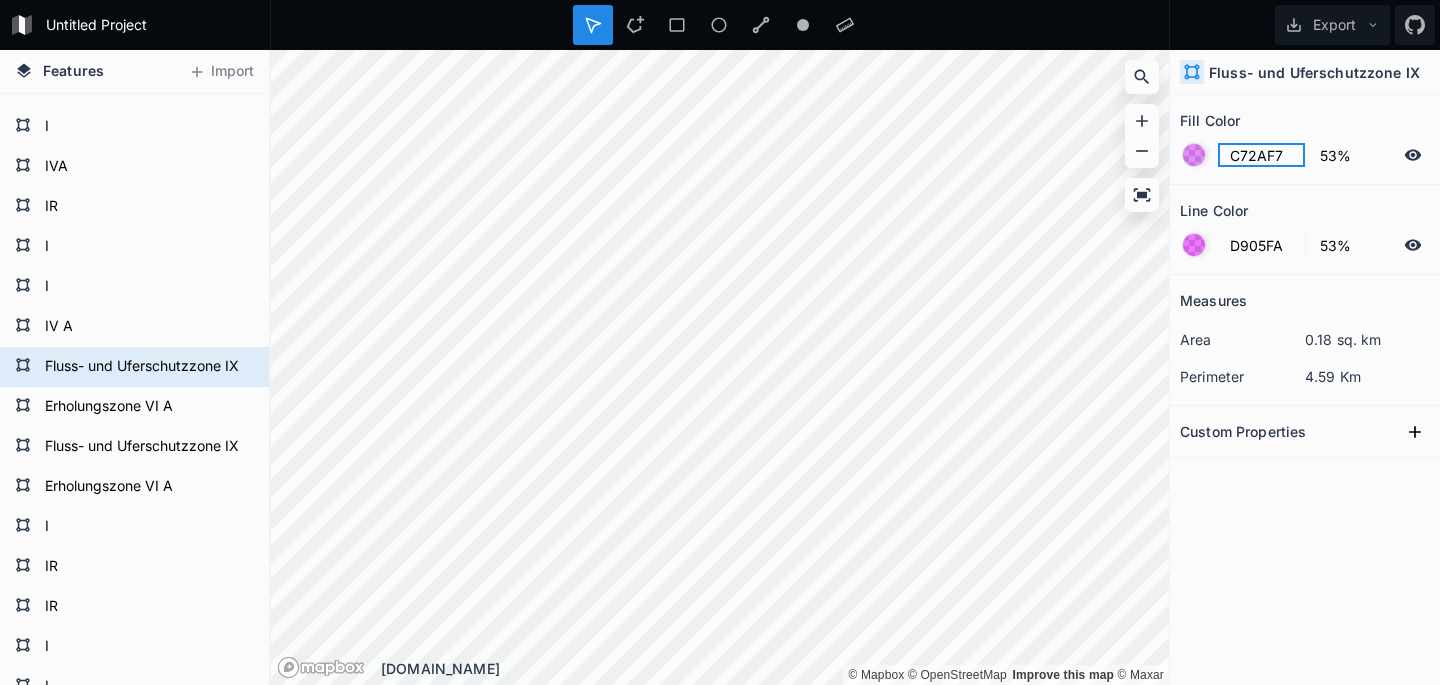 click on "C72AF7" 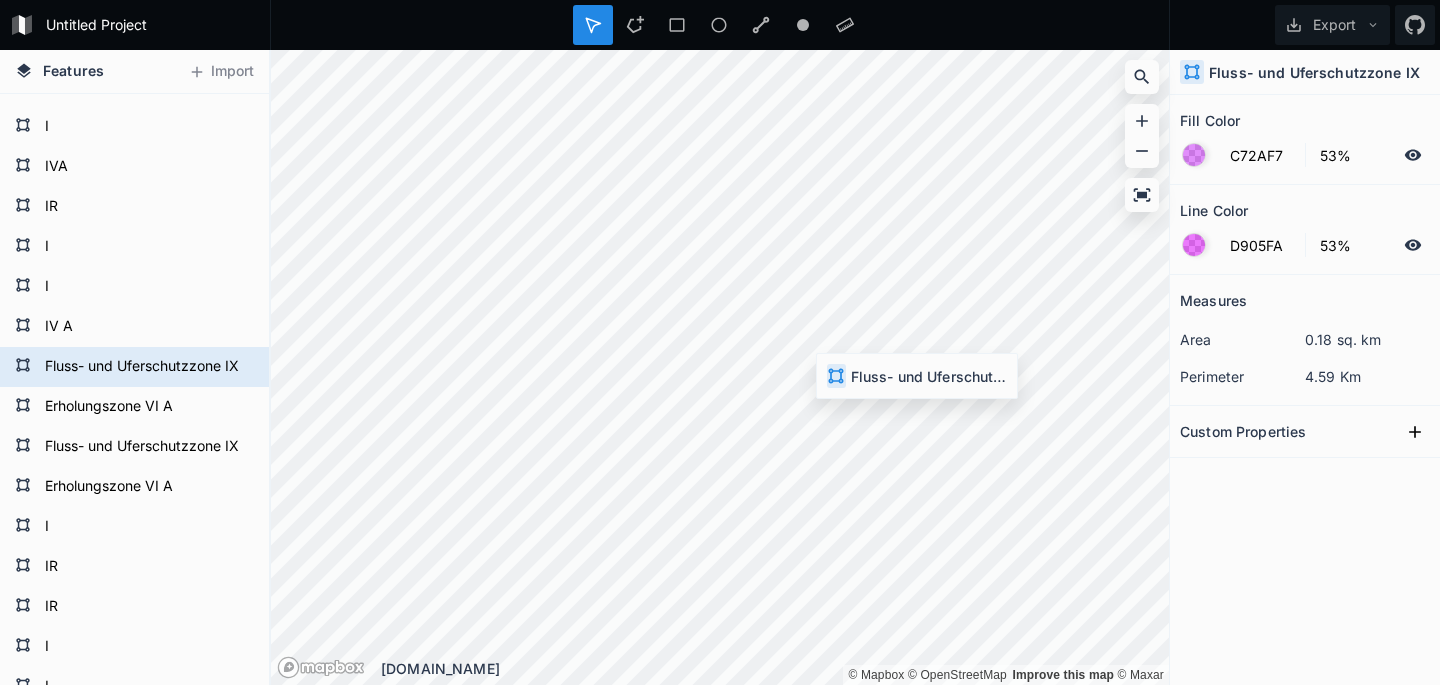 type on "4287F5" 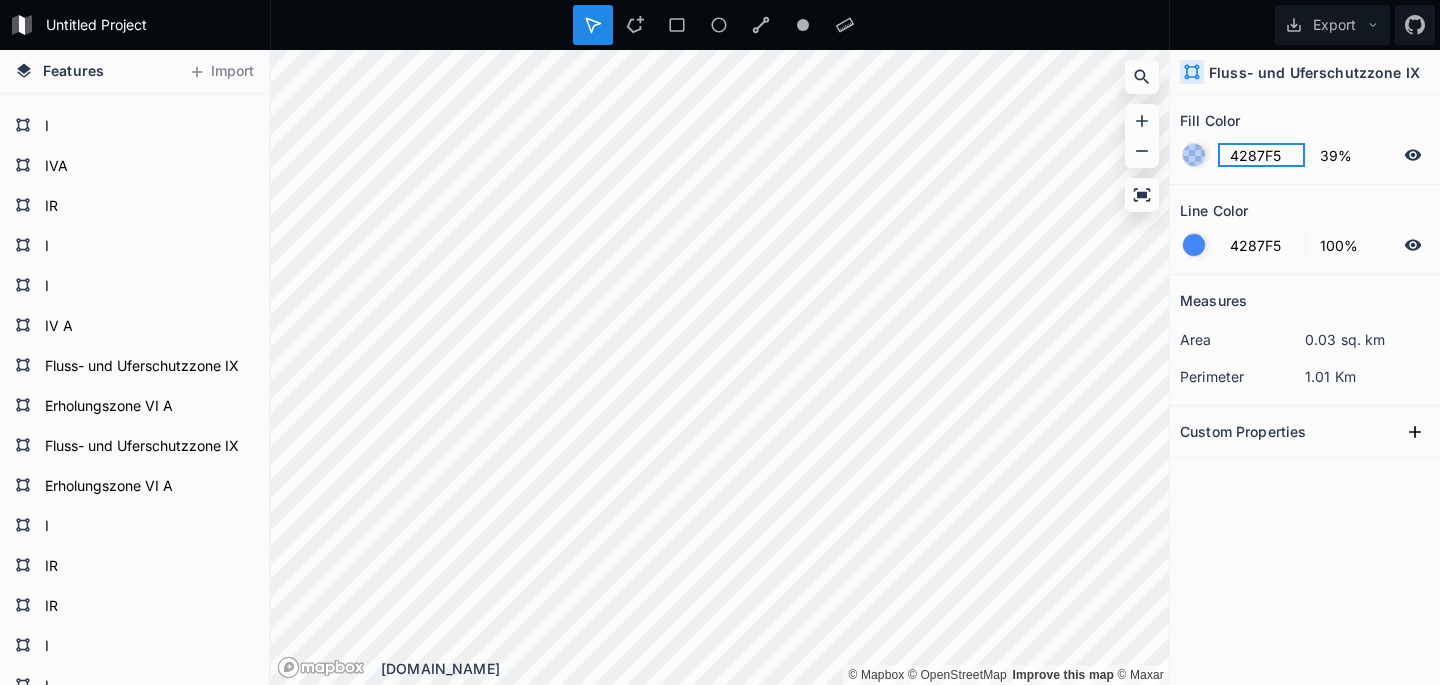 click on "4287F5" 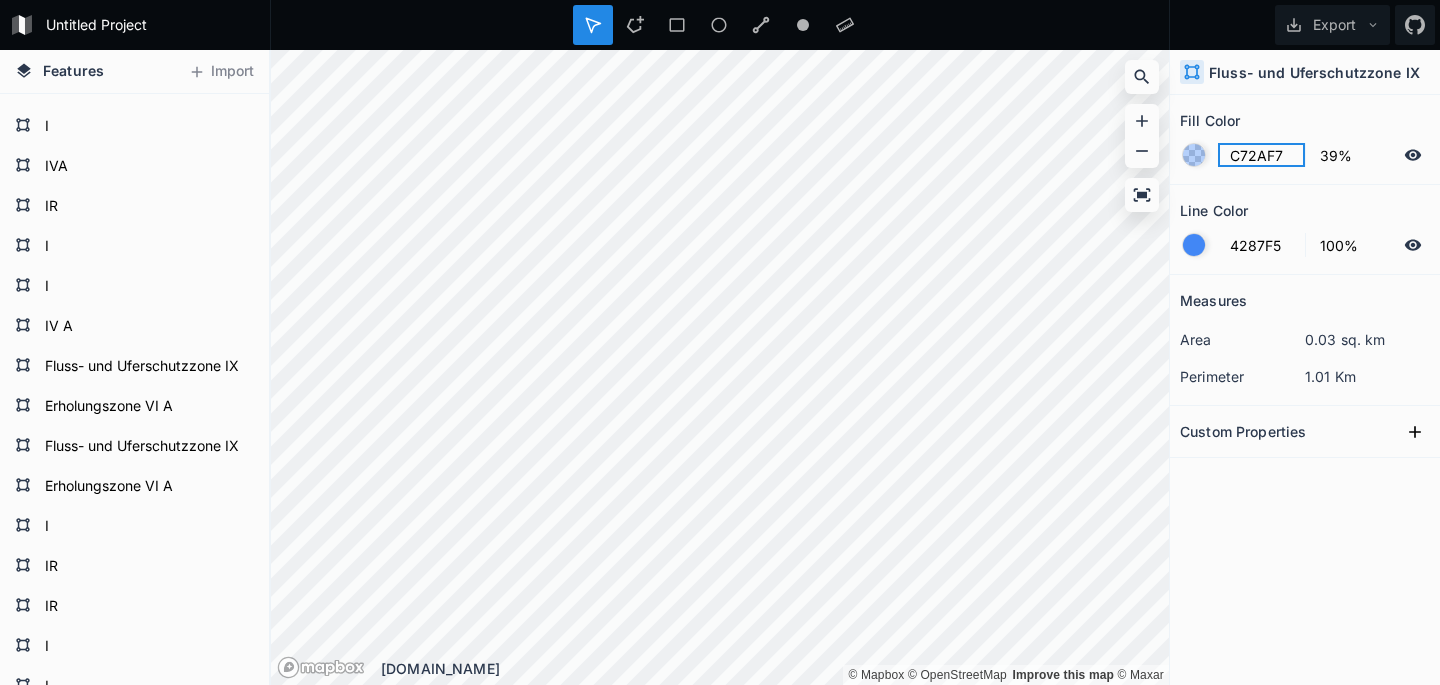 type on "C72AF7" 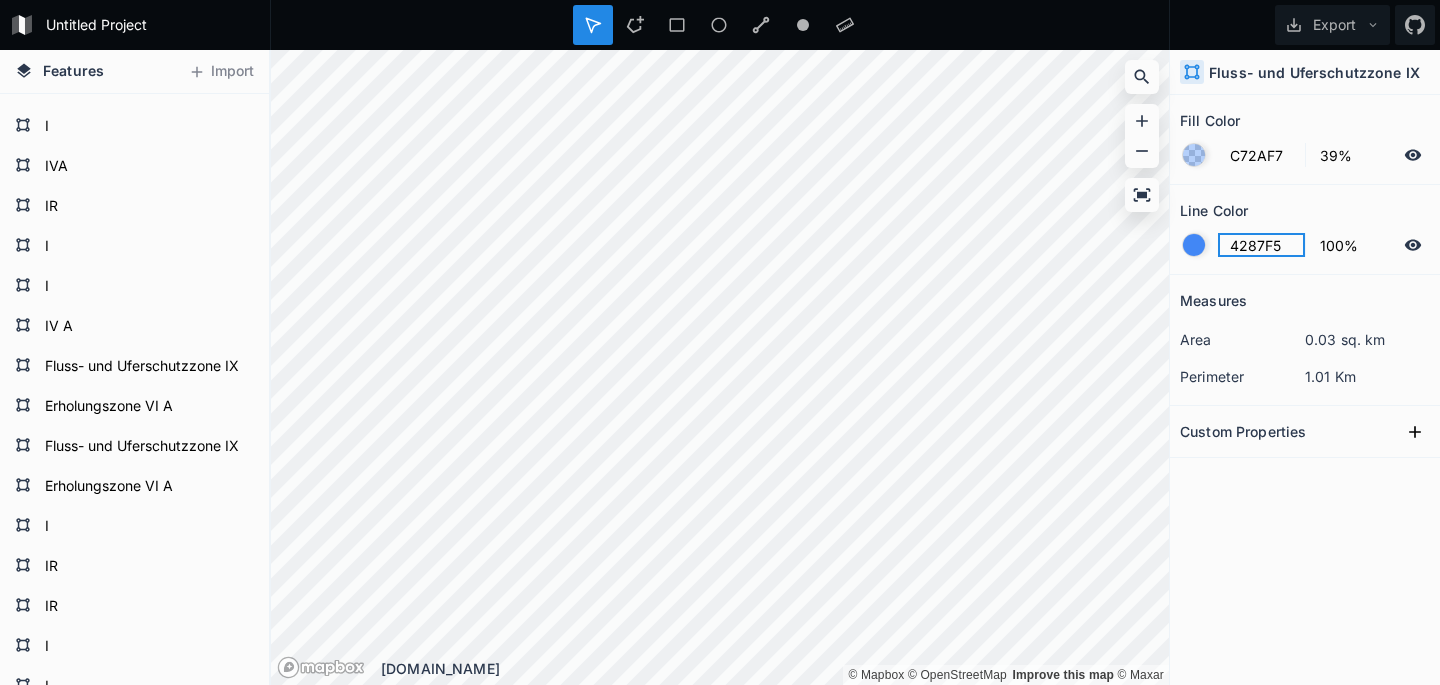 click on "4287F5" 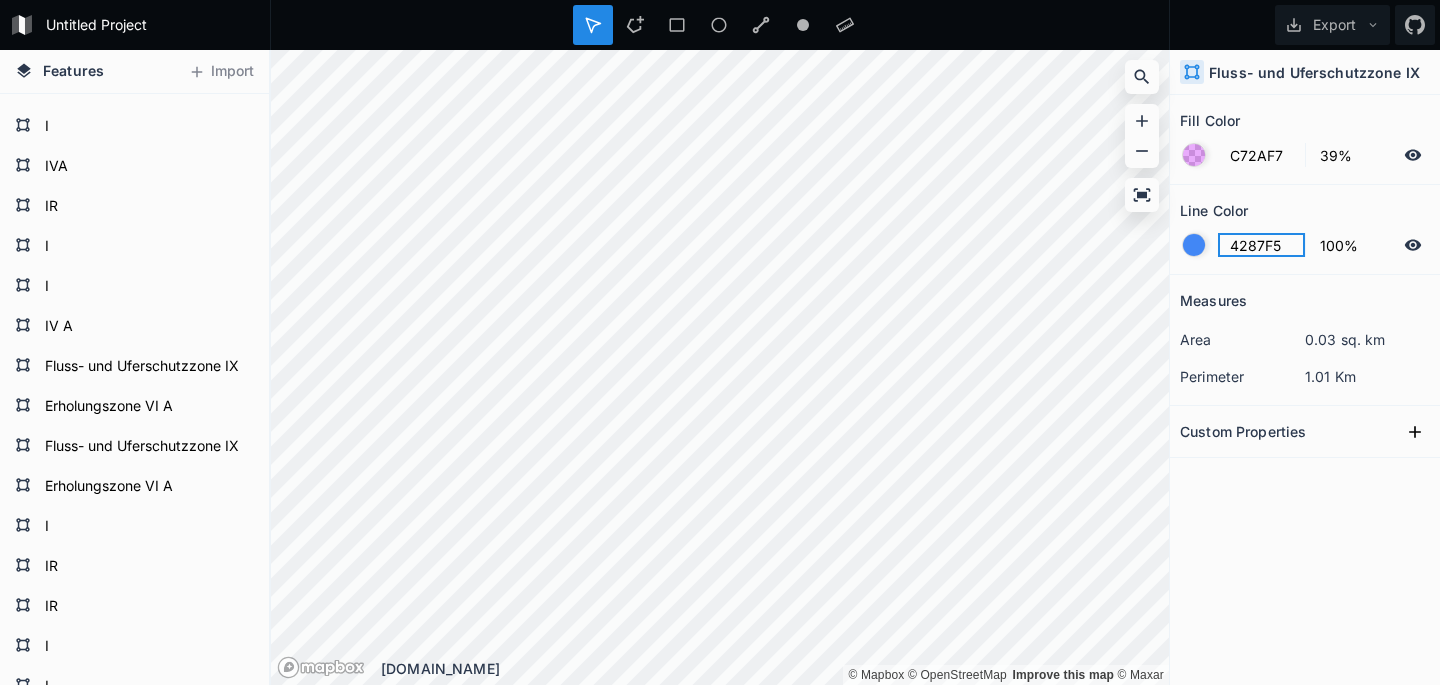 click on "4287F5" 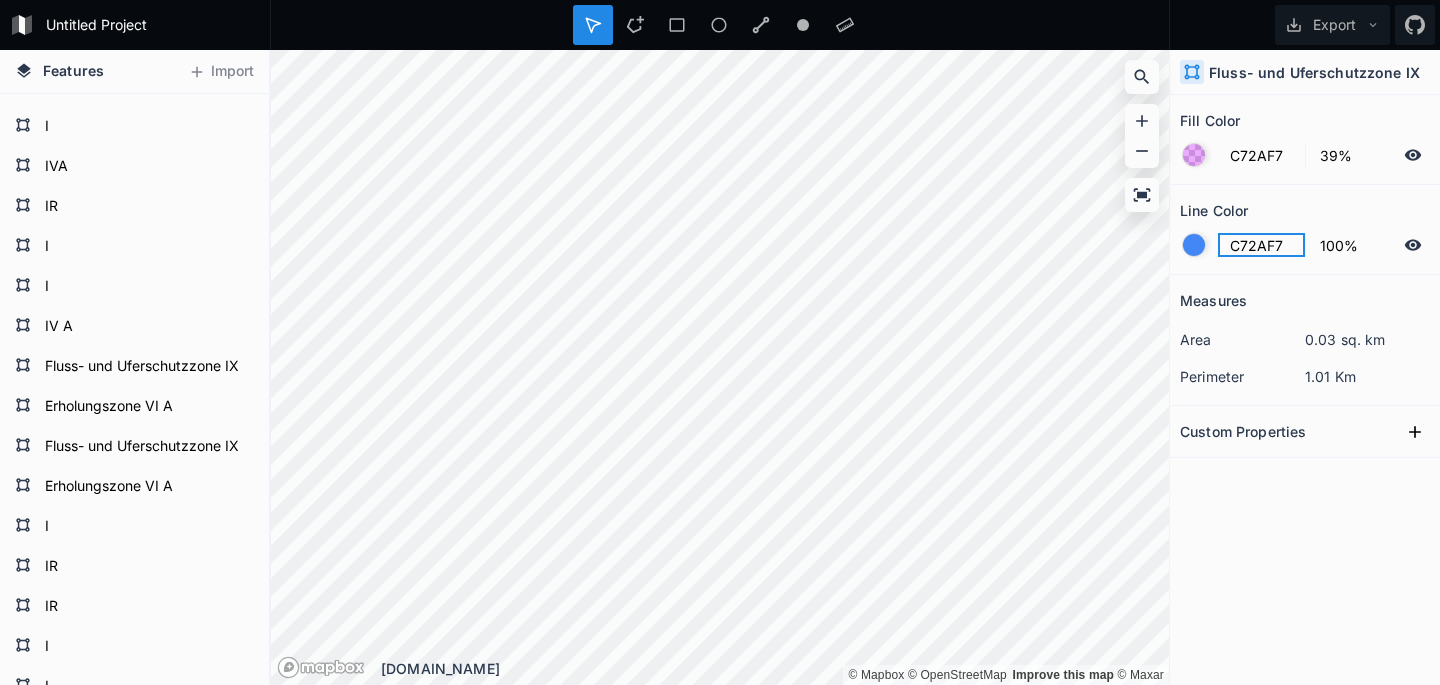 type on "C72AF7" 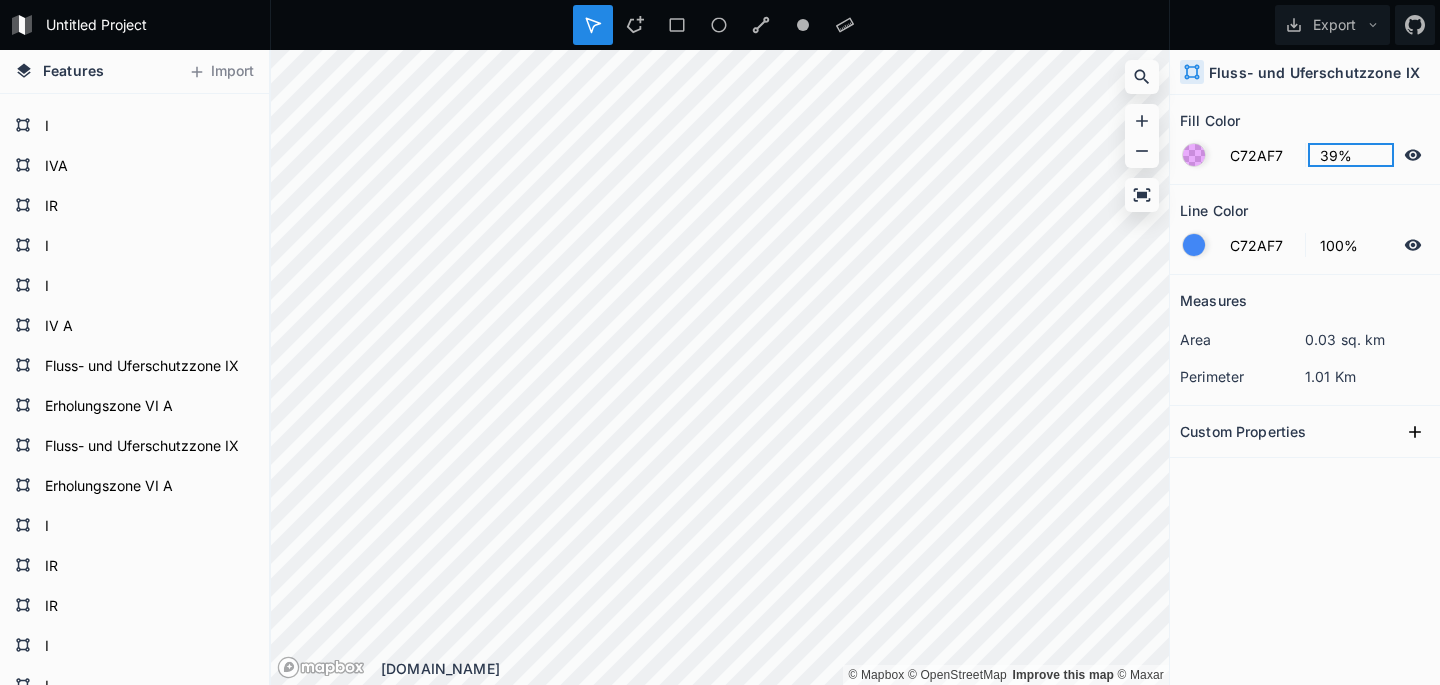 click on "39%" 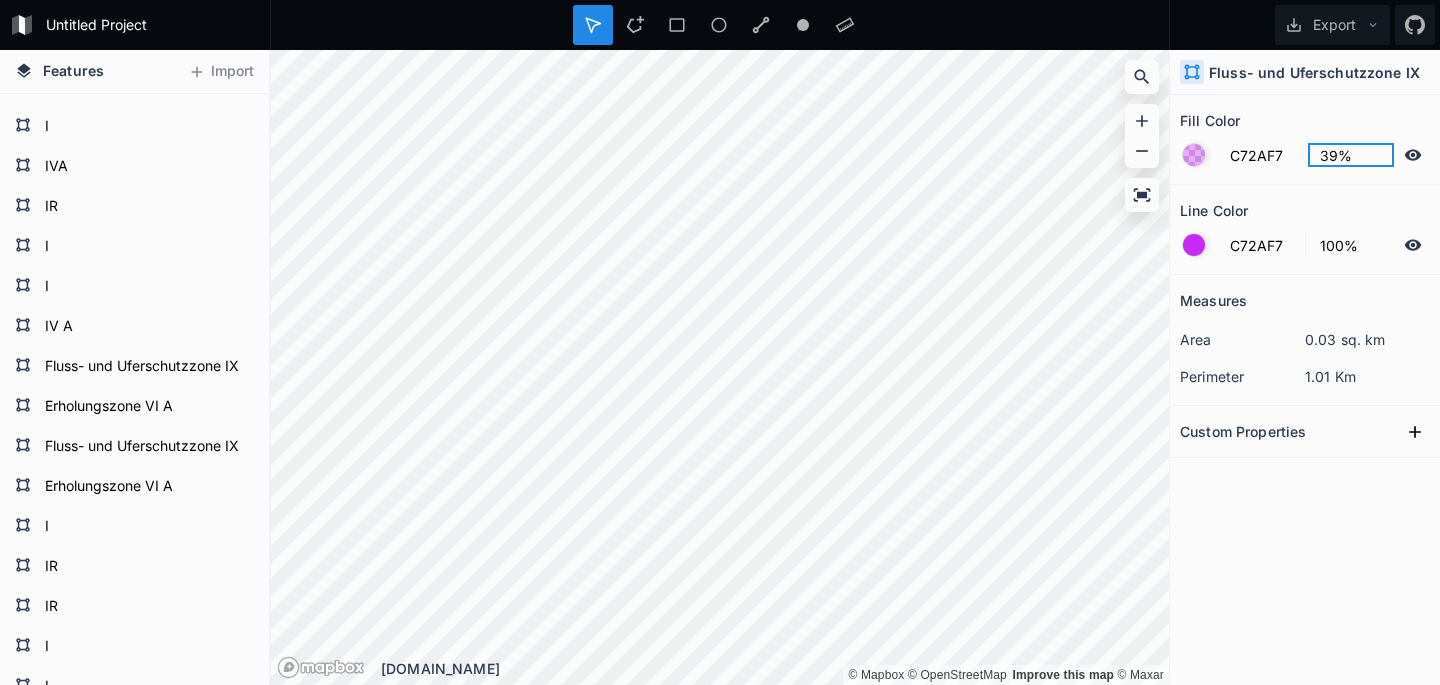 click on "39%" 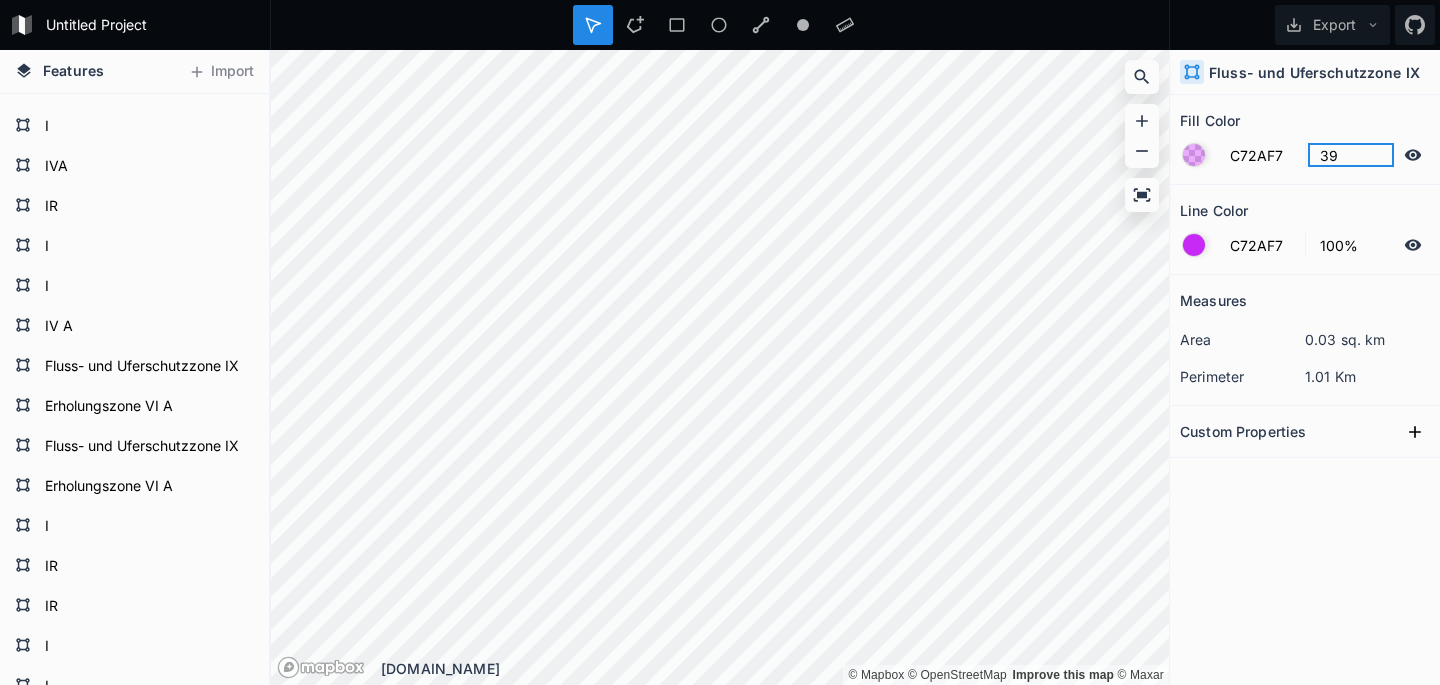 type on "3" 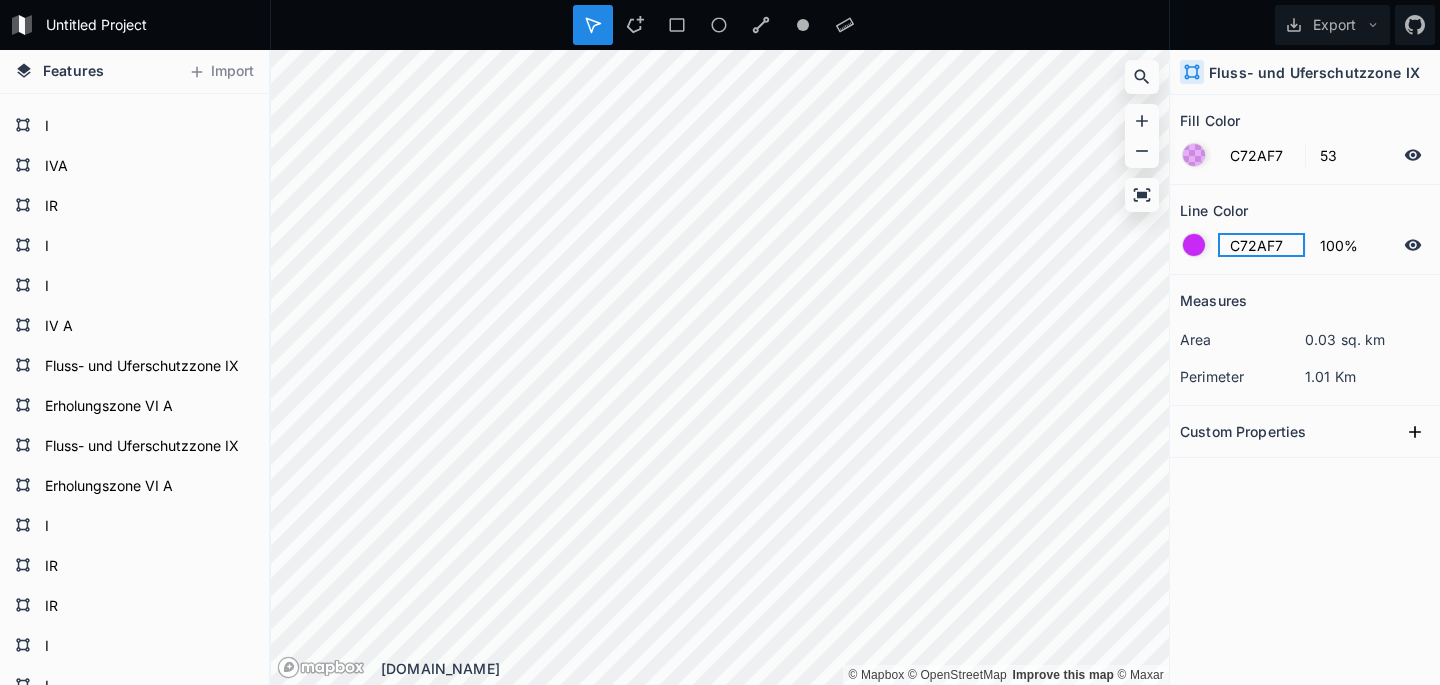 type on "53%" 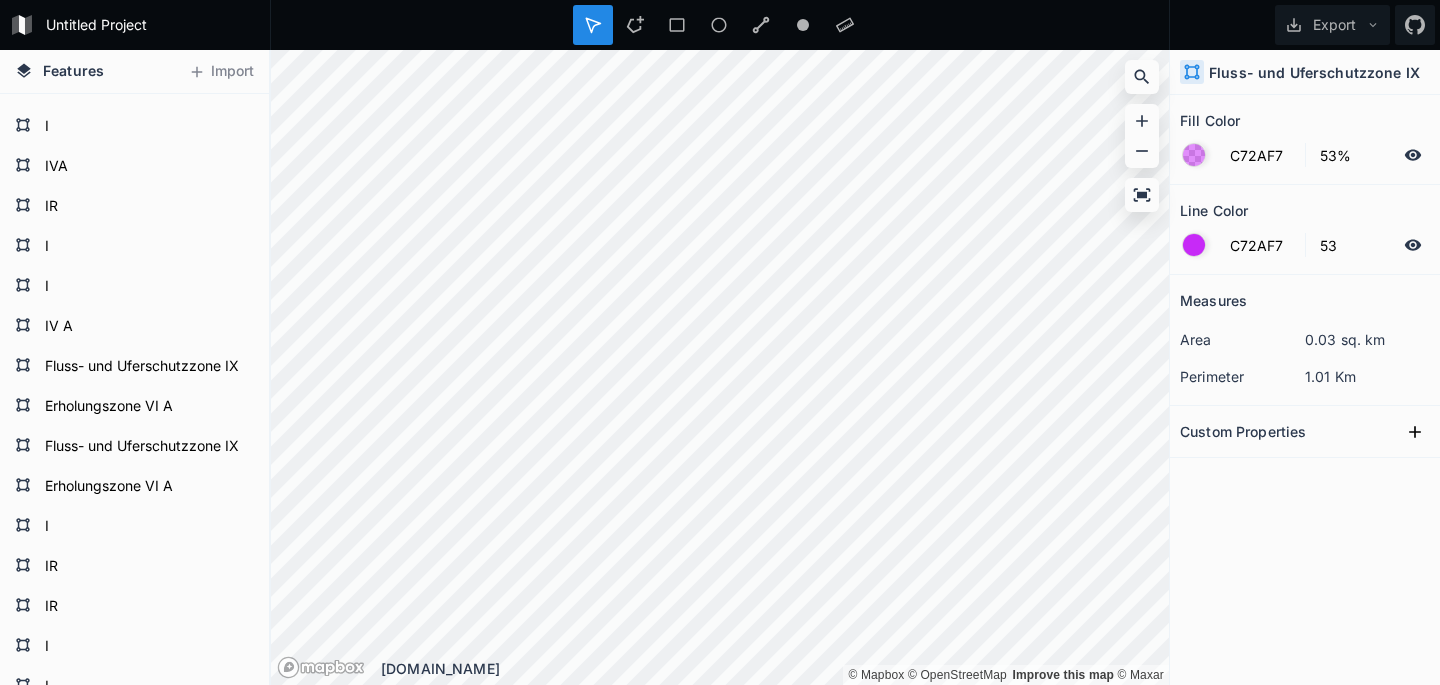 type on "53%" 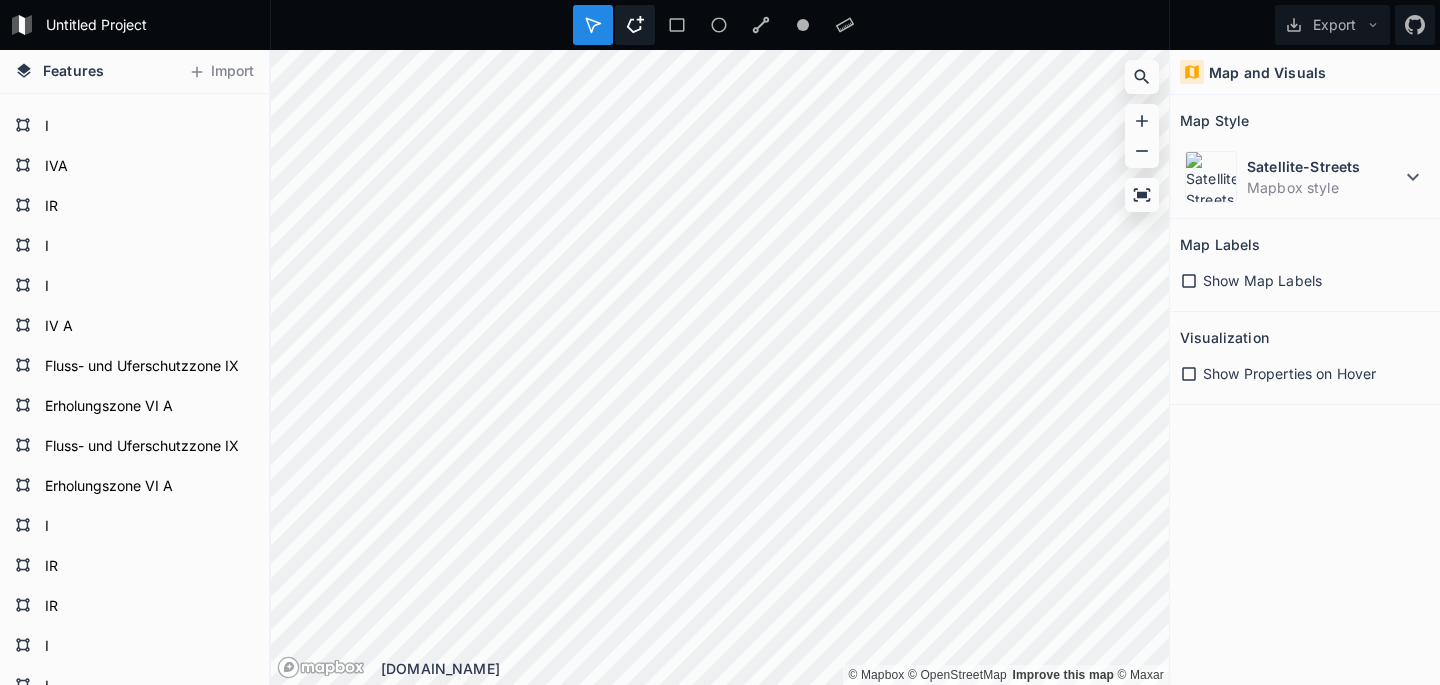 click 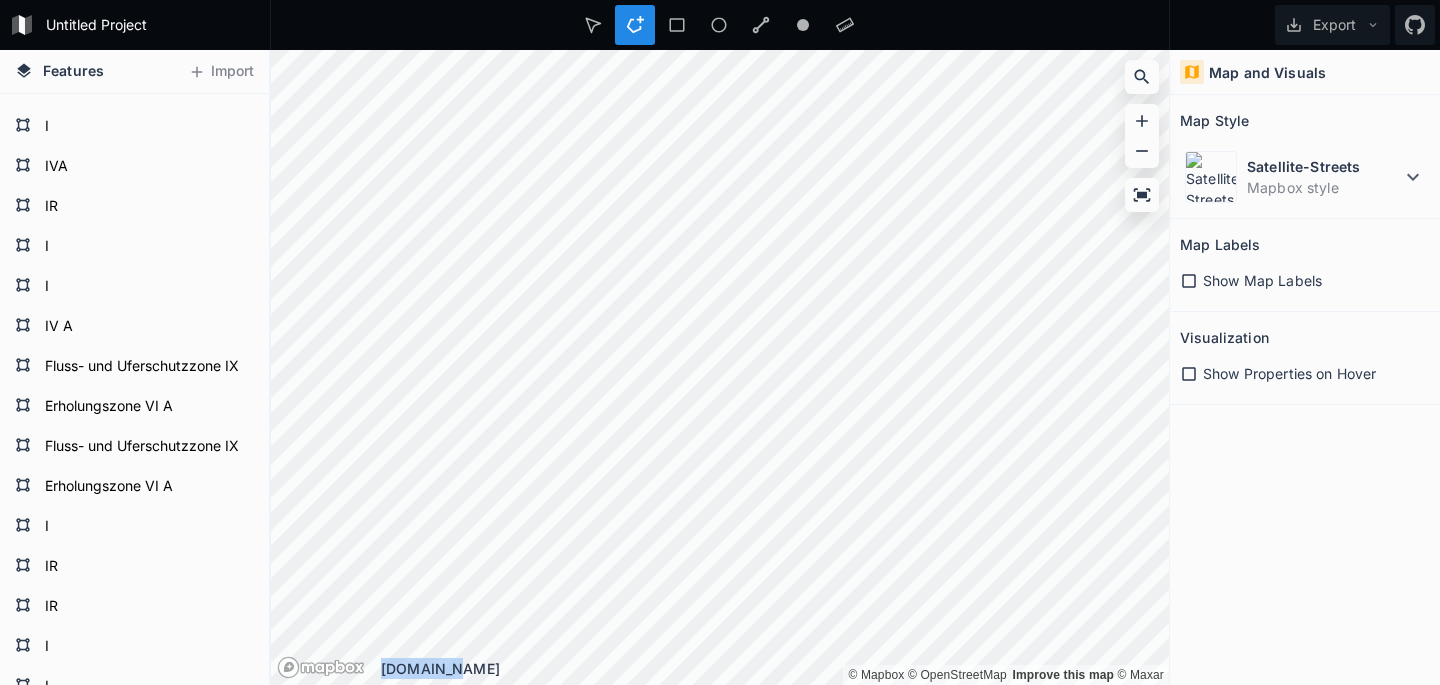 click on "© Mapbox   © OpenStreetMap   Improve this map   © Maxar © Mapbox   © OpenStreetMap   Improve this map [DOMAIN_NAME]" 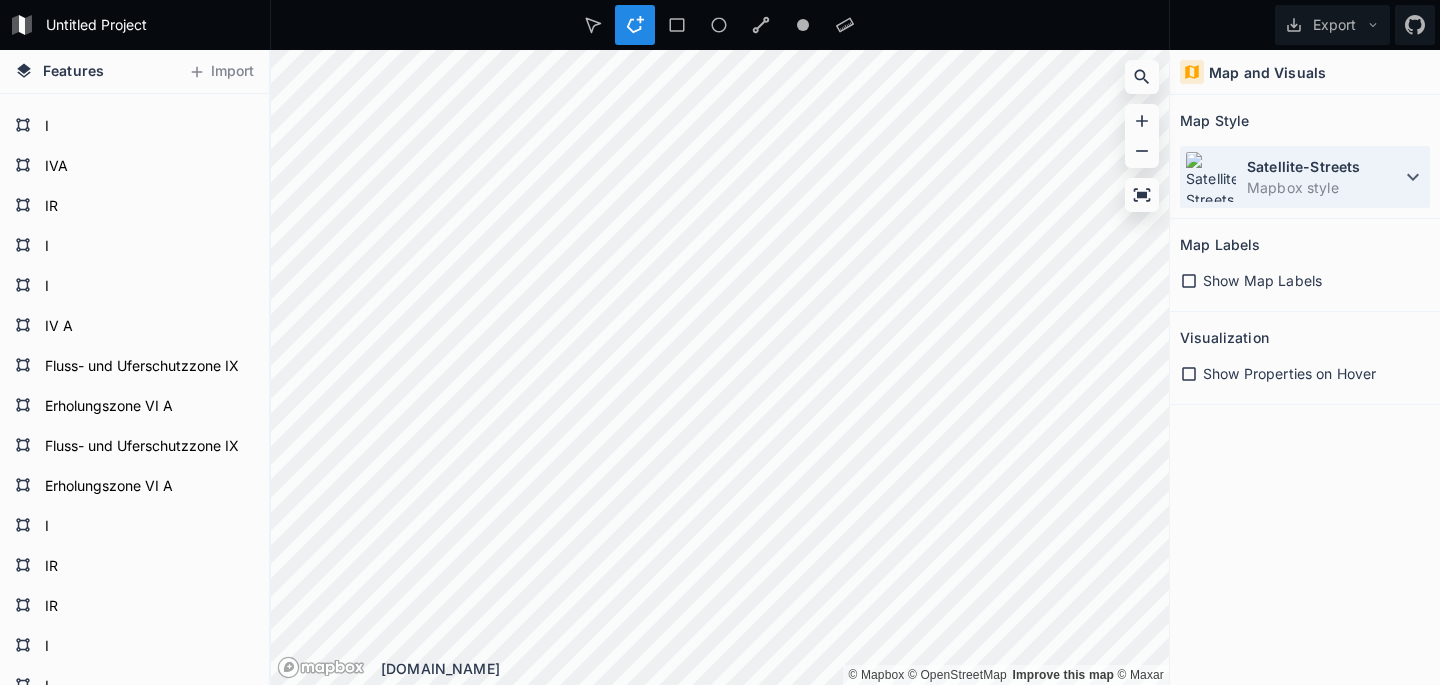 click on "Mapbox style" at bounding box center (1324, 187) 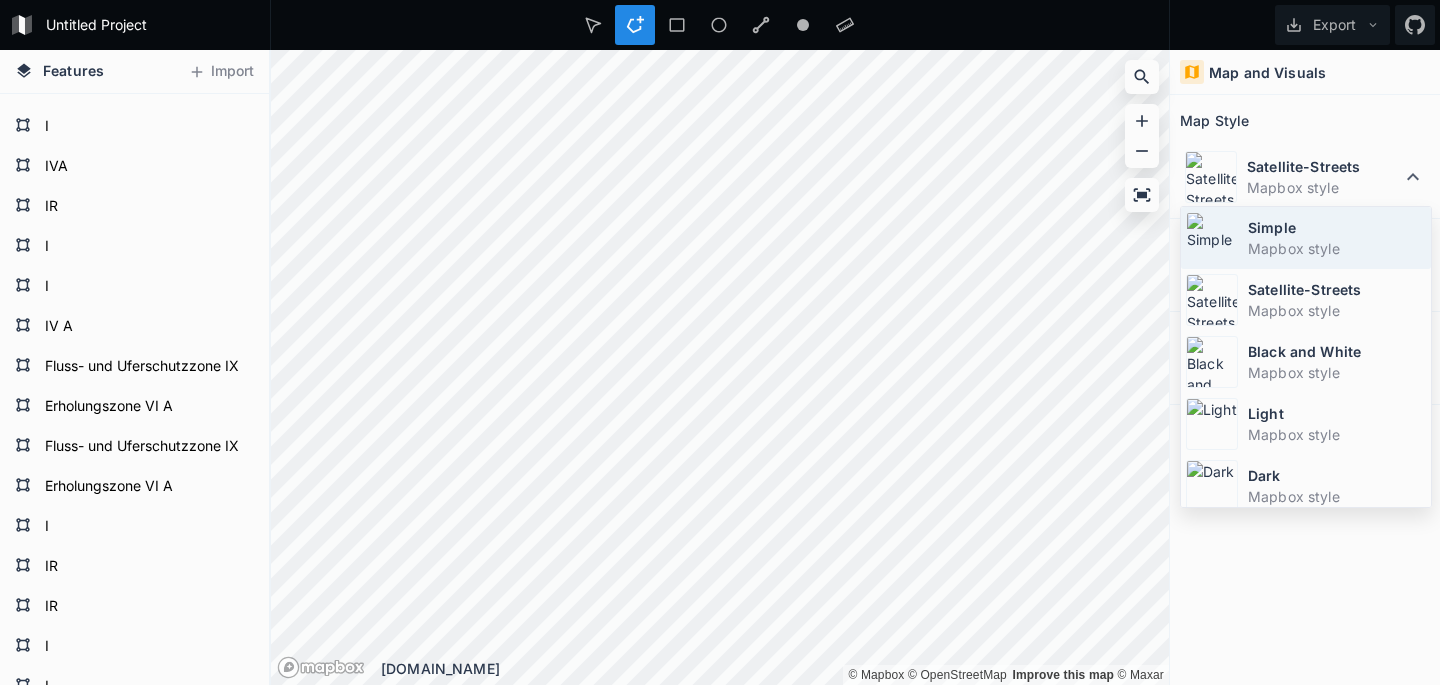click on "Simple" at bounding box center [1337, 227] 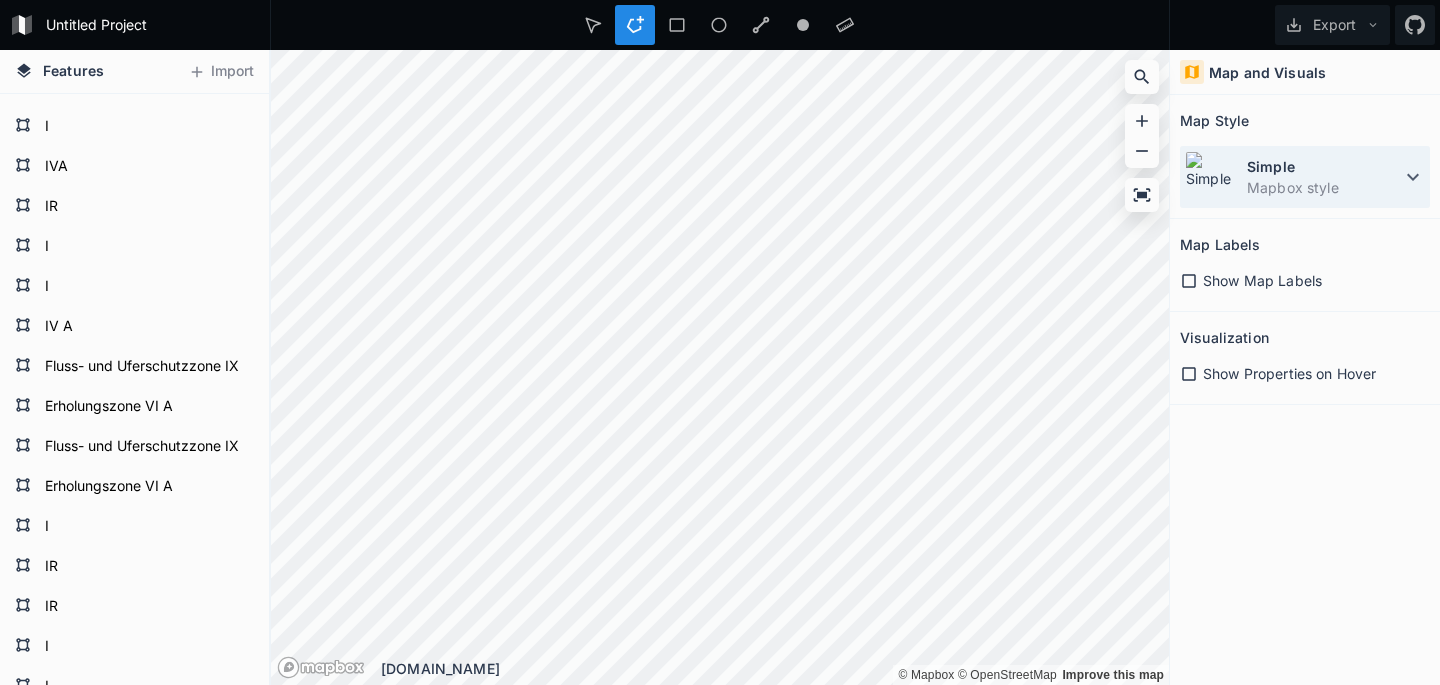 click on "Simple" at bounding box center (1324, 166) 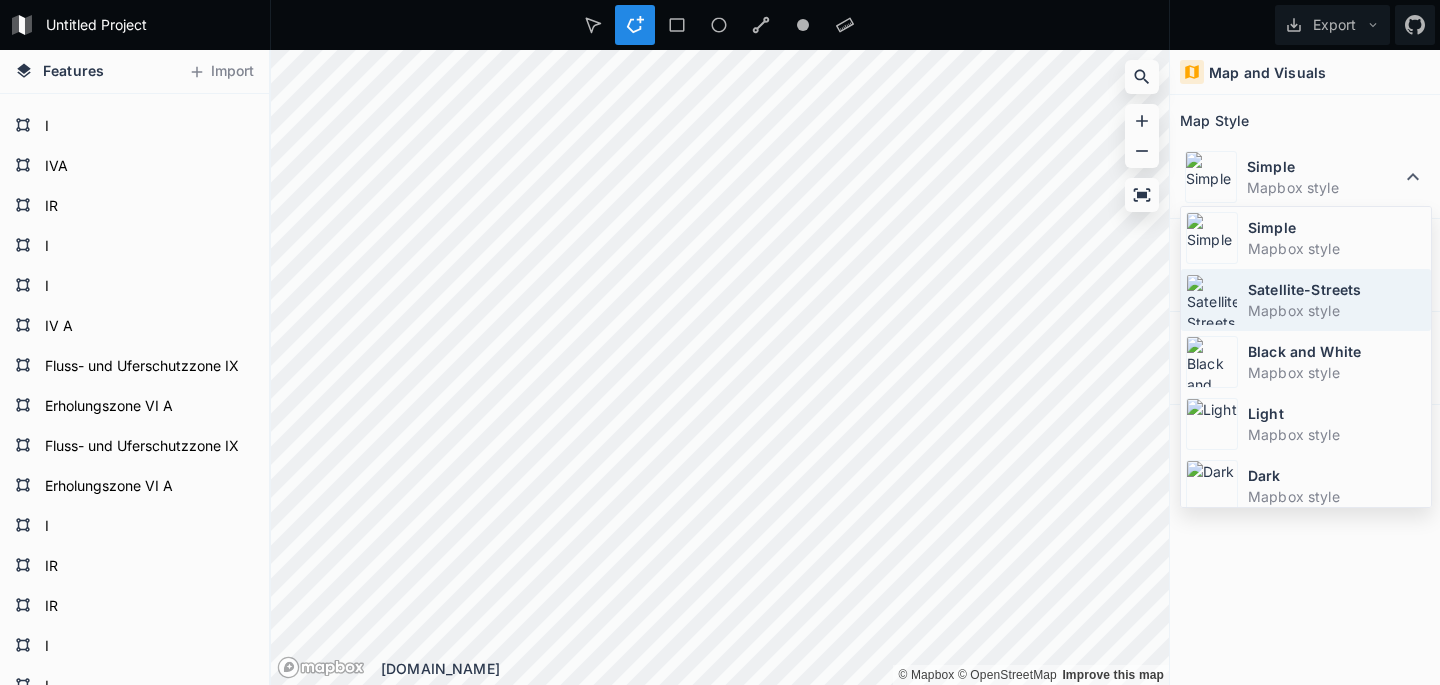 click on "Mapbox style" at bounding box center (1337, 310) 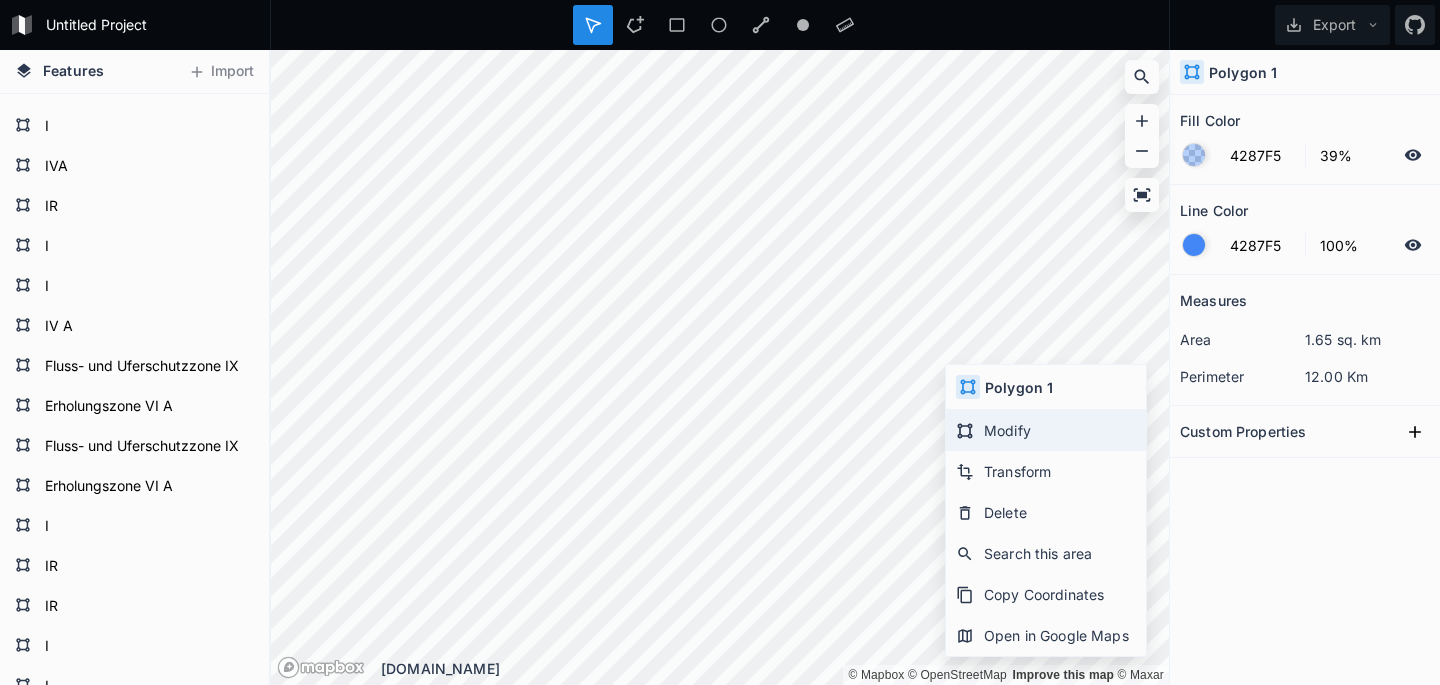 click on "Modify" 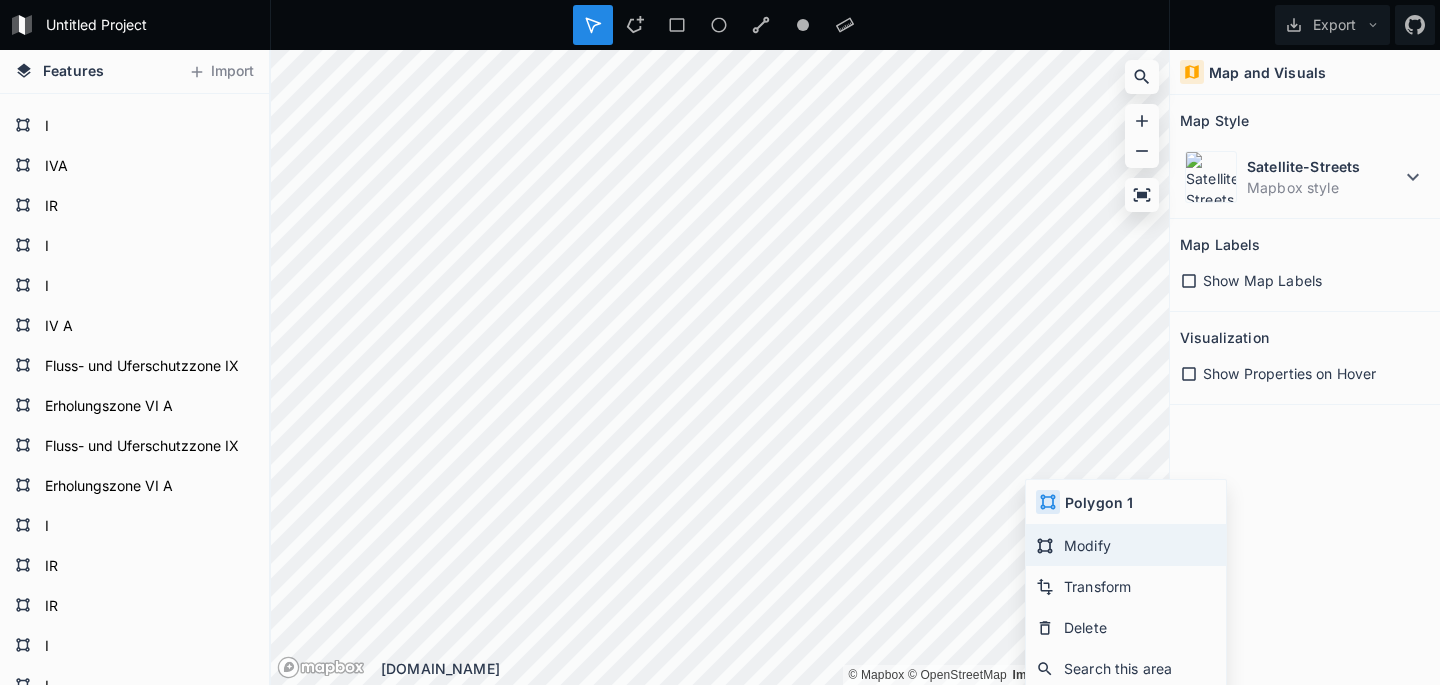 click on "Modify" 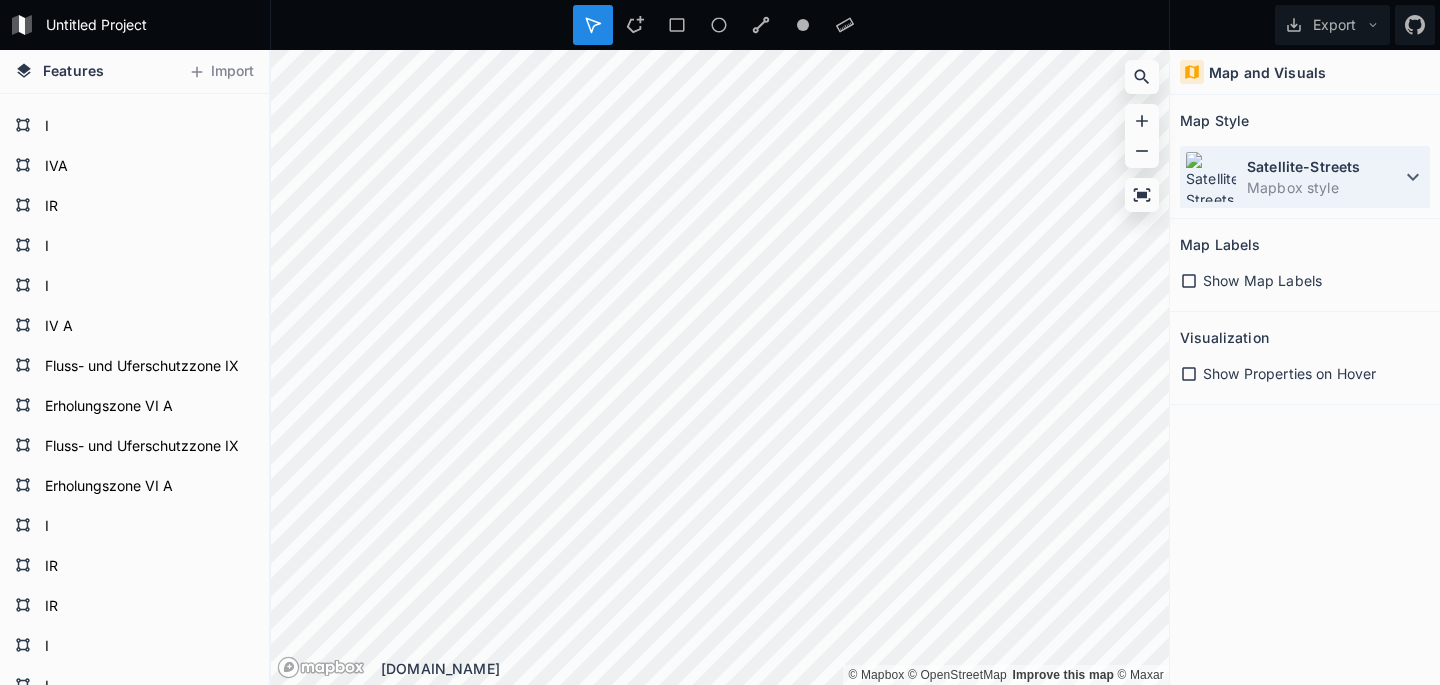 click on "Mapbox style" at bounding box center [1324, 187] 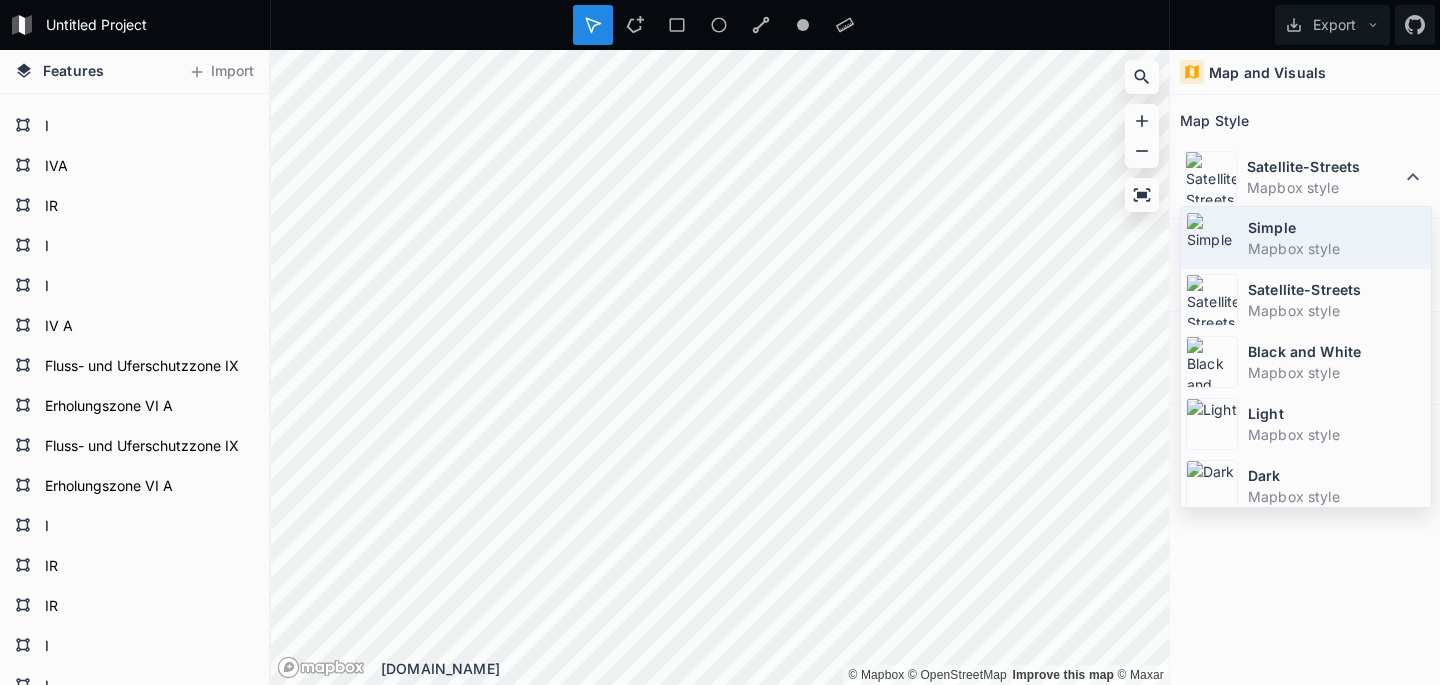click on "Mapbox style" at bounding box center [1337, 248] 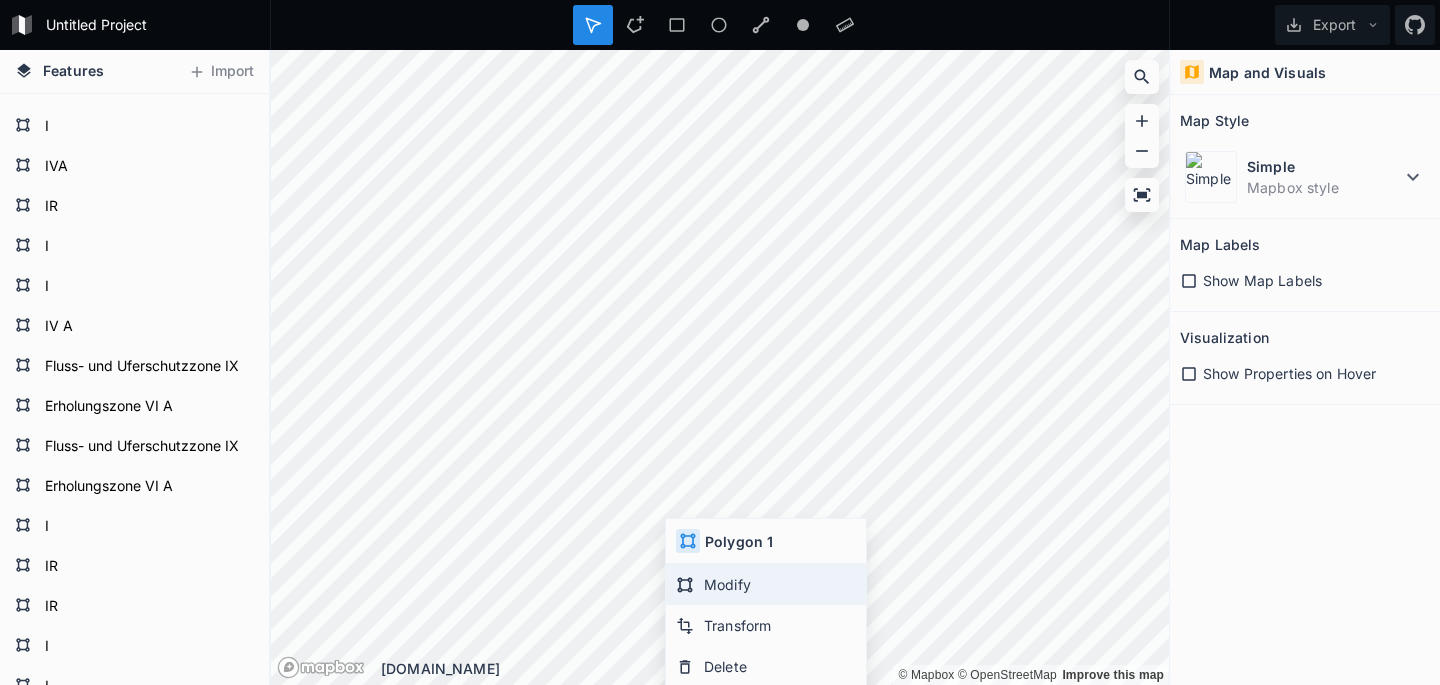 click on "Modify" 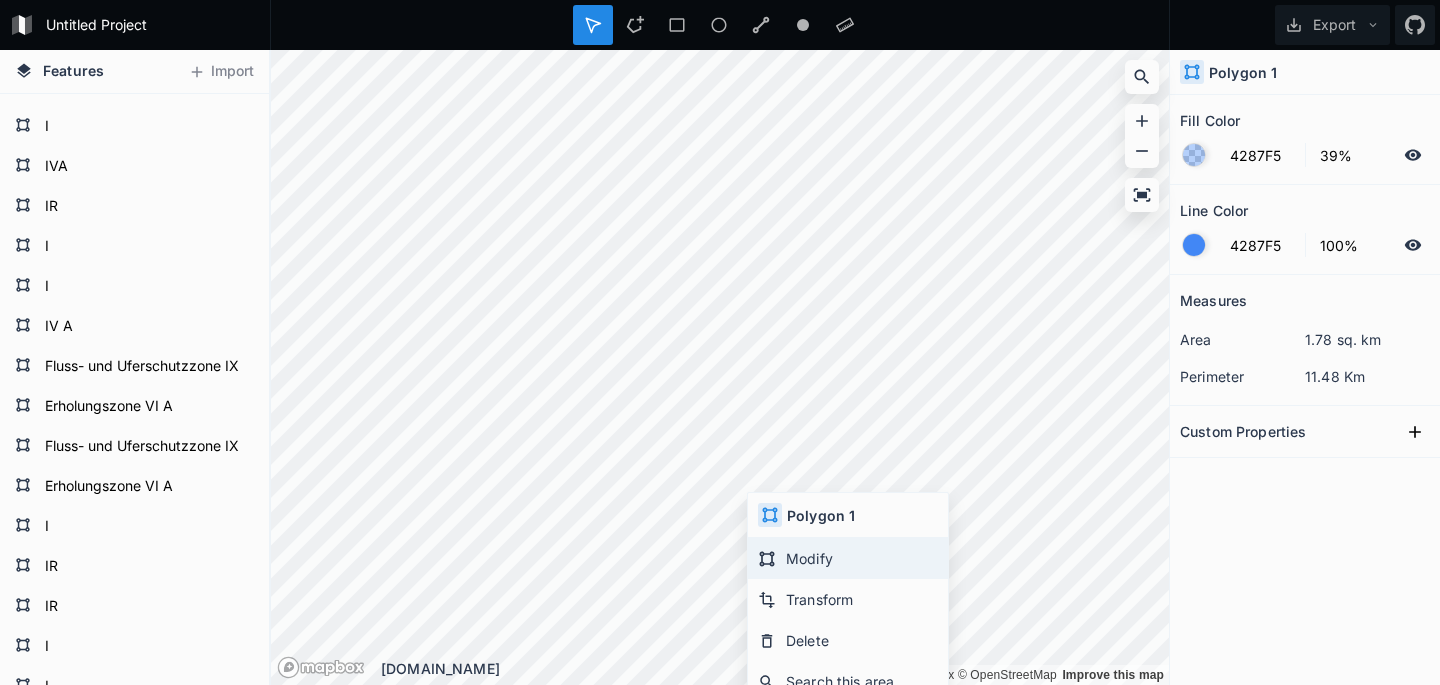 click on "Modify" 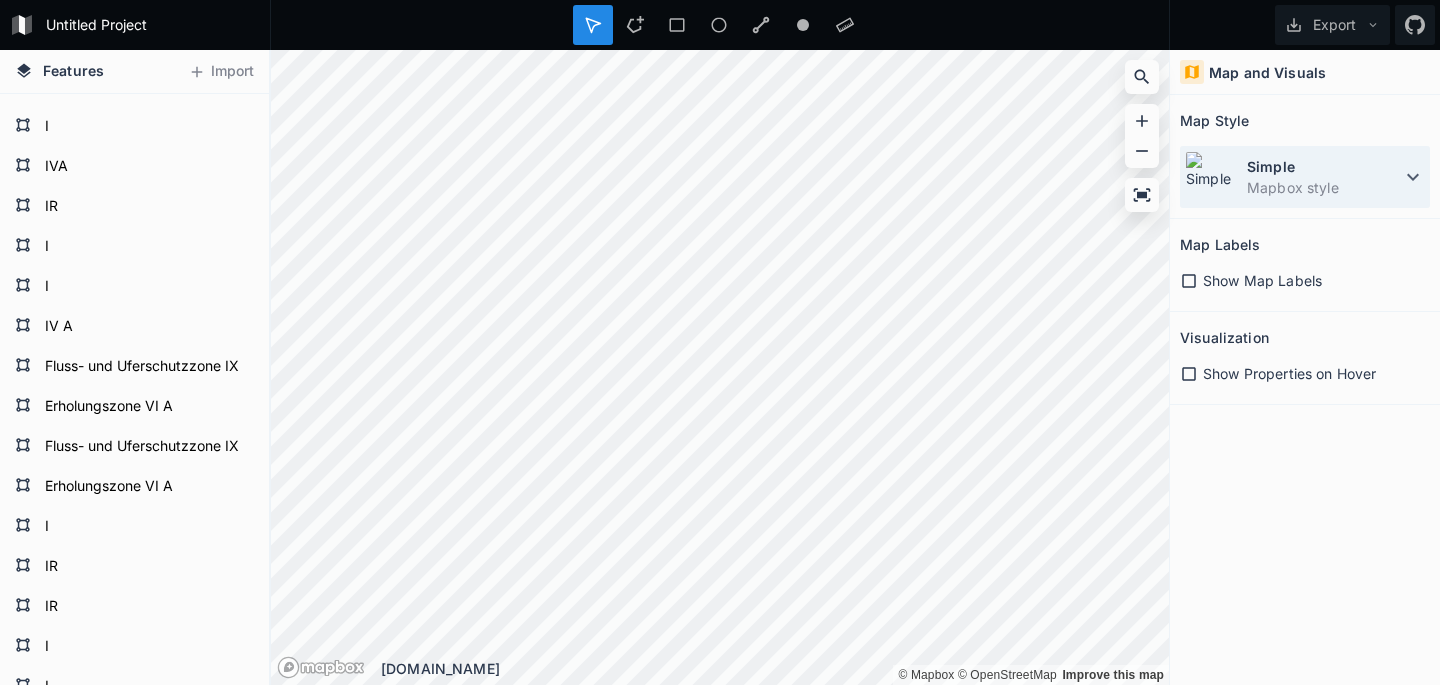click at bounding box center [1211, 177] 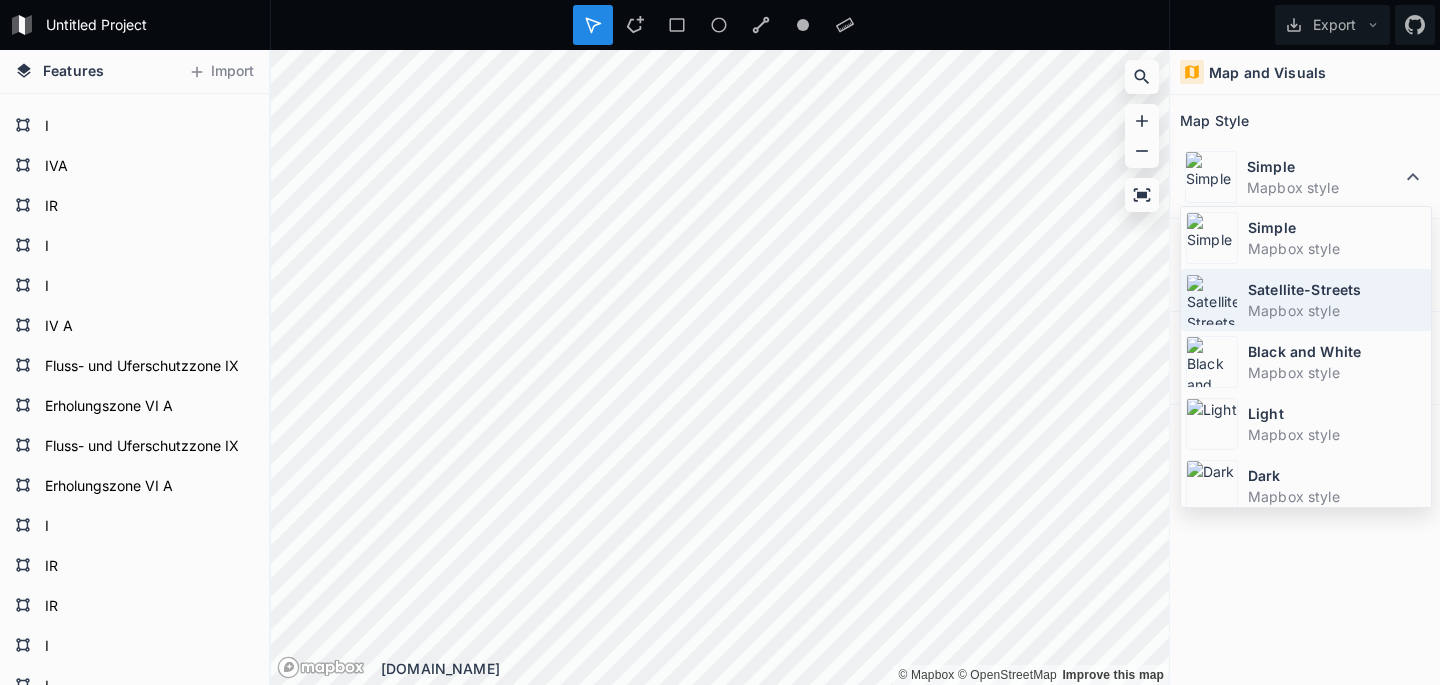 click at bounding box center (1212, 300) 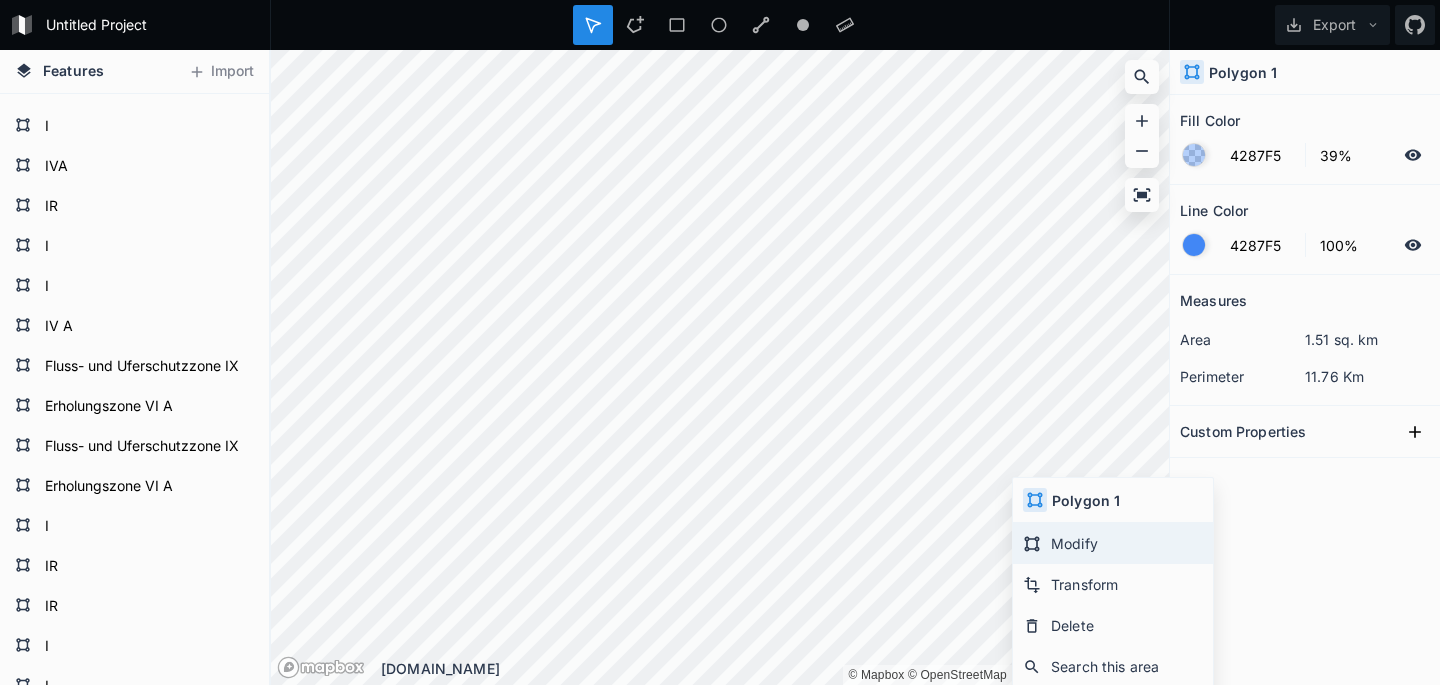click on "Modify" 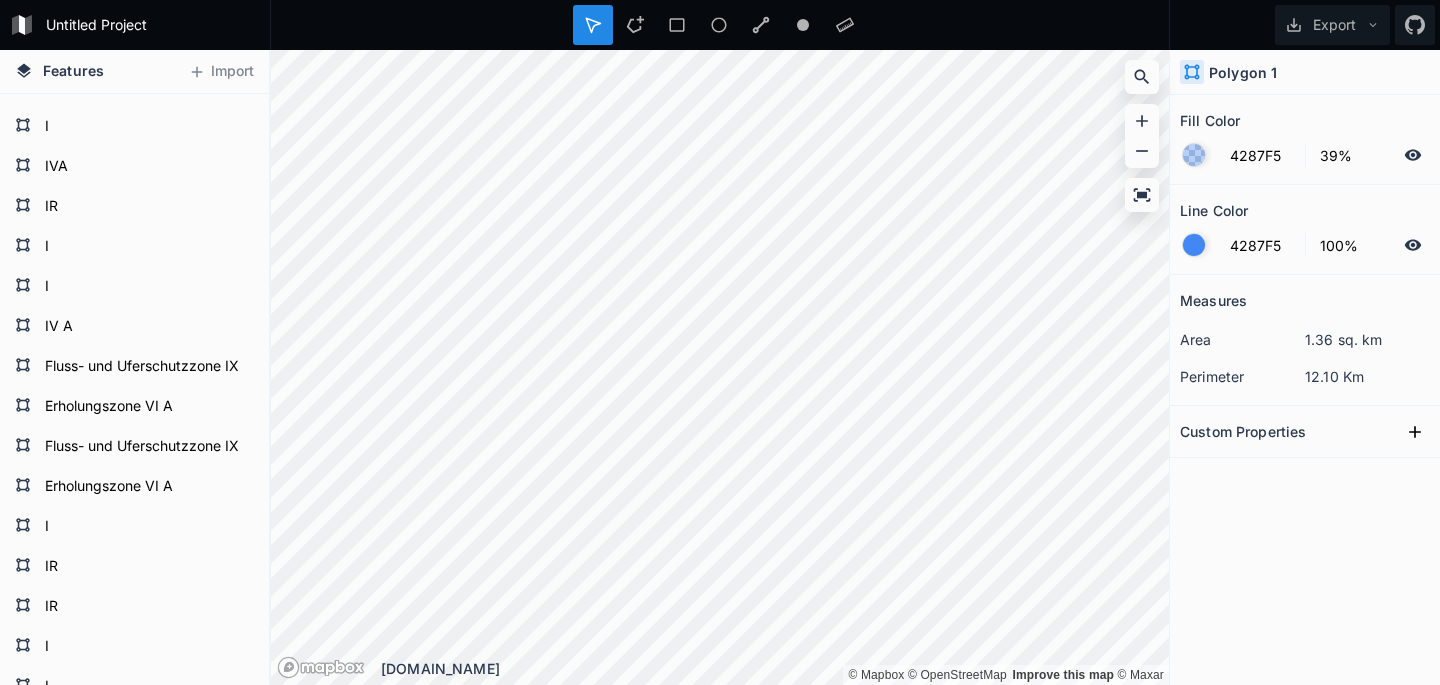 click on "Untitled Project  Export  Features  Import  Fluss- und Uferschutzzone IX I IR IVA IR I I I IR IR I Erholungszone VI A Fluss- und Uferschutzzone IX Erholungszone VI A Fluss- und Uferschutzzone IX IV A I I IR IVA I IR Fluss- und Uferschutzzone IX Erholungszone VI A © Mapbox   © OpenStreetMap   Improve this map   © Maxar © Mapbox   © OpenStreetMap   Improve this map [DOMAIN_NAME] Polygon 1 Fill Color 4287F5 39% Line Color 4287F5 100% Measures area 1.36 sq. km perimeter 12.10 Km Custom Properties" at bounding box center [720, 342] 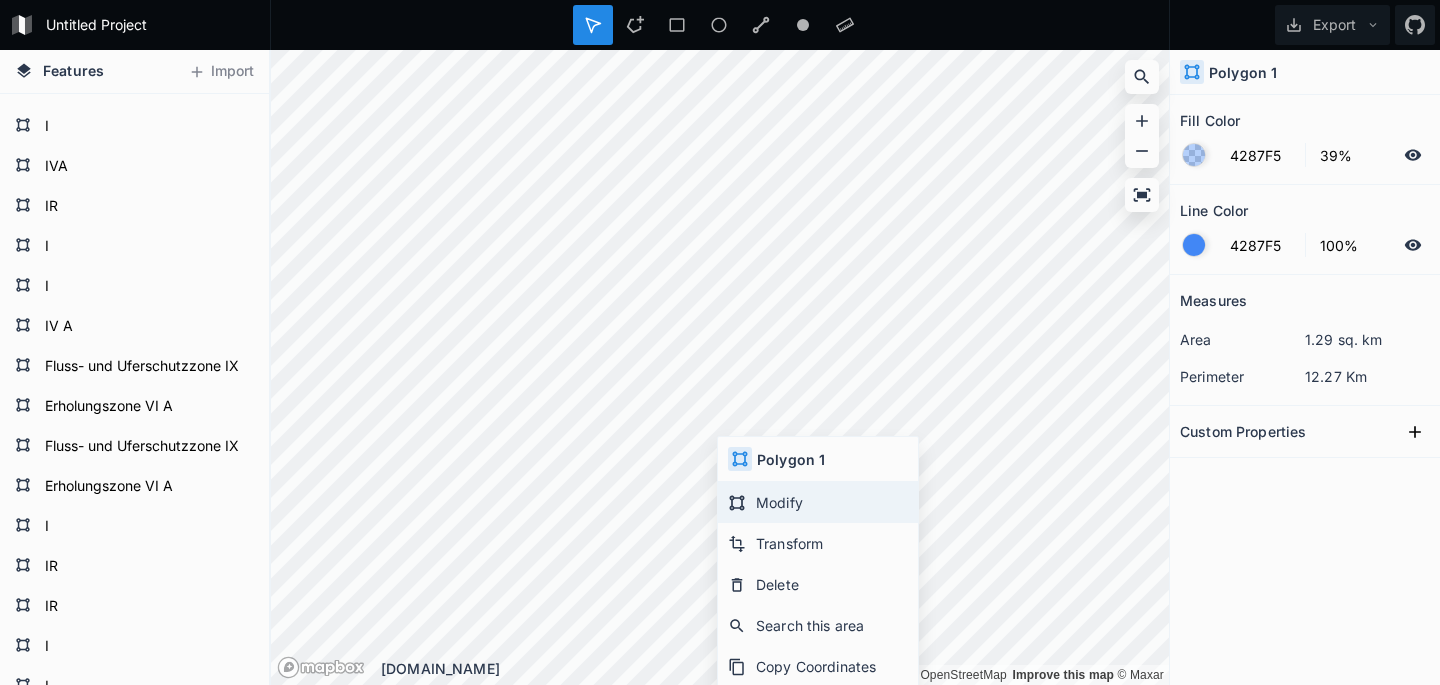 click on "Modify" 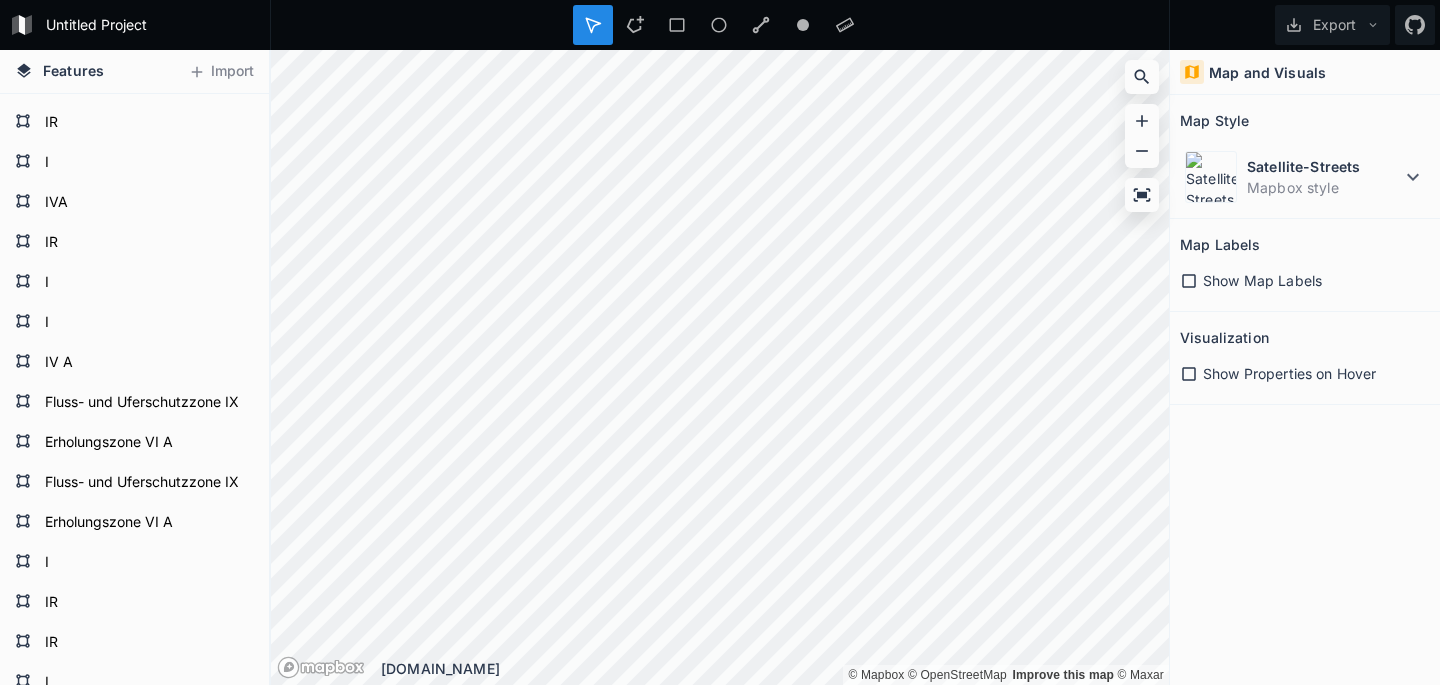 scroll, scrollTop: 69, scrollLeft: 0, axis: vertical 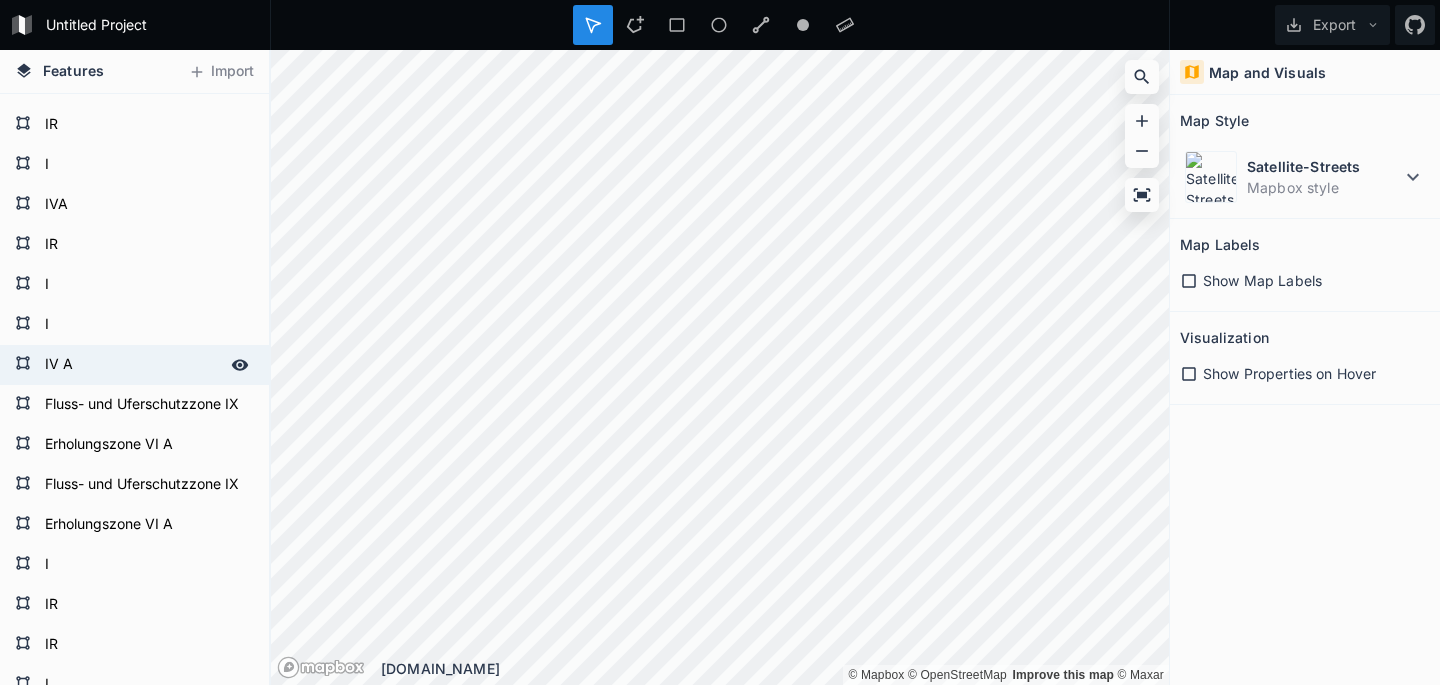 click on "IV A" at bounding box center [132, 365] 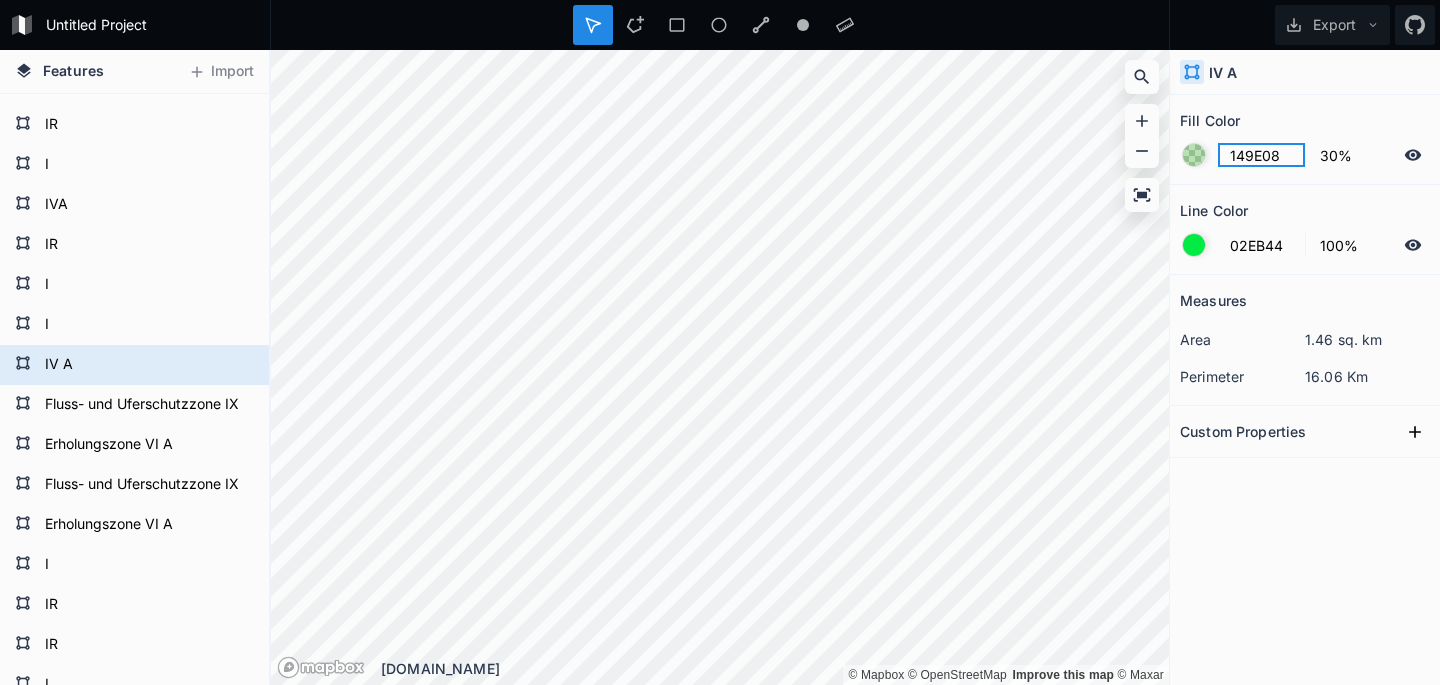 click on "149E08" 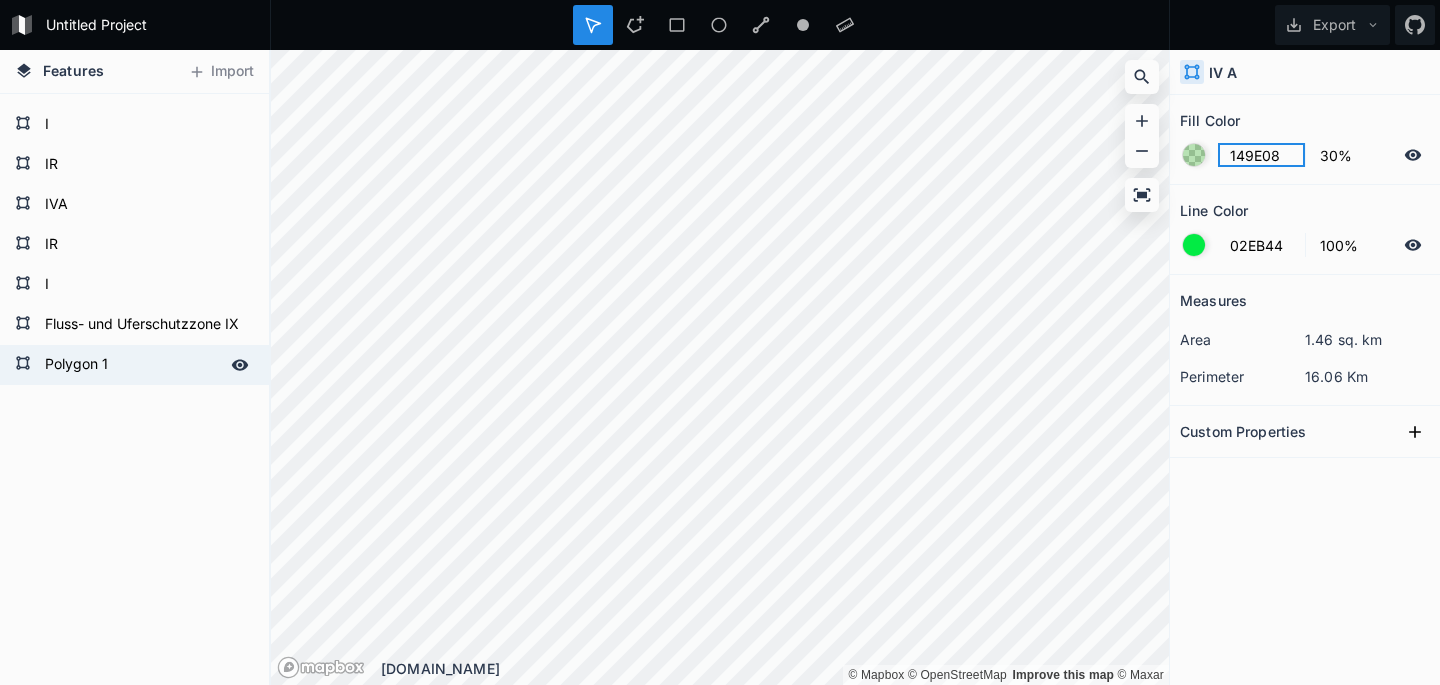 scroll, scrollTop: 709, scrollLeft: 0, axis: vertical 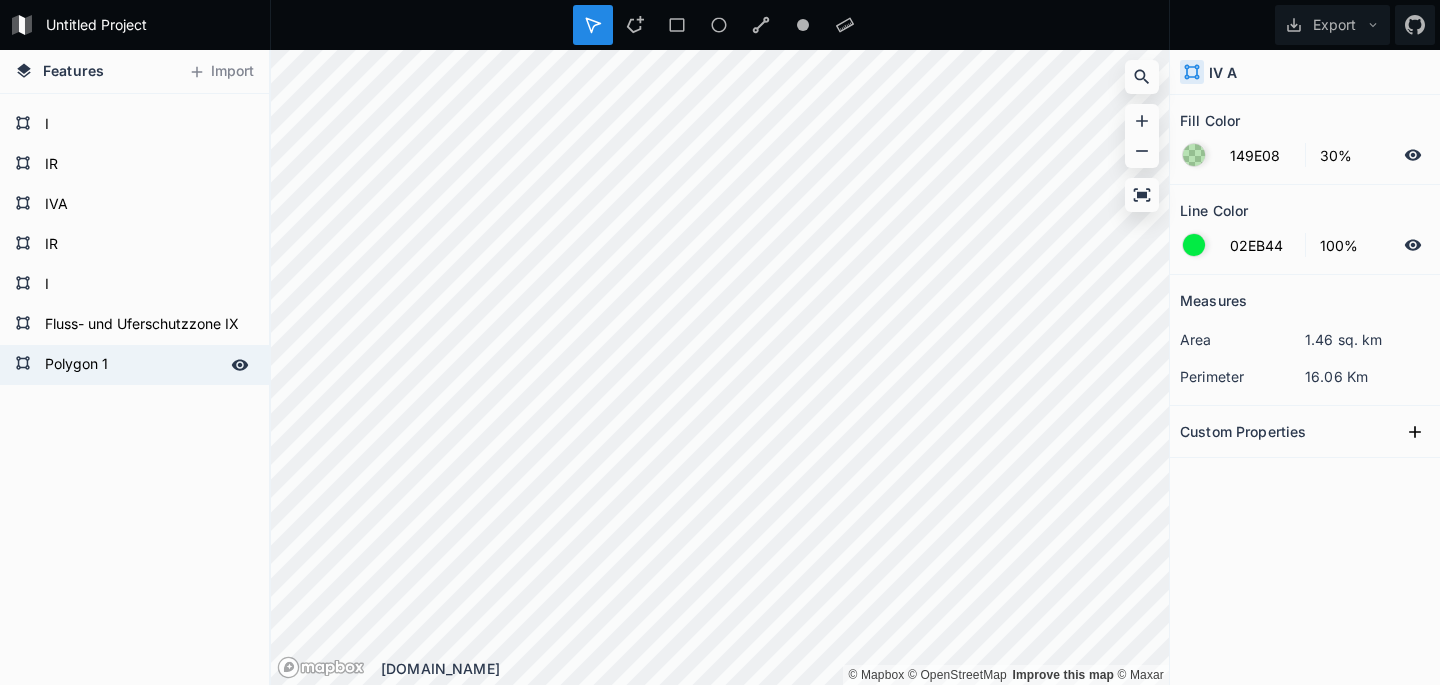 click on "Polygon 1" at bounding box center (132, 365) 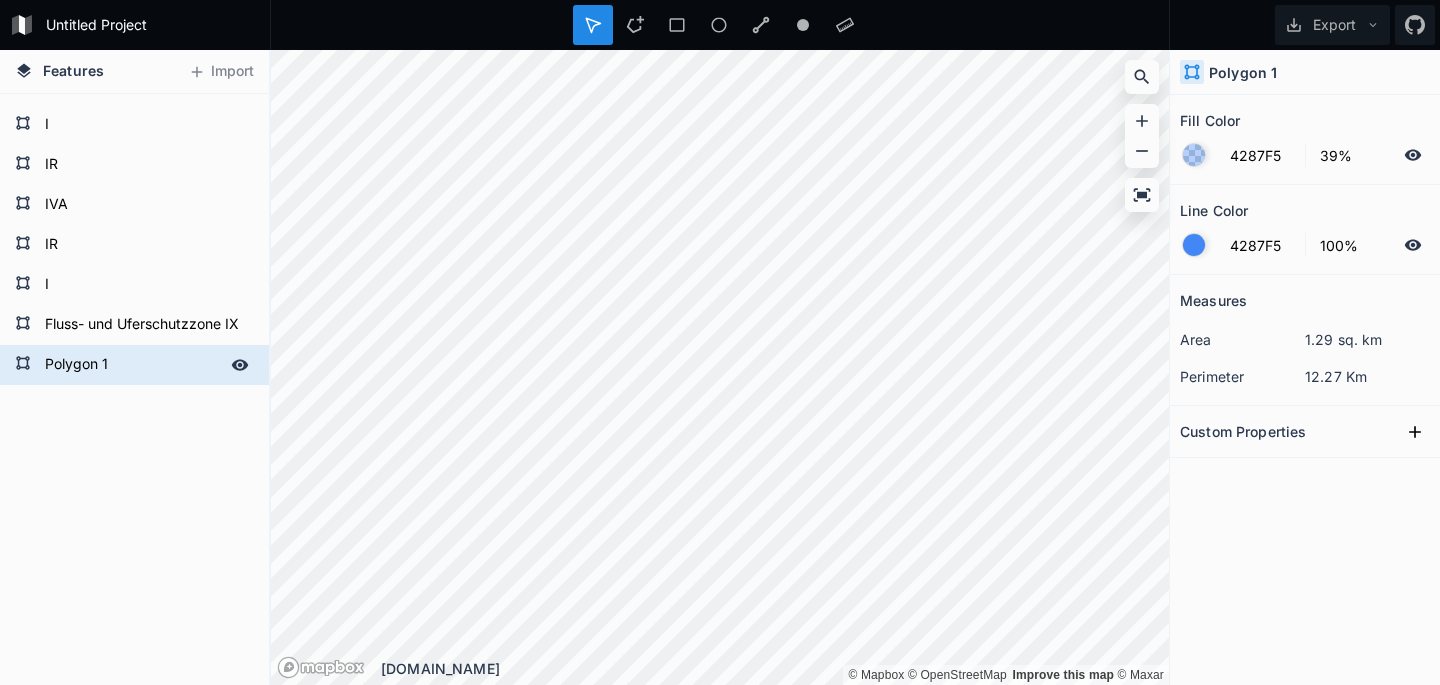 click on "Polygon 1" at bounding box center [132, 365] 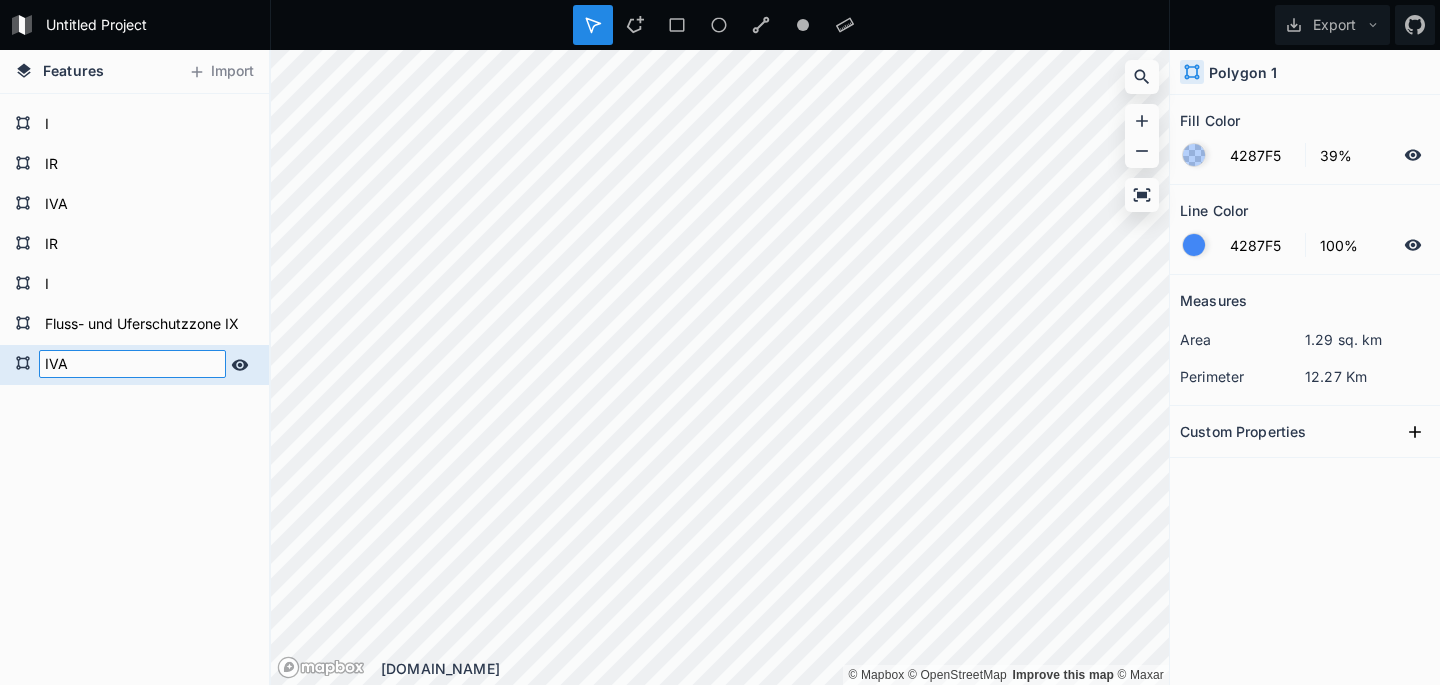 type on "IVA" 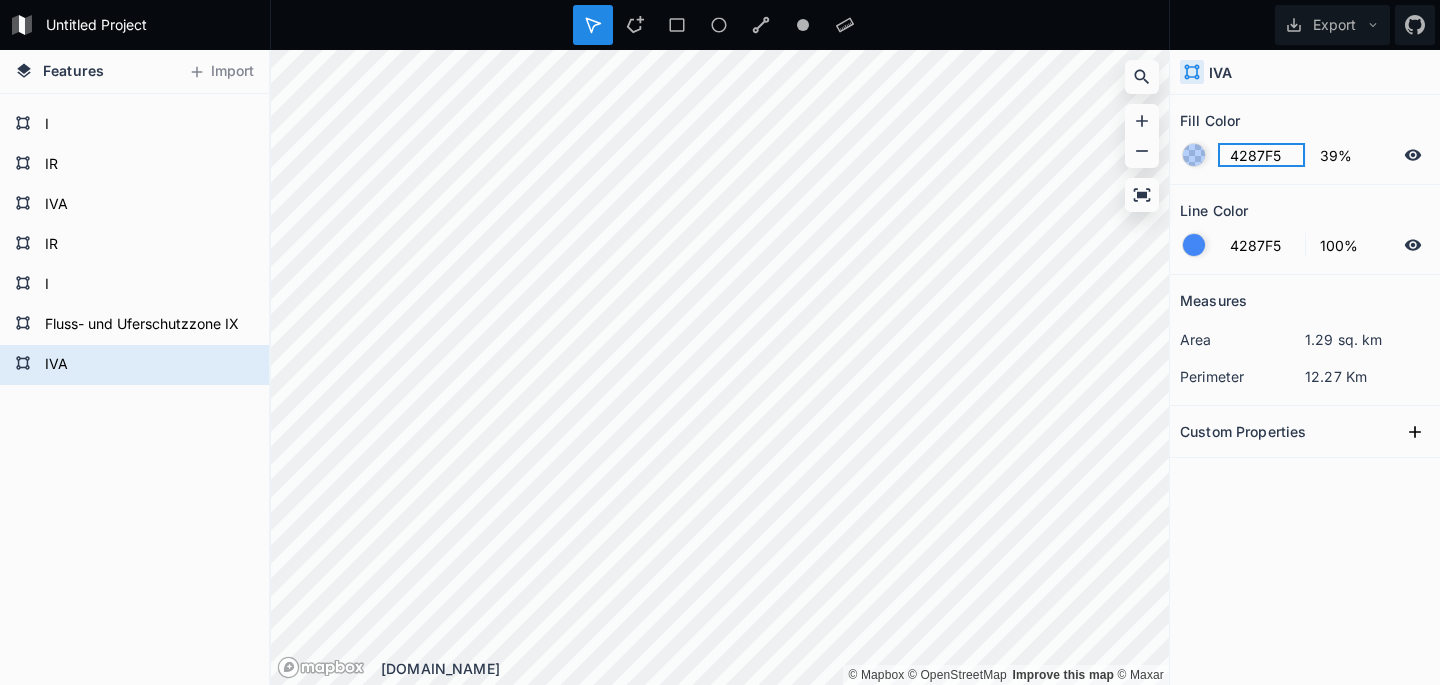 click on "4287F5" 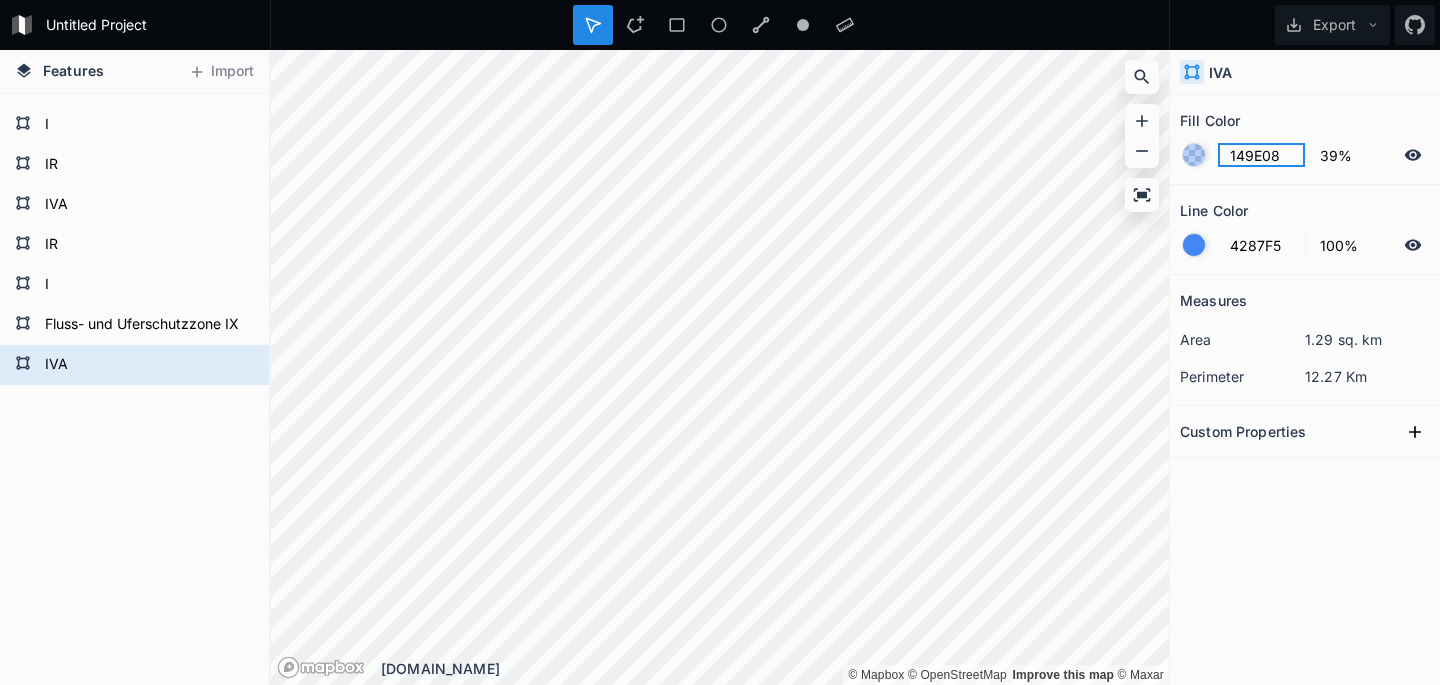 type on "149E08" 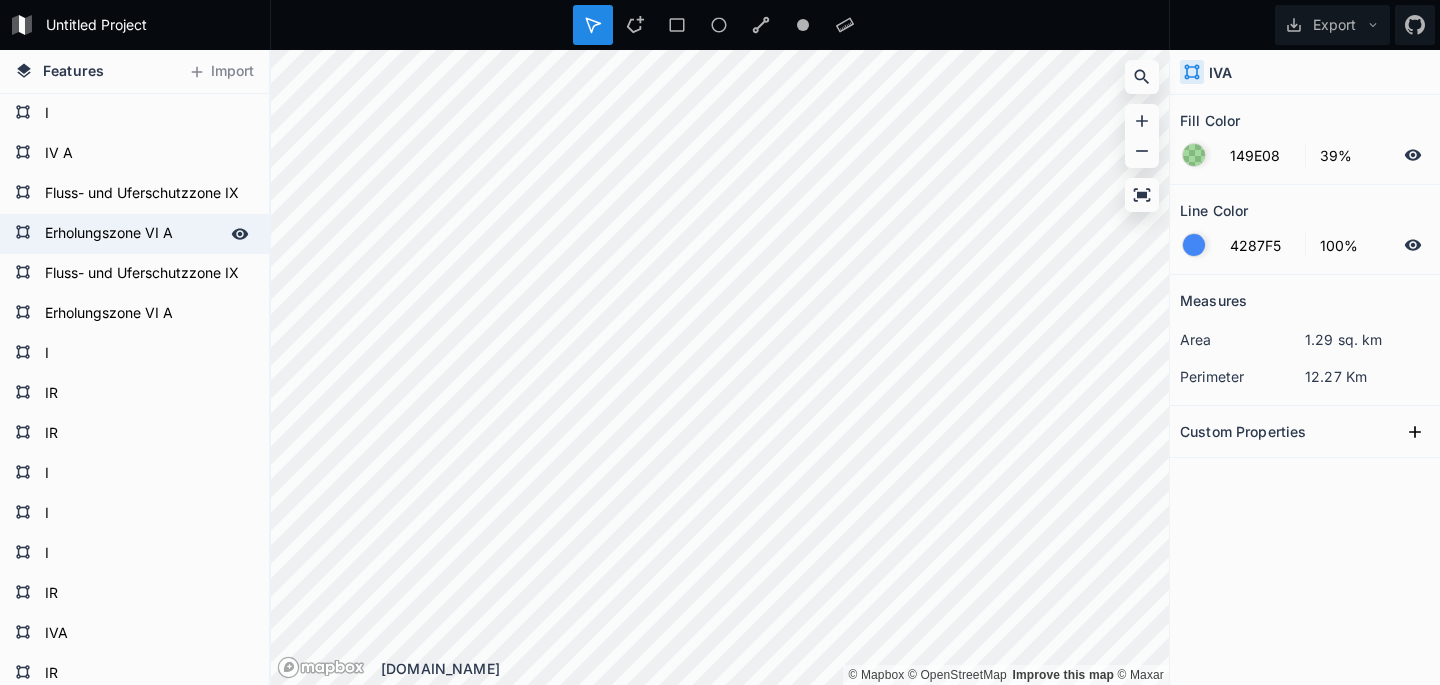 scroll, scrollTop: 279, scrollLeft: 0, axis: vertical 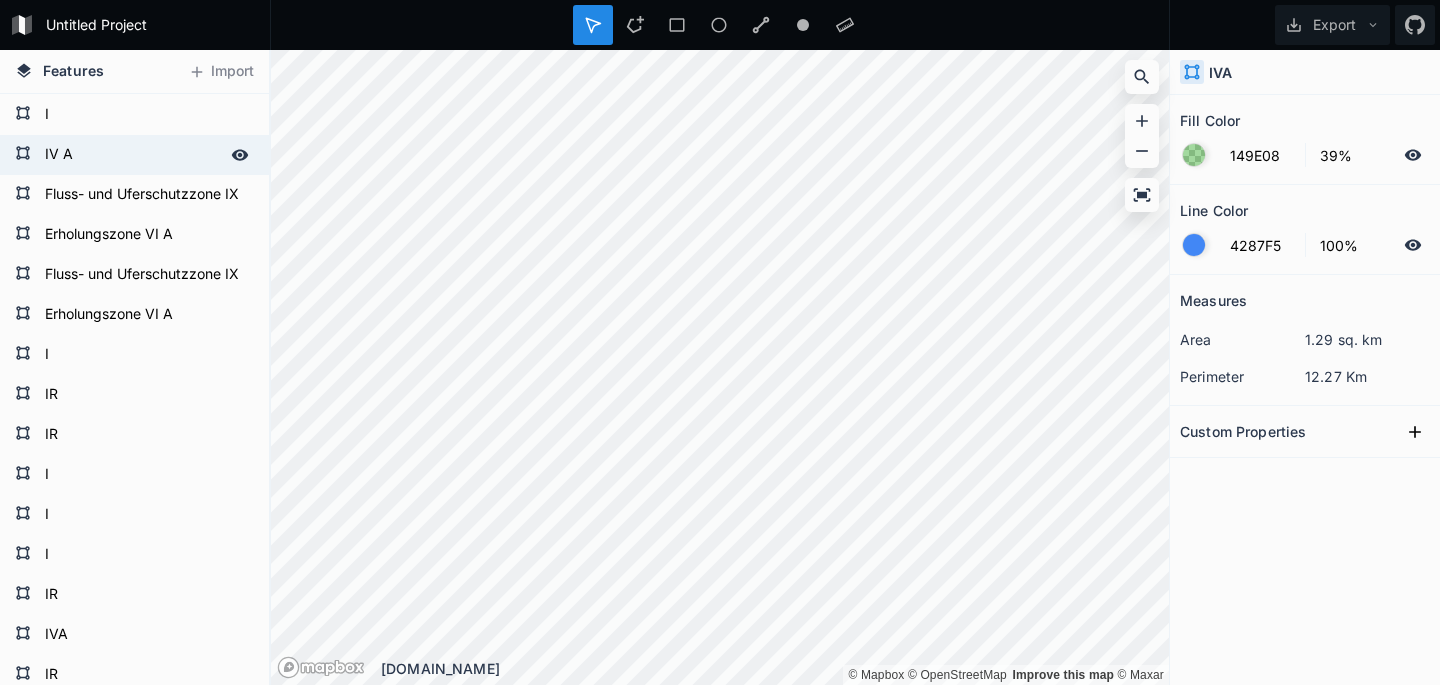 click on "IV A" at bounding box center (132, 155) 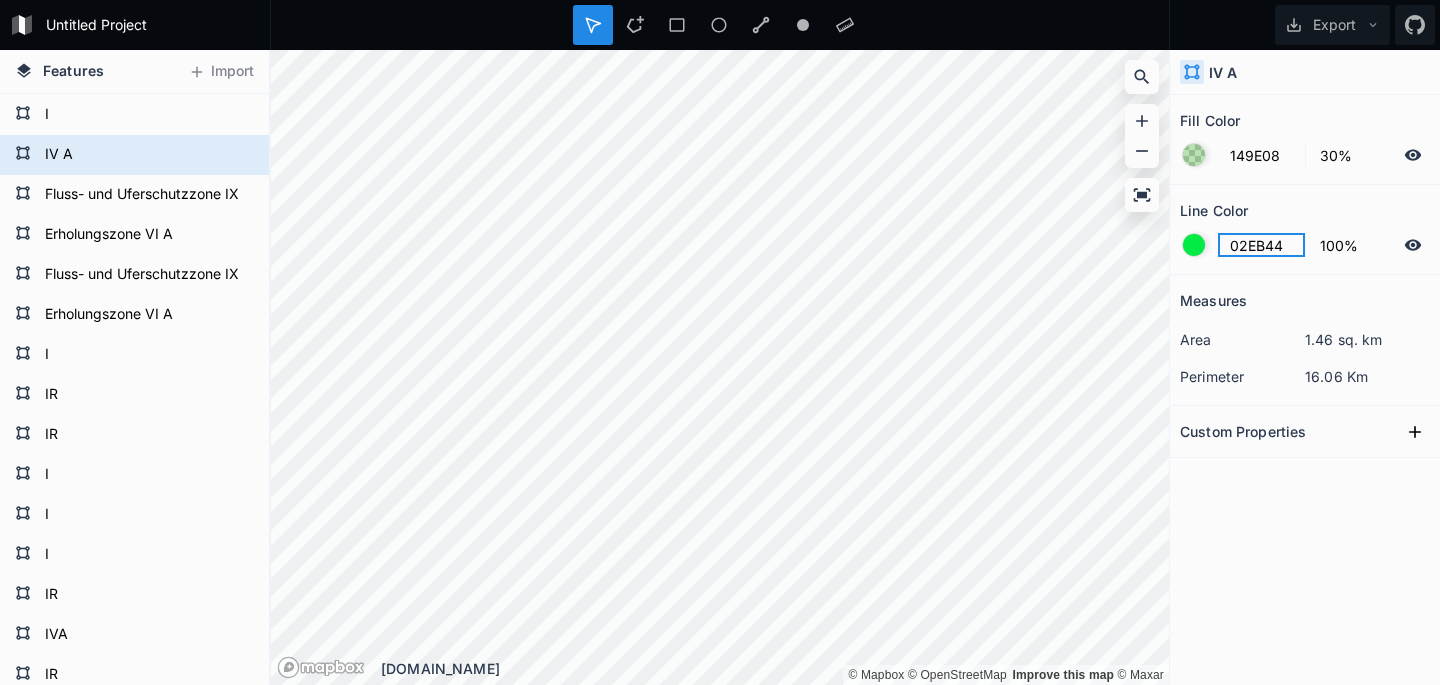 click on "02EB44" 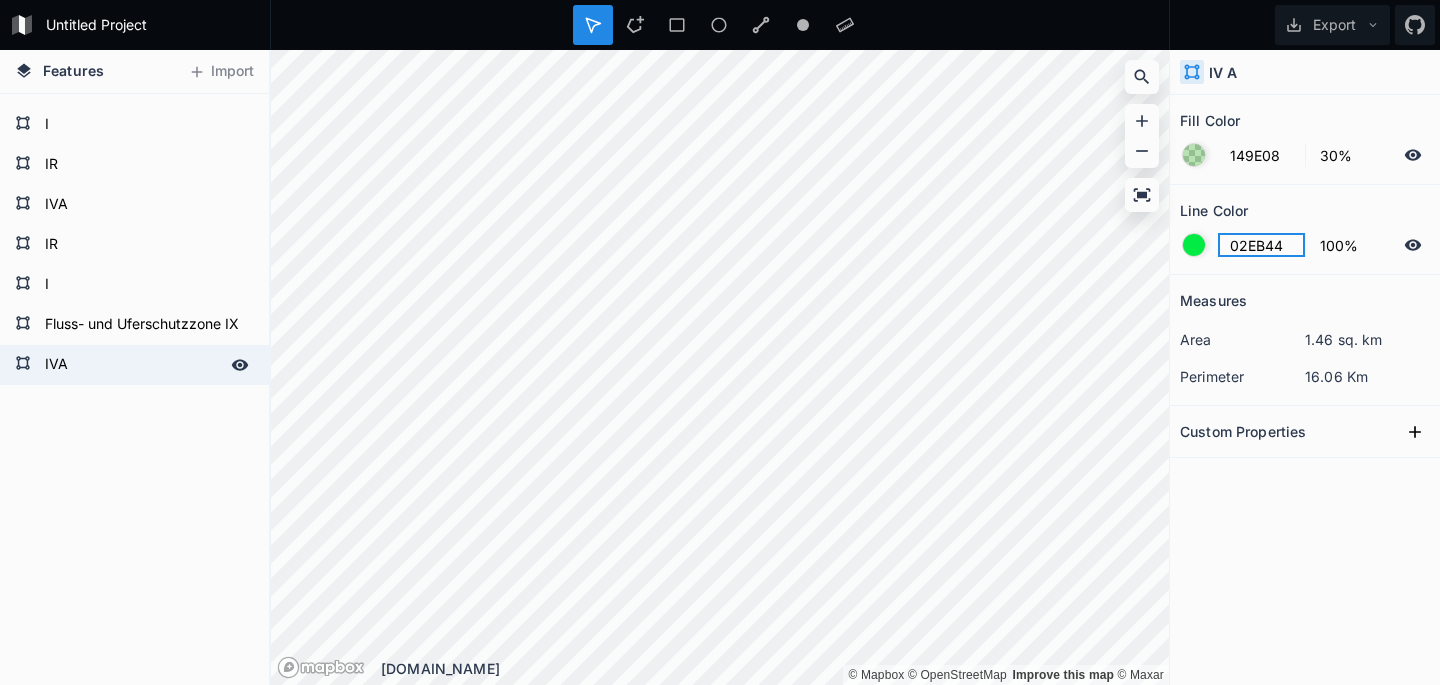 scroll, scrollTop: 709, scrollLeft: 0, axis: vertical 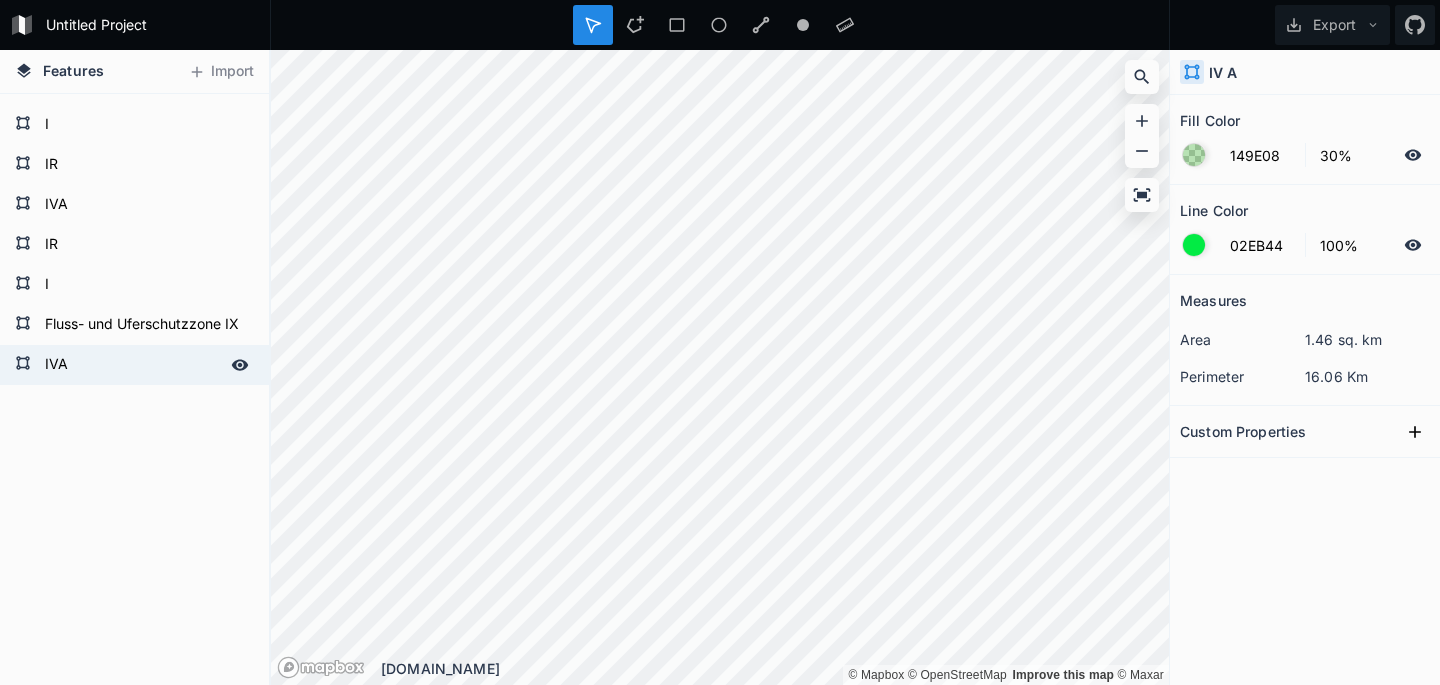 click on "IVA" at bounding box center (132, 365) 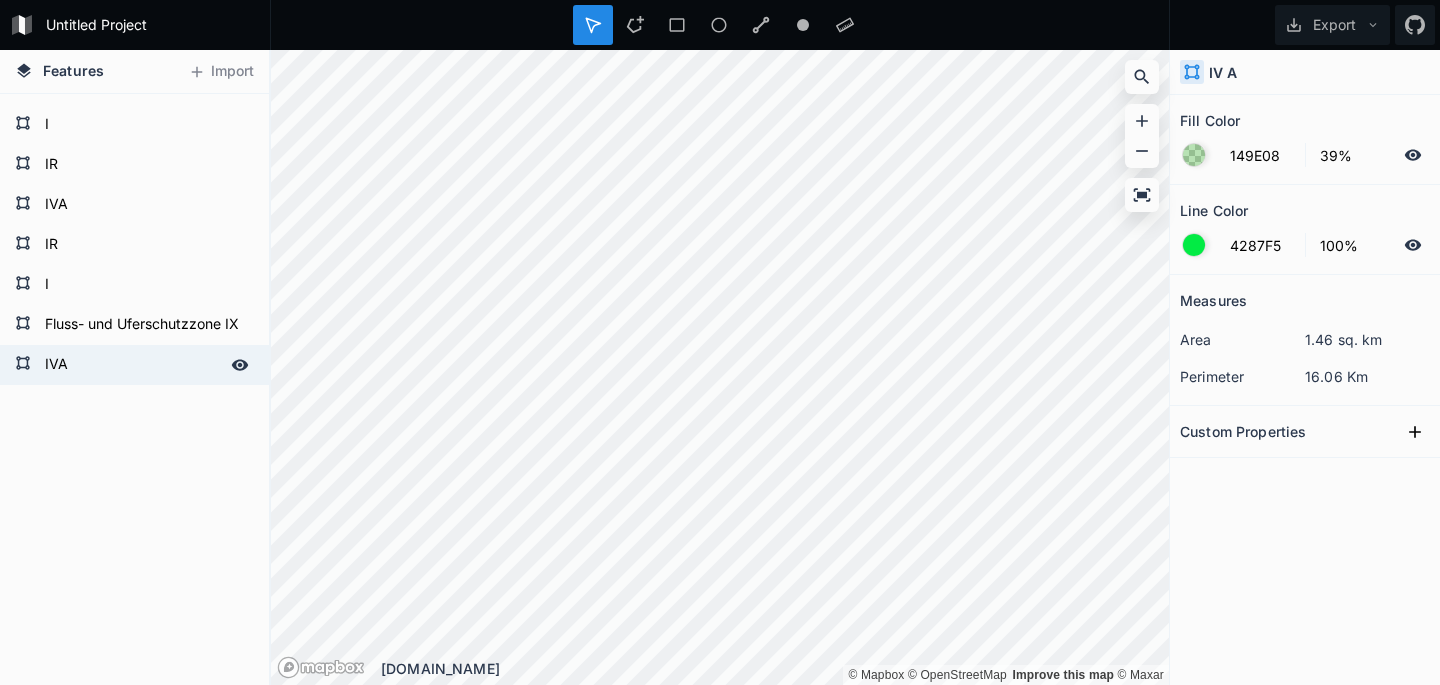 click on "IVA" at bounding box center (132, 365) 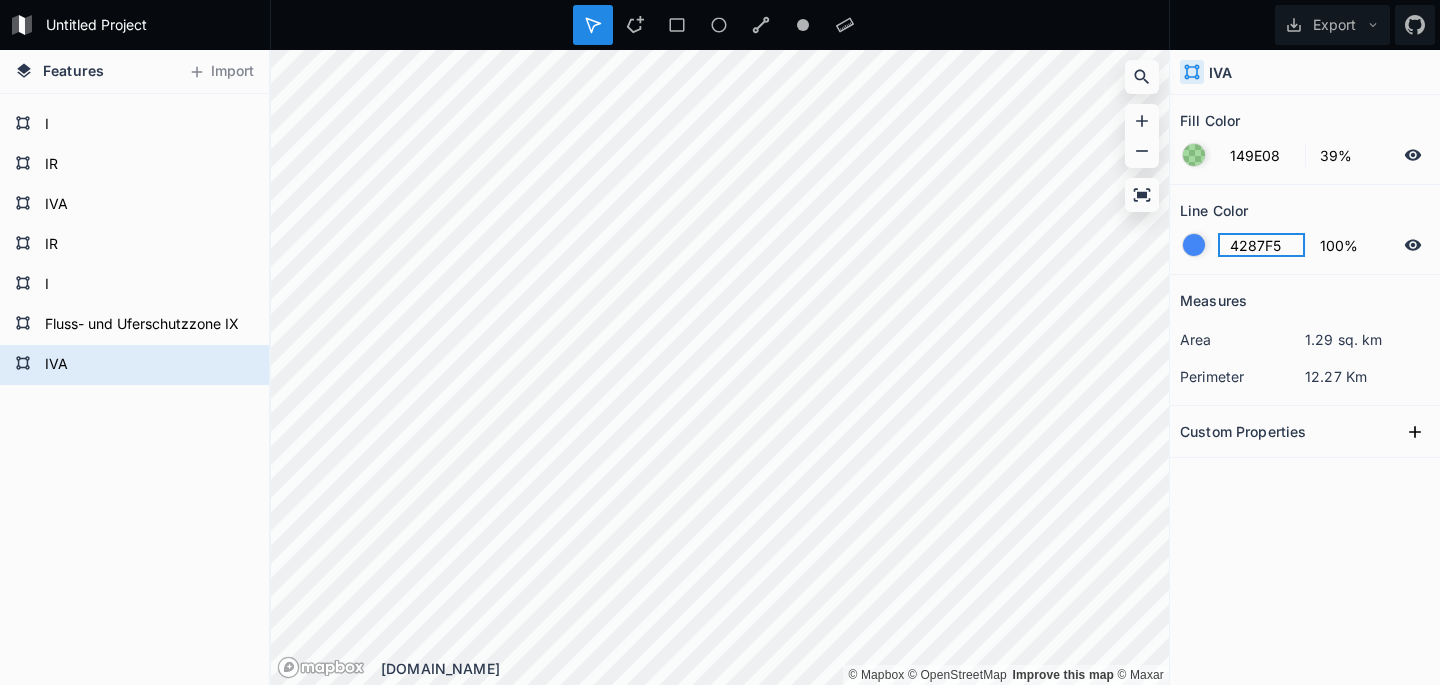 click on "4287F5" 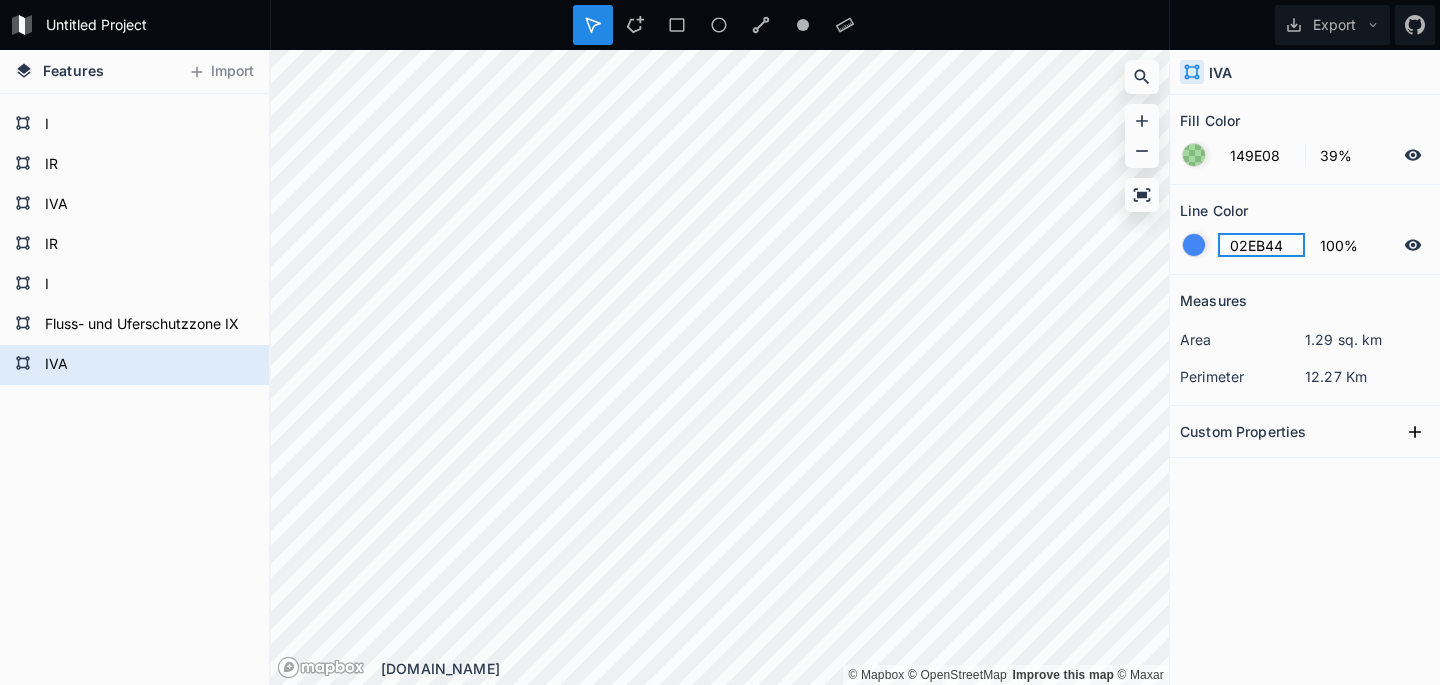 type on "02EB44" 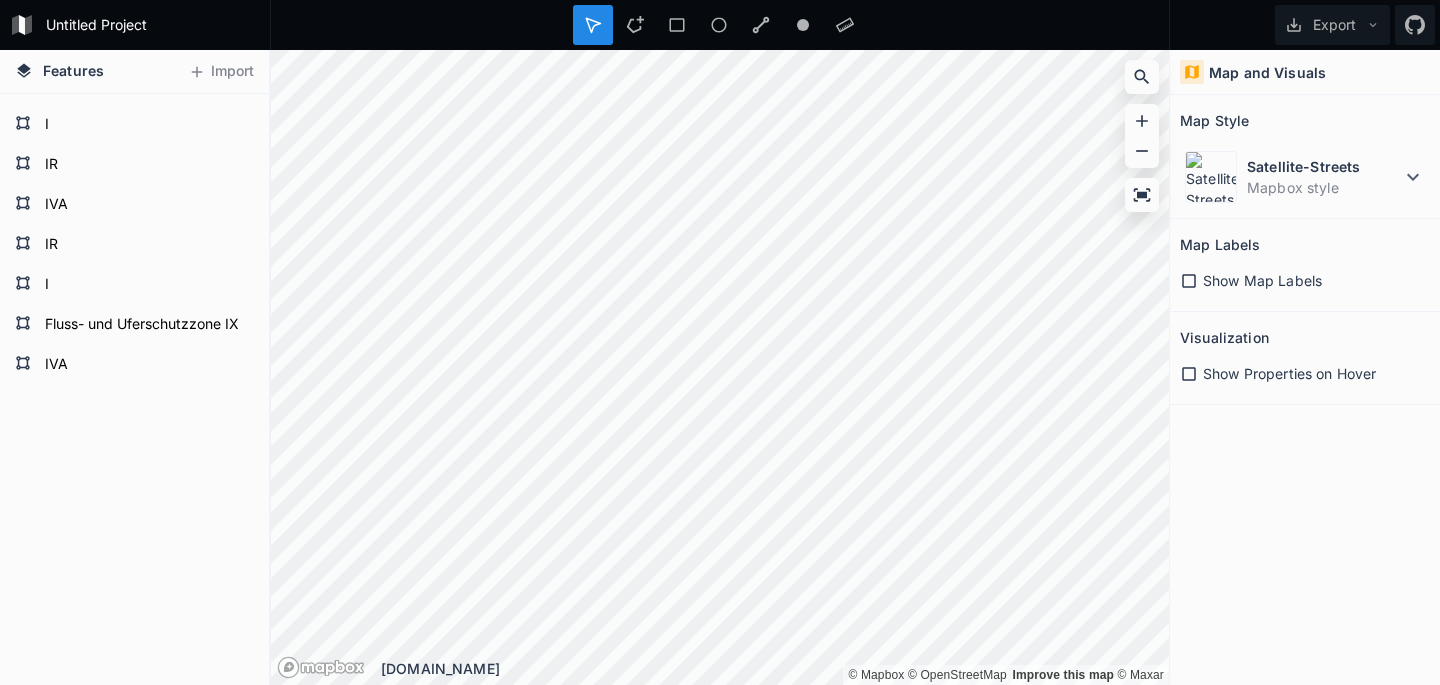 drag, startPoint x: 631, startPoint y: 26, endPoint x: 631, endPoint y: 48, distance: 22 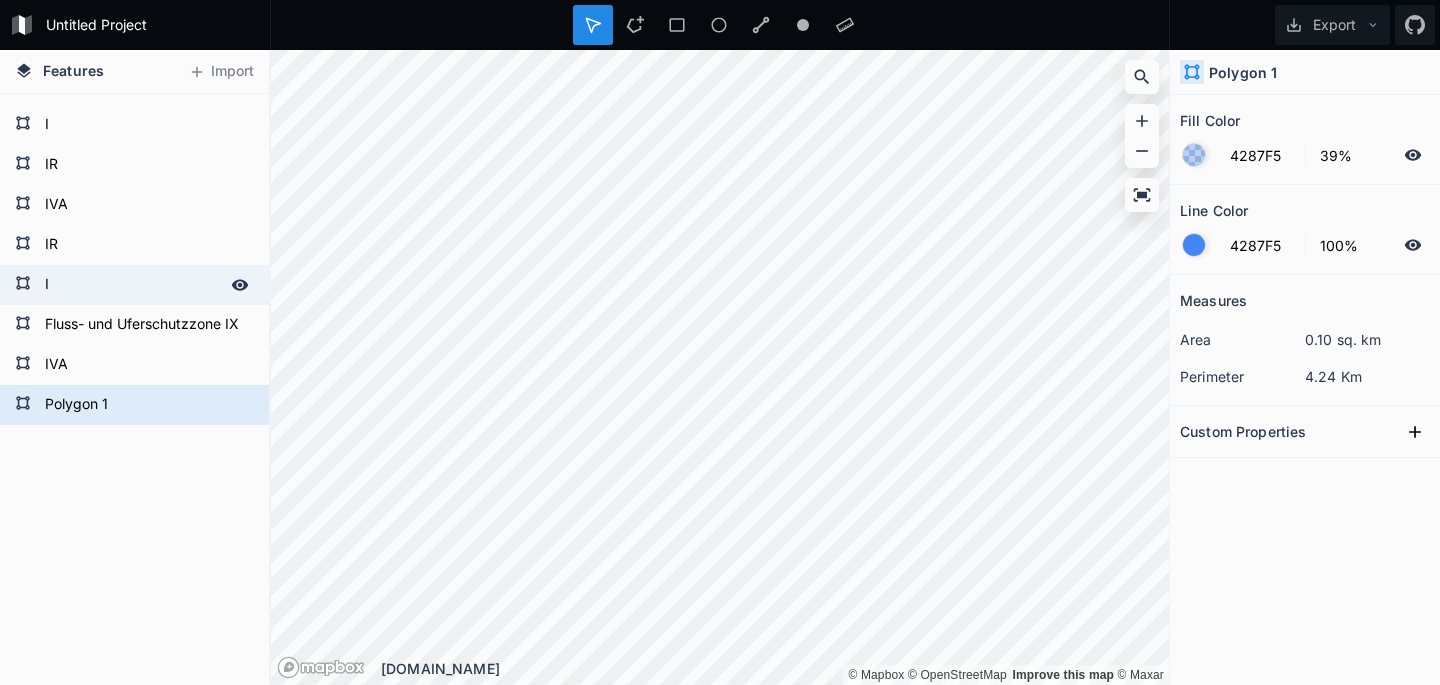 click on "I" at bounding box center (132, 285) 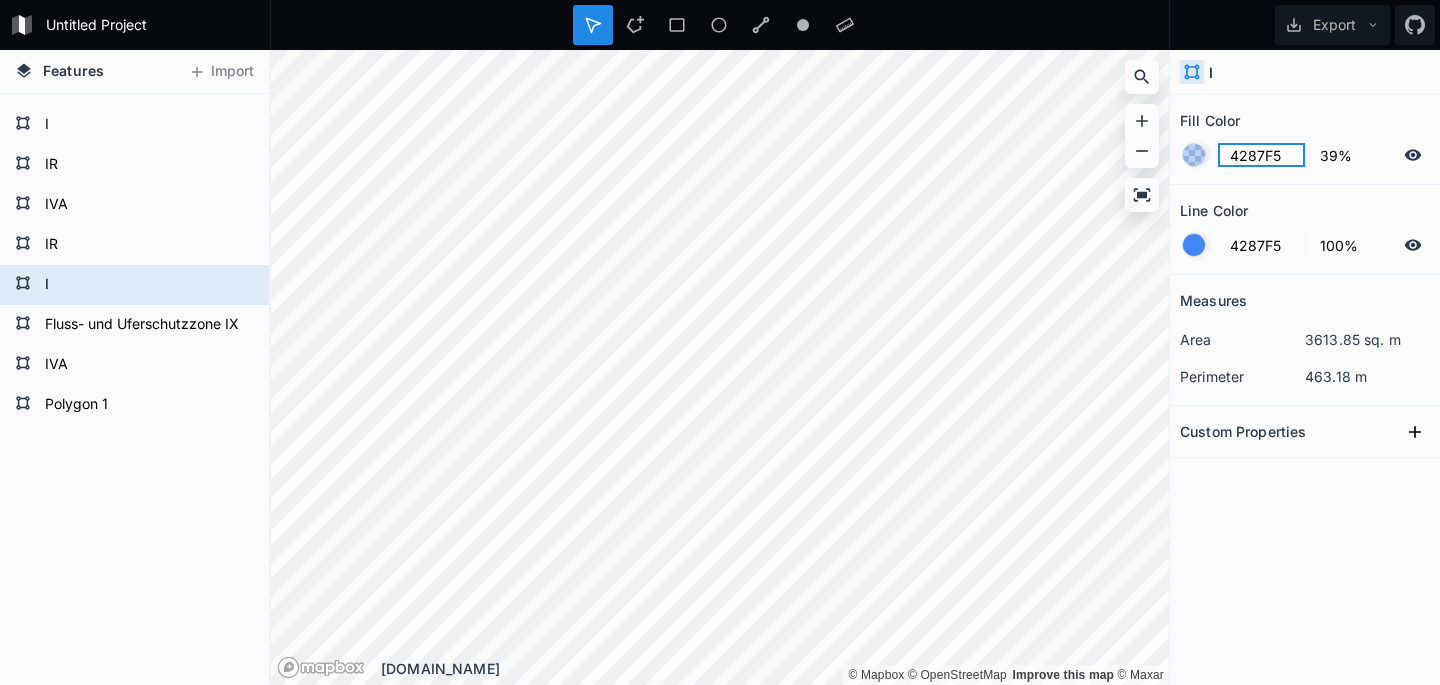 click on "4287F5" 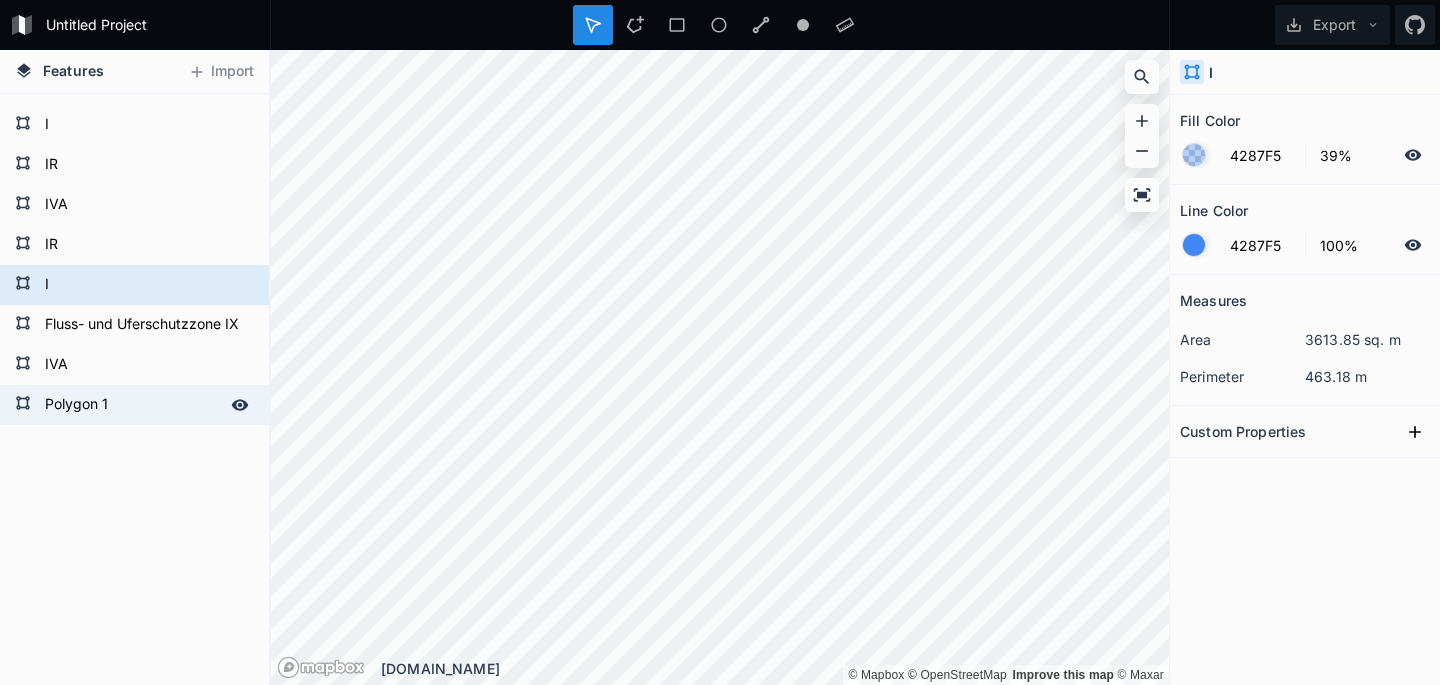 drag, startPoint x: 55, startPoint y: 401, endPoint x: 150, endPoint y: 400, distance: 95.005264 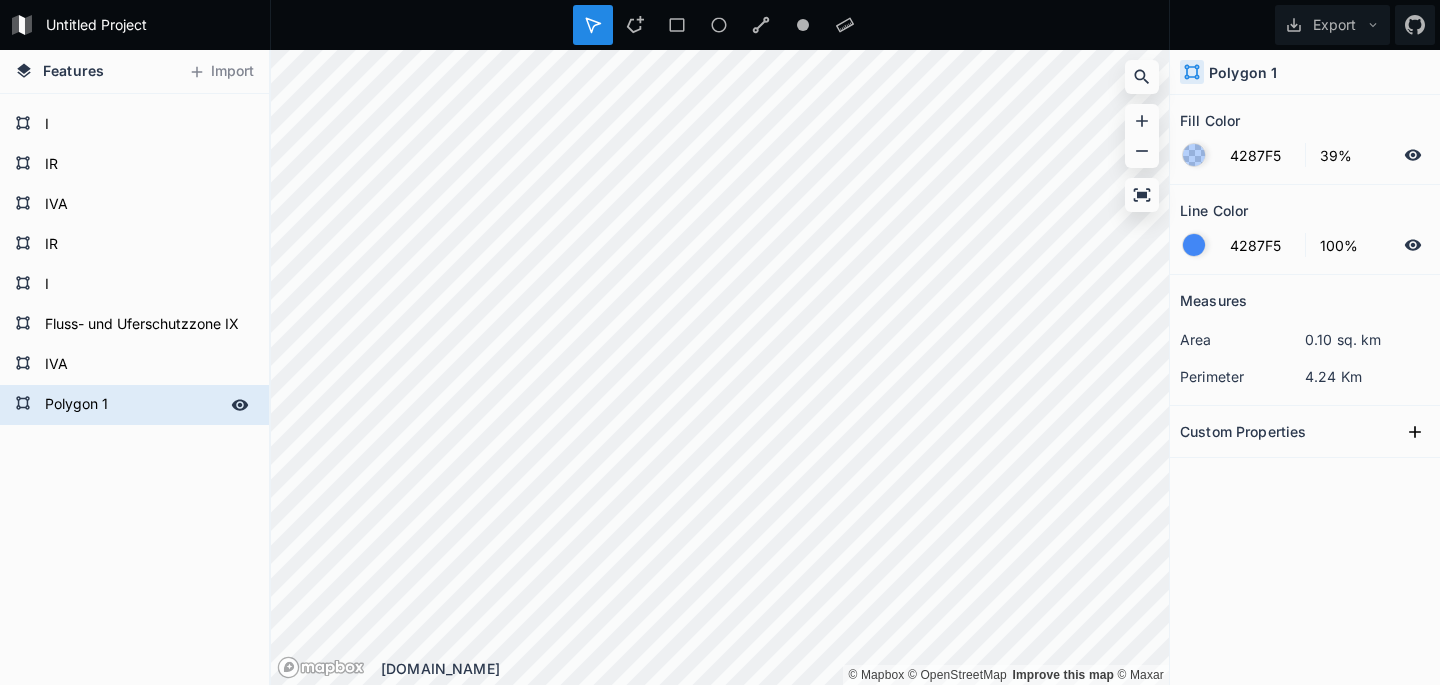 click on "Polygon 1" at bounding box center [132, 405] 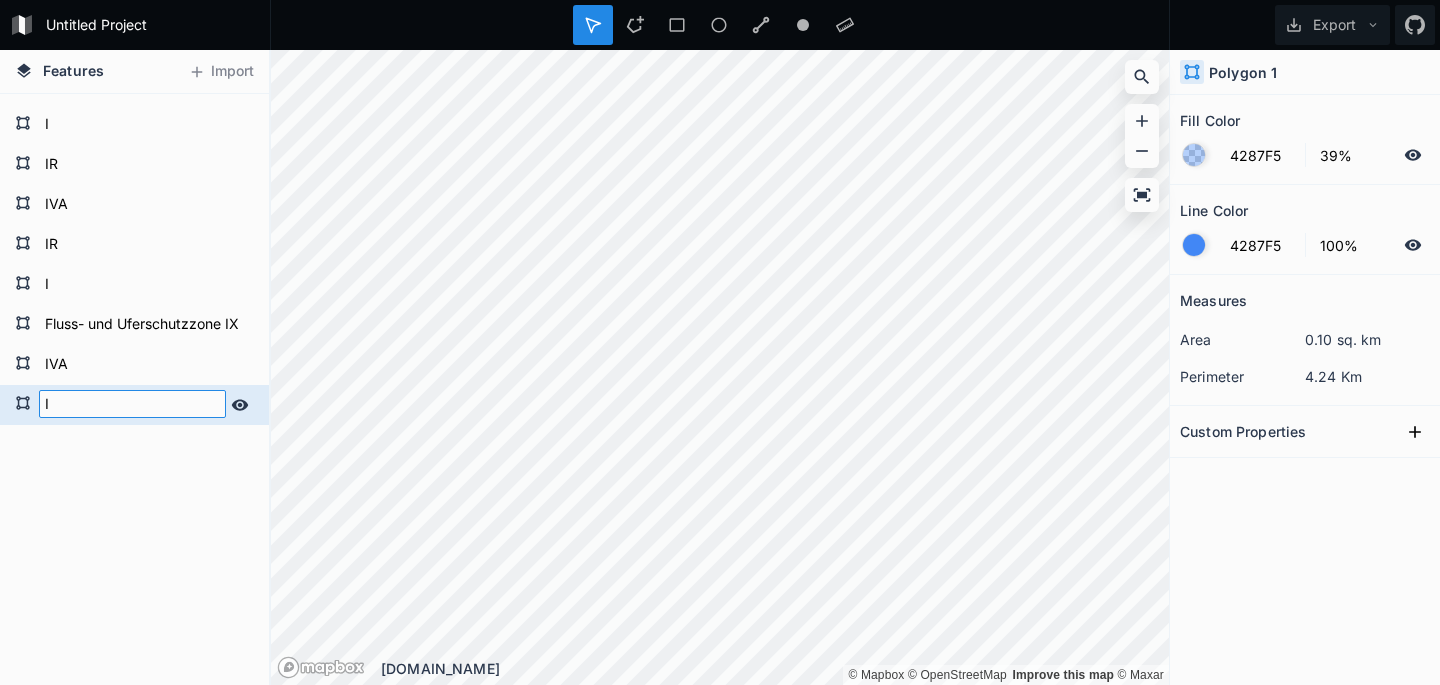 type on "I" 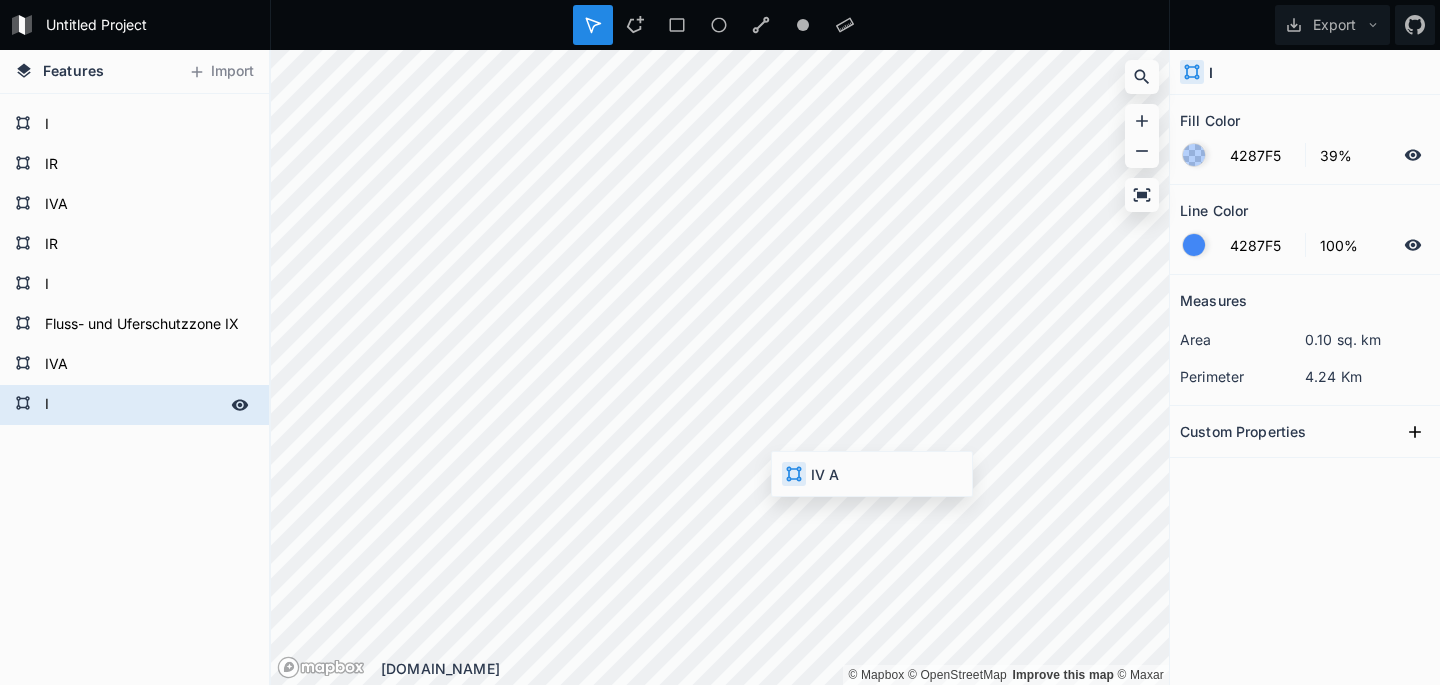 type on "149E08" 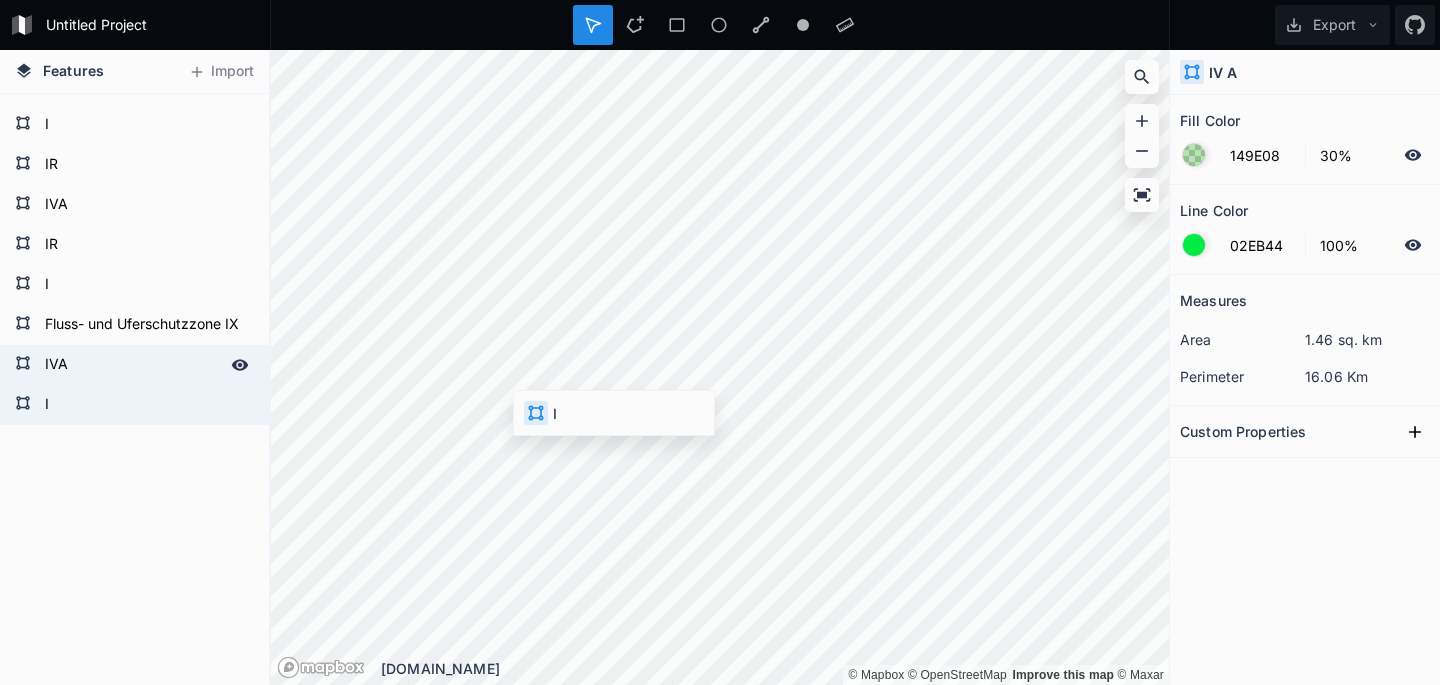 type on "4287F5" 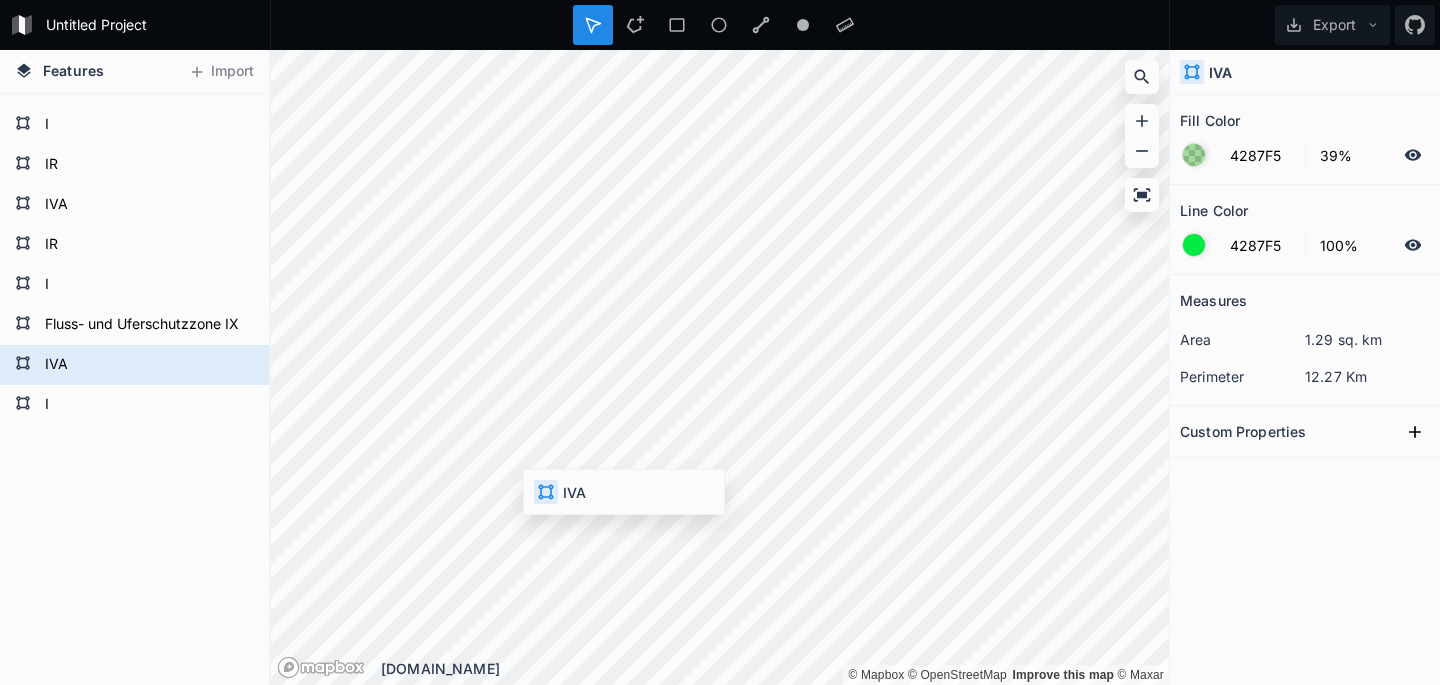 type on "149E08" 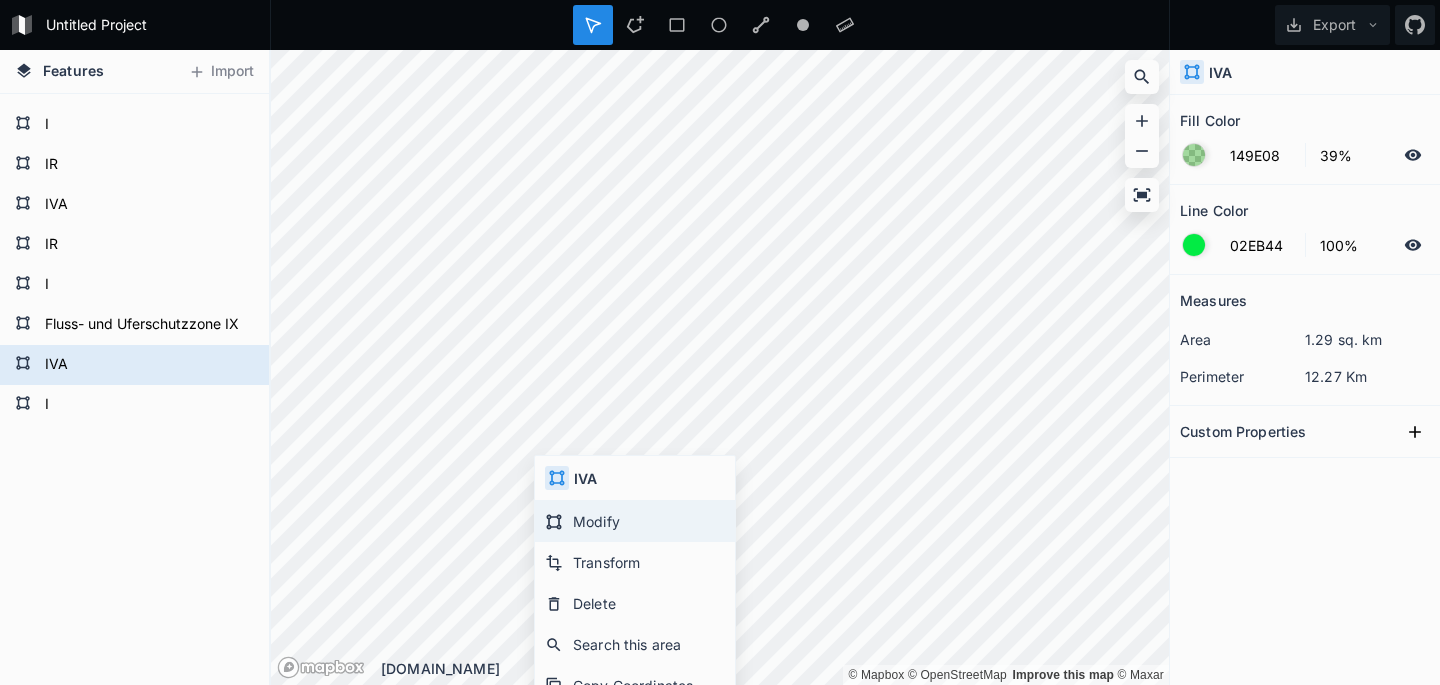click on "Modify" 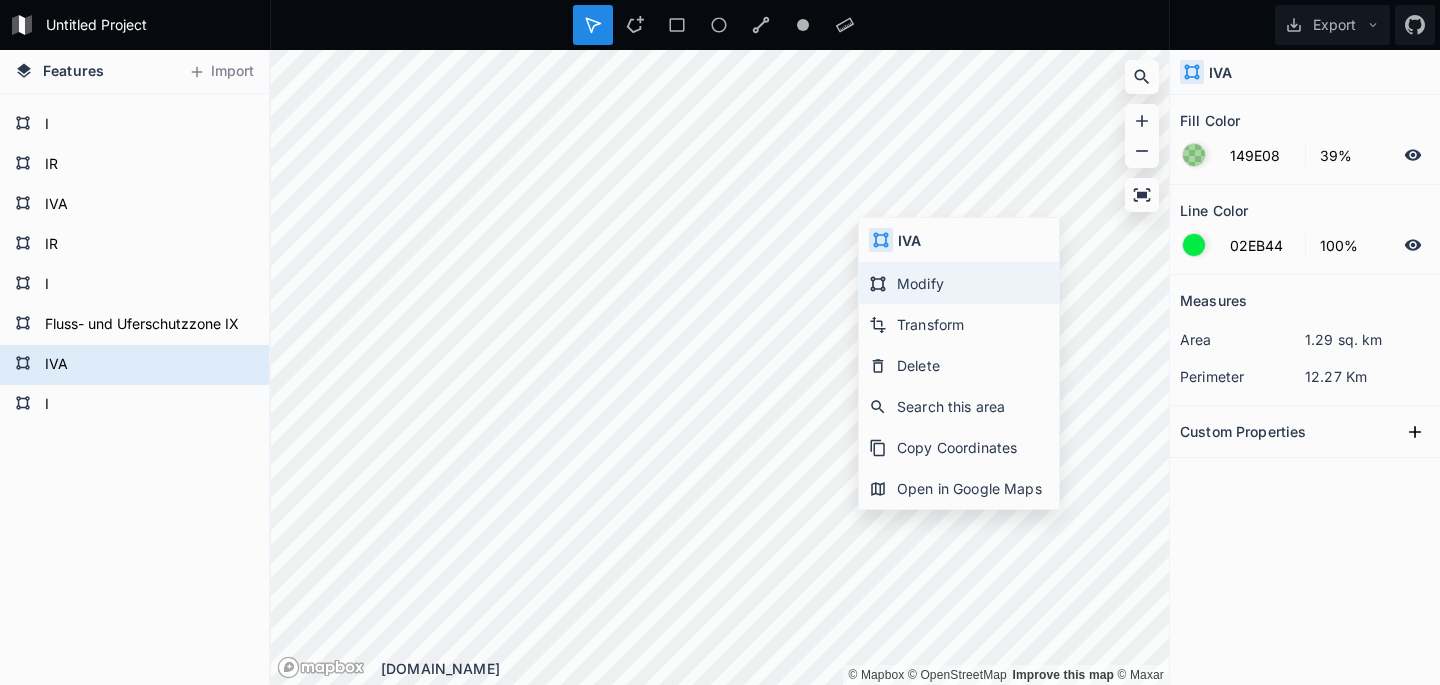 click on "Modify" 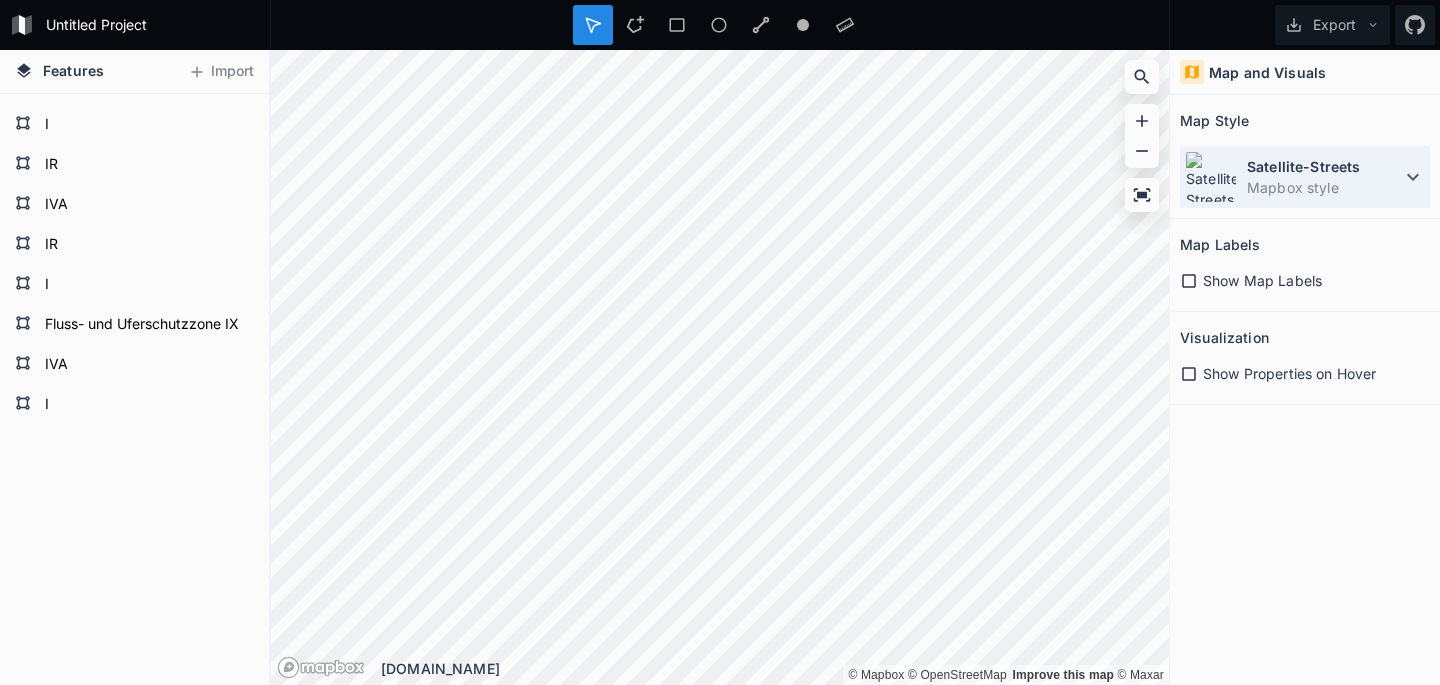 click at bounding box center [1211, 177] 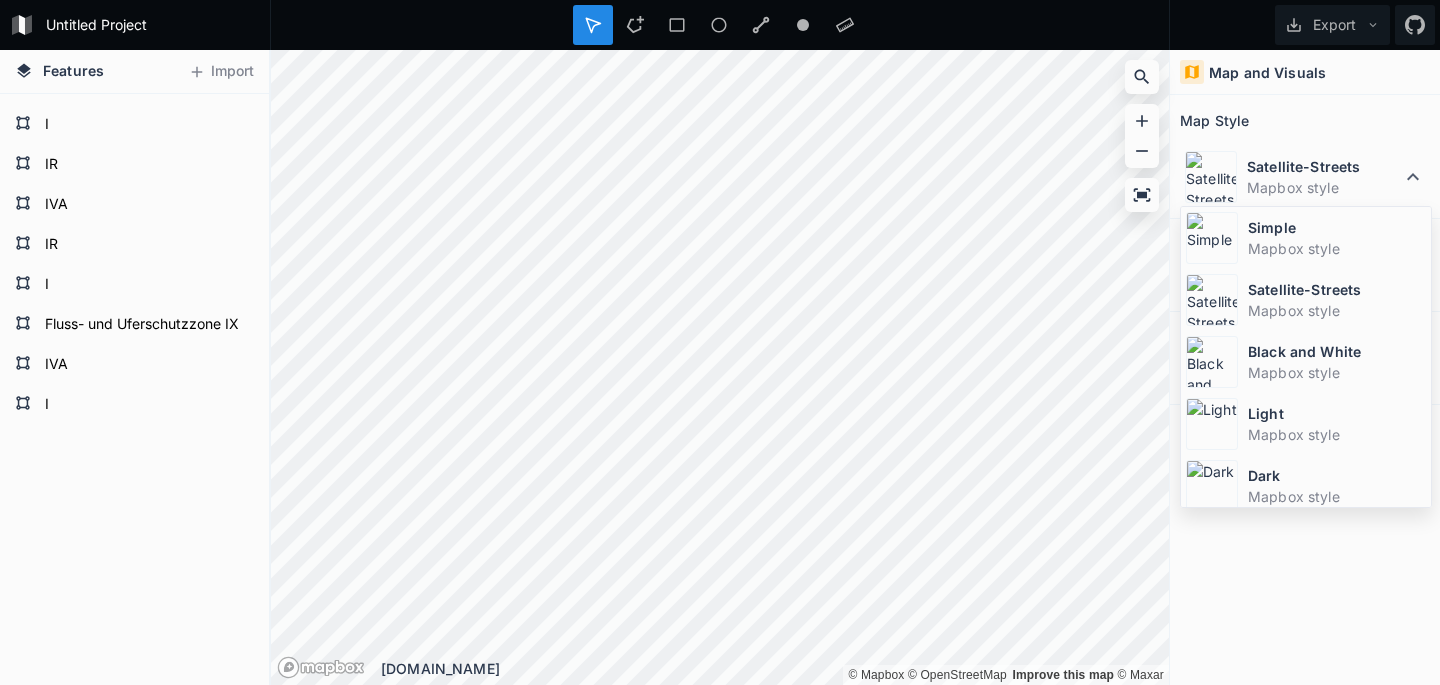 drag, startPoint x: 1225, startPoint y: 247, endPoint x: 1192, endPoint y: 255, distance: 33.955853 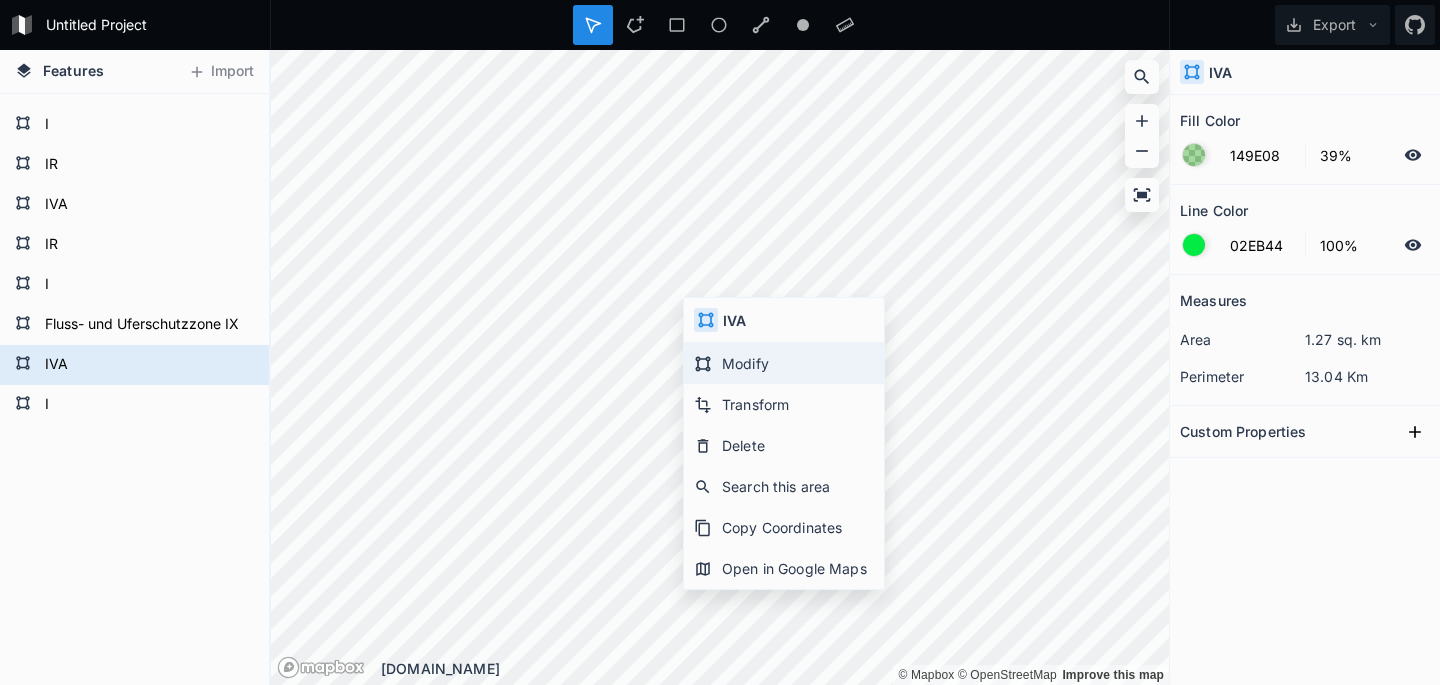 click on "Modify" 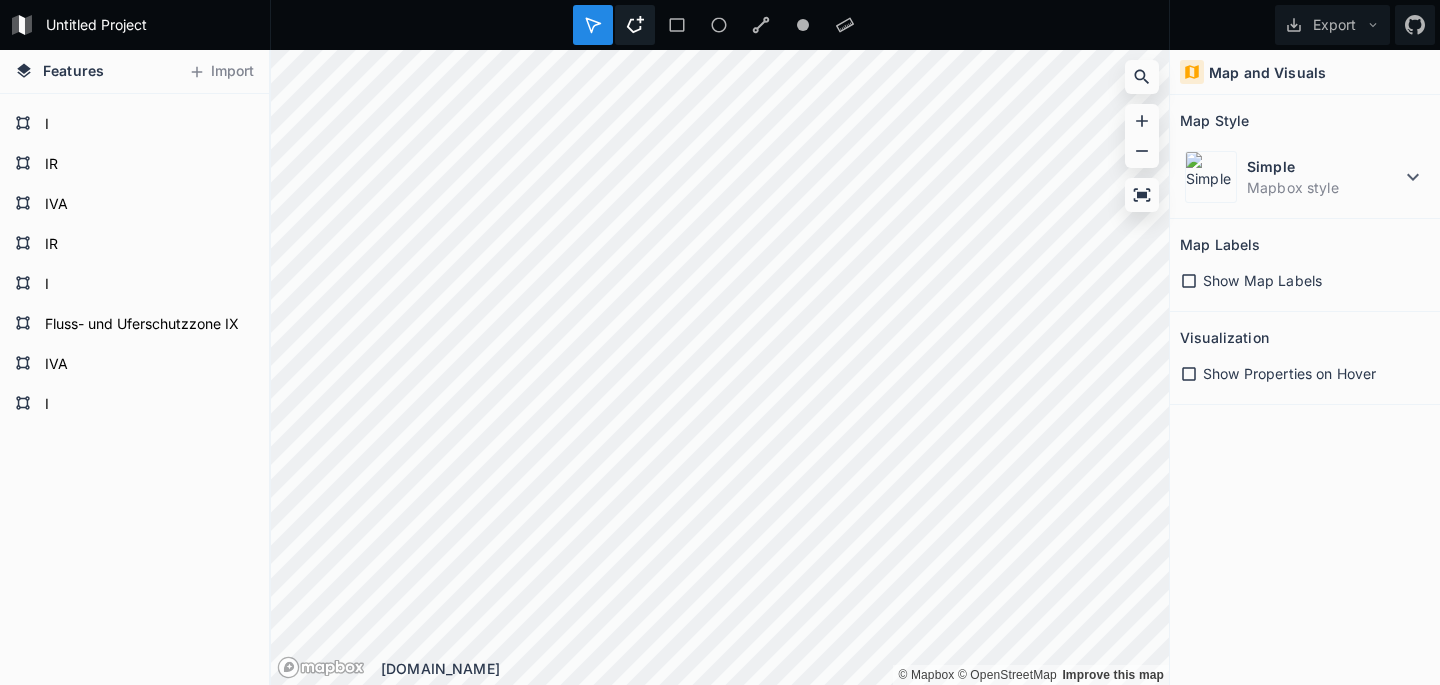 click 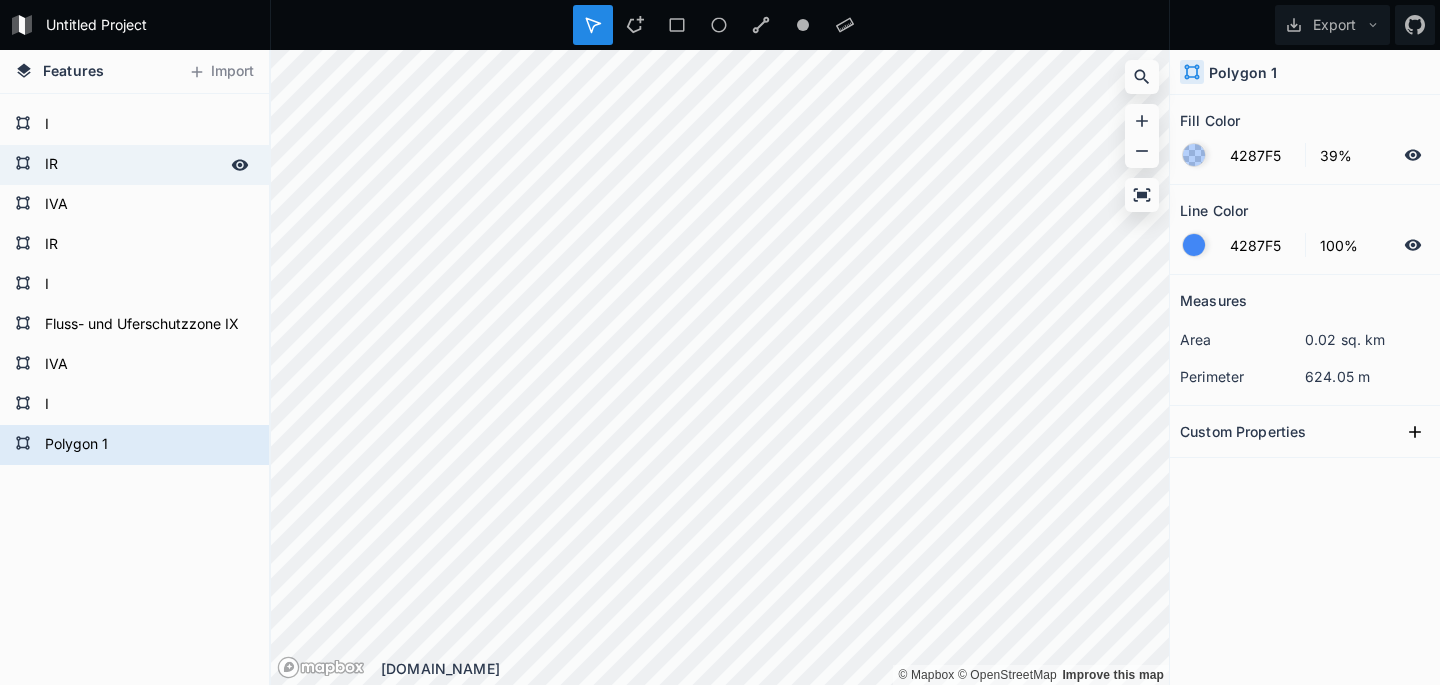 click on "IR" at bounding box center (132, 165) 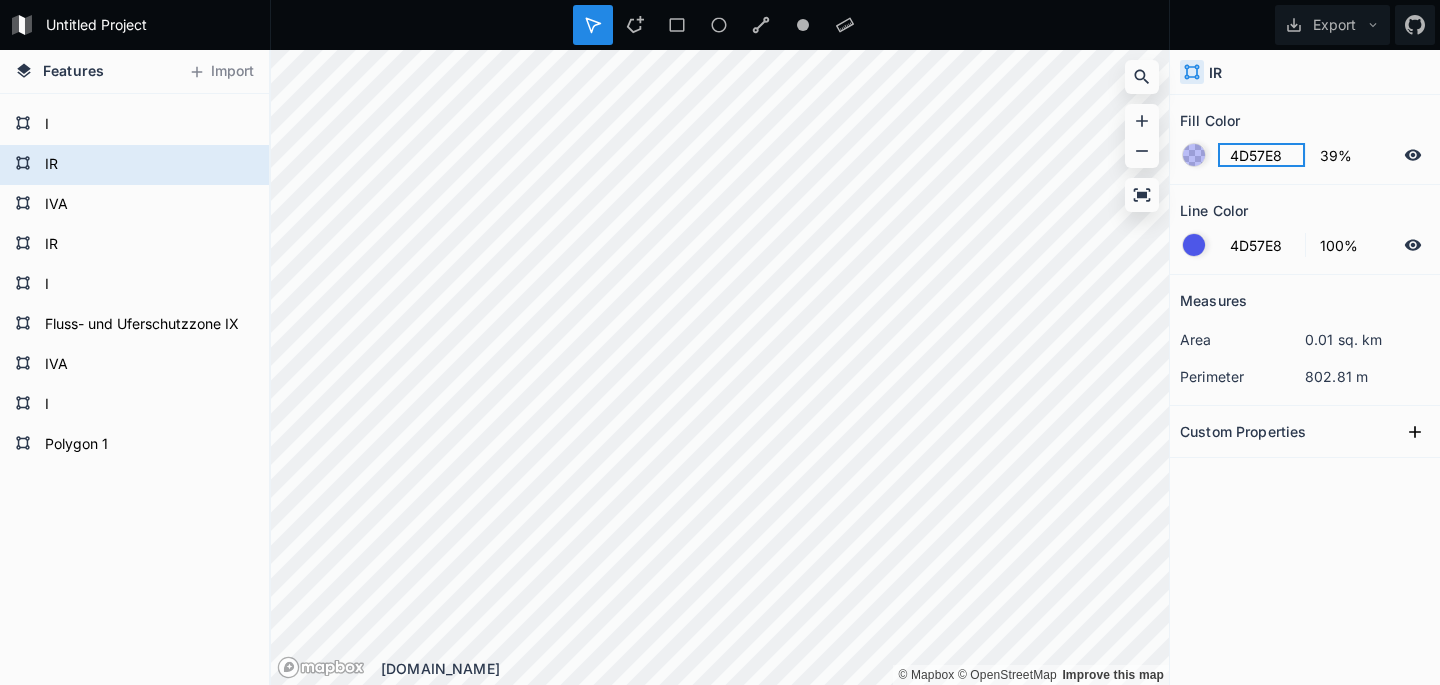 click on "4D57E8" 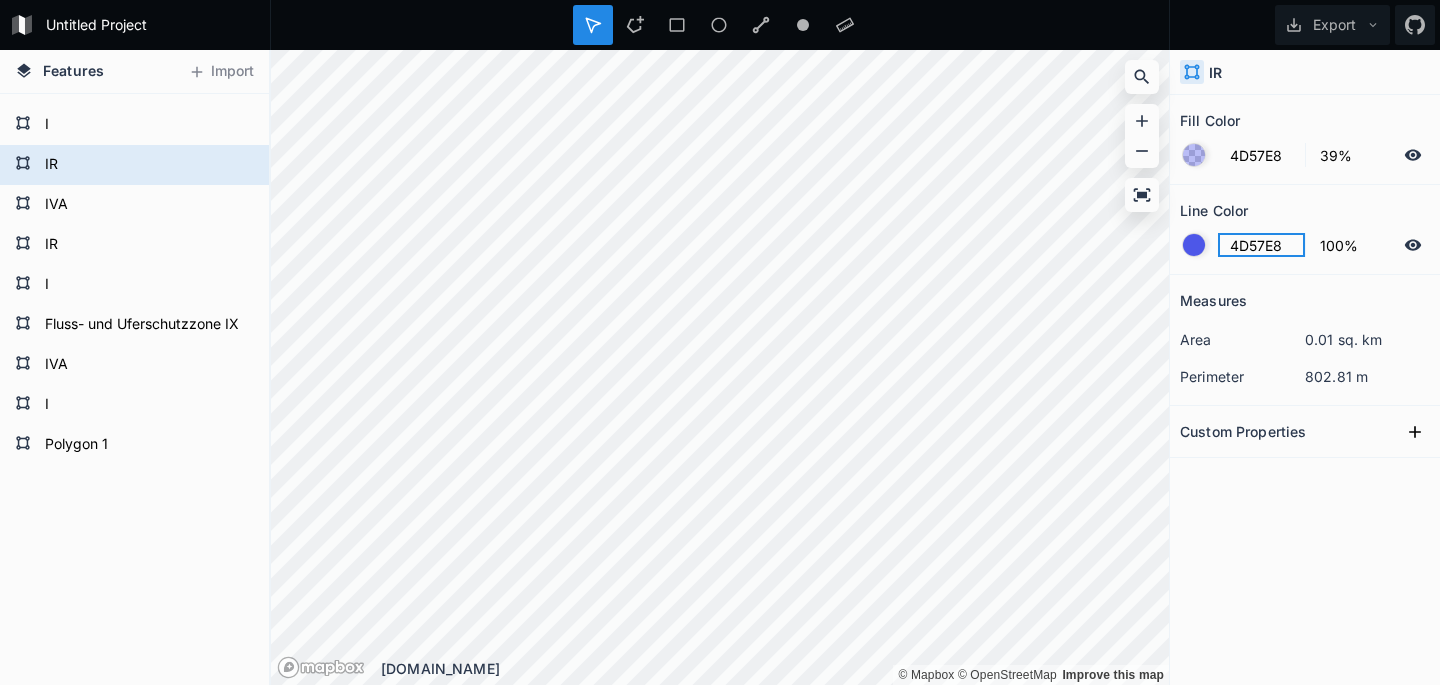 click on "4D57E8" 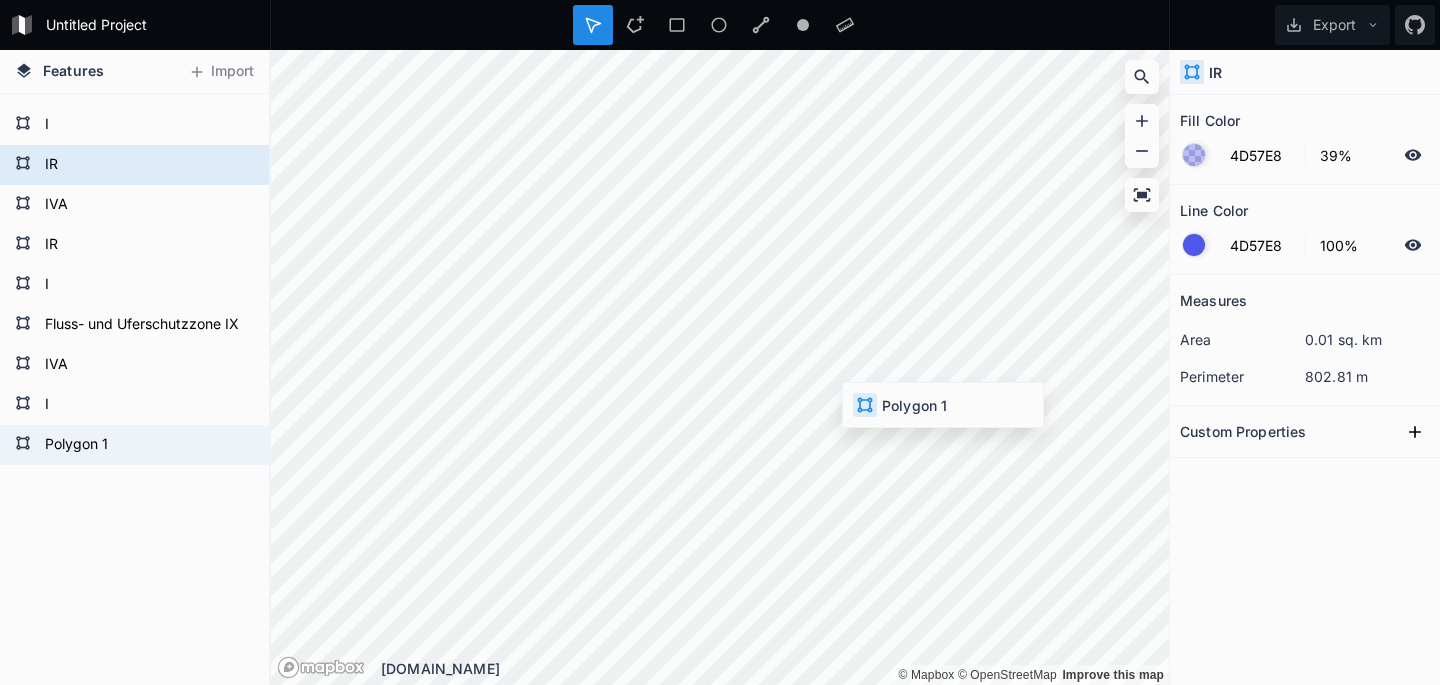 type on "4287F5" 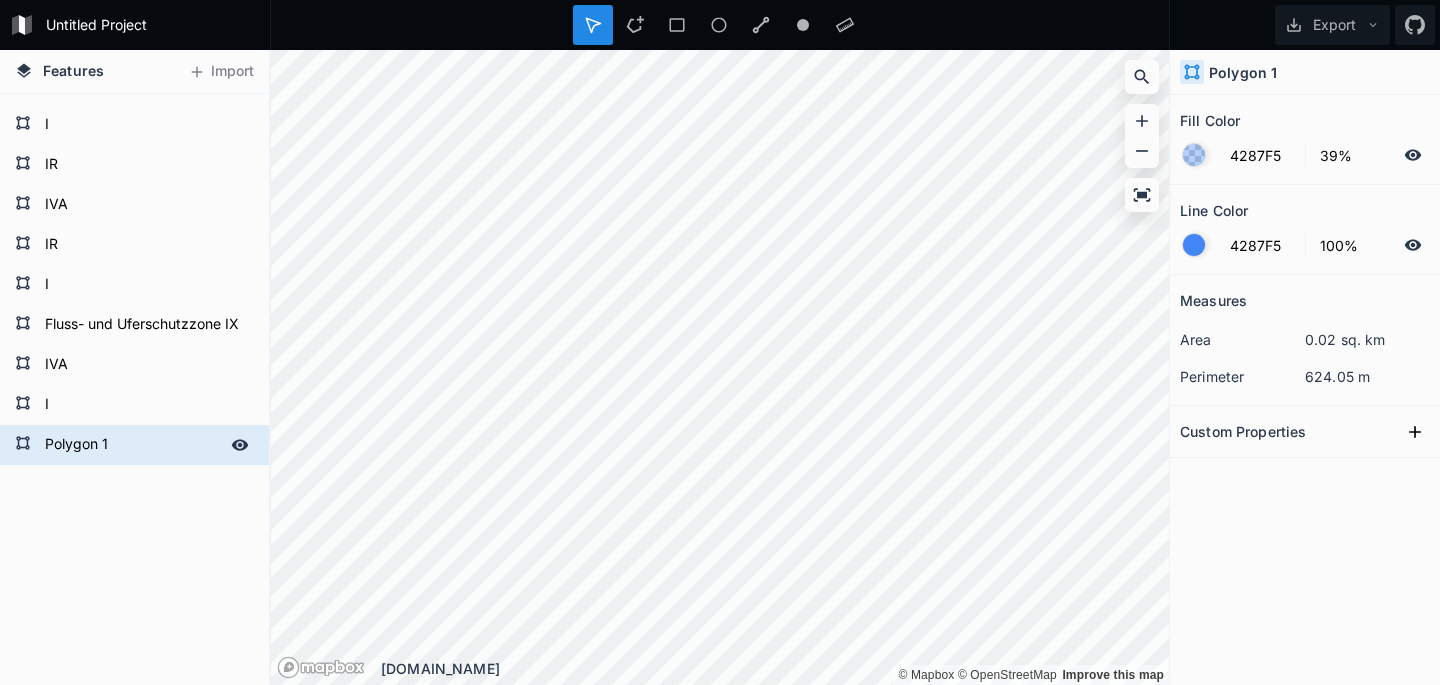 click on "Polygon 1" at bounding box center (132, 445) 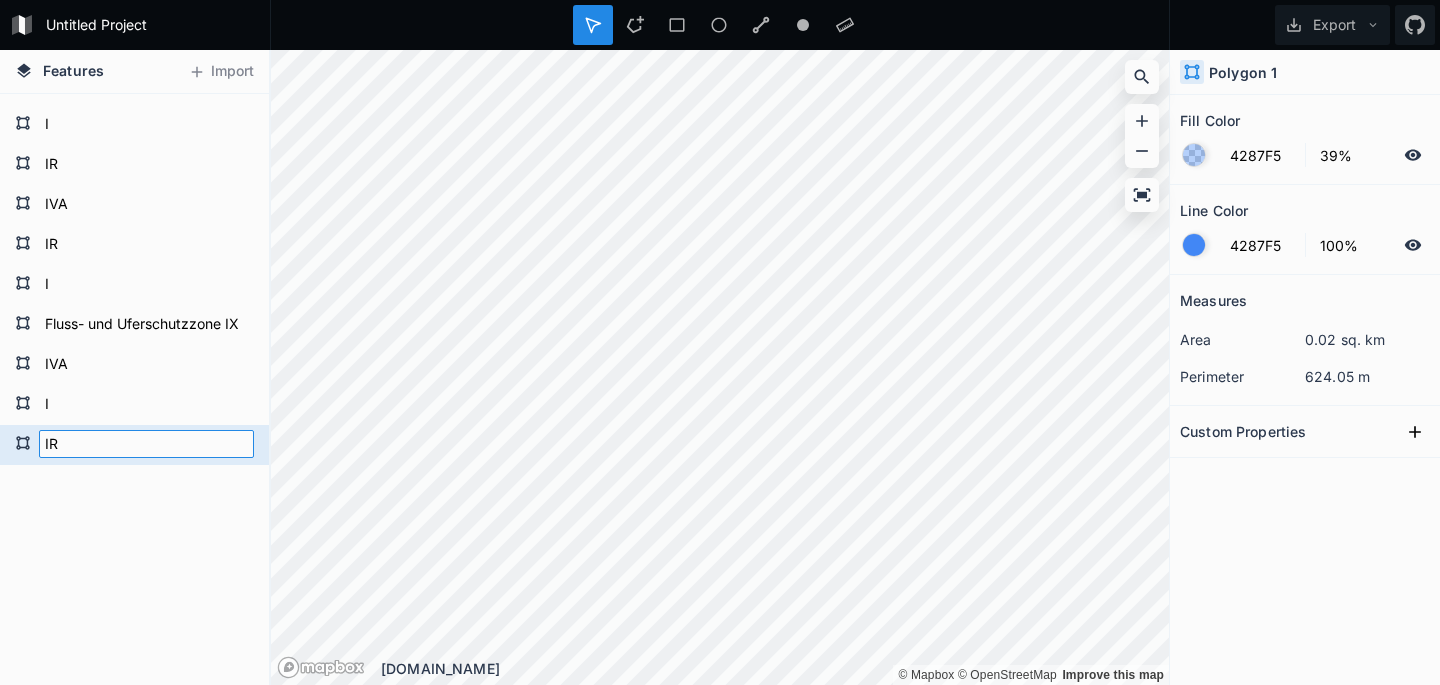 type on "IR" 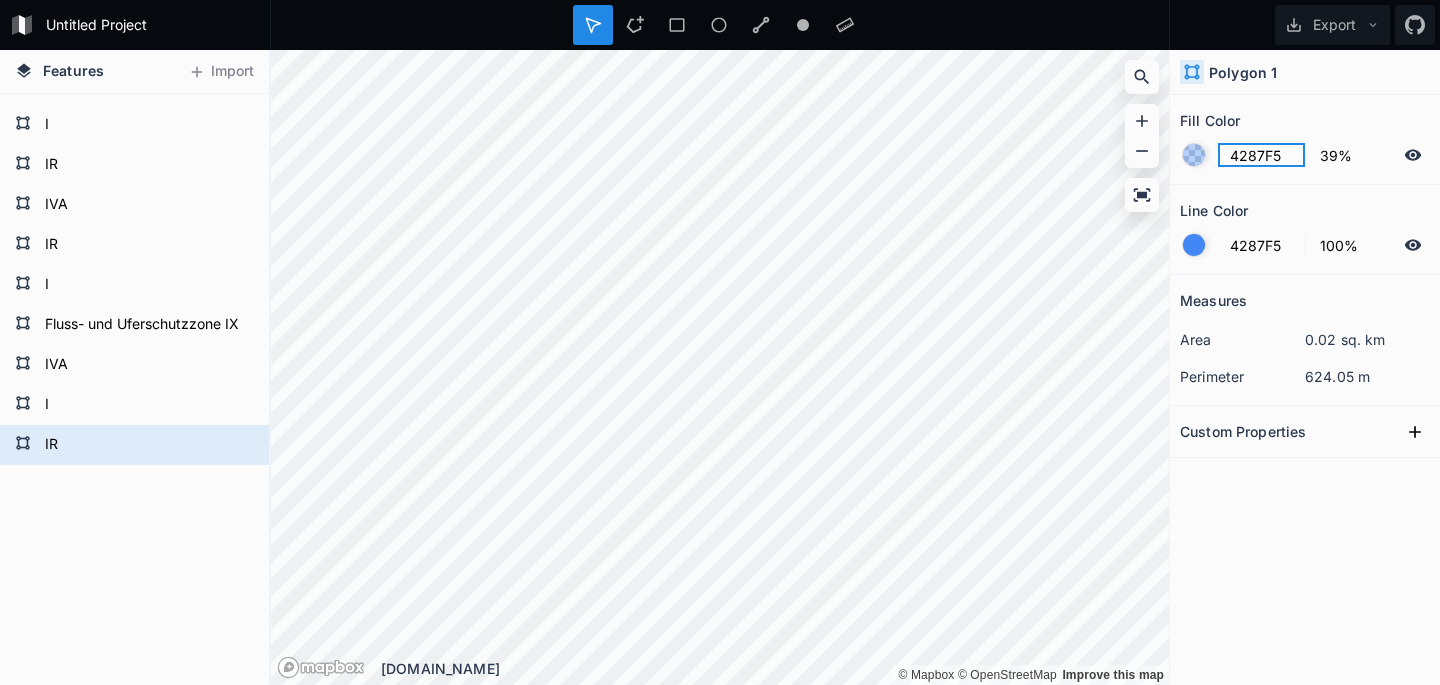 click on "4287F5" 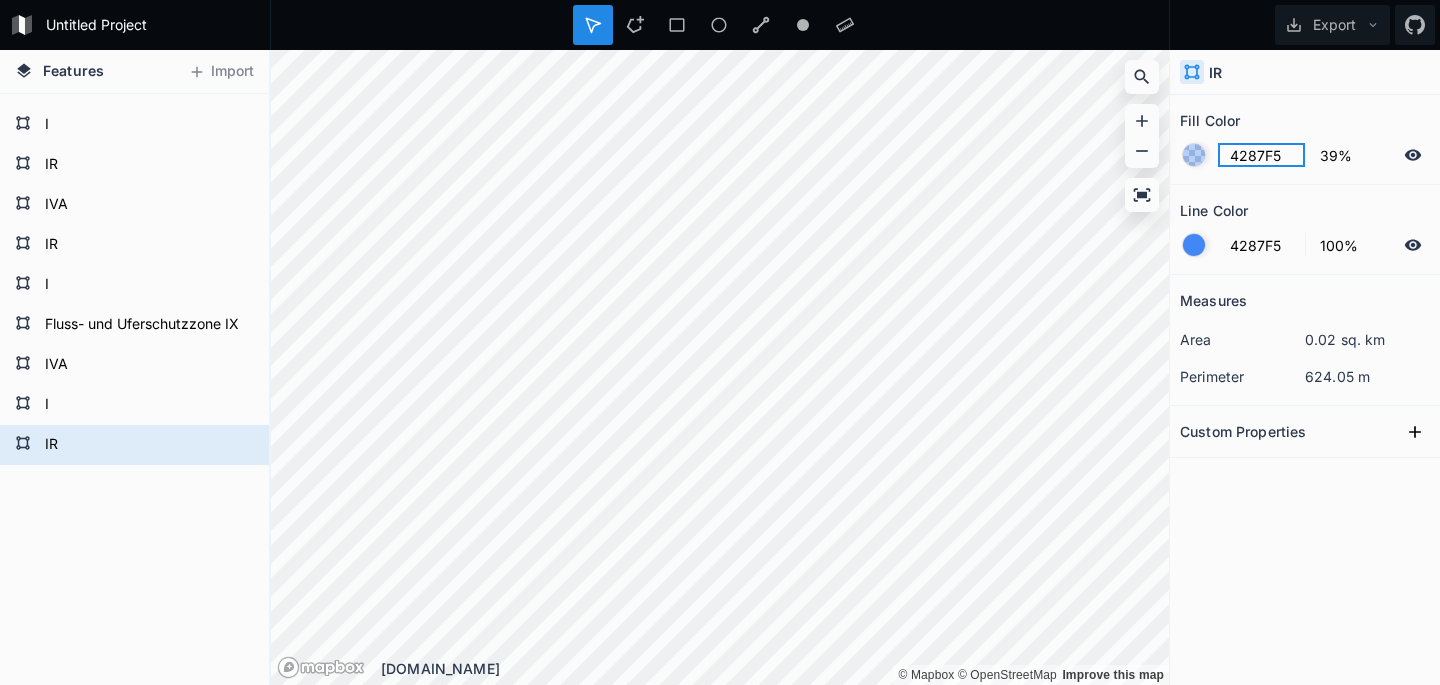 click on "4287F5" 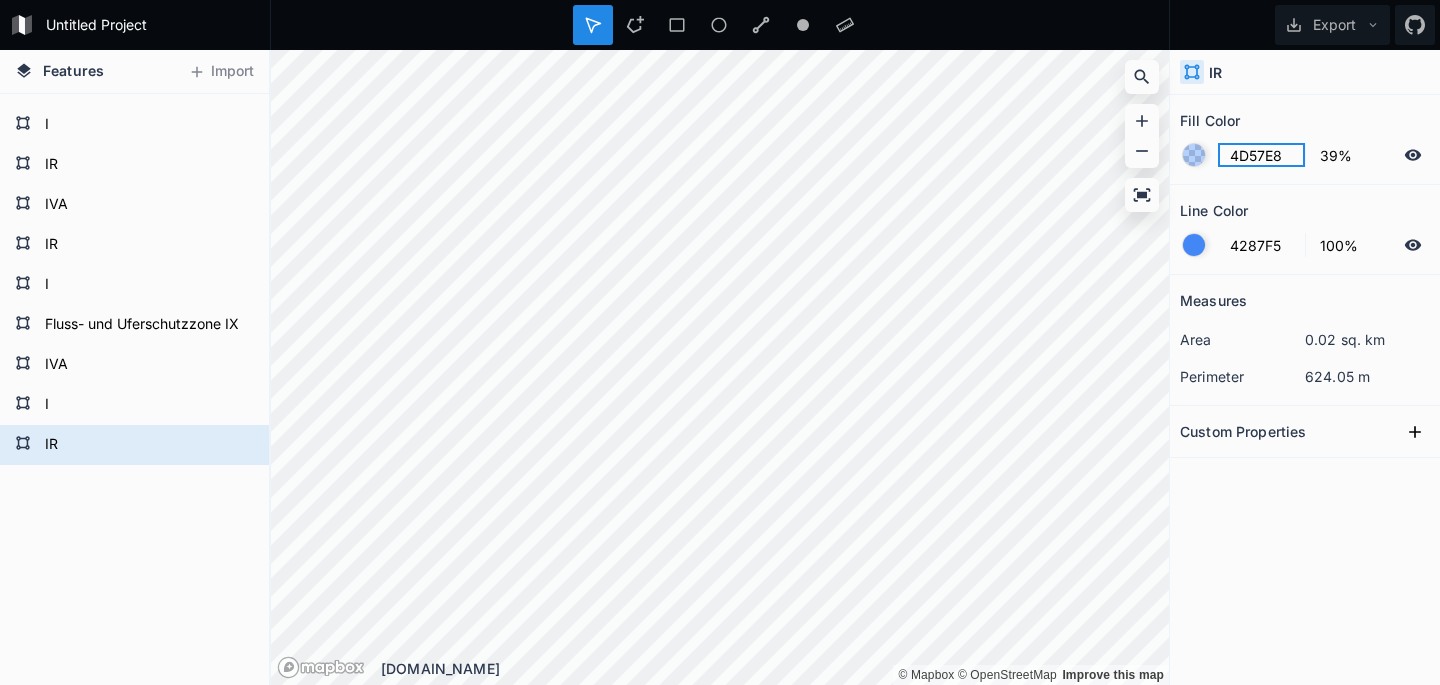 type on "4D57E8" 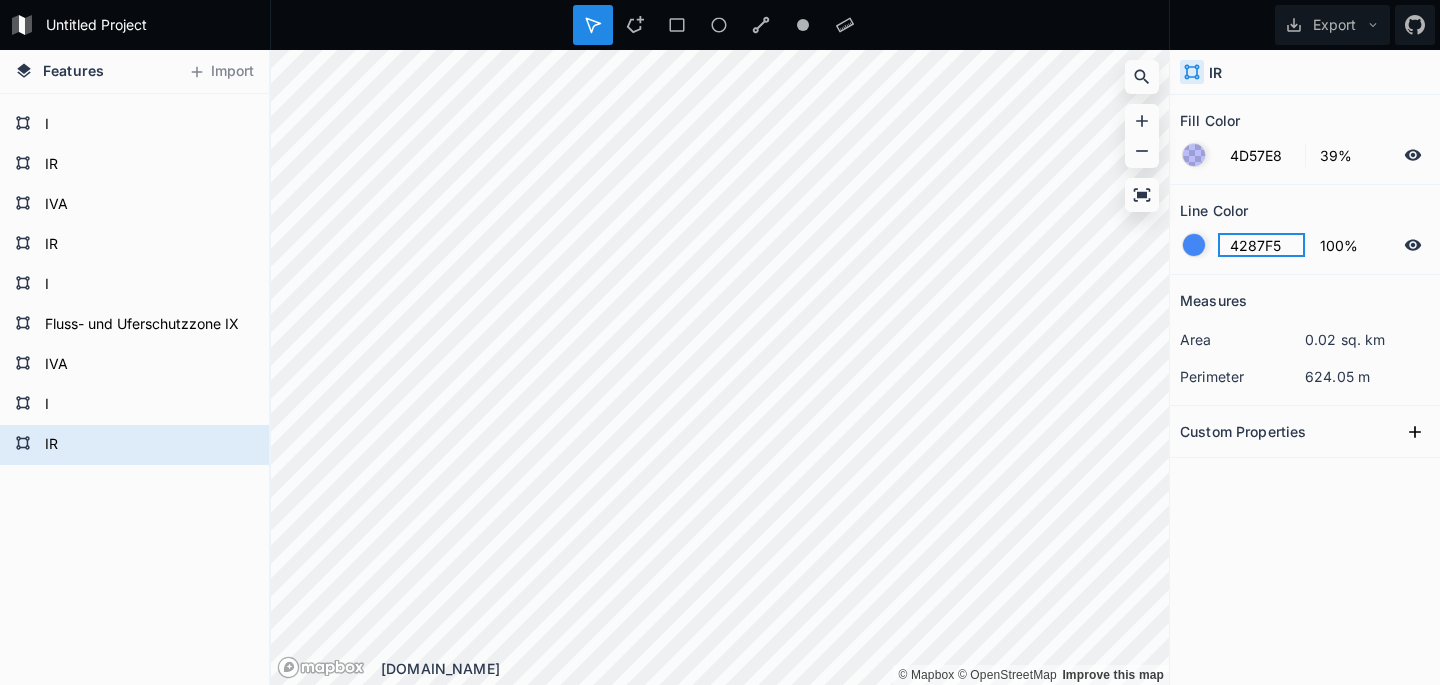 click on "4287F5" 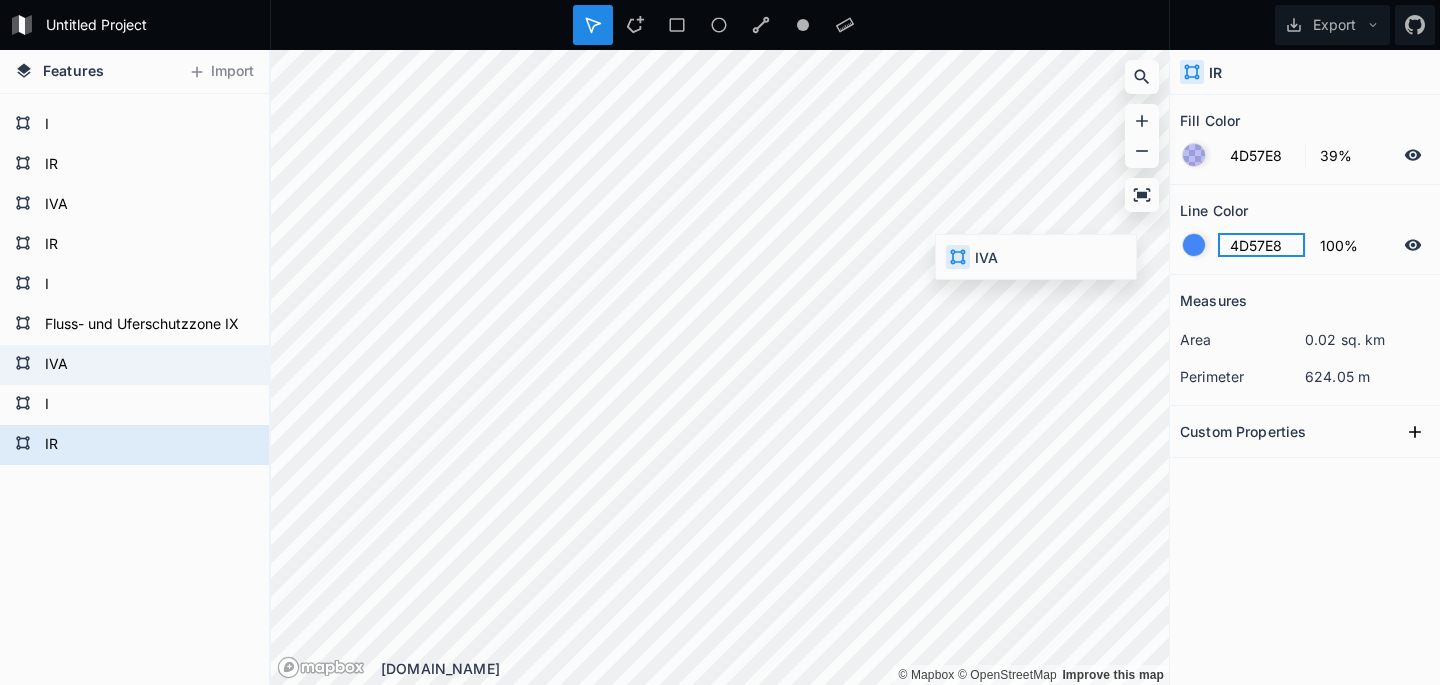 type on "4D57E8" 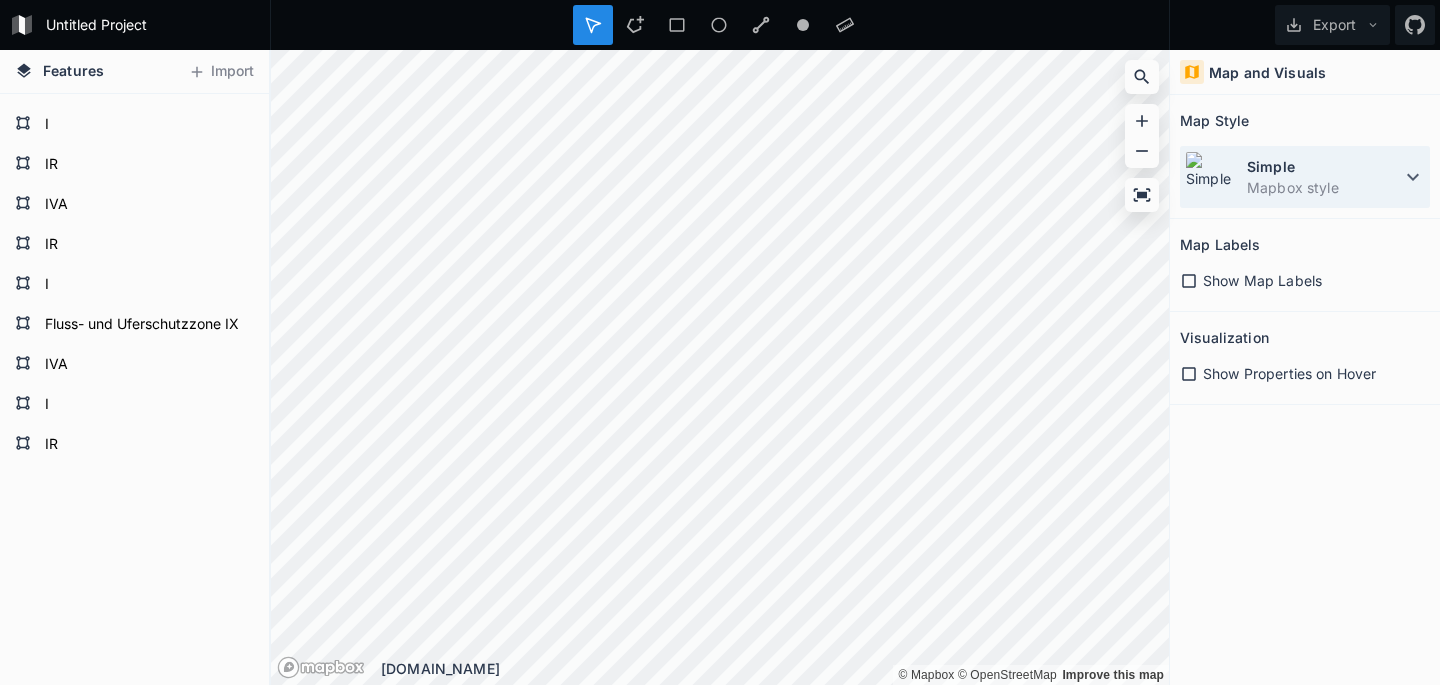 click at bounding box center [1211, 177] 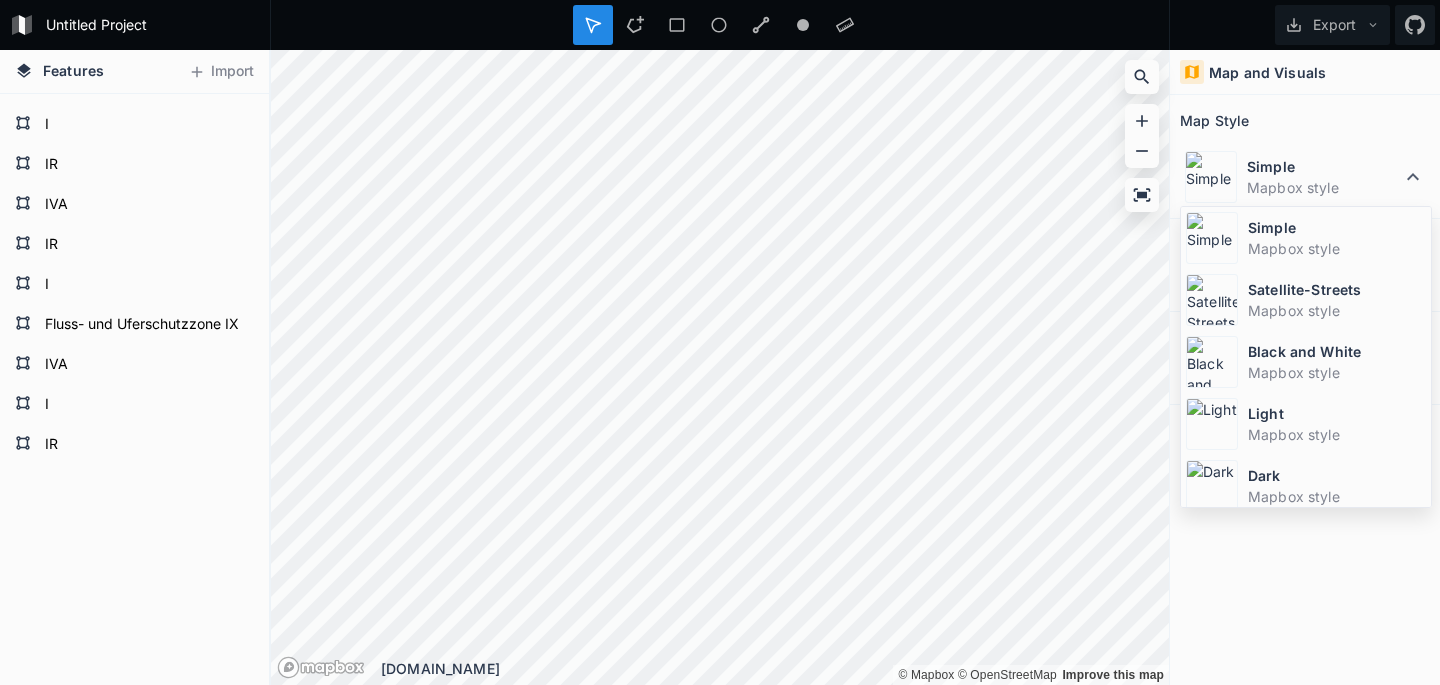 drag, startPoint x: 1250, startPoint y: 297, endPoint x: 1273, endPoint y: 299, distance: 23.086792 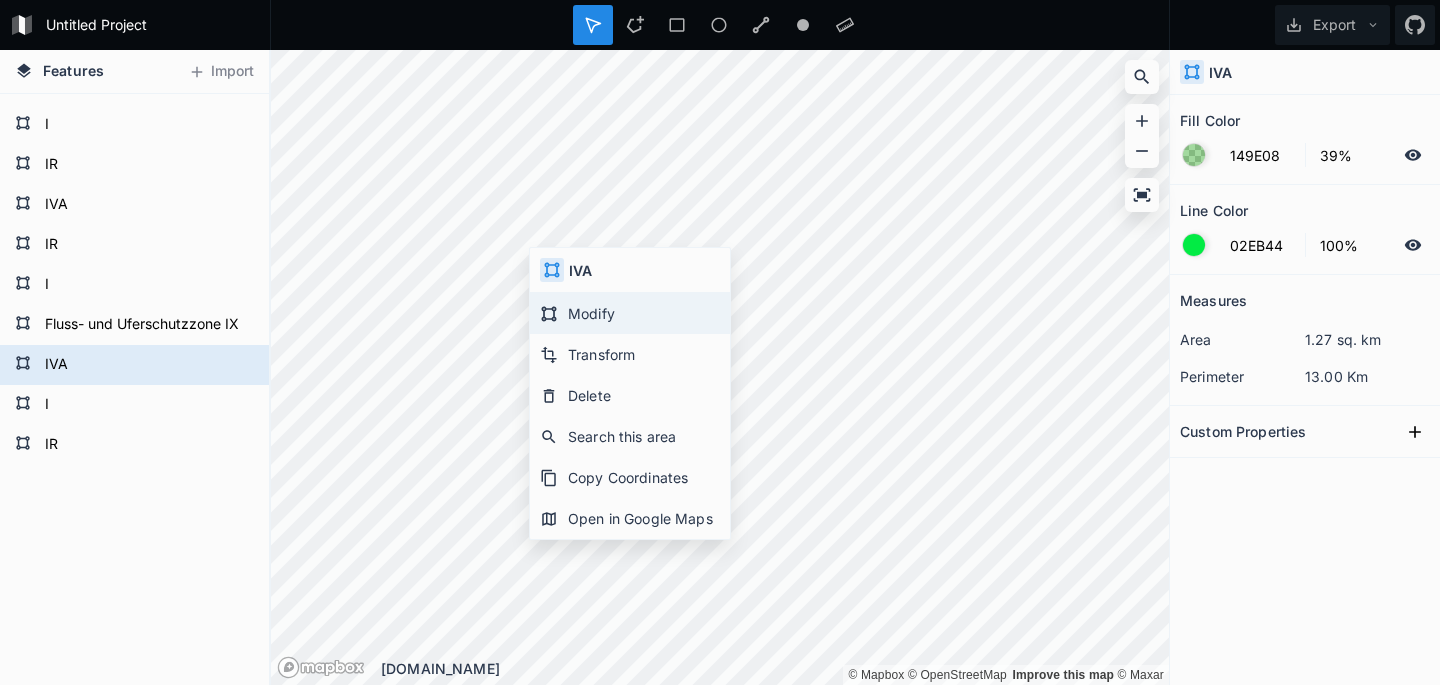 click on "Modify" 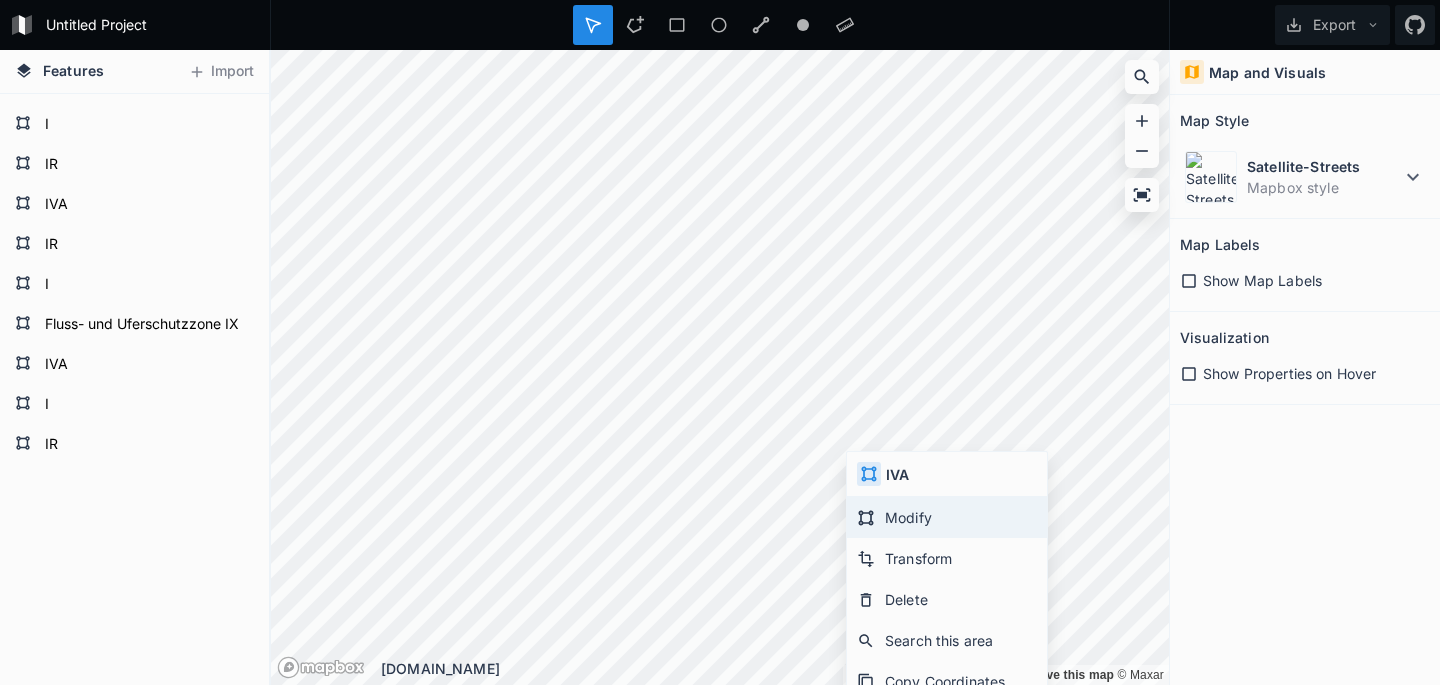 click on "Modify" 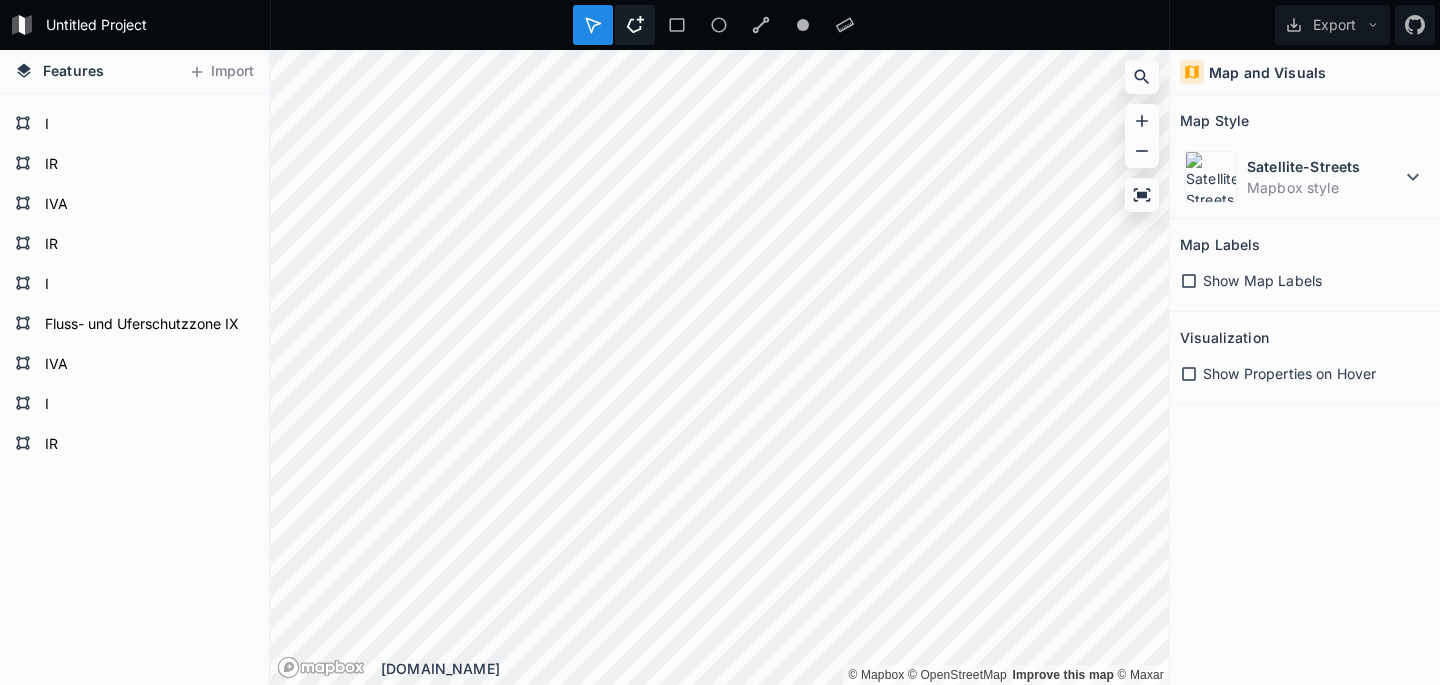 drag, startPoint x: 635, startPoint y: 25, endPoint x: 654, endPoint y: 40, distance: 24.207438 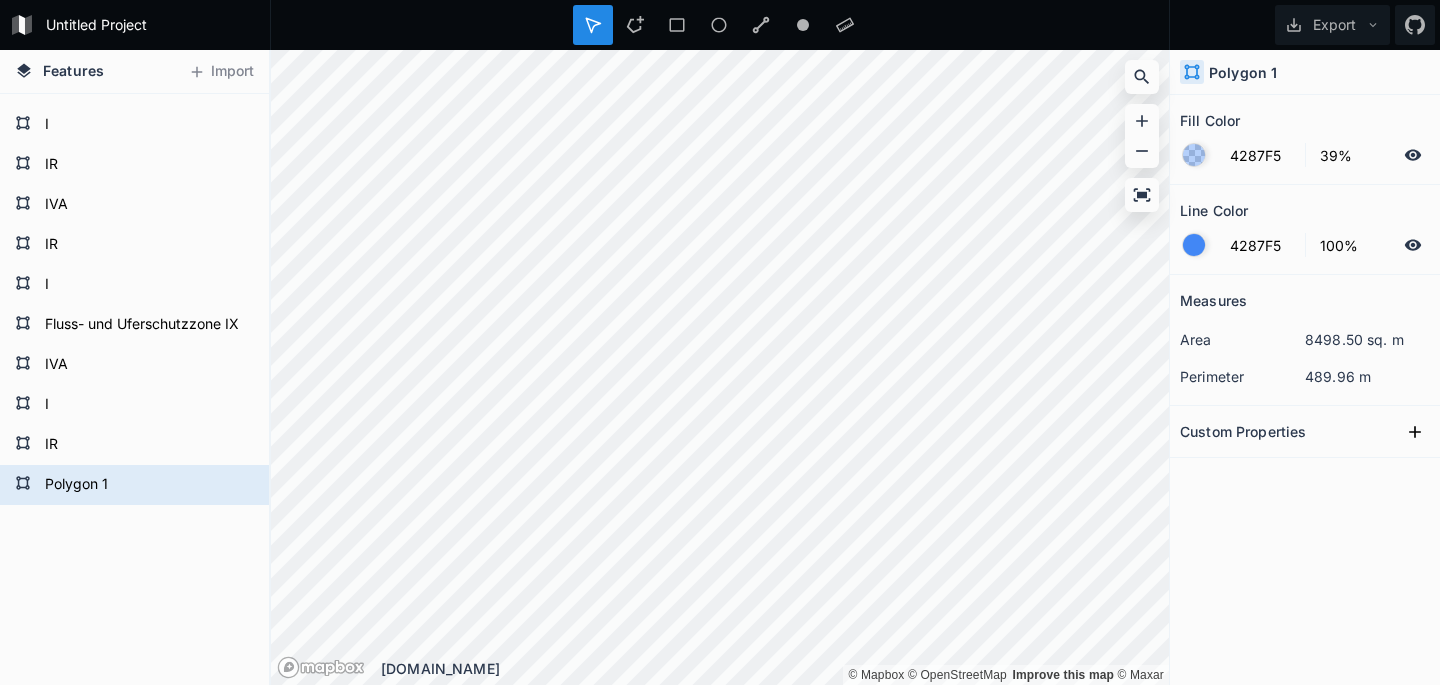 click on "Polygon 1" at bounding box center (1243, 72) 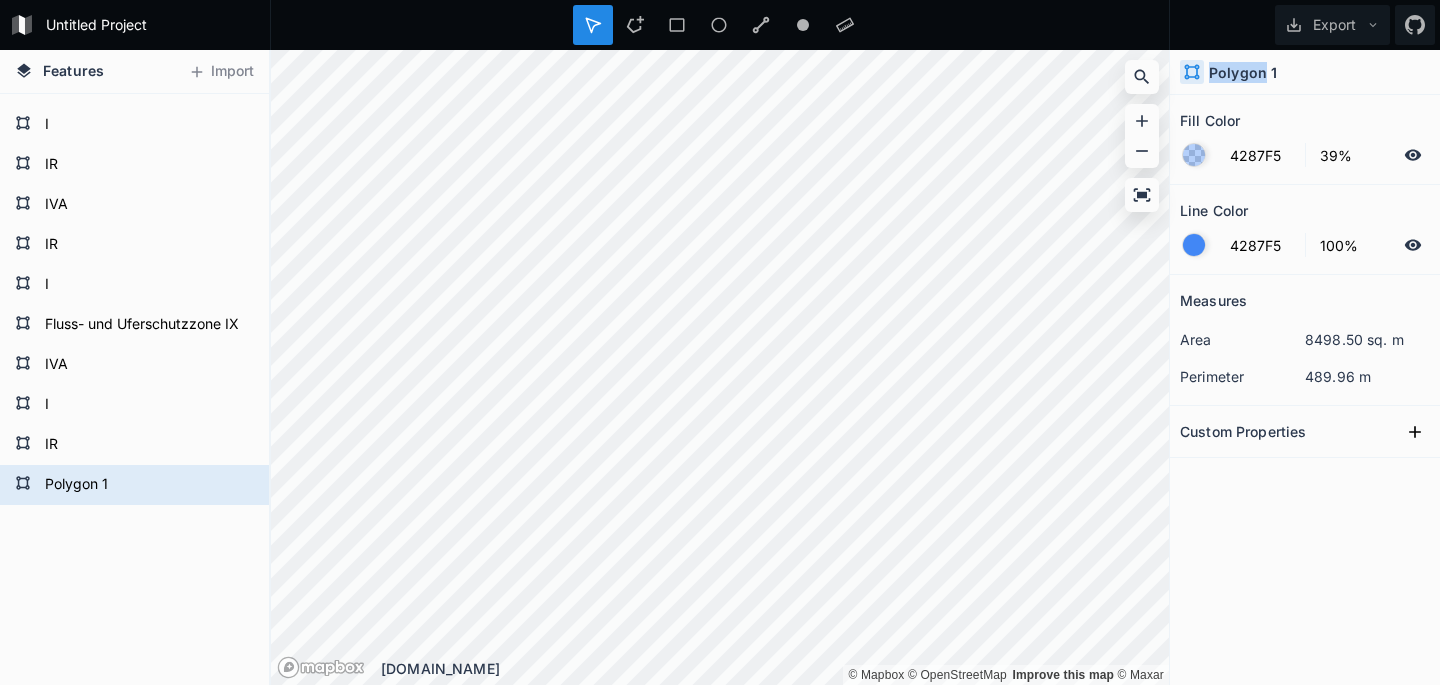 click on "Polygon 1" at bounding box center [1243, 72] 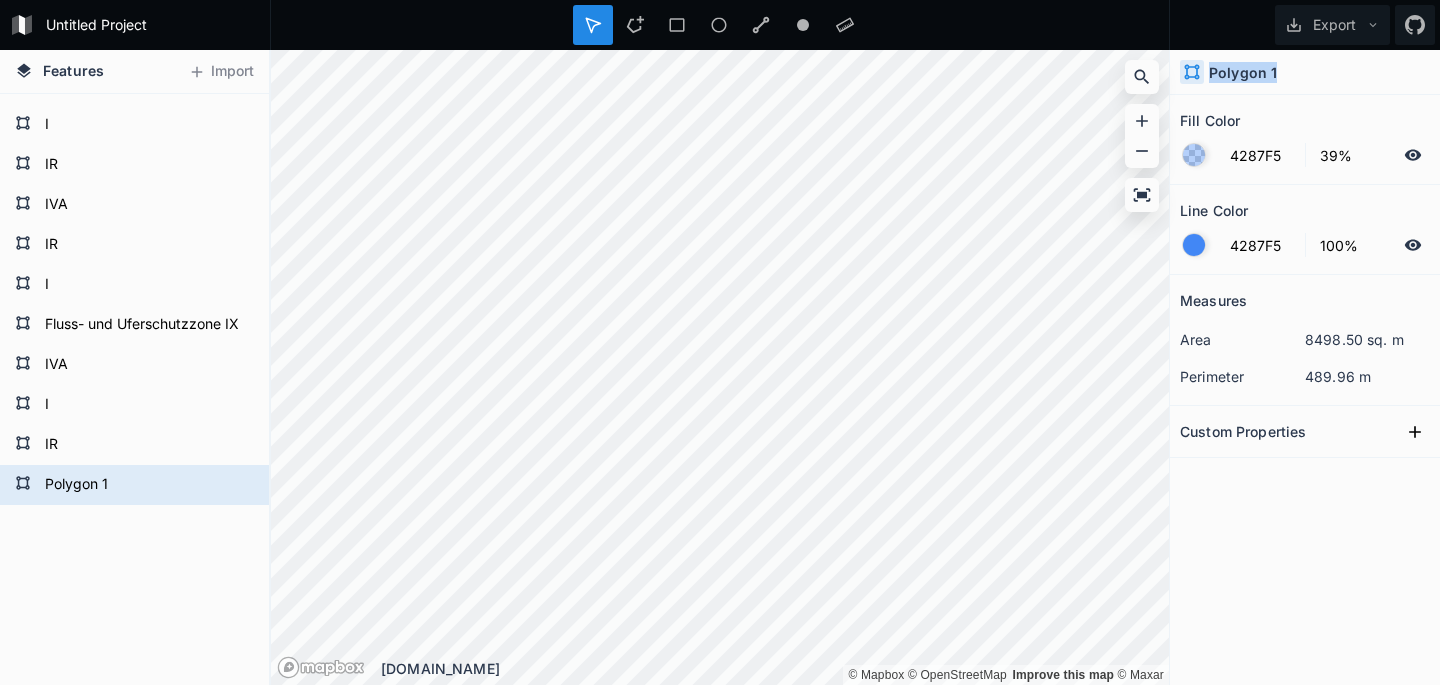 click on "Polygon 1" at bounding box center (1243, 72) 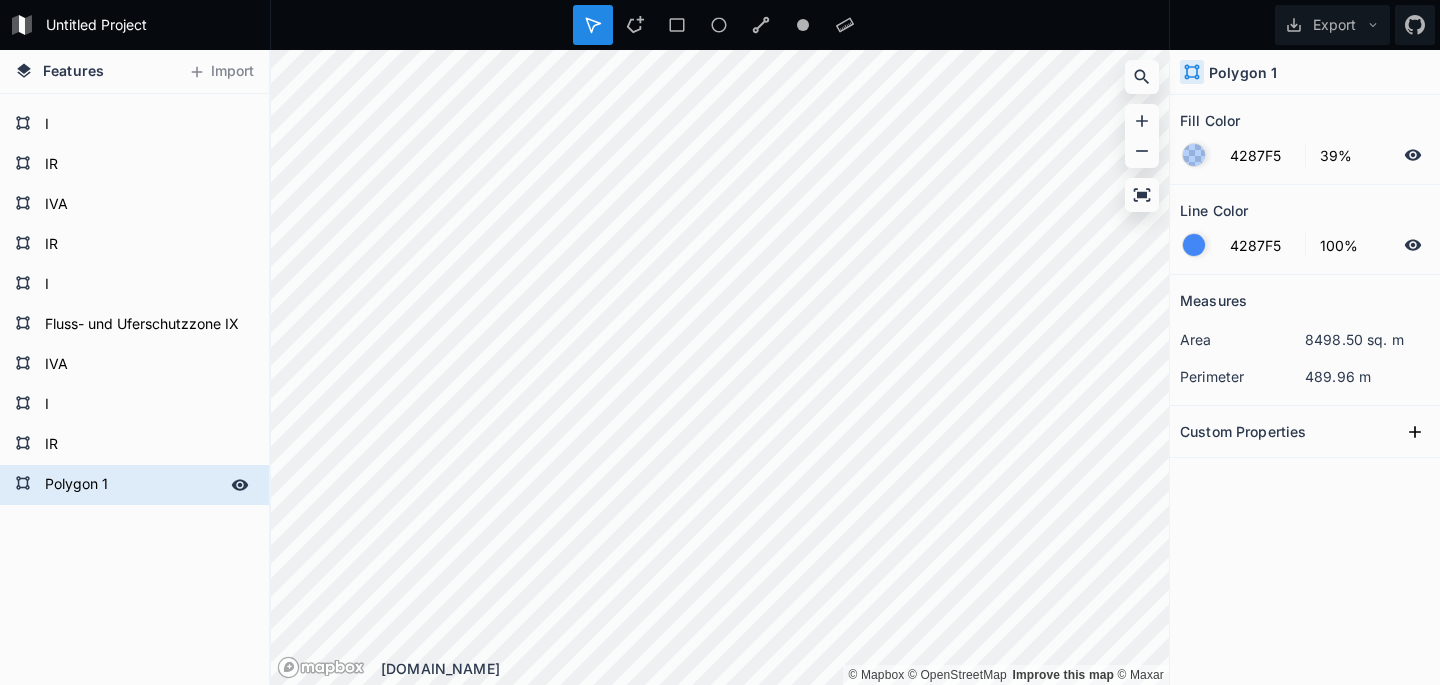 click on "Polygon 1" at bounding box center [132, 485] 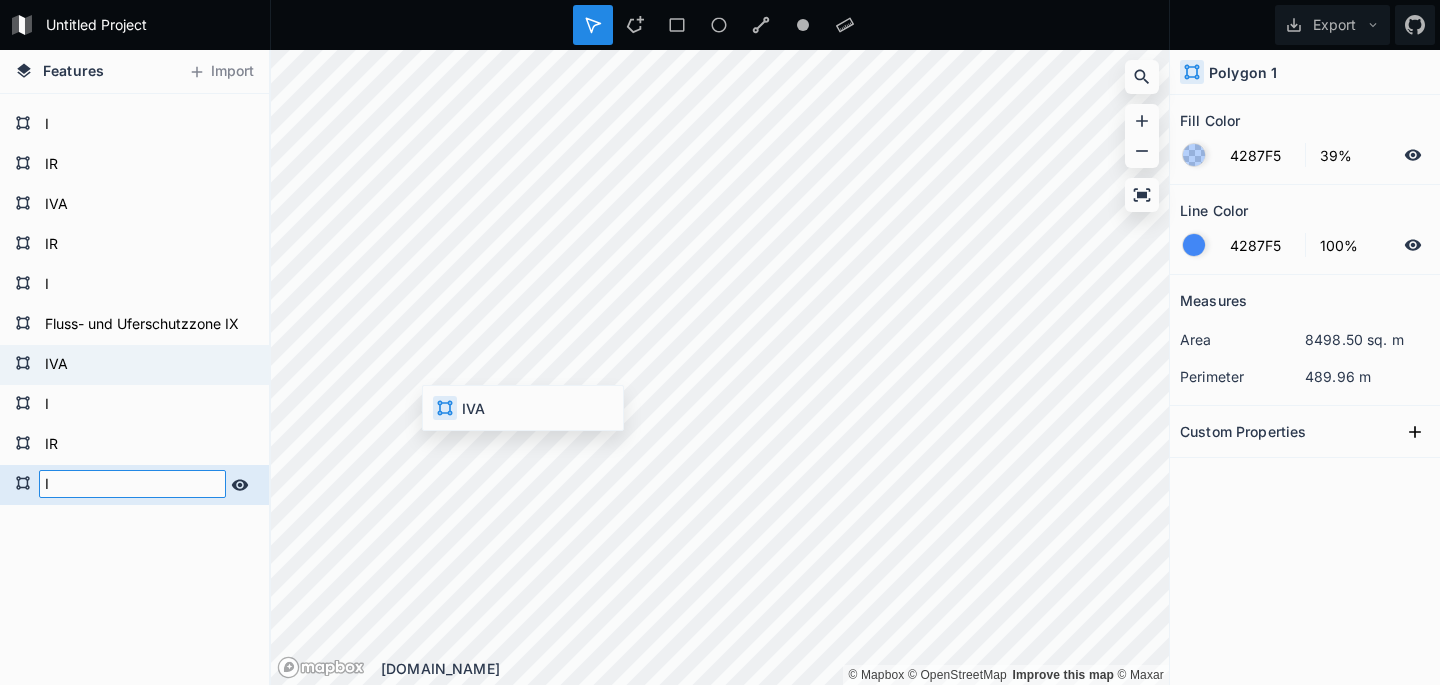 type on "I" 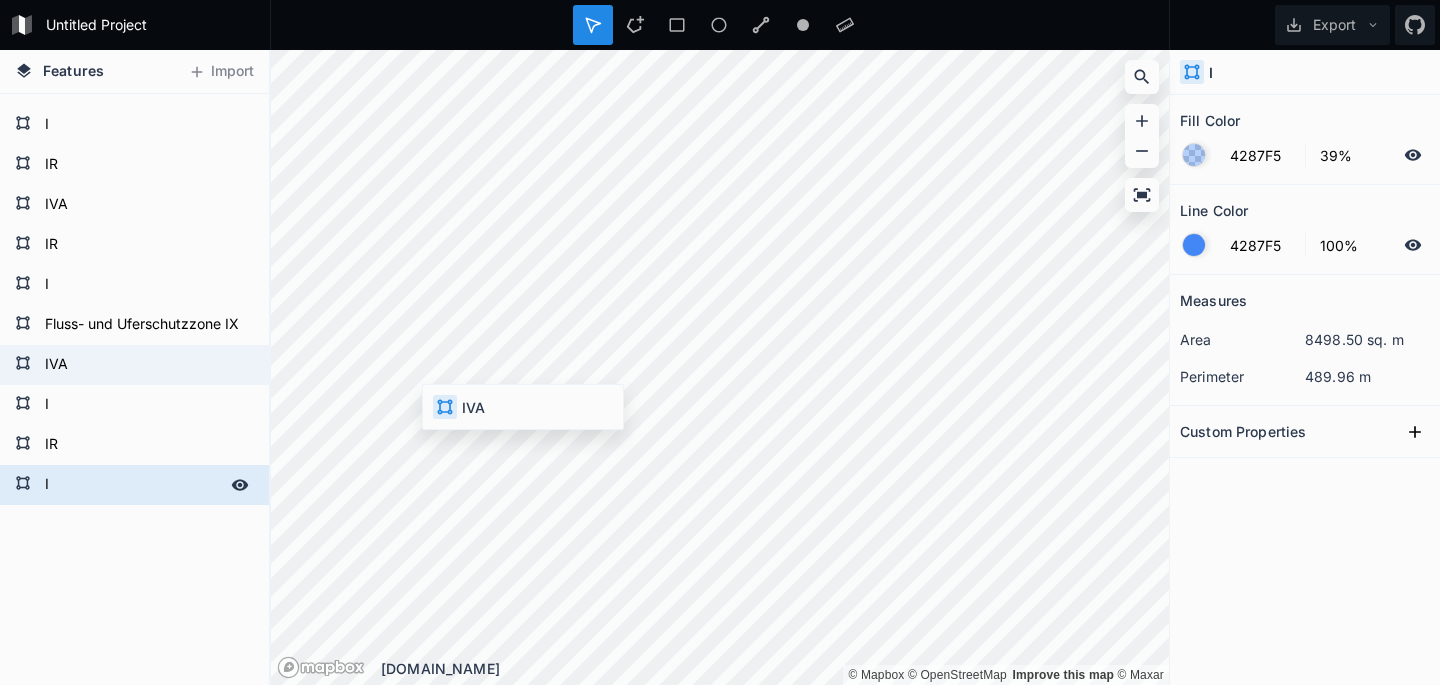 type on "149E08" 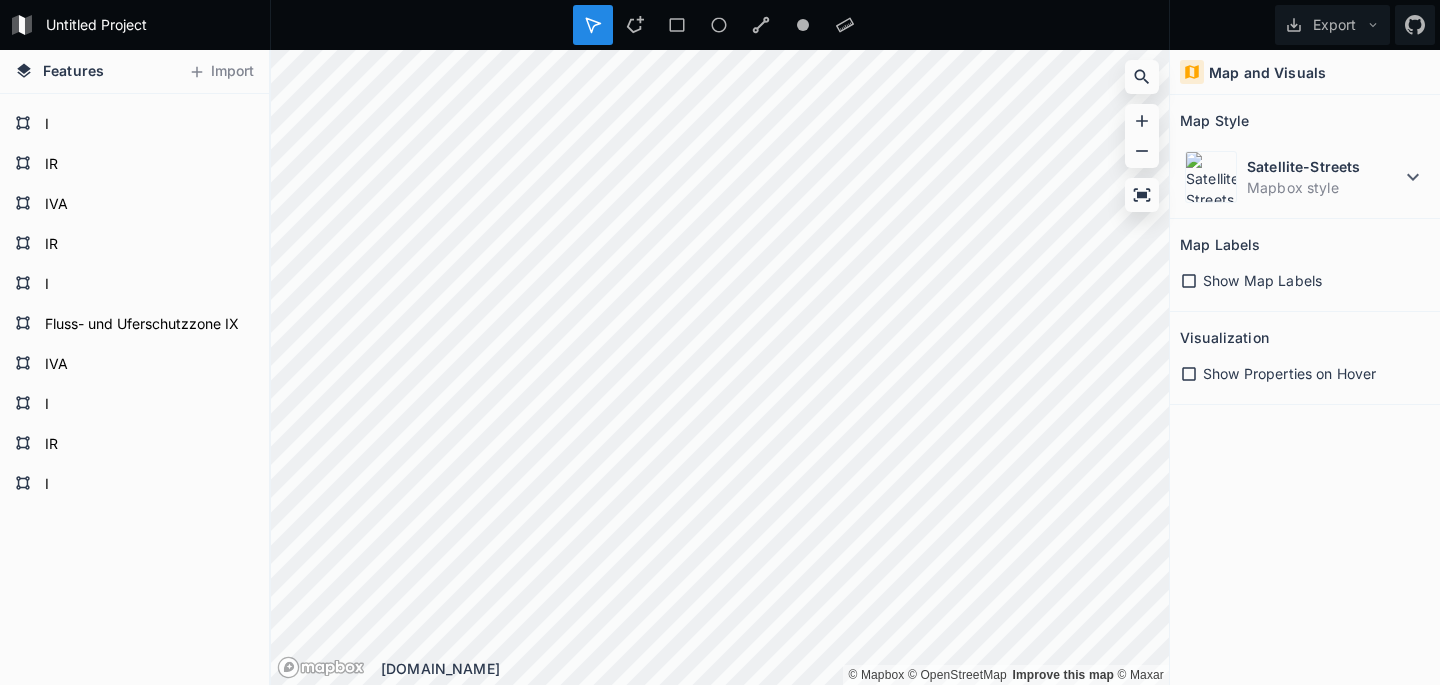 drag, startPoint x: 631, startPoint y: 31, endPoint x: 629, endPoint y: 45, distance: 14.142136 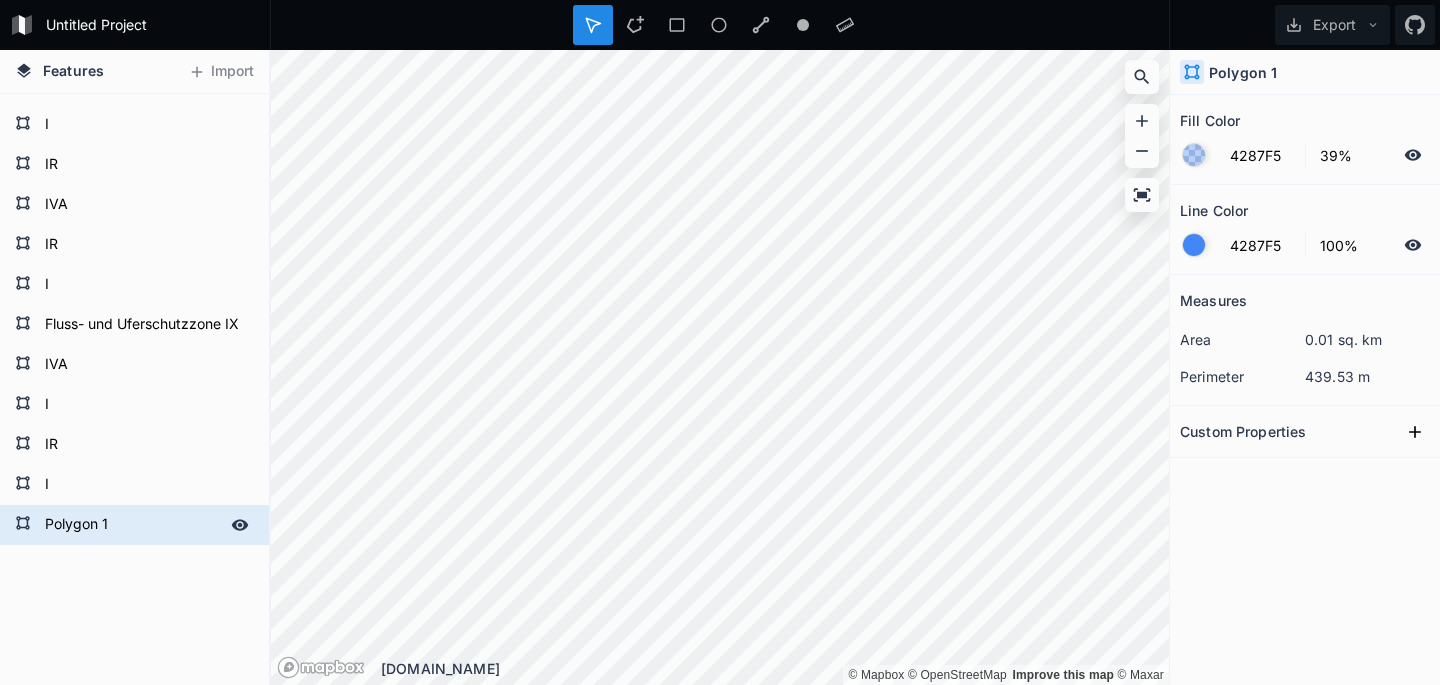click on "Polygon 1" at bounding box center [132, 525] 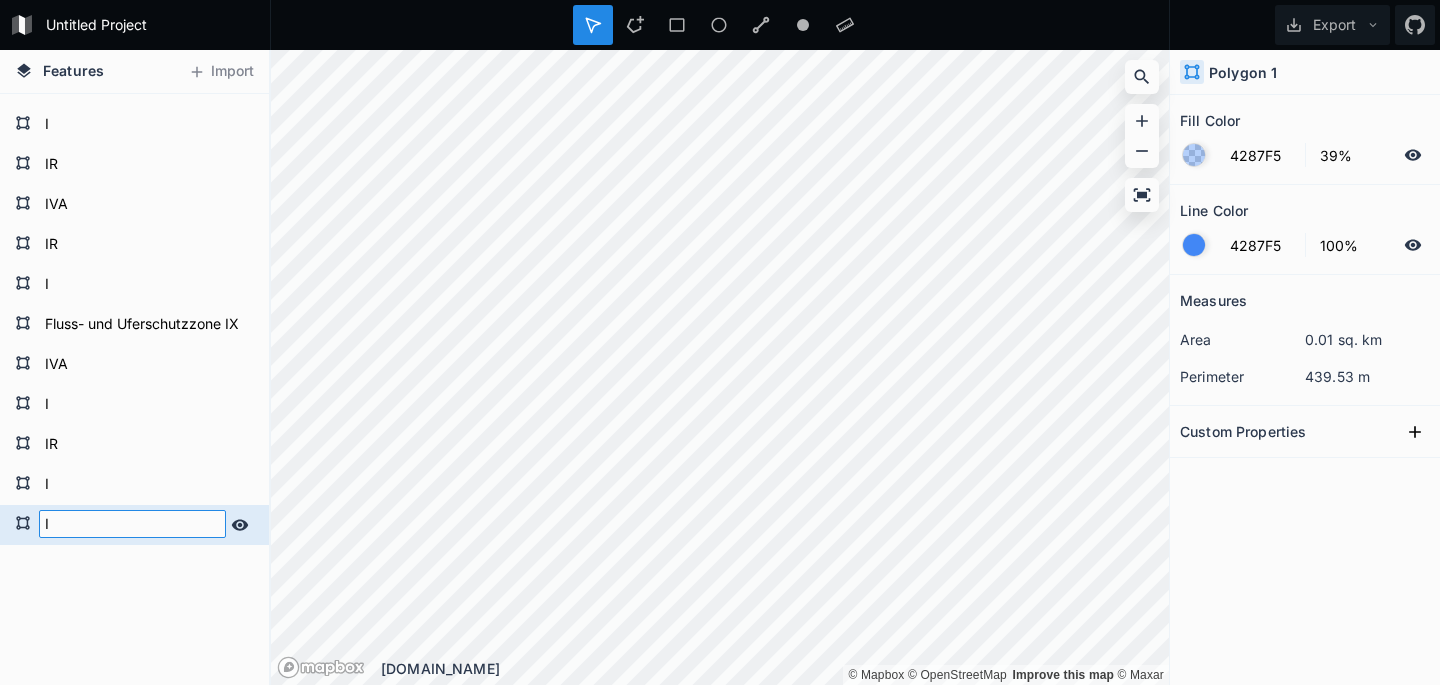 type on "I" 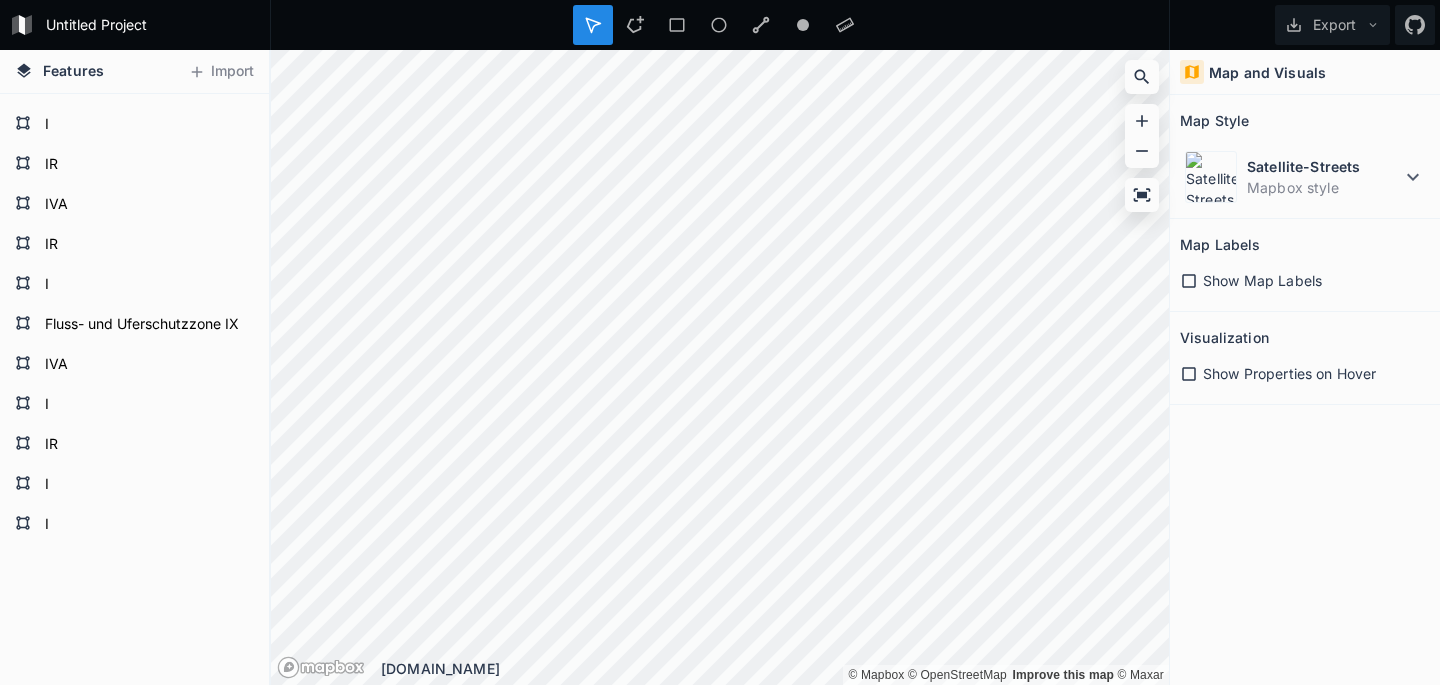 click on "Features  Import  I I IR I [PERSON_NAME]- und Uferschutzzone IX I IR IVA IR I I I IR IR I Erholungszone VI A Fluss- und Uferschutzzone IX Erholungszone VI A IR IVA I IR Fluss- und Uferschutzzone IX Erholungszone VI A © Mapbox   © OpenStreetMap   Improve this map   © Maxar © Mapbox   © OpenStreetMap   Improve this map [DOMAIN_NAME] Map and Visuals Map Style Satellite-Streets Mapbox style Map Labels Show Map Labels Visualization Show Properties on Hover" at bounding box center (720, 367) 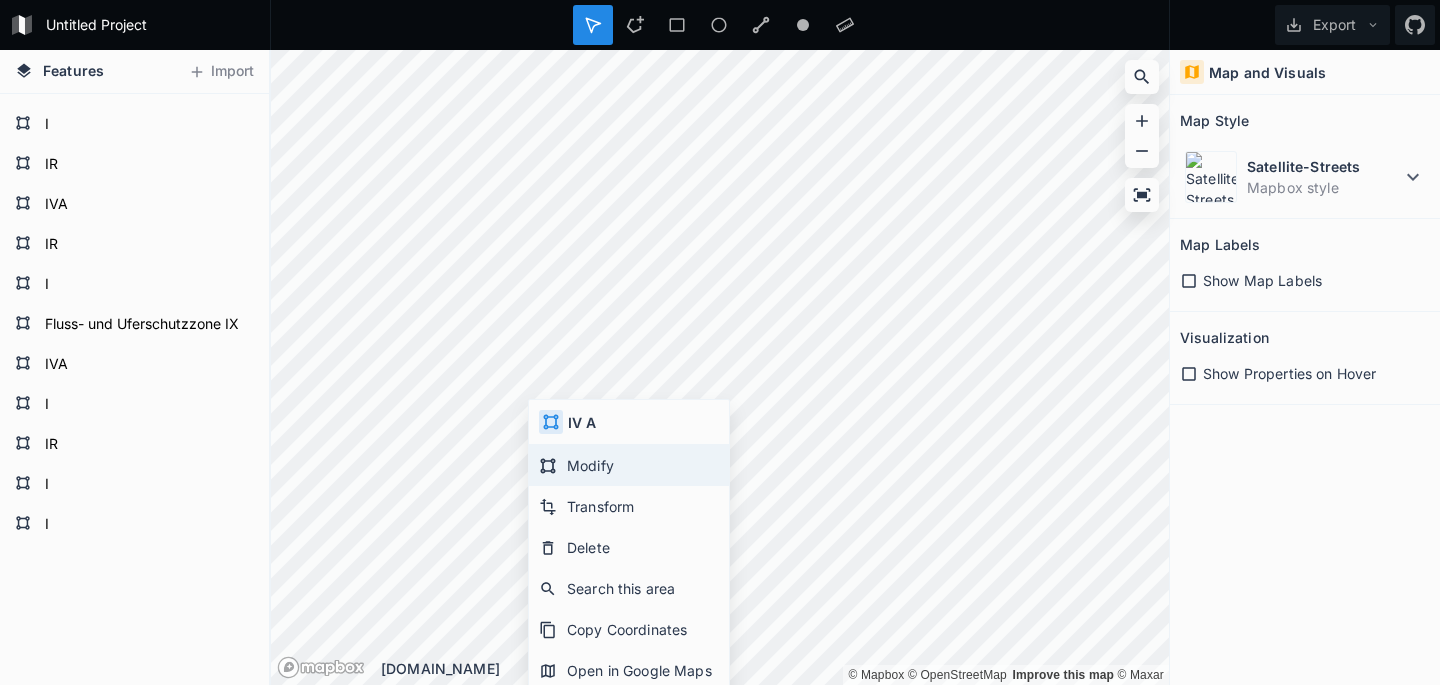 click on "Modify" 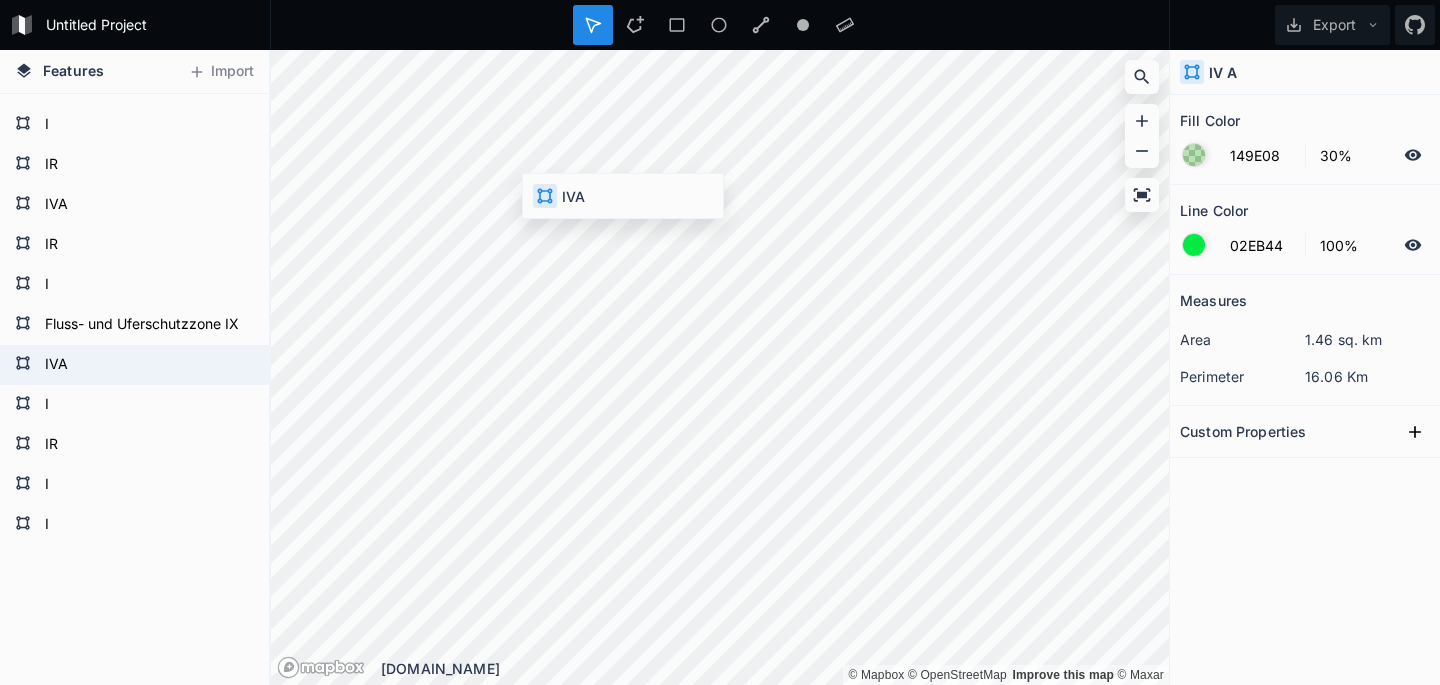 type on "39%" 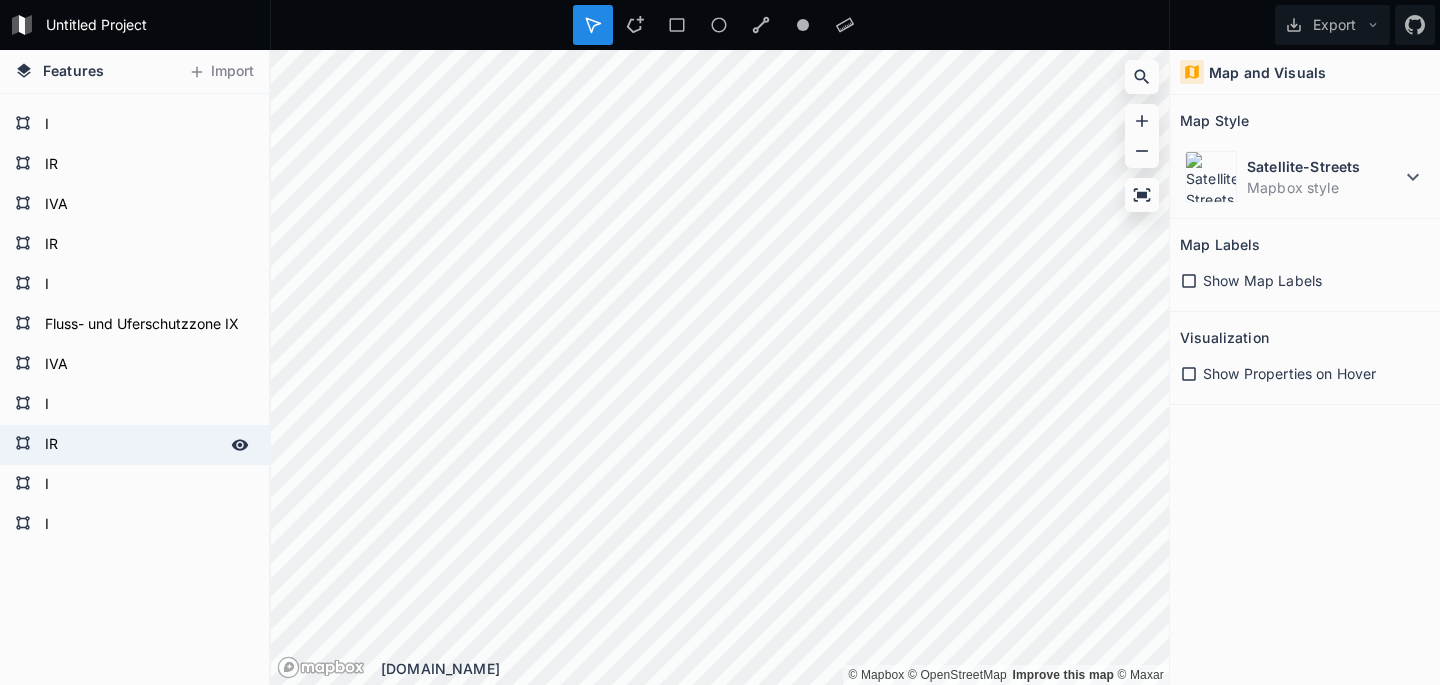 click on "Features  Import  I I IR I [PERSON_NAME]- und Uferschutzzone IX I IR IVA IR I I I IR IR I Erholungszone VI A Fluss- und Uferschutzzone IX Erholungszone VI A IR IVA I IR Fluss- und Uferschutzzone IX Erholungszone VI A © Mapbox   © OpenStreetMap   Improve this map   © Maxar © Mapbox   © OpenStreetMap   Improve this map [DOMAIN_NAME] Map and Visuals Map Style Satellite-Streets Mapbox style Map Labels Show Map Labels Visualization Show Properties on Hover" at bounding box center (720, 367) 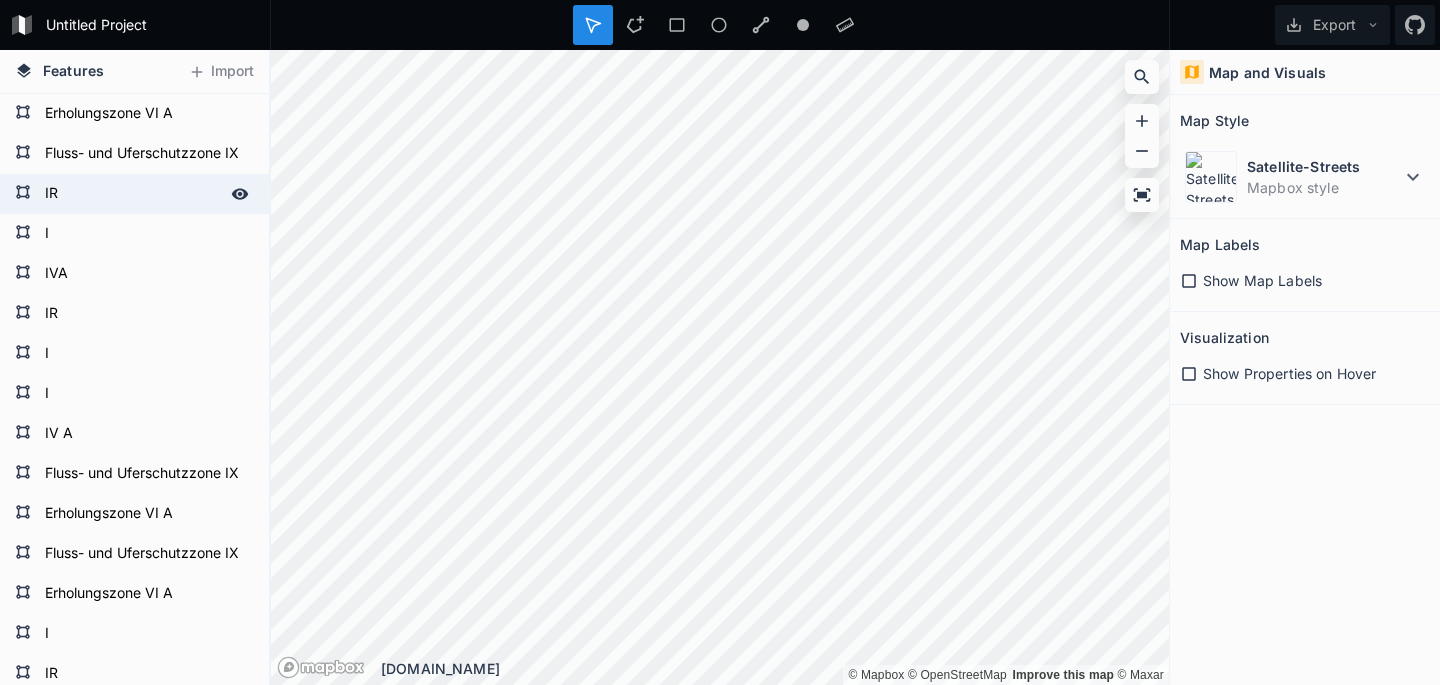 scroll, scrollTop: 0, scrollLeft: 0, axis: both 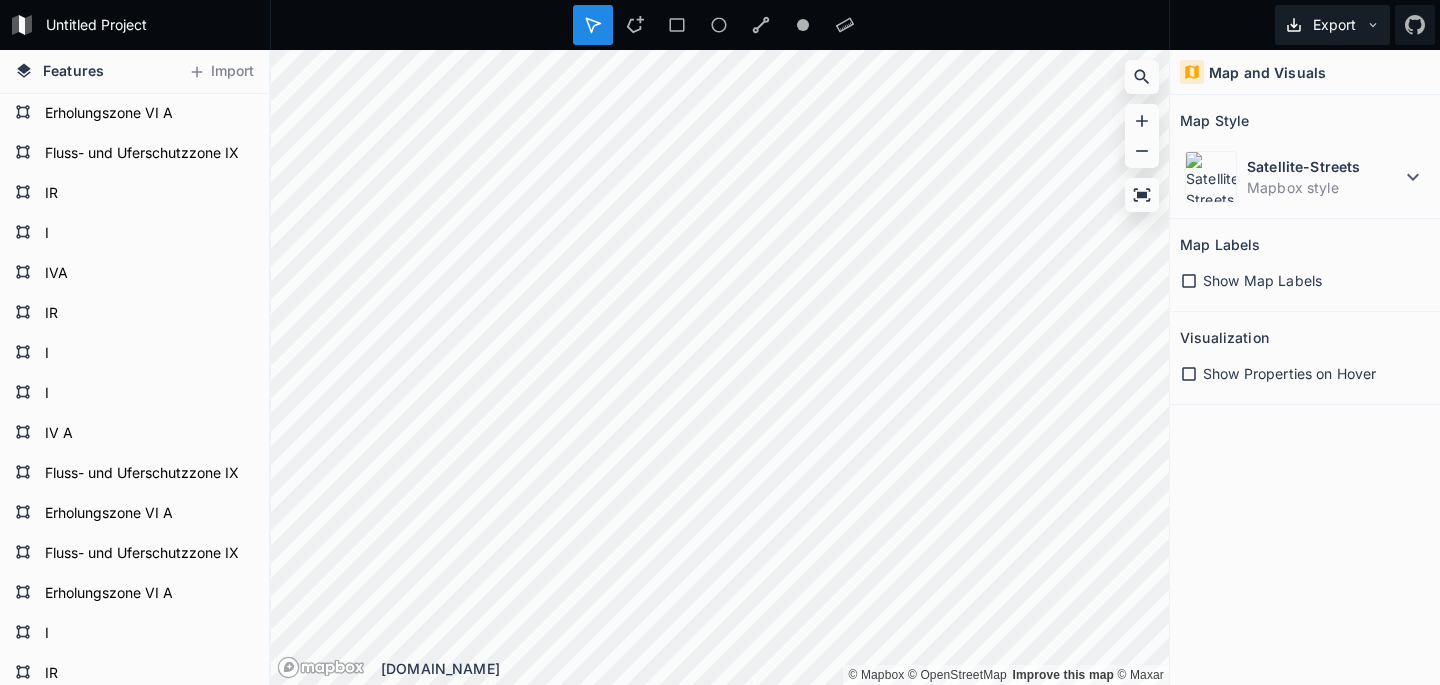 click on "Export" at bounding box center [1332, 25] 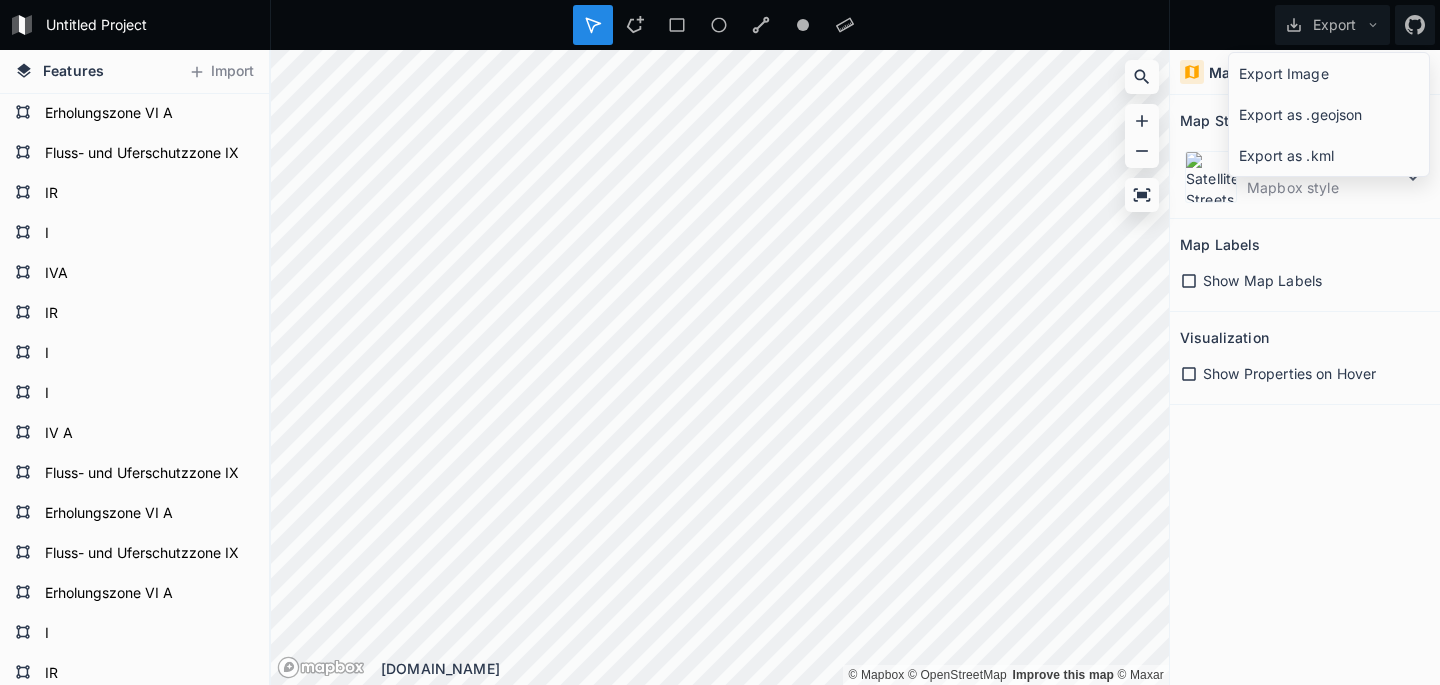 click on "Export as .geojson" 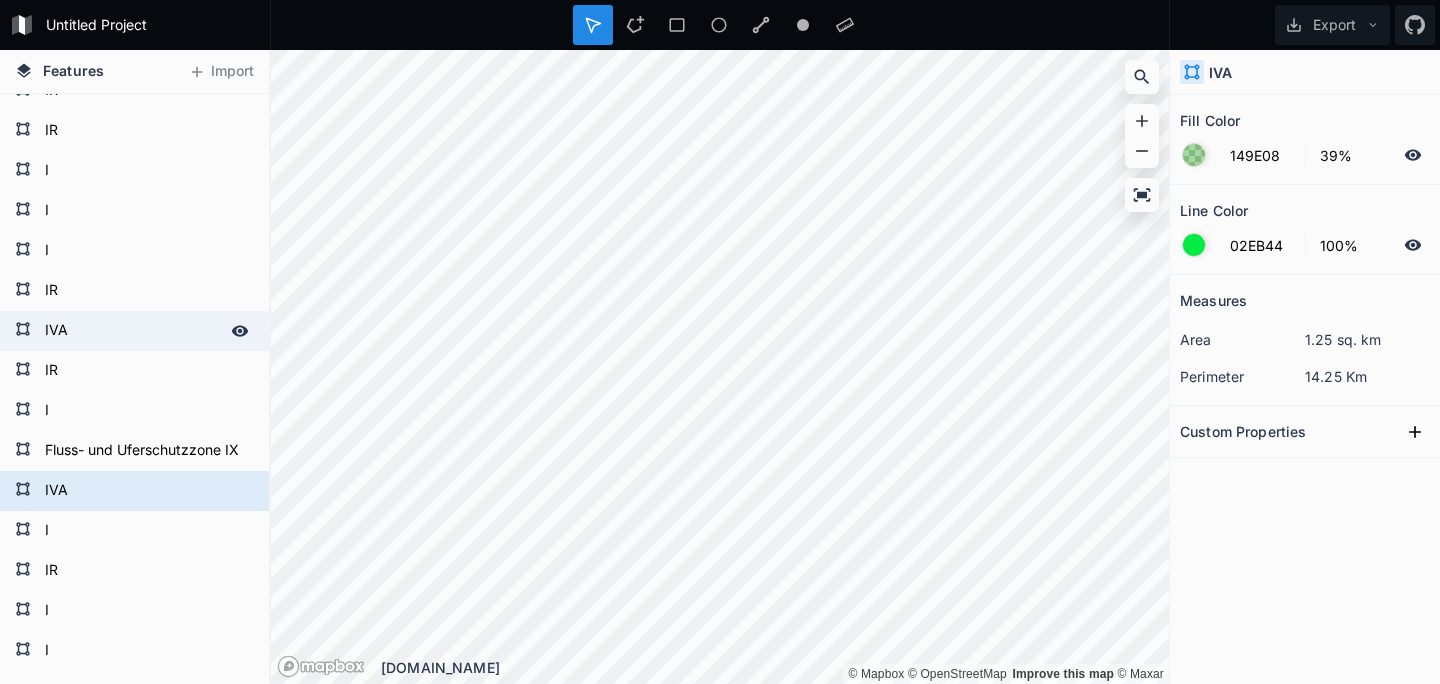 scroll, scrollTop: 575, scrollLeft: 0, axis: vertical 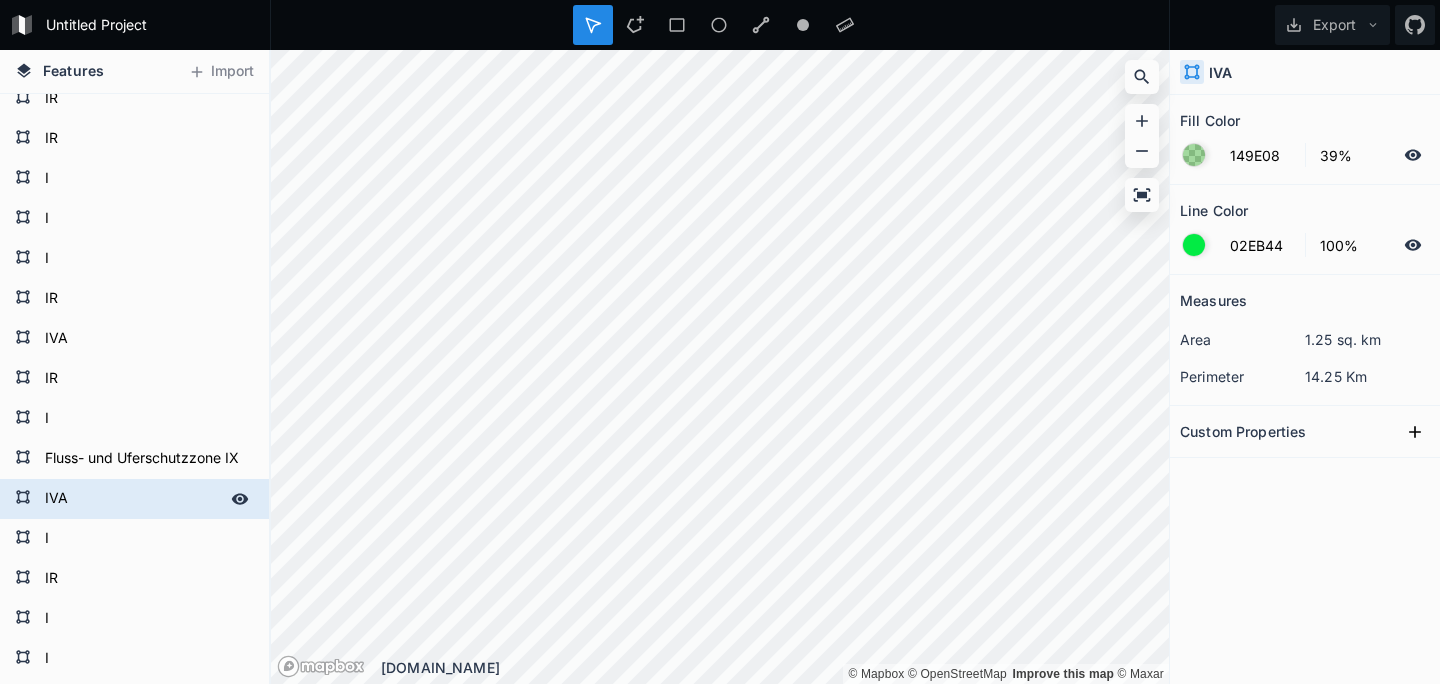 click on "IVA" at bounding box center (132, 499) 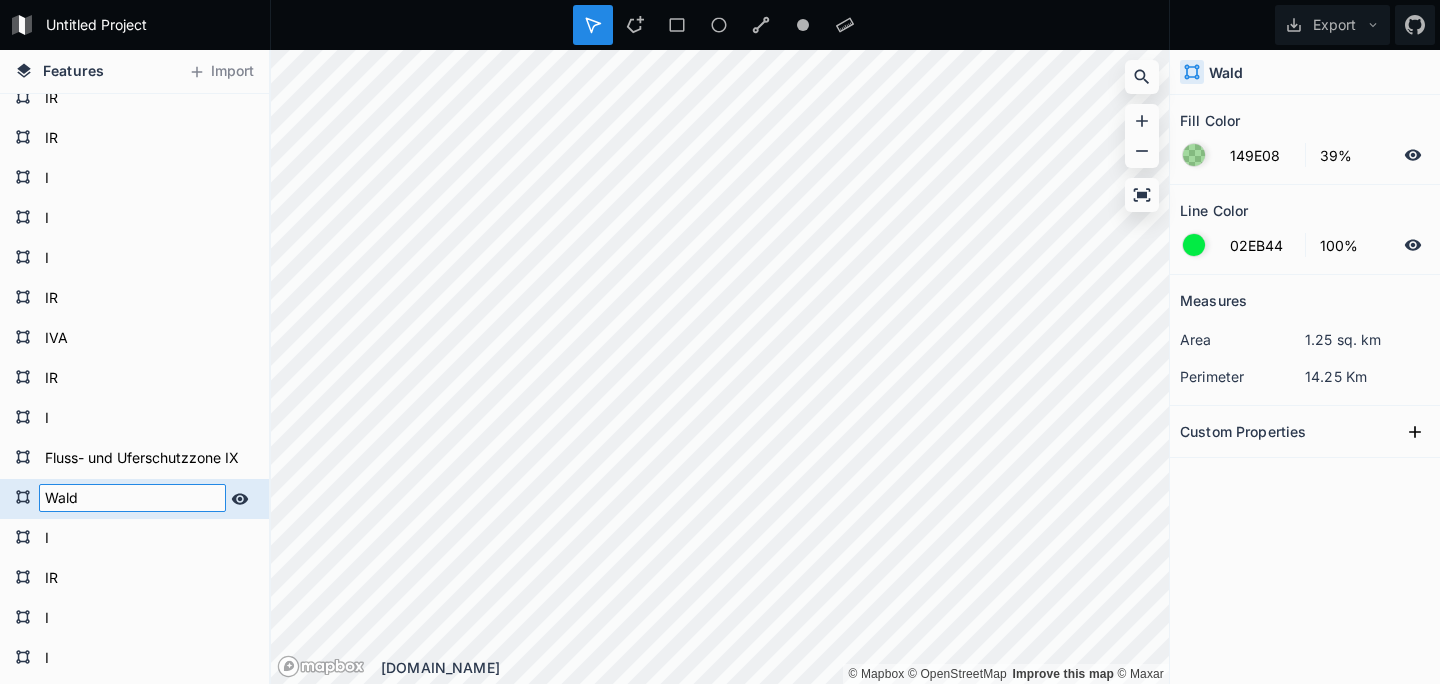 click on "Wald" at bounding box center (132, 498) 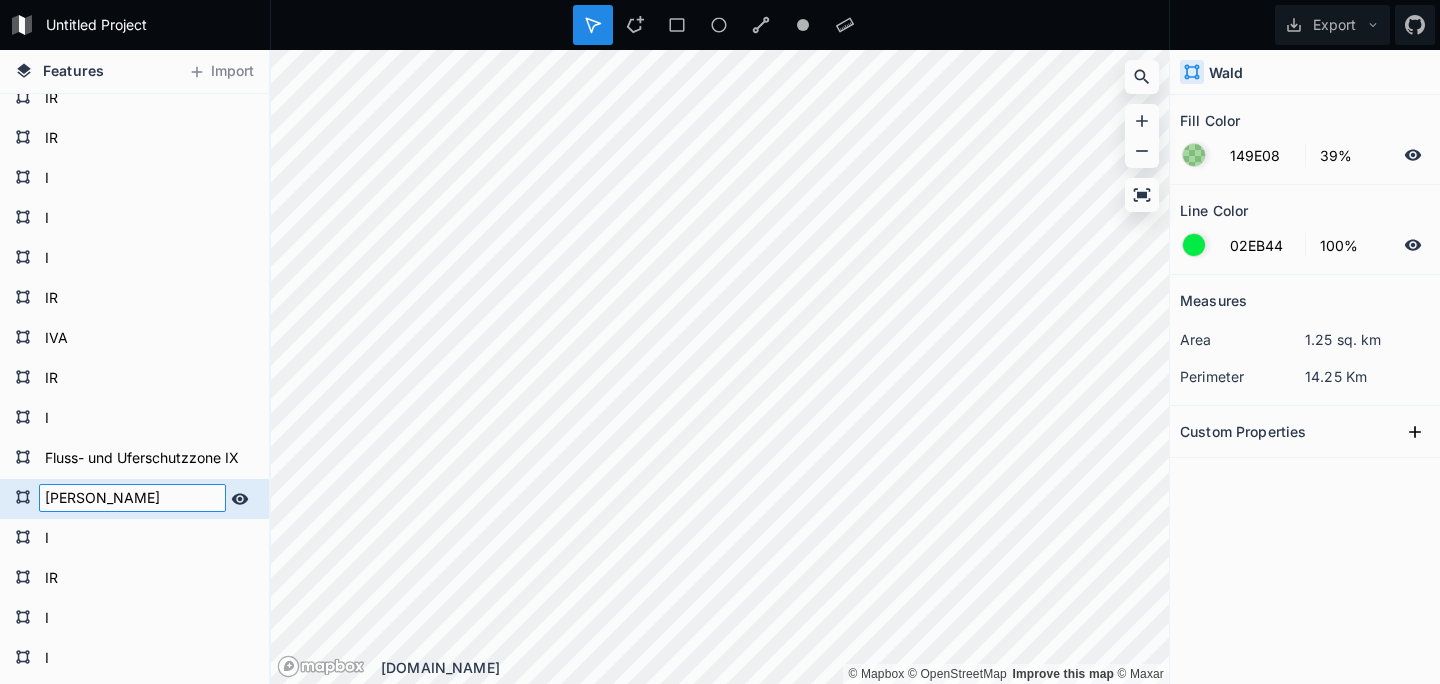 type on "[PERSON_NAME]" 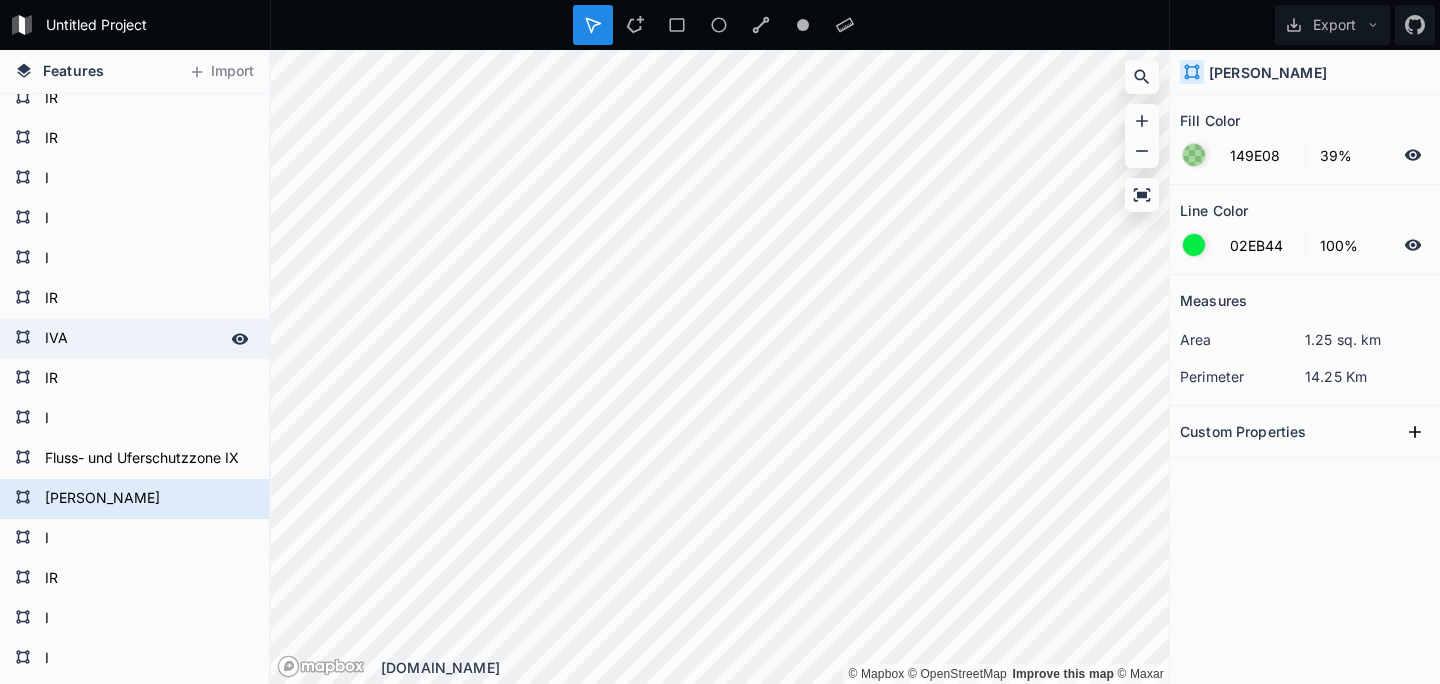 click on "IVA" at bounding box center (132, 339) 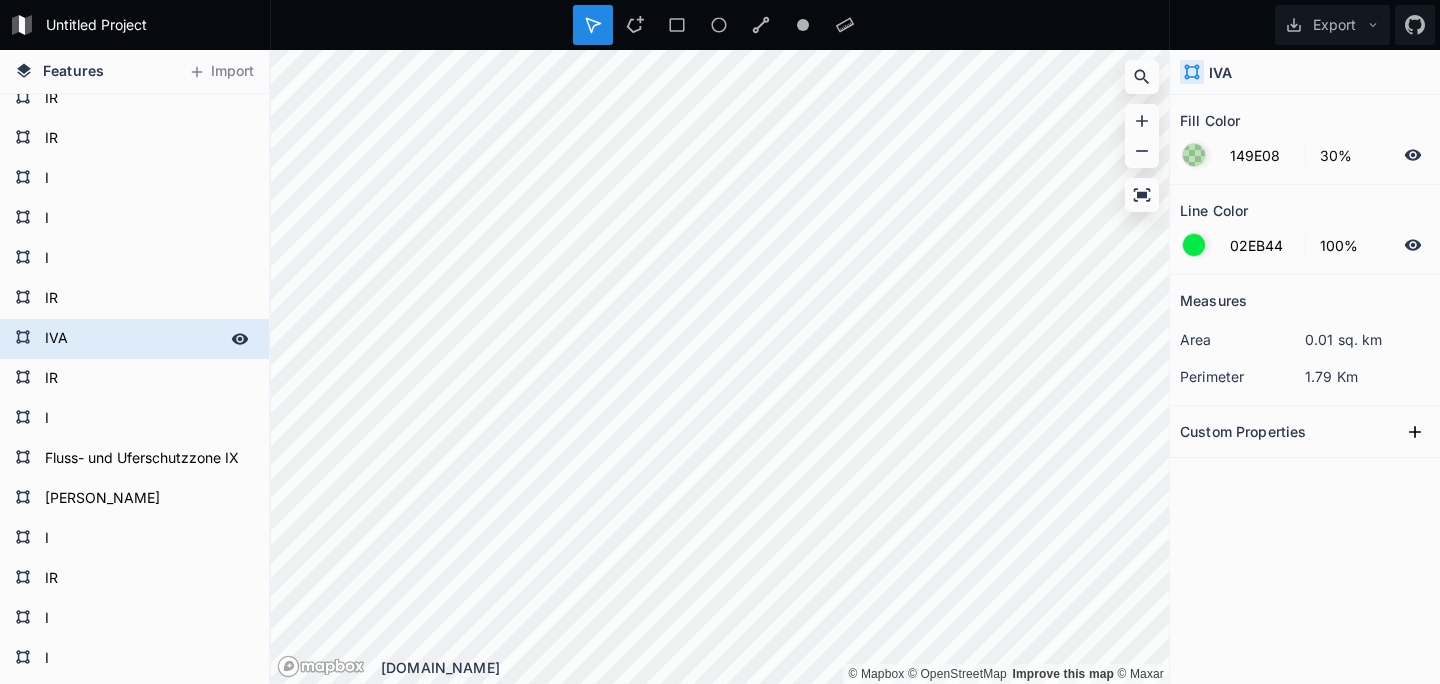 click on "IVA" at bounding box center [132, 339] 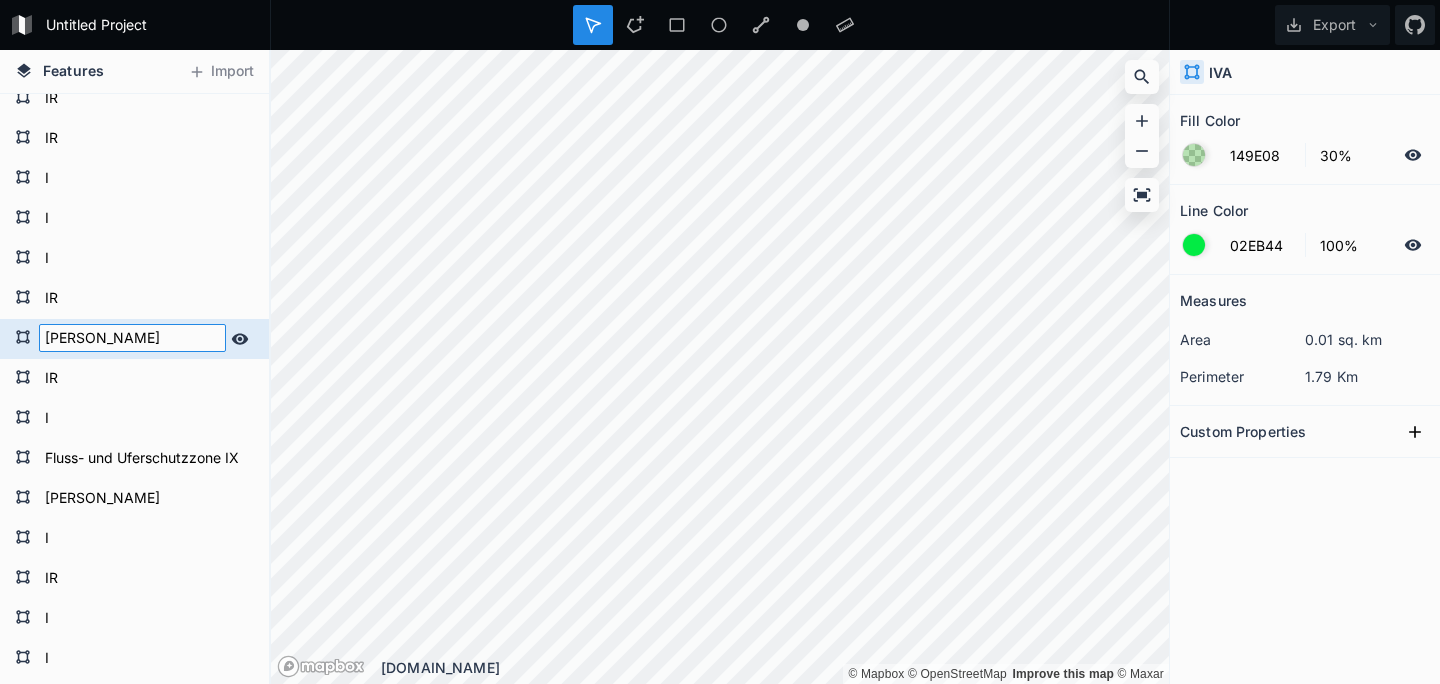 type on "[PERSON_NAME]" 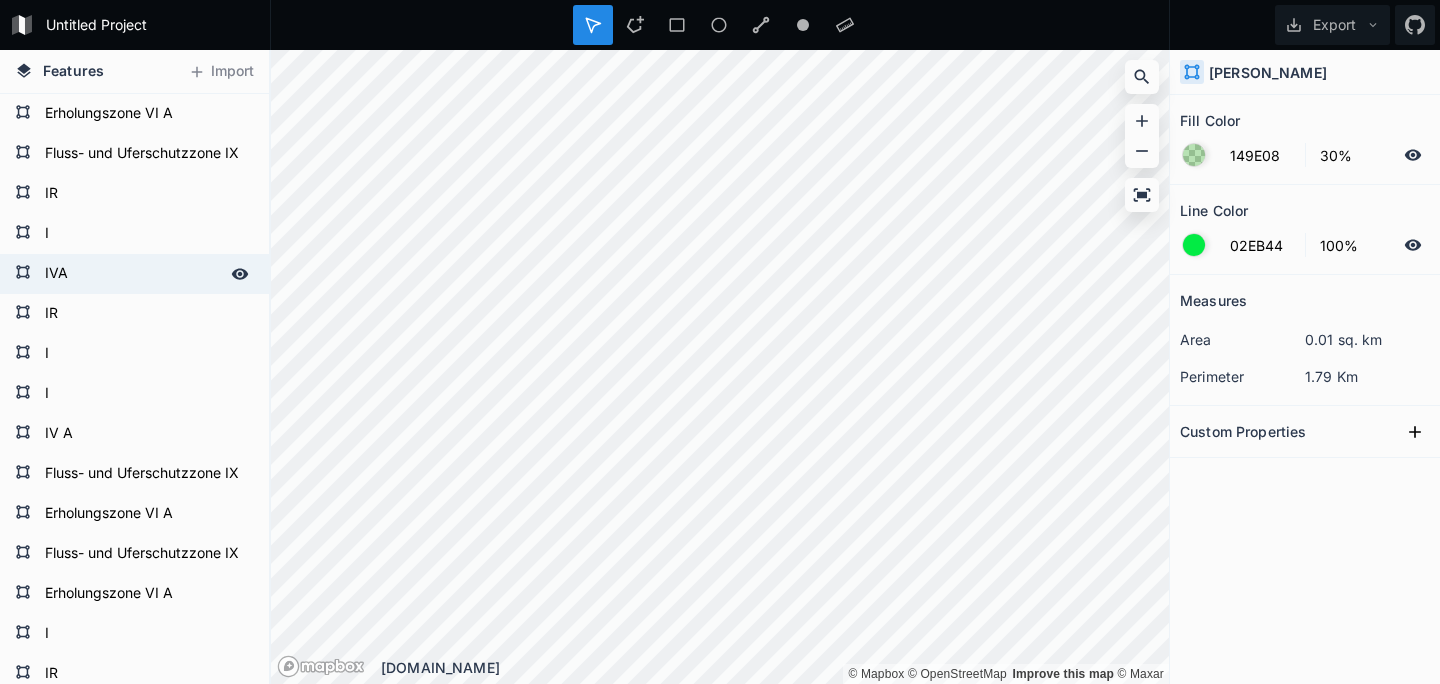 scroll, scrollTop: 0, scrollLeft: 0, axis: both 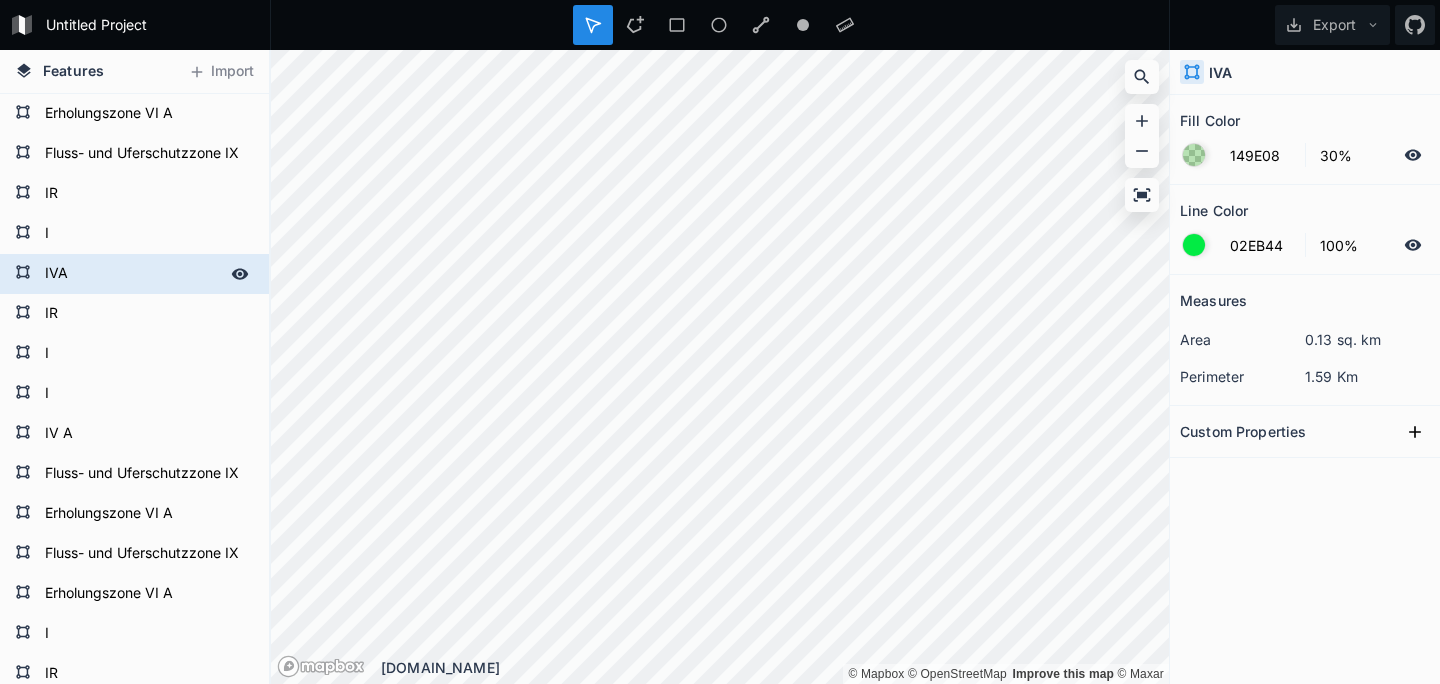 click on "IVA" at bounding box center [132, 274] 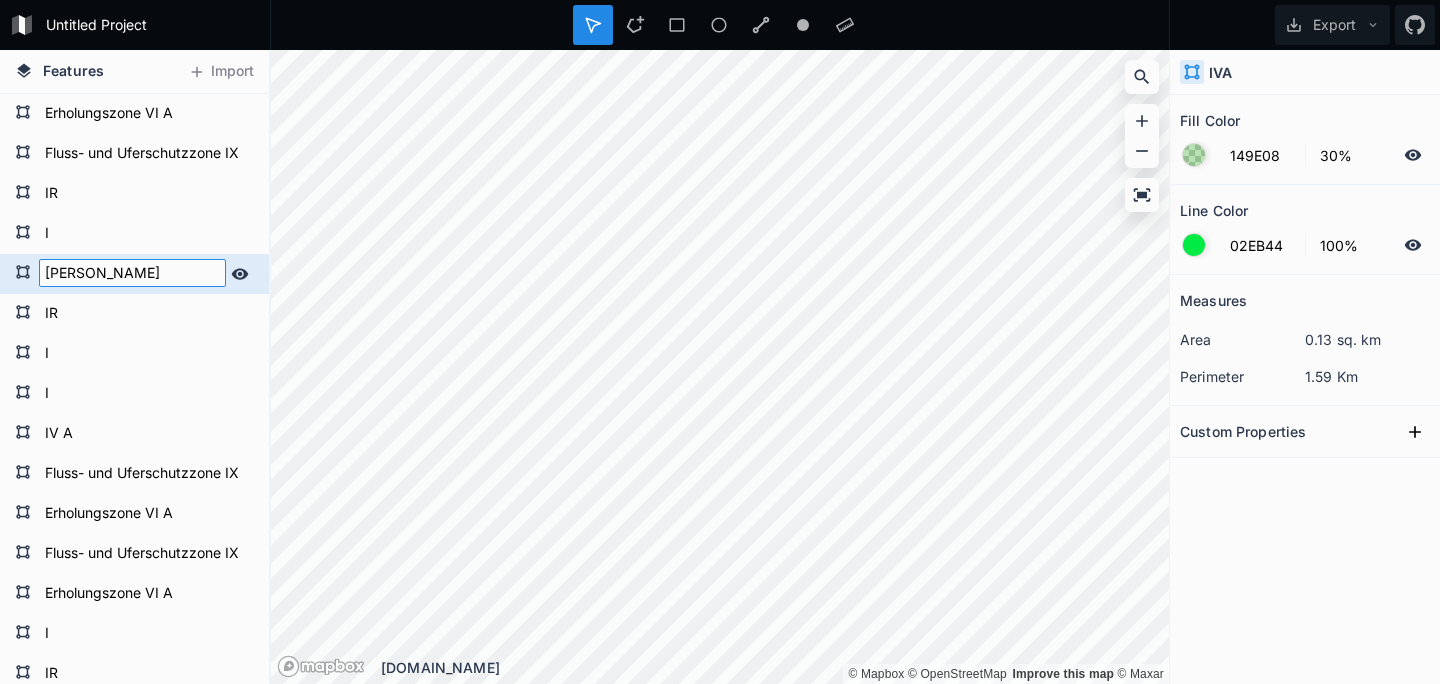 type on "[PERSON_NAME]" 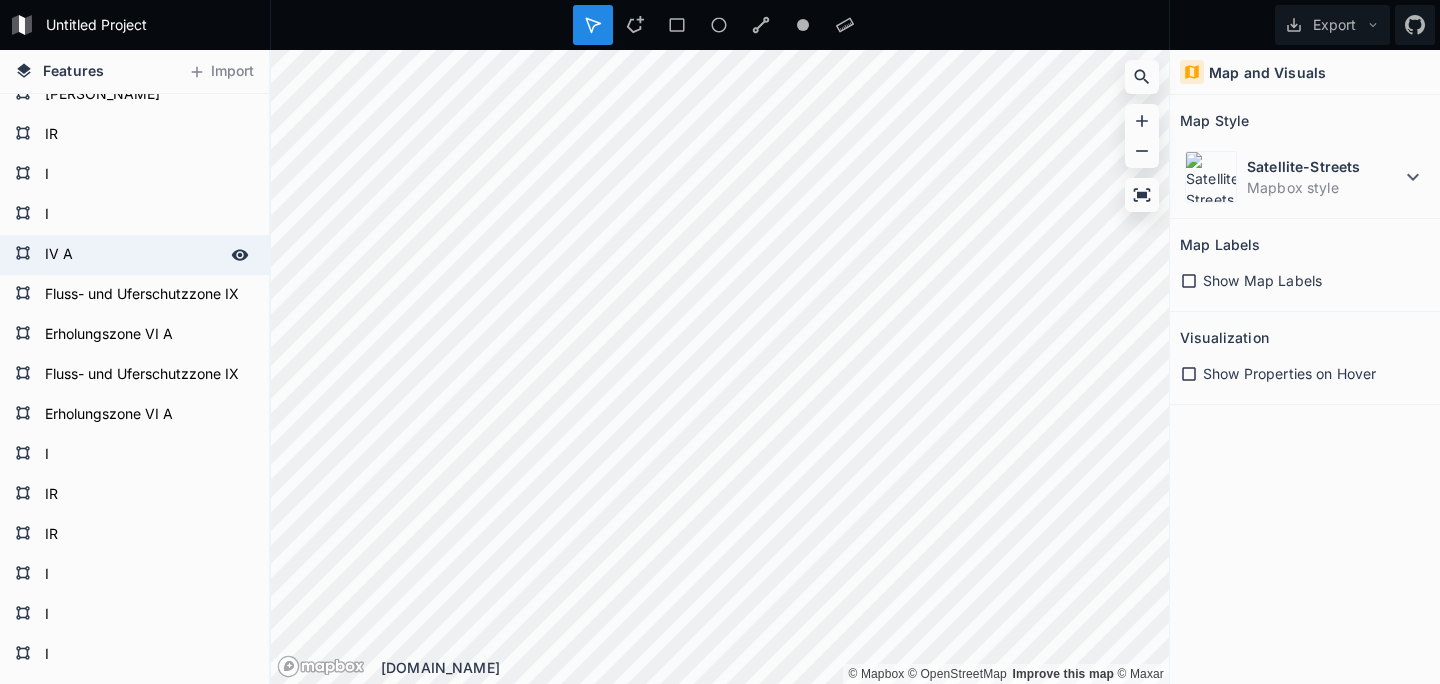scroll, scrollTop: 186, scrollLeft: 0, axis: vertical 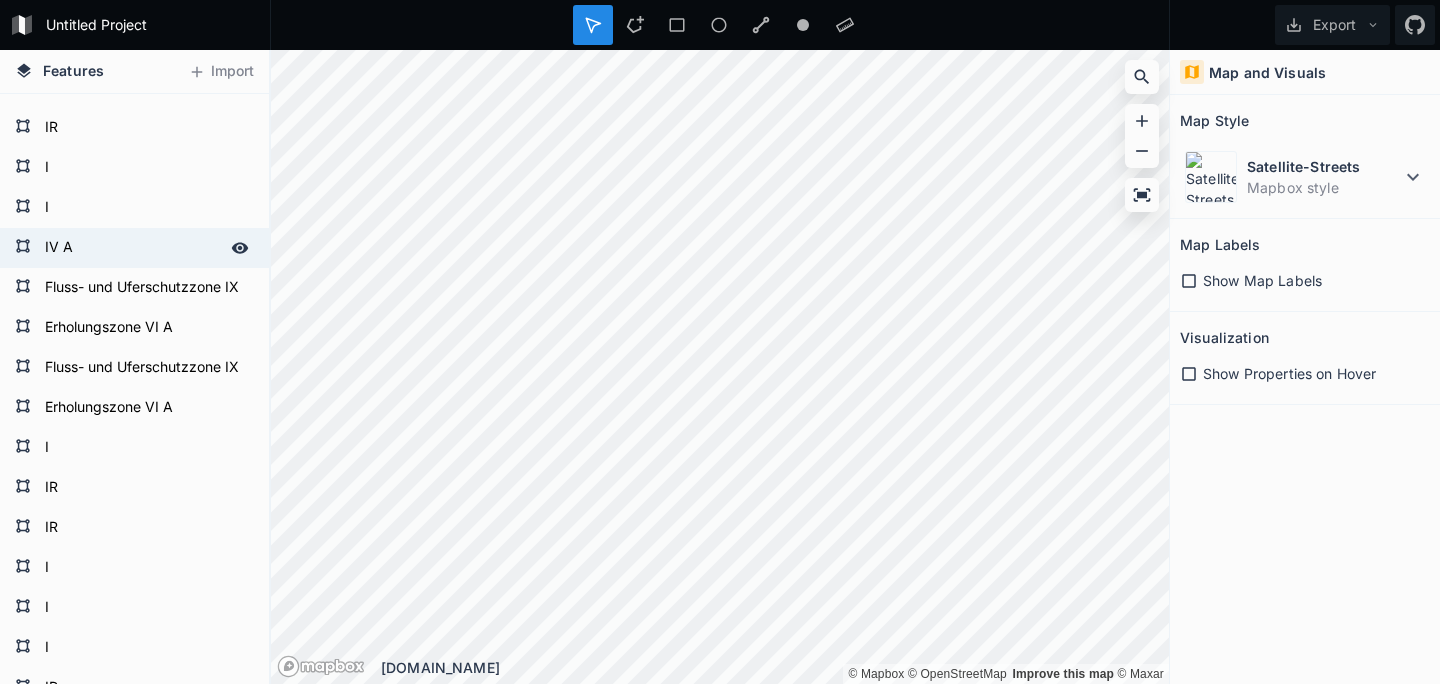 click on "IV A" at bounding box center [132, 248] 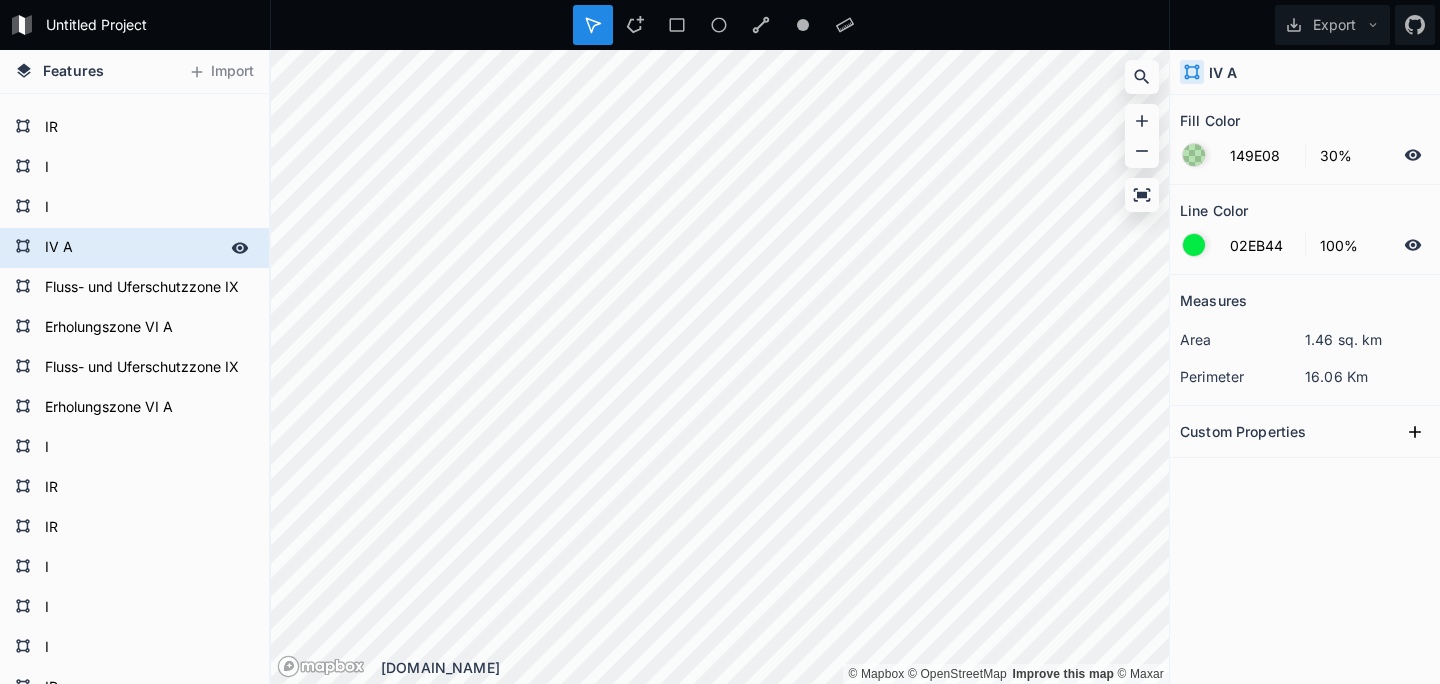 click on "IV A" at bounding box center [132, 248] 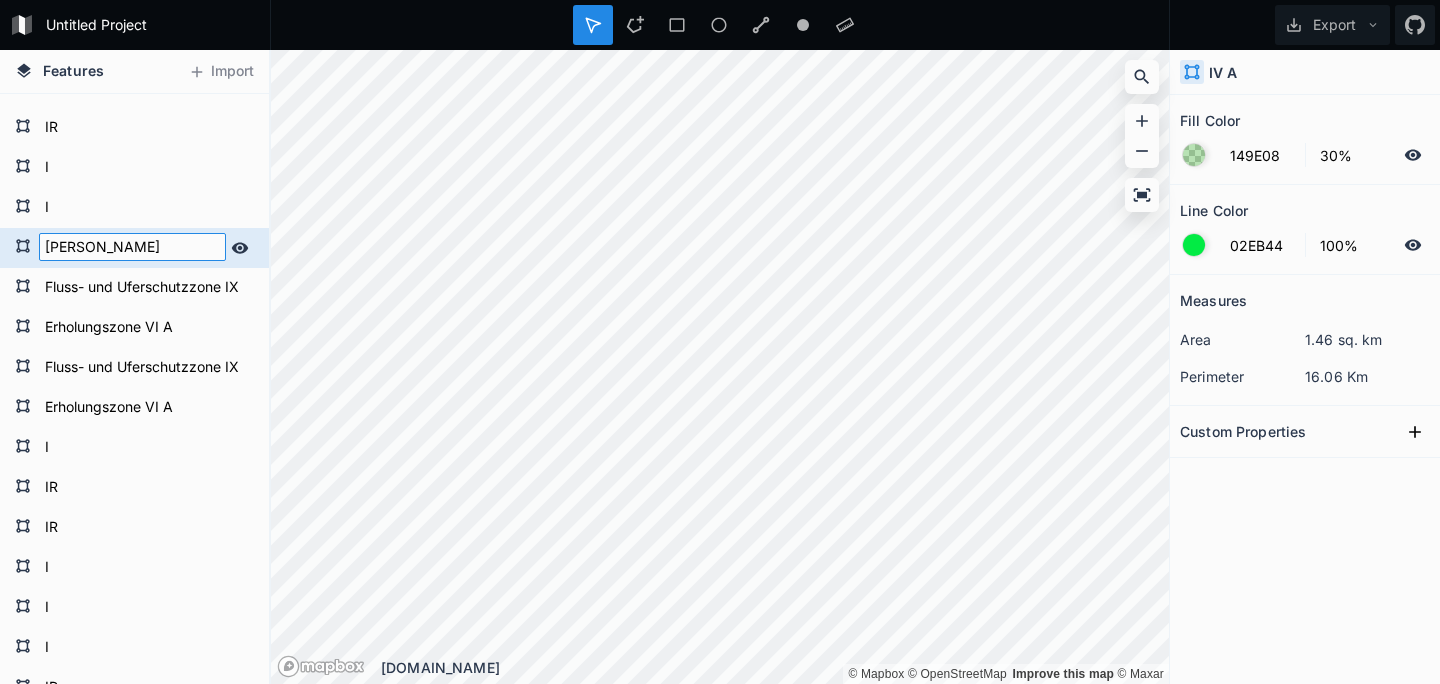 type on "[PERSON_NAME]" 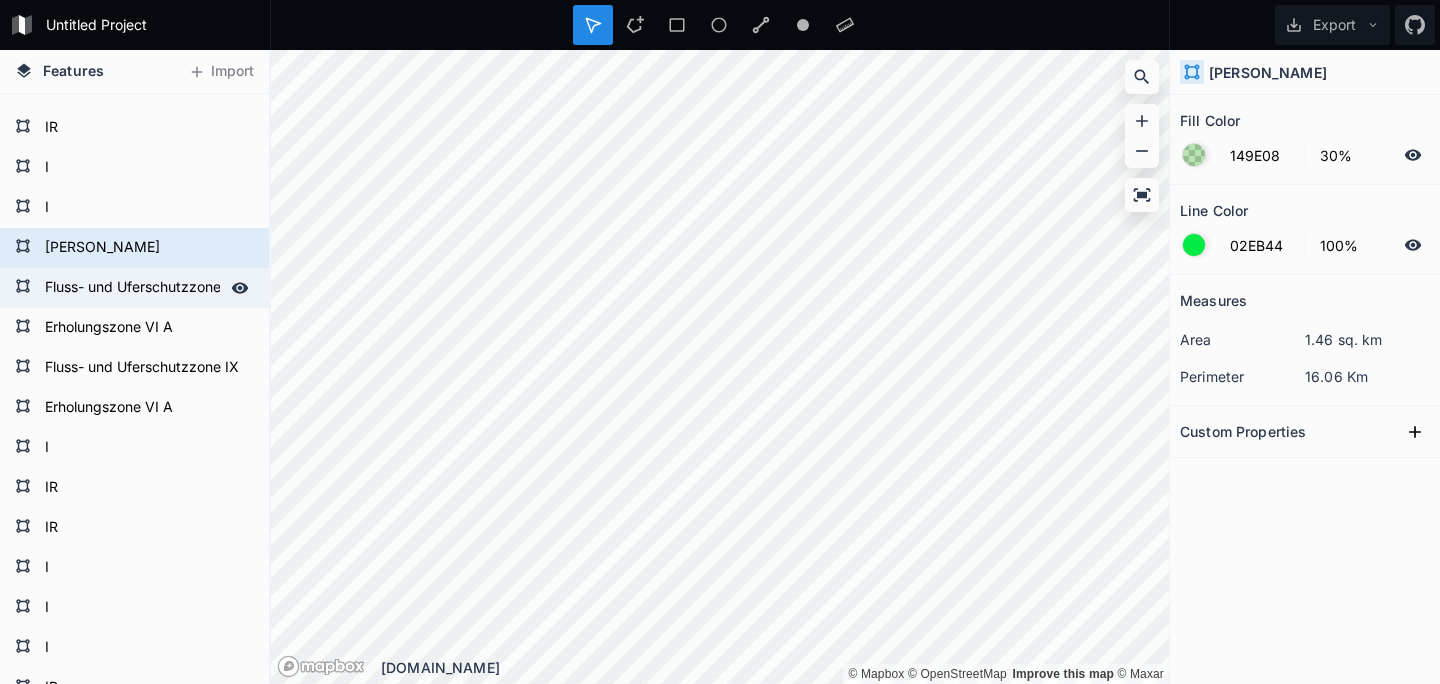 click on "Fluss- und Uferschutzzone IX" at bounding box center [132, 288] 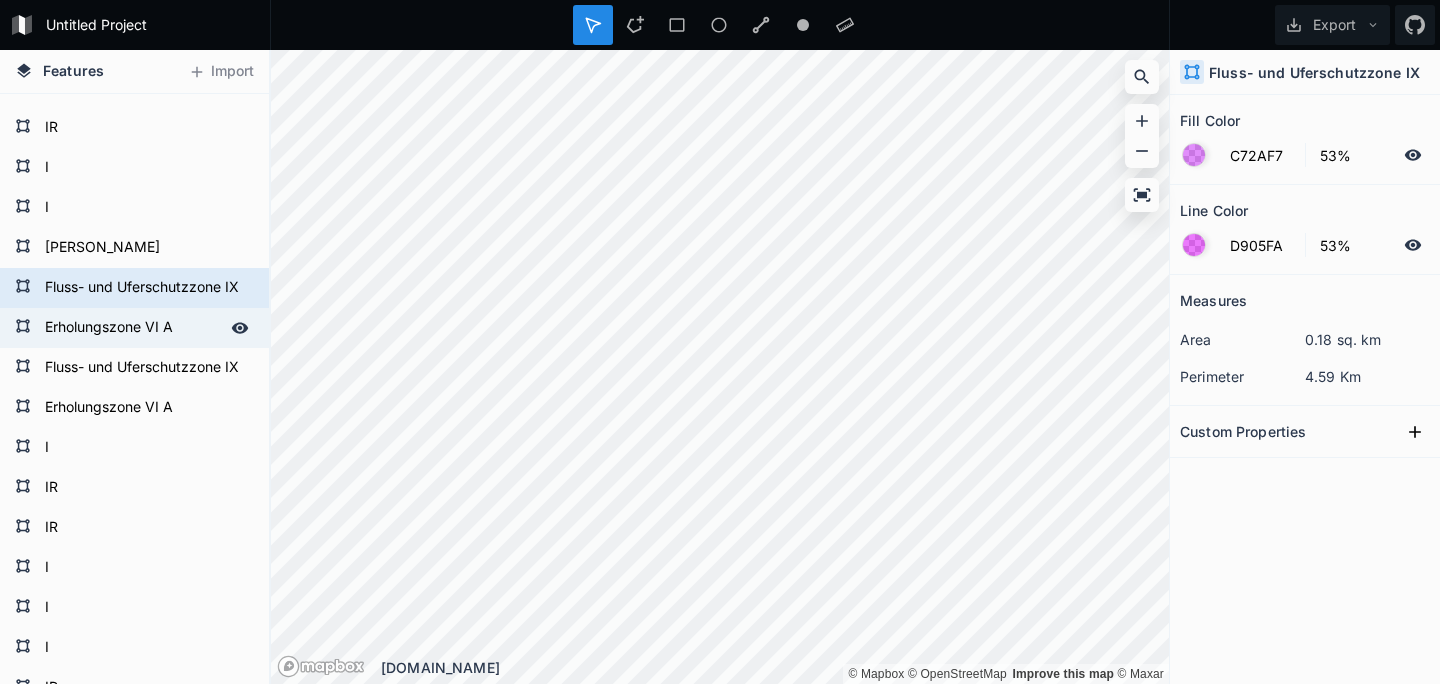 click on "Erholungszone VI A" at bounding box center [132, 328] 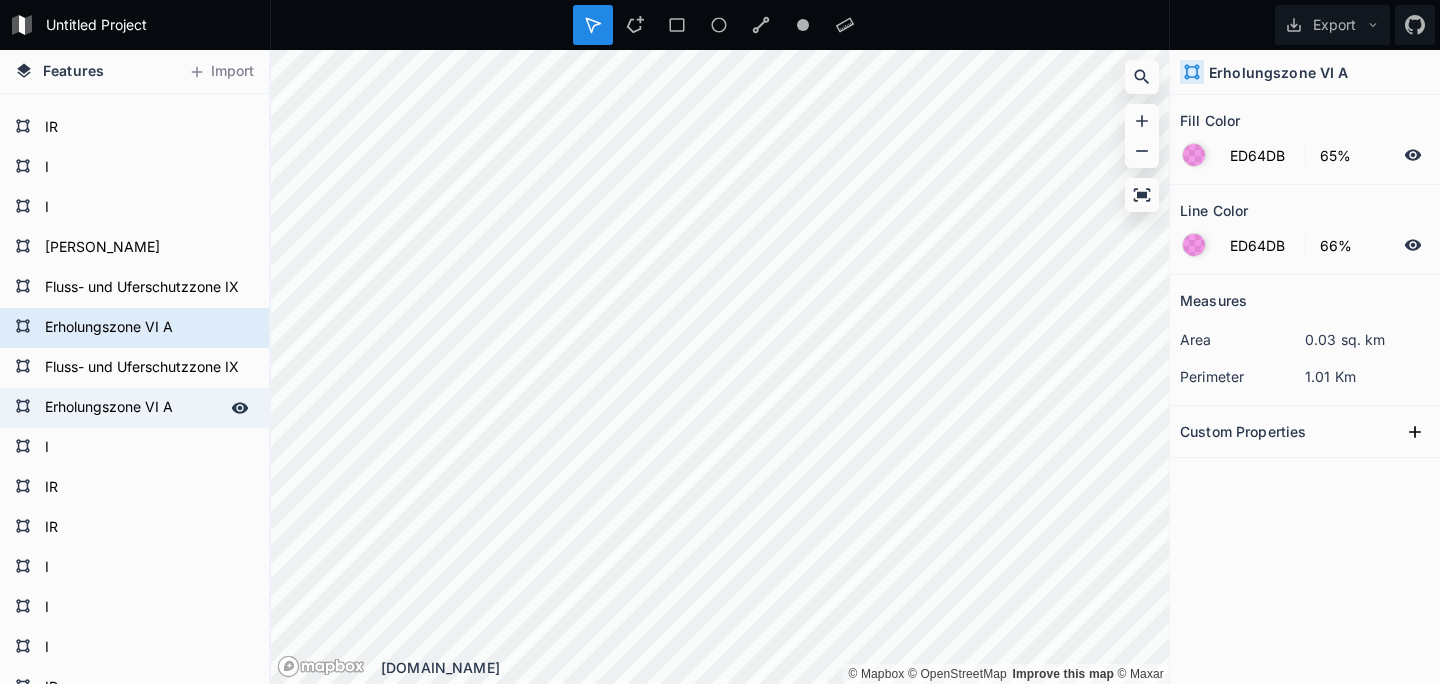 click on "Erholungszone VI A" at bounding box center (132, 408) 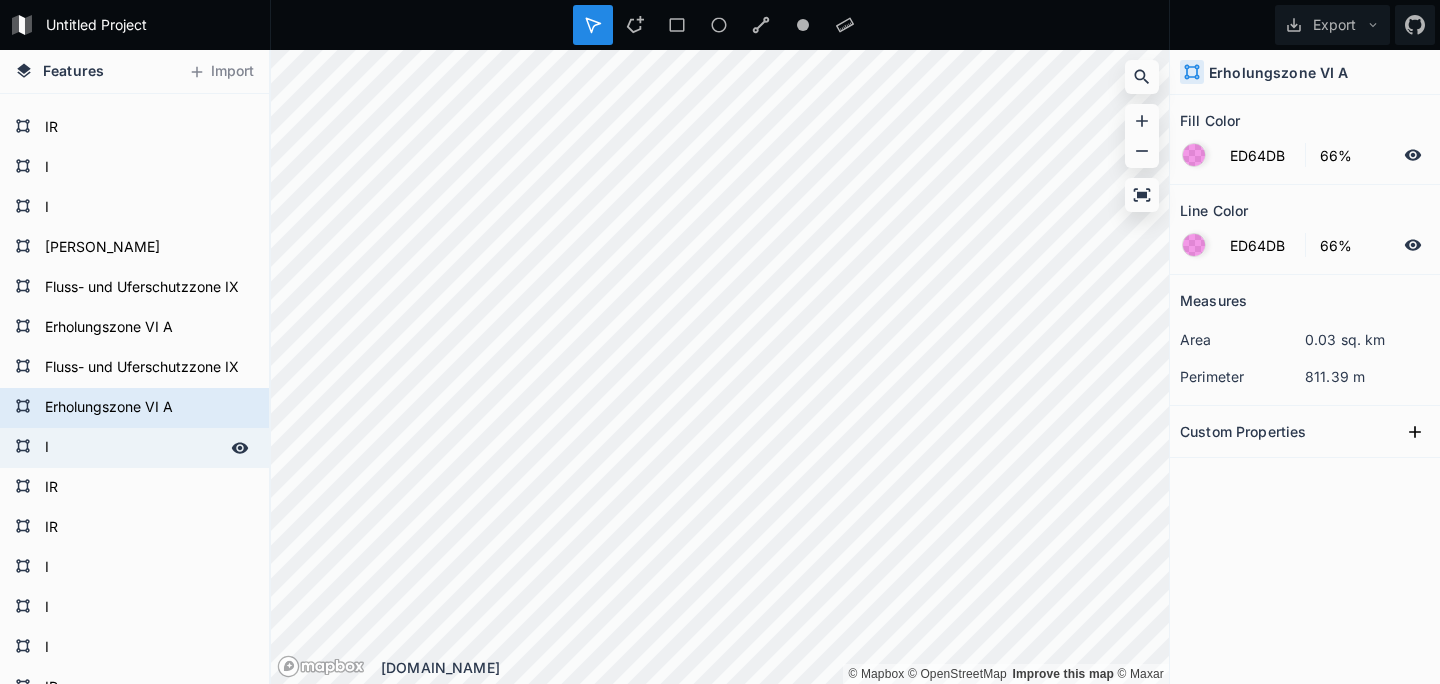 click on "I" at bounding box center (132, 448) 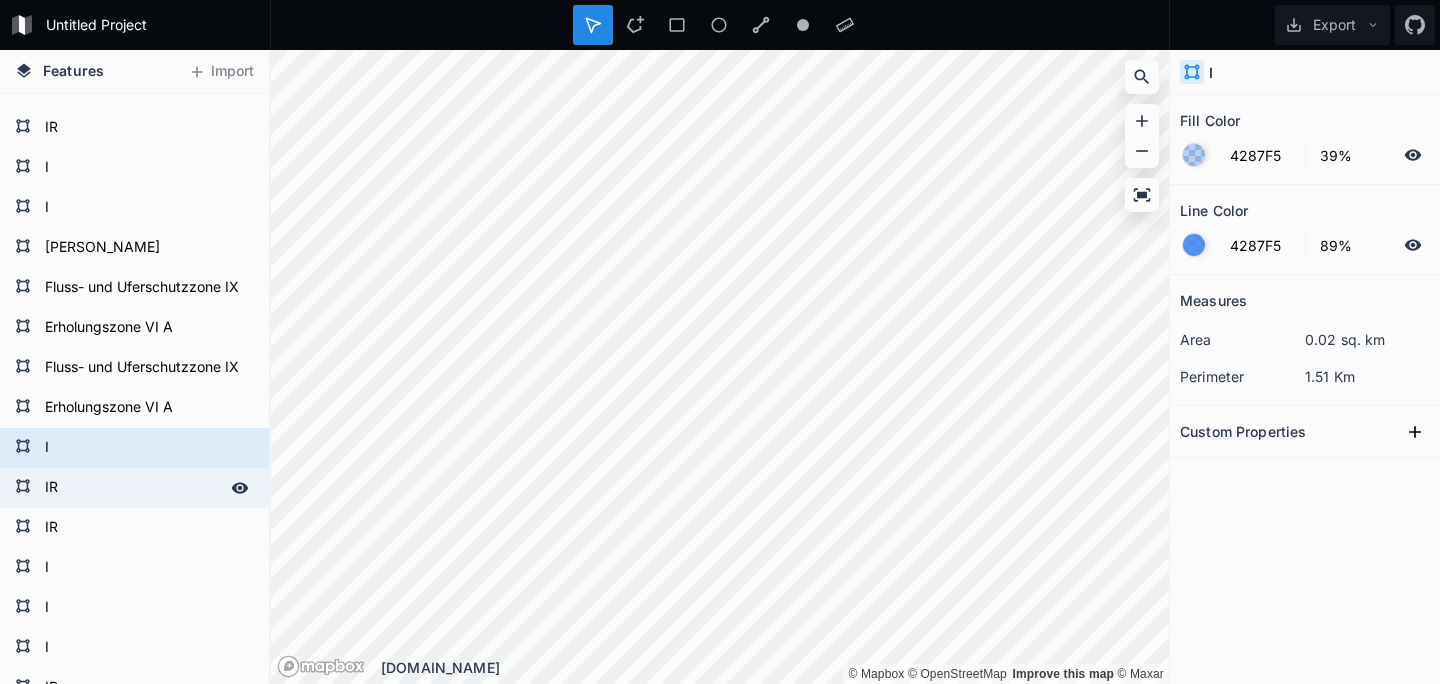 click on "IR" at bounding box center [132, 488] 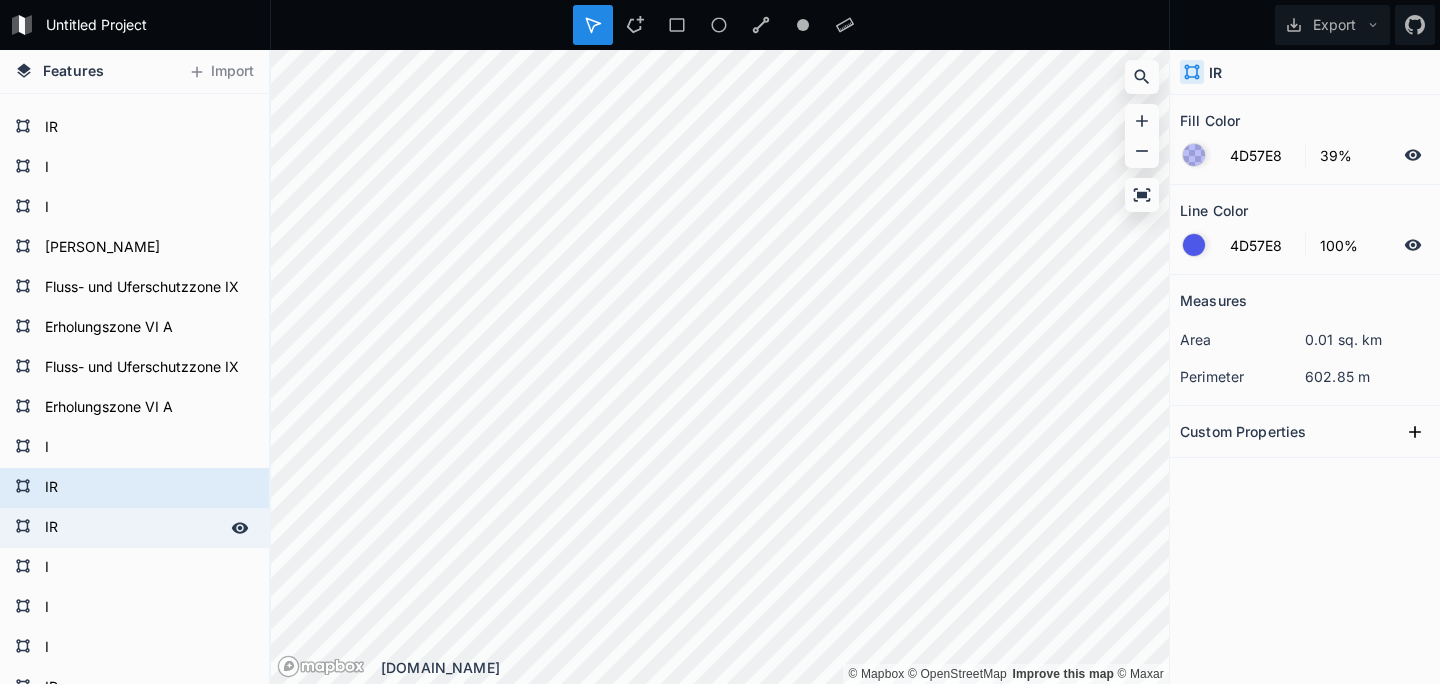 click on "IR" at bounding box center (132, 528) 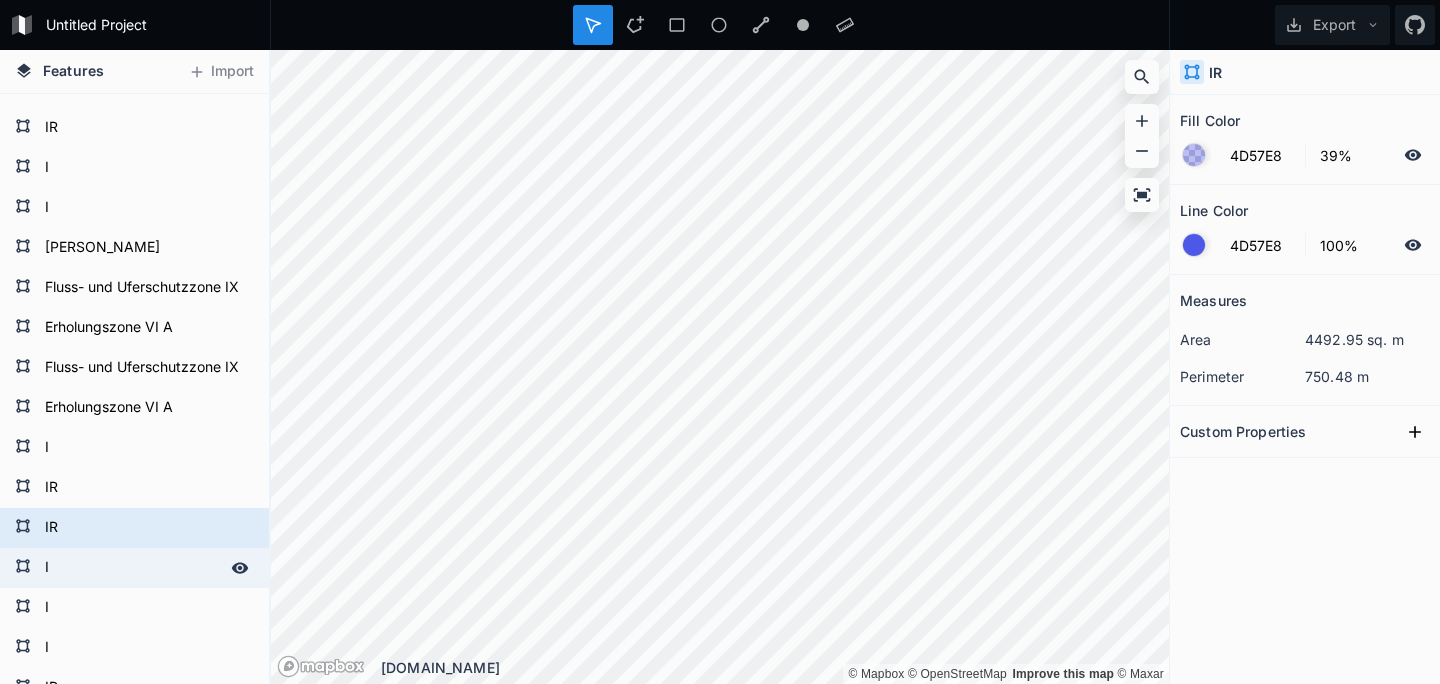 click on "I" at bounding box center [132, 568] 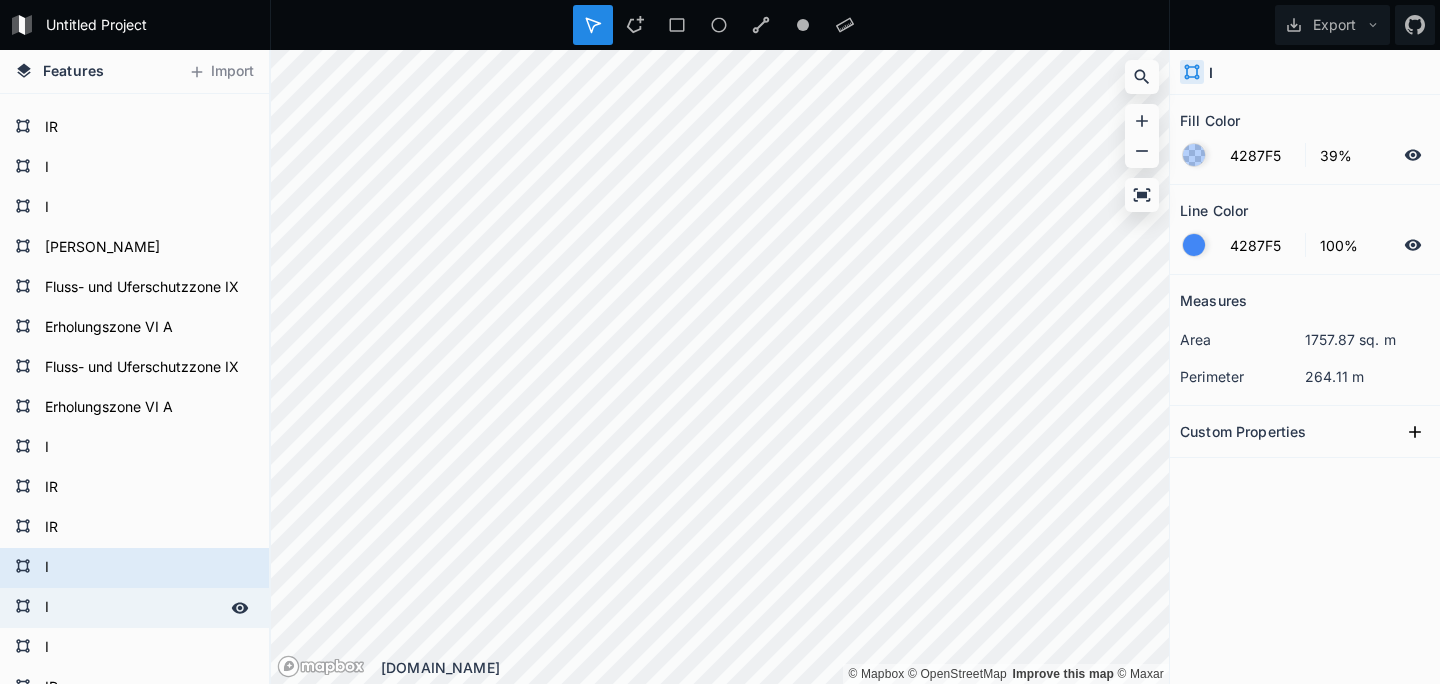 click on "I" at bounding box center [132, 608] 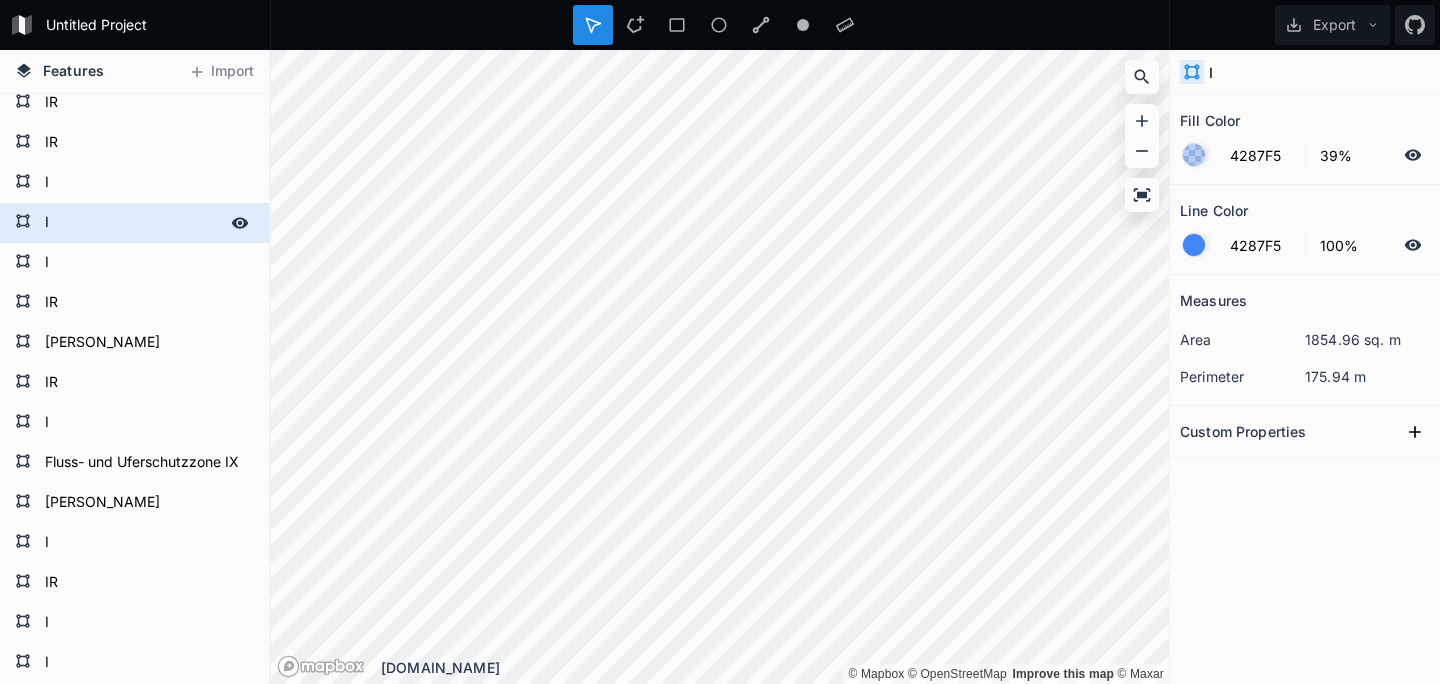 scroll, scrollTop: 591, scrollLeft: 0, axis: vertical 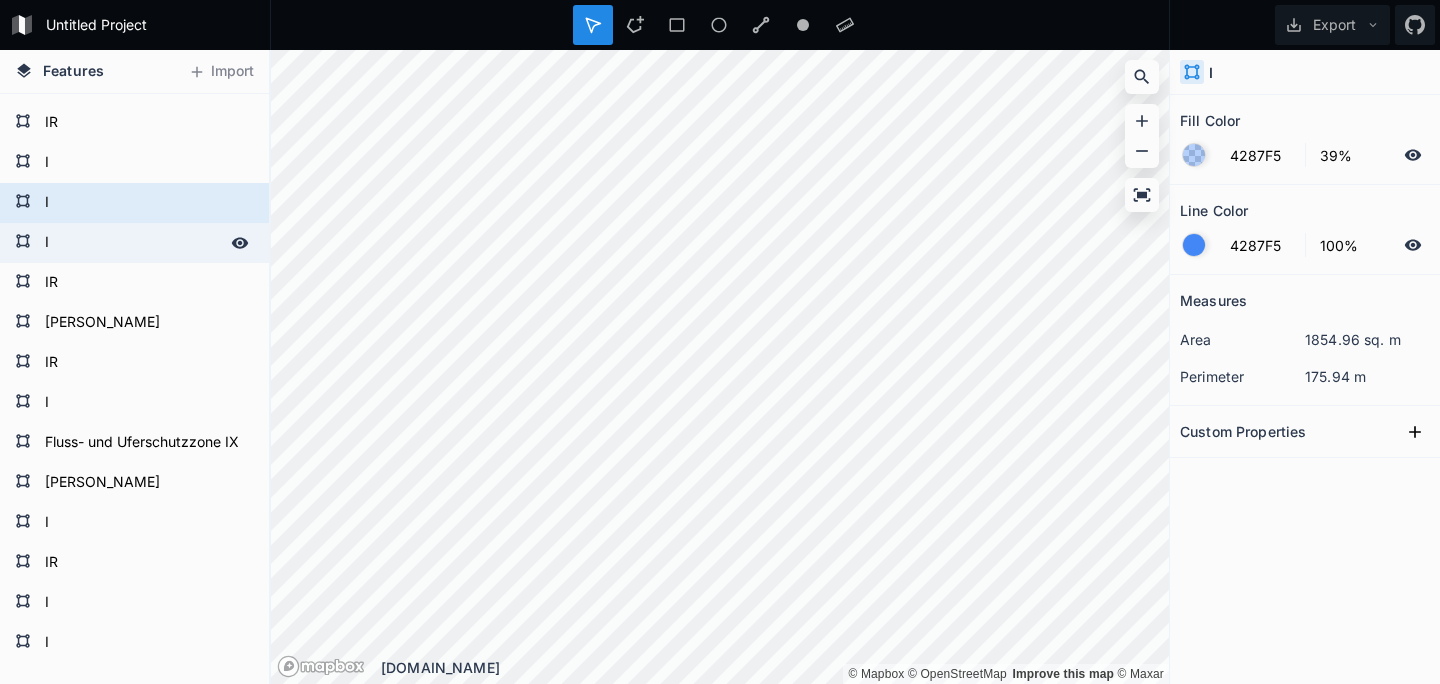 click on "I" at bounding box center [132, 243] 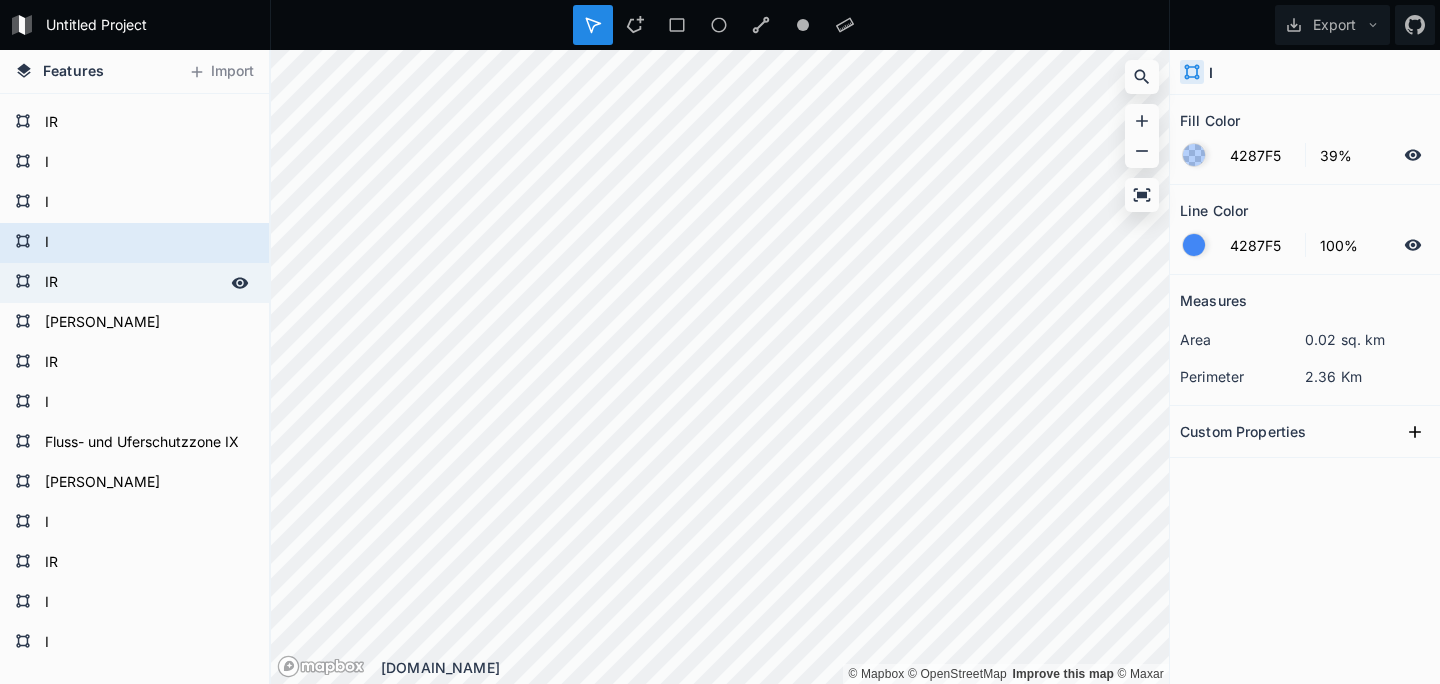 click on "IR" at bounding box center [132, 283] 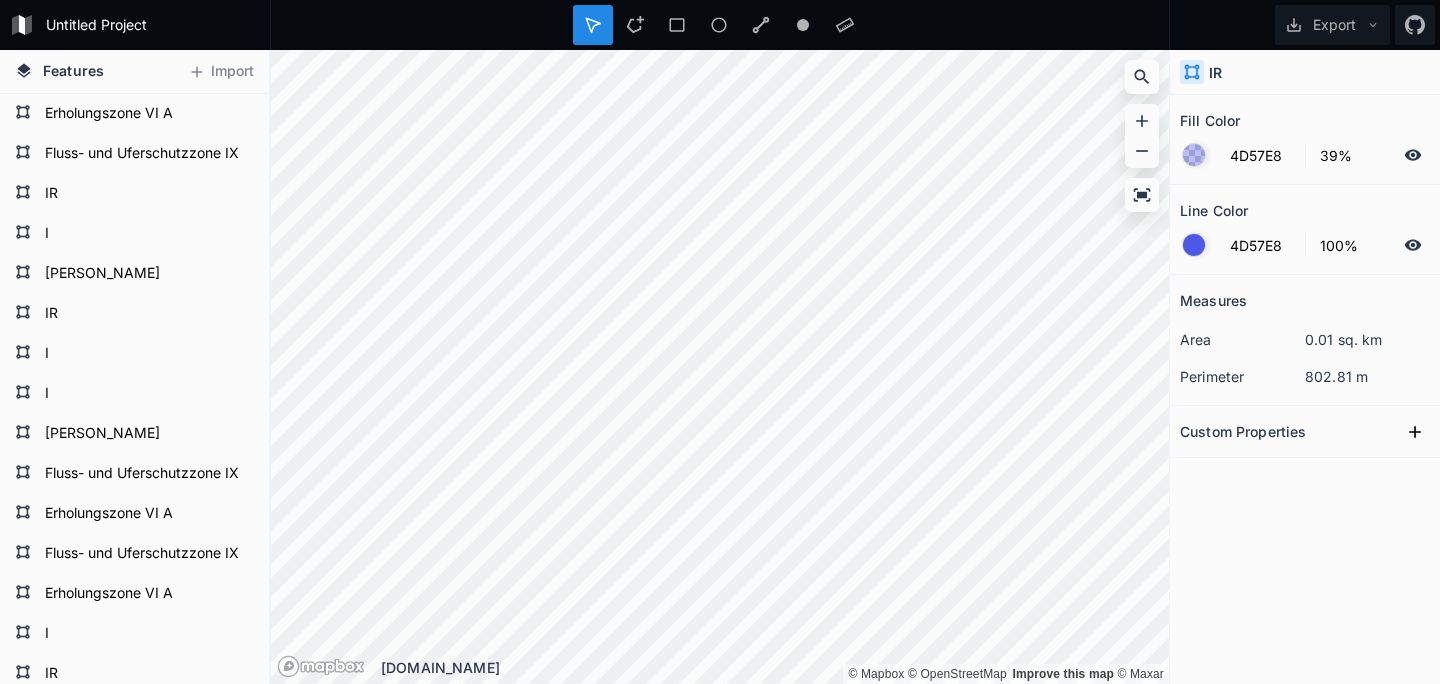 scroll, scrollTop: 0, scrollLeft: 0, axis: both 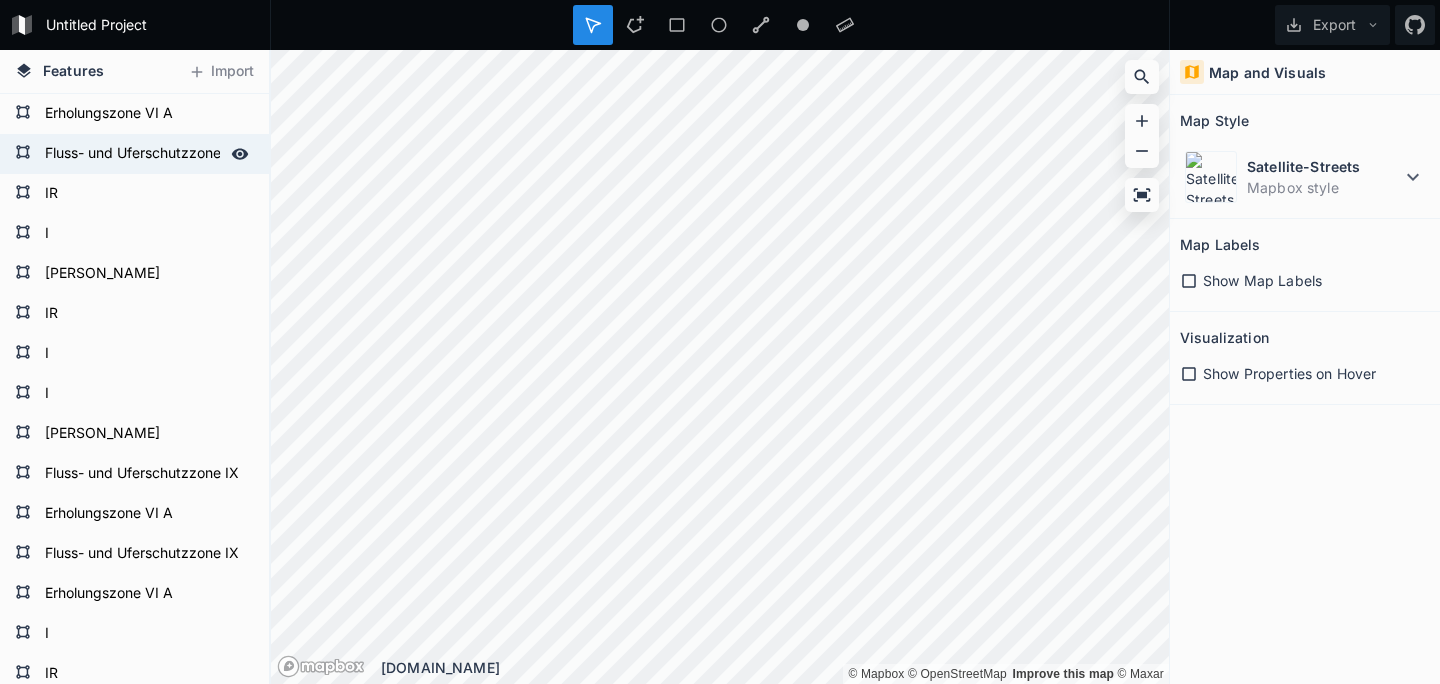 click 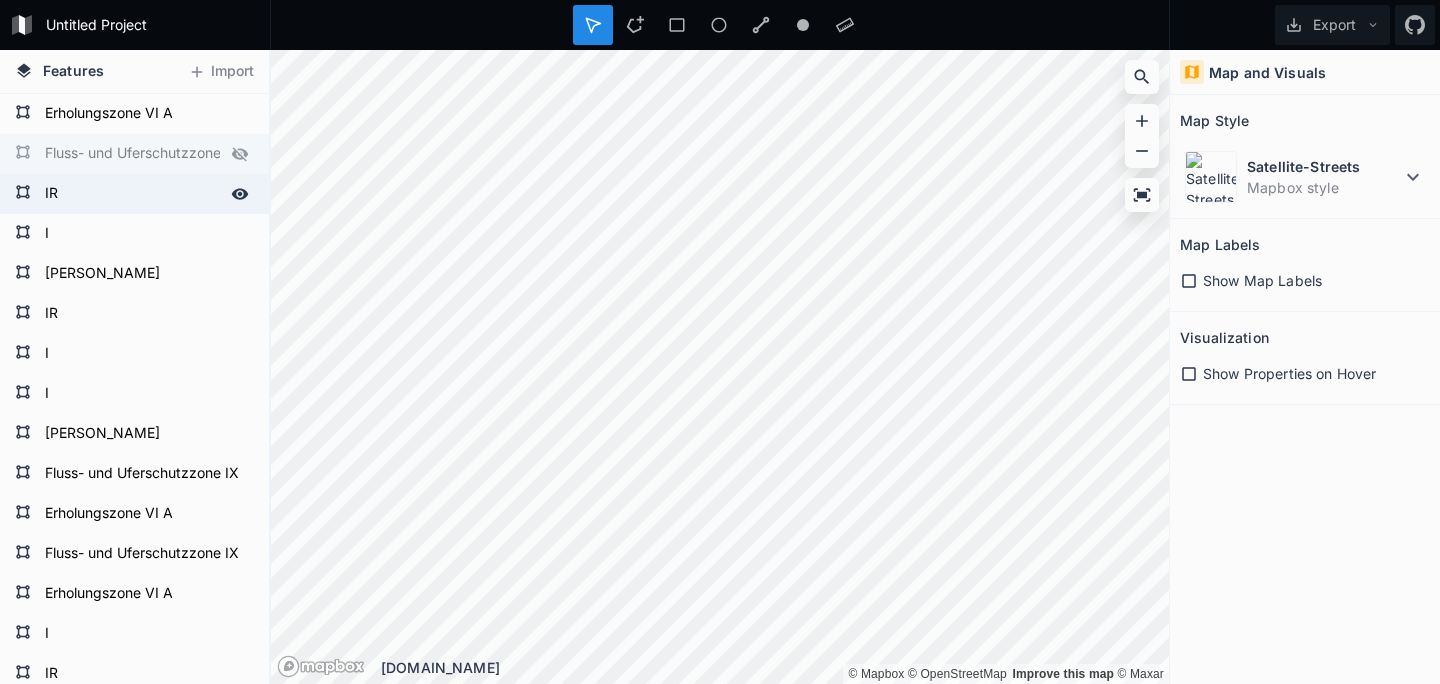click 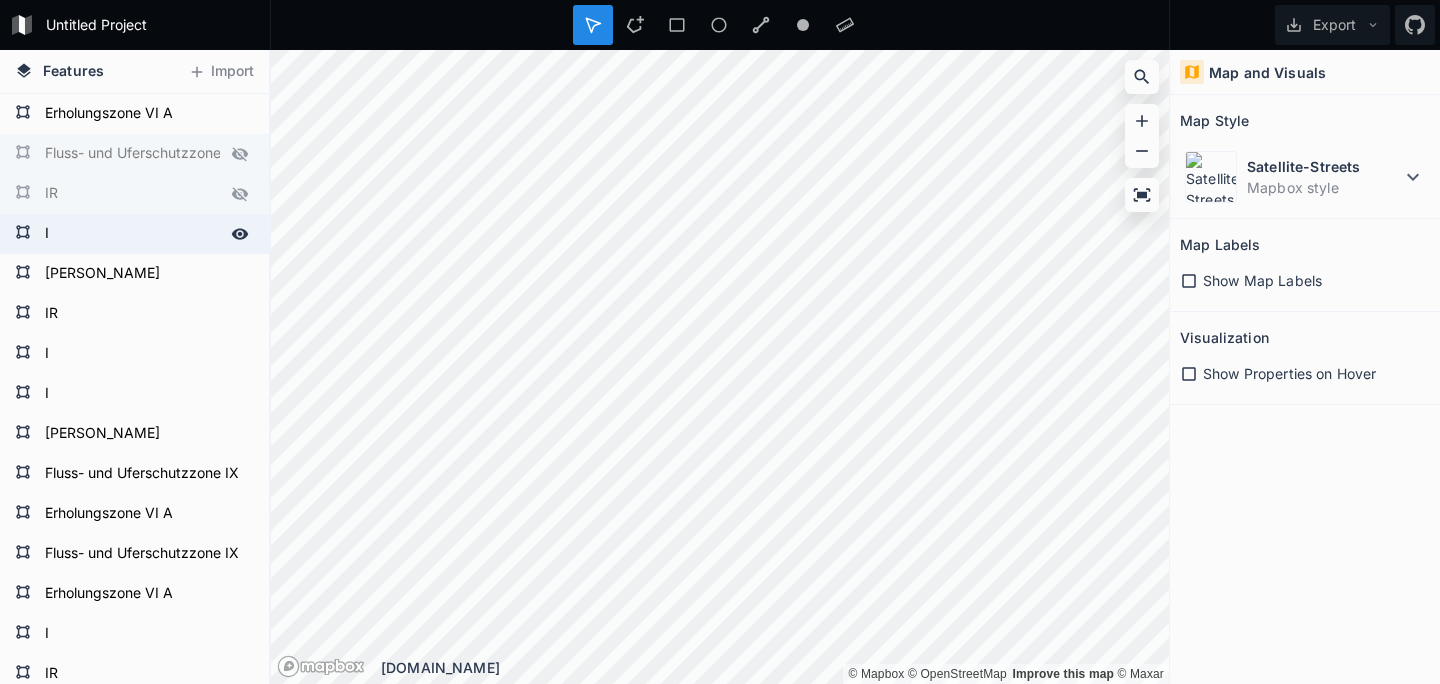 click 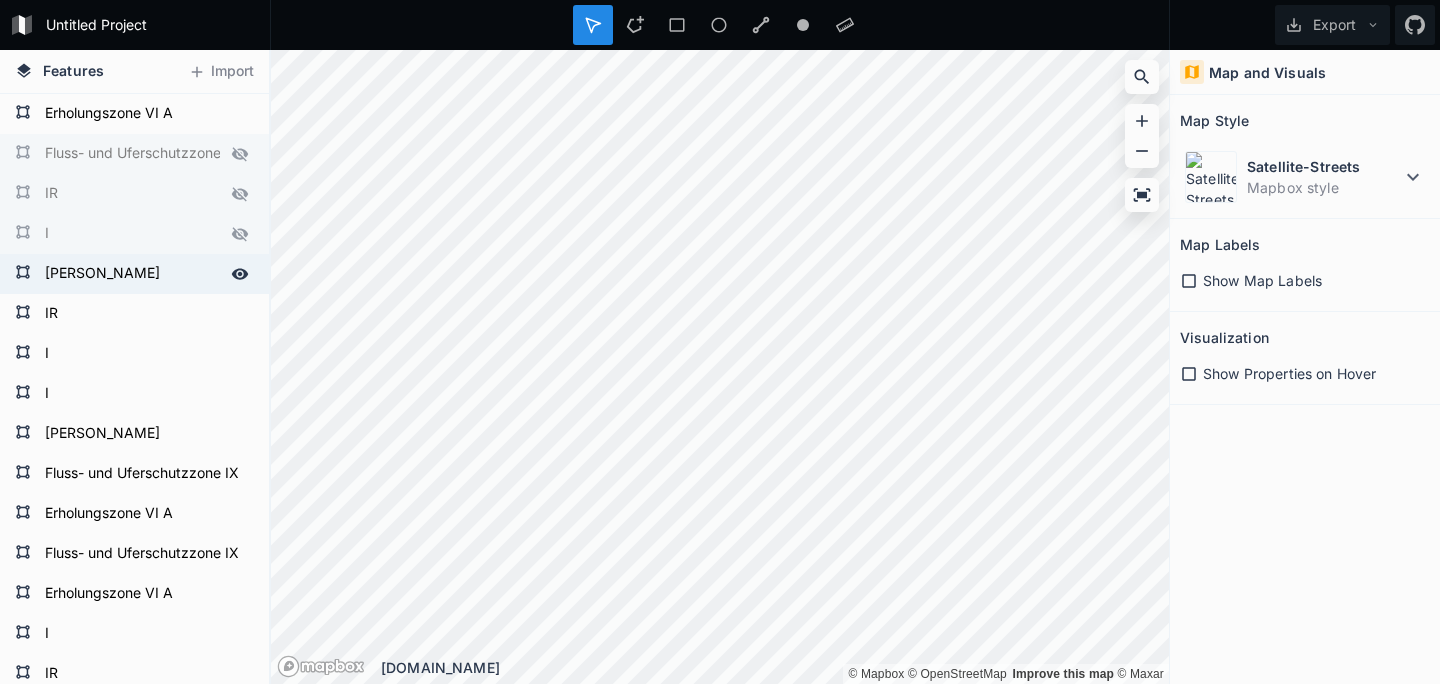 click 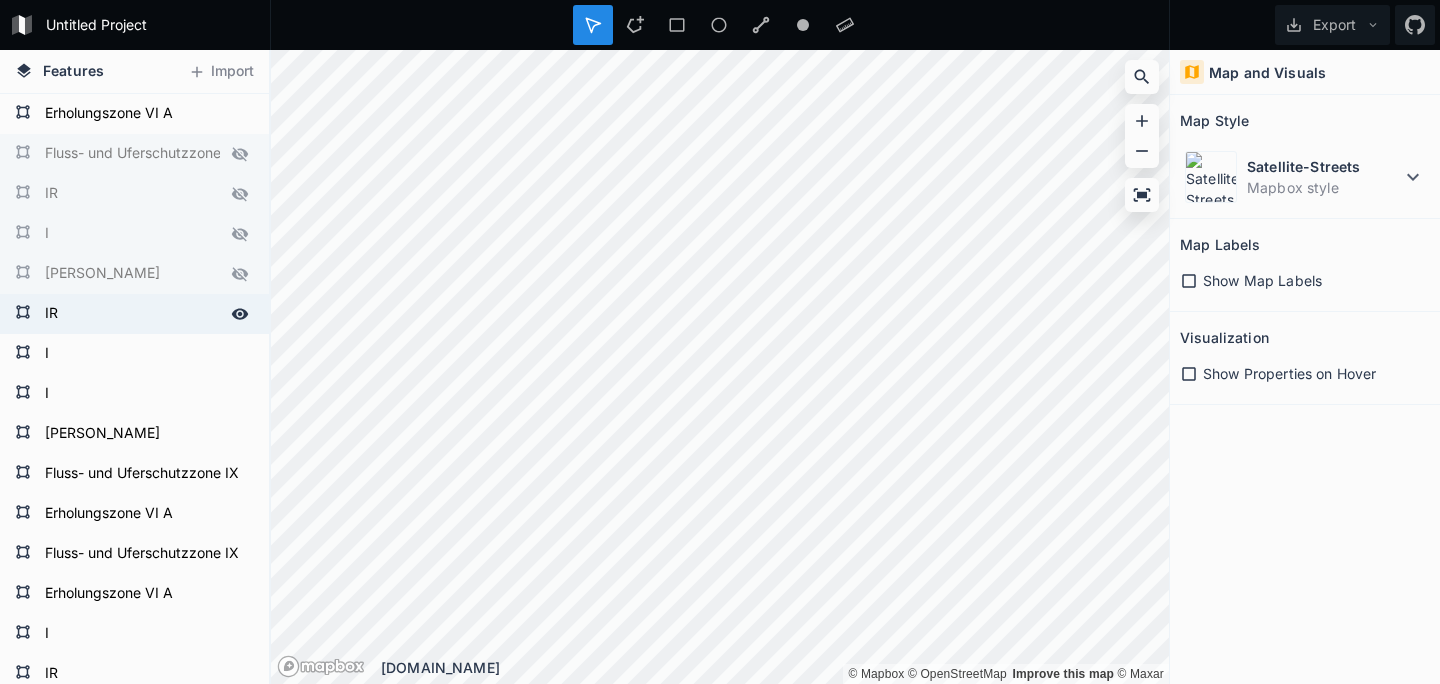 scroll, scrollTop: 0, scrollLeft: 0, axis: both 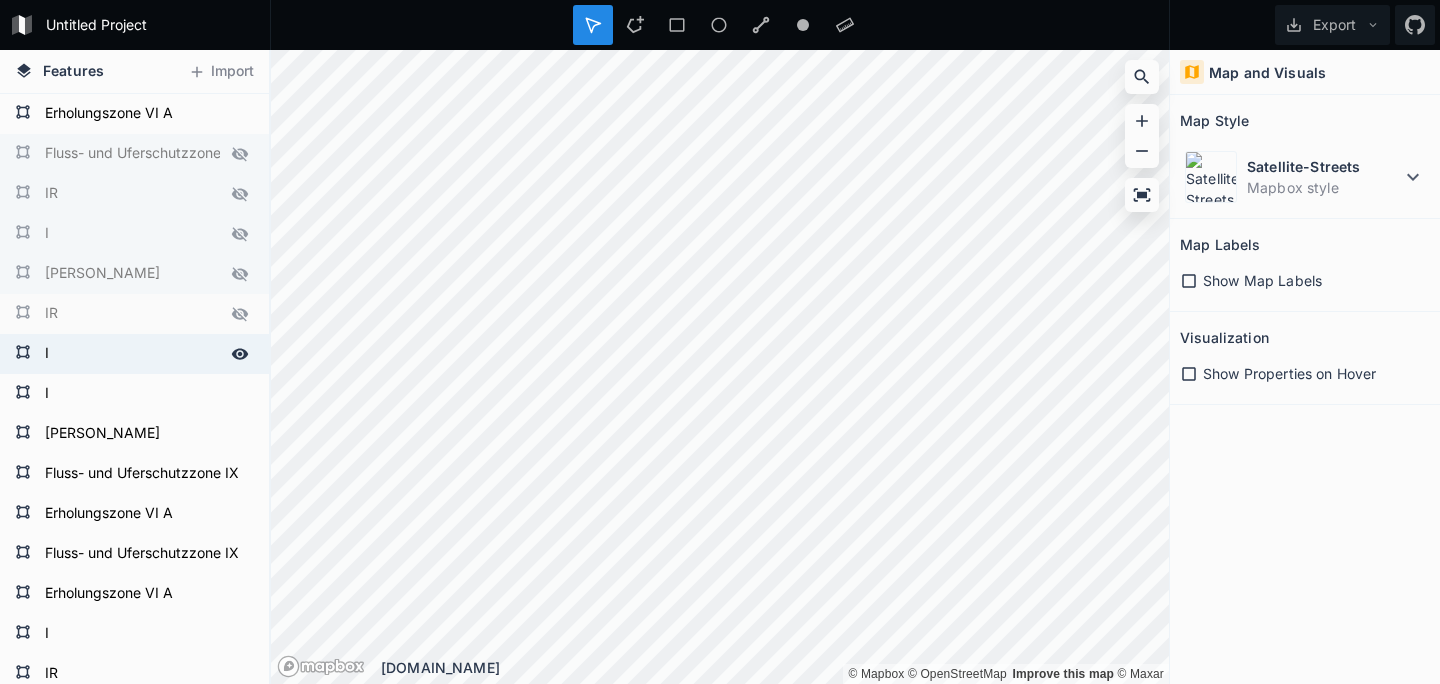 click 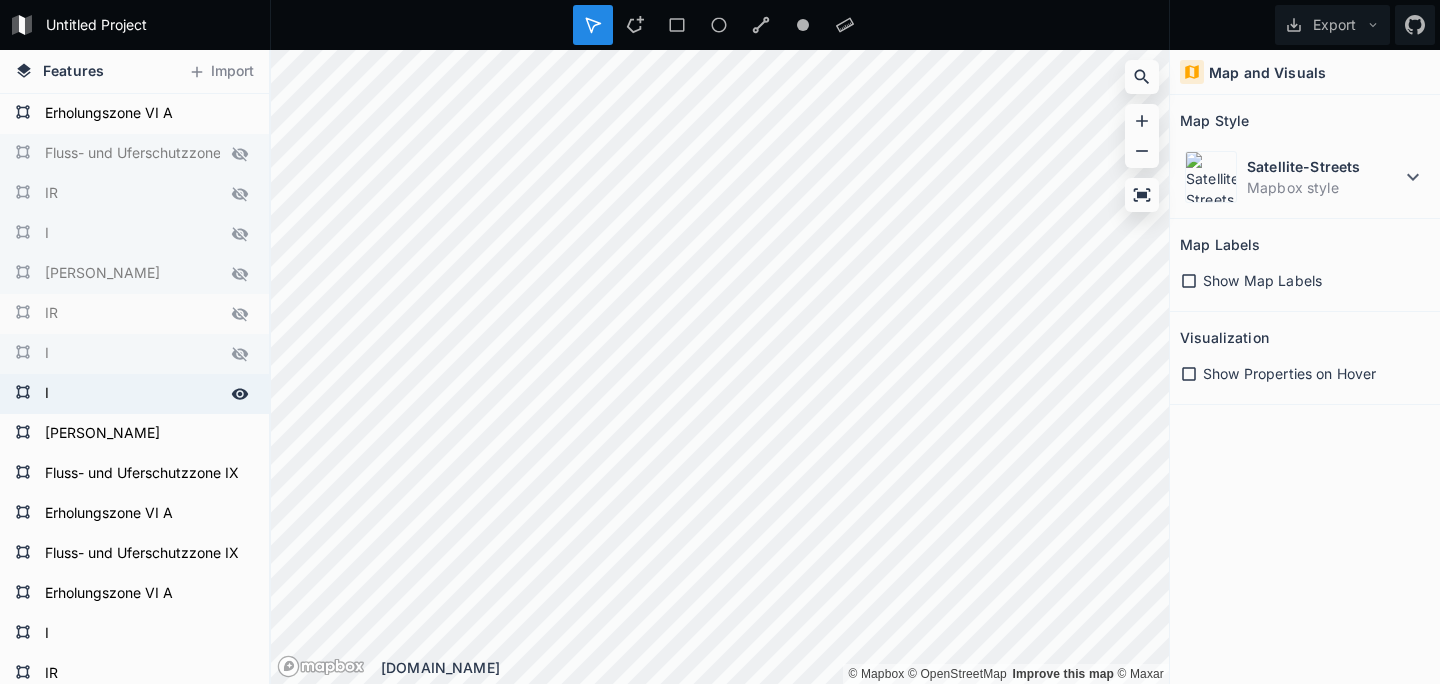 click 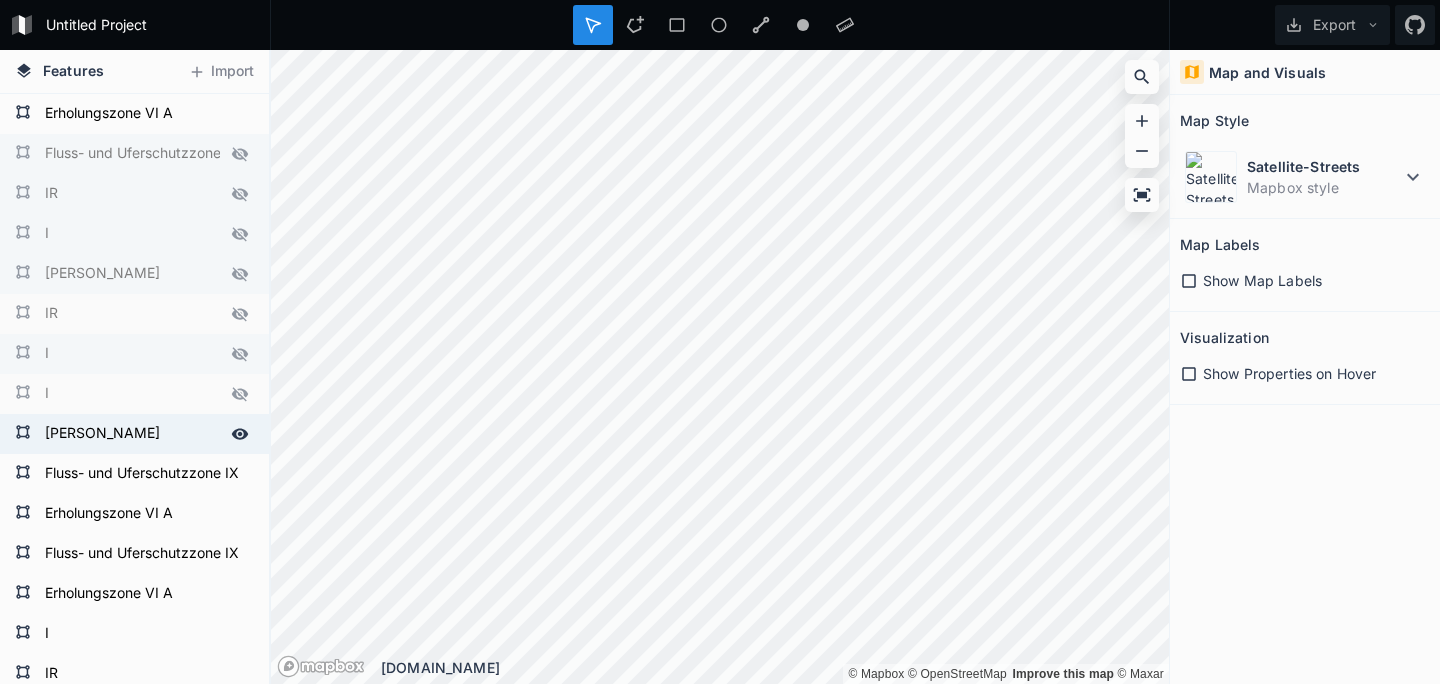 click 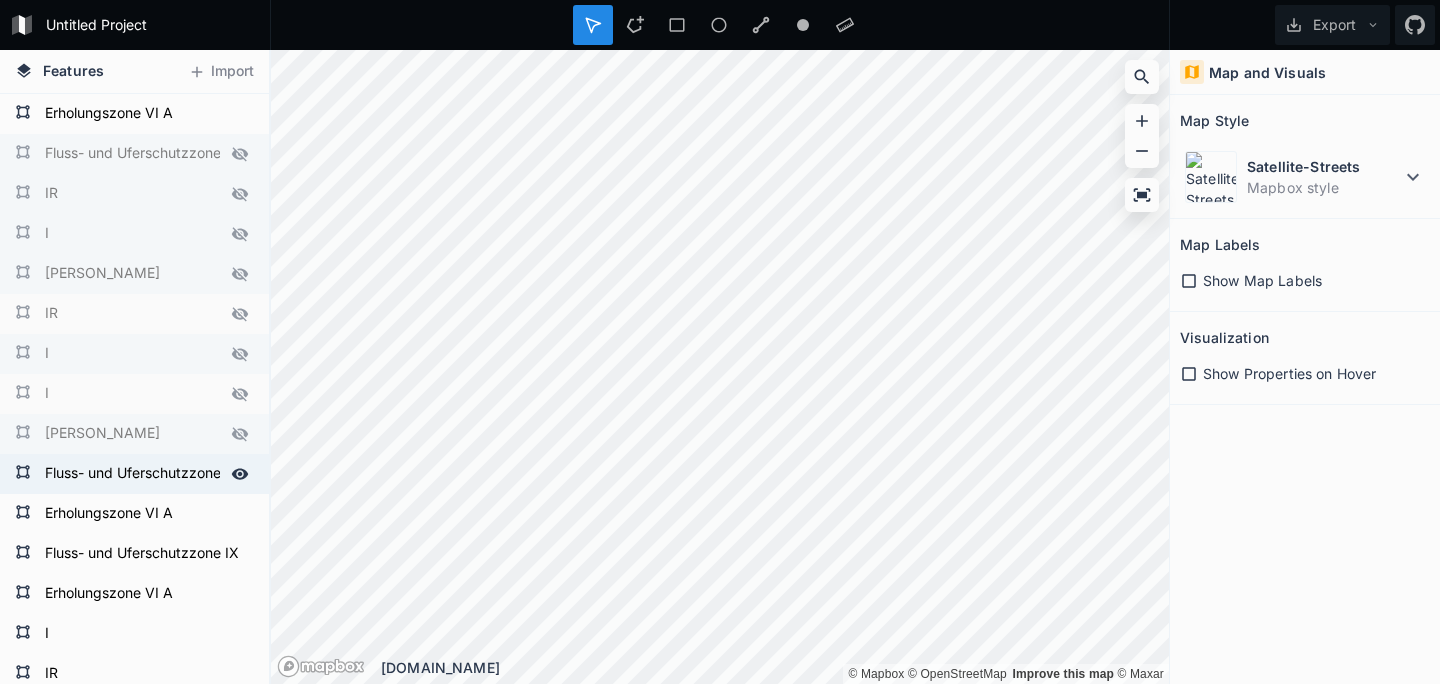 click 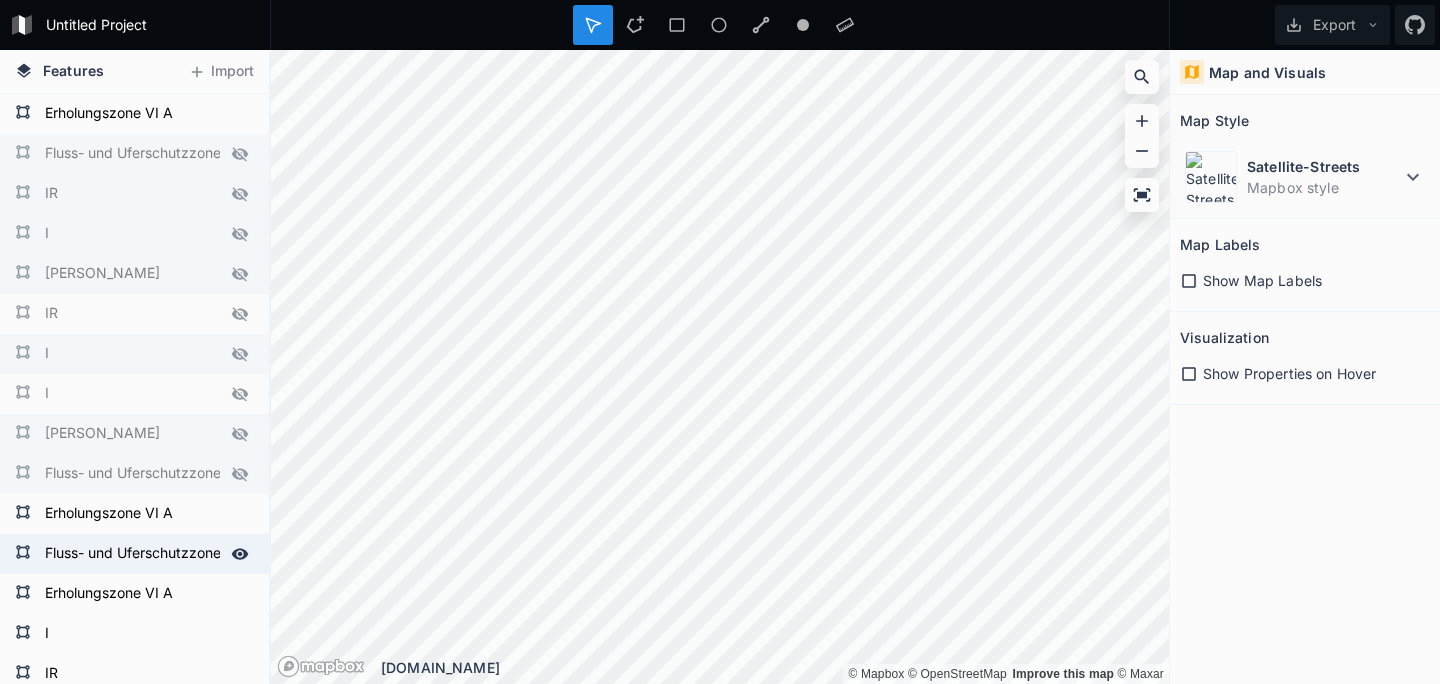 click 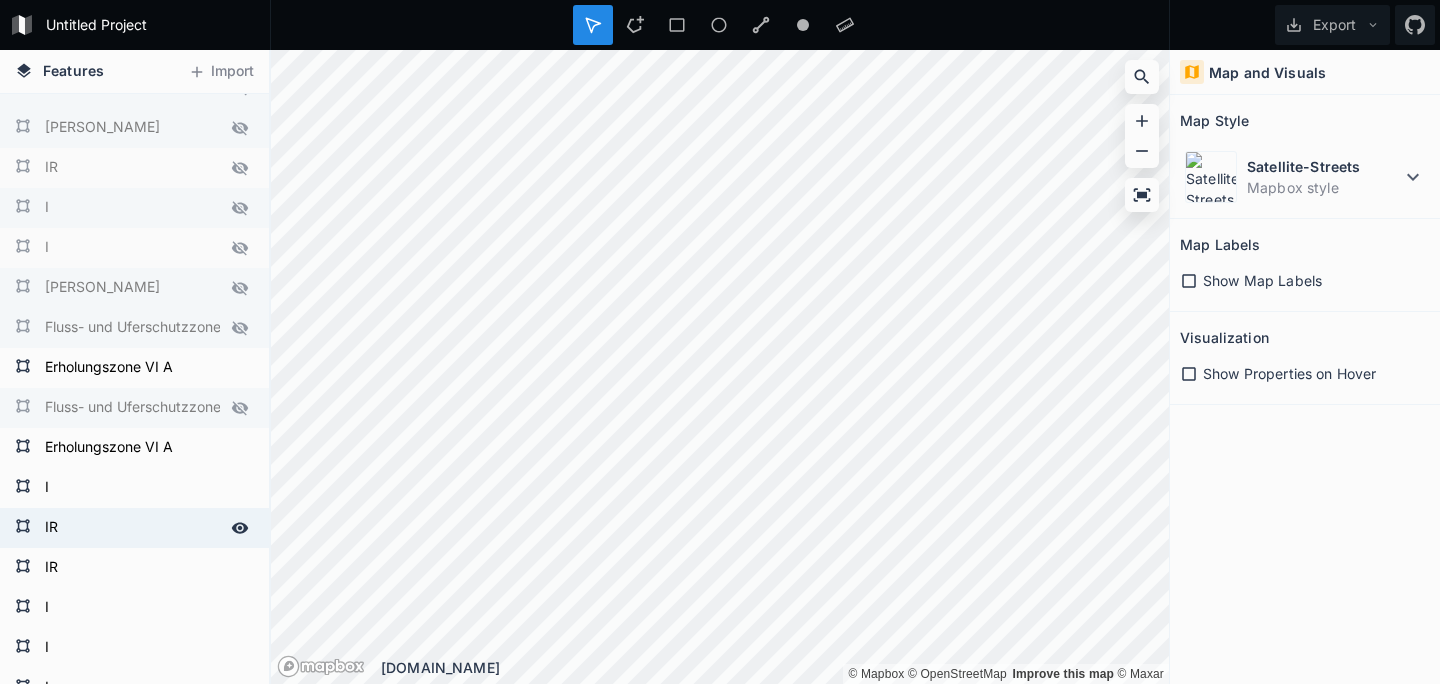 scroll, scrollTop: 148, scrollLeft: 0, axis: vertical 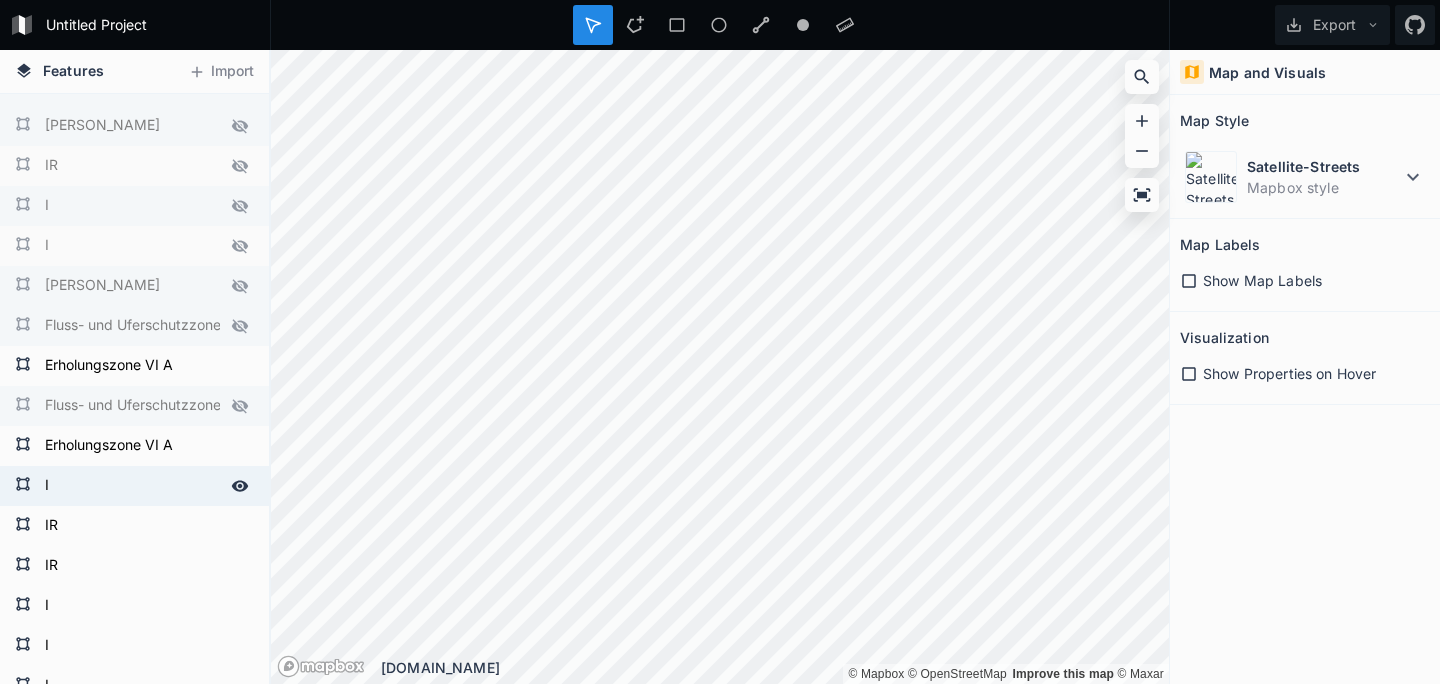 click 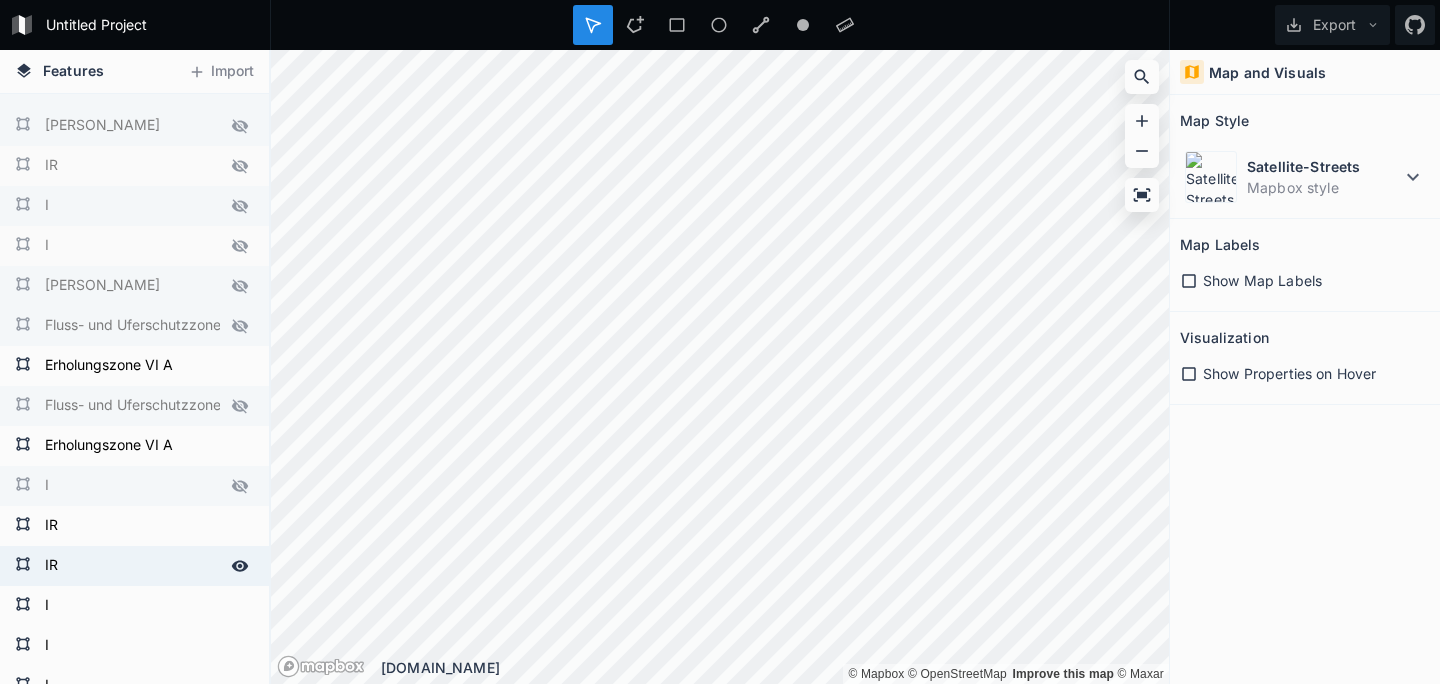 drag, startPoint x: 236, startPoint y: 524, endPoint x: 235, endPoint y: 558, distance: 34.0147 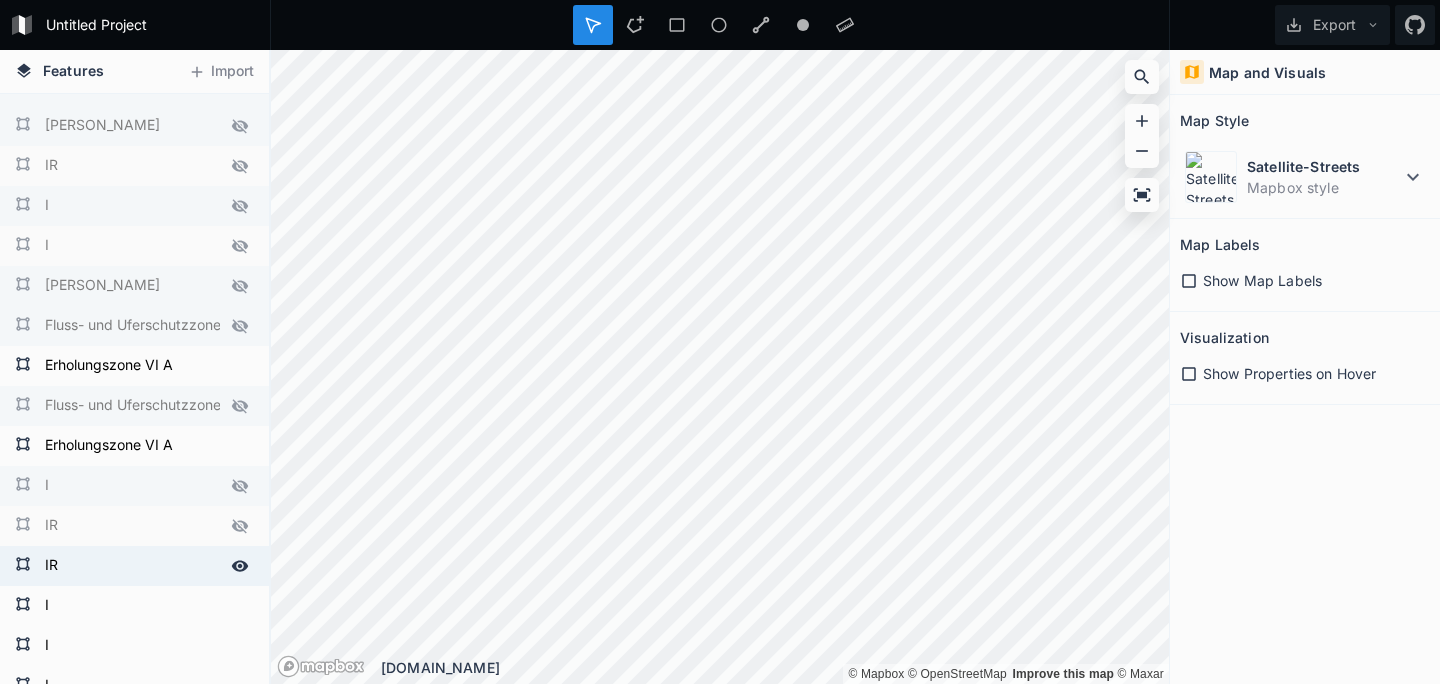 click 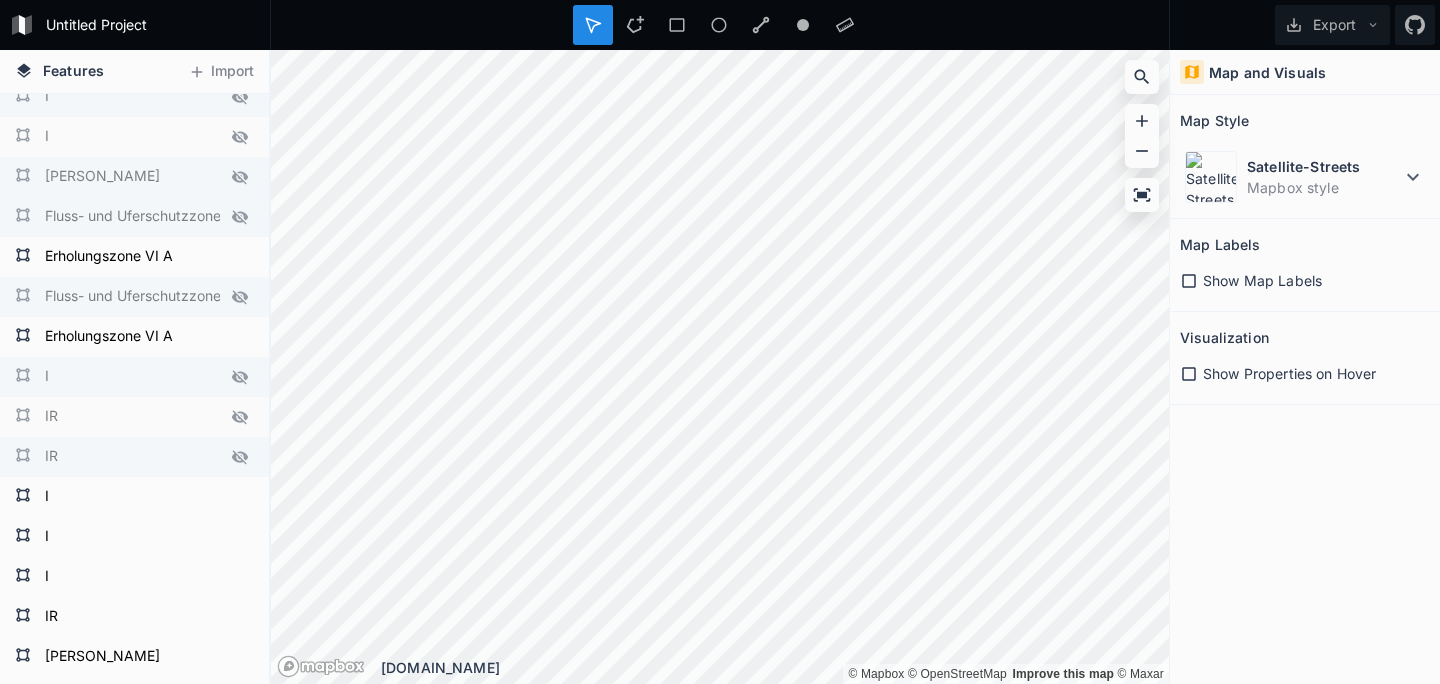 scroll, scrollTop: 263, scrollLeft: 0, axis: vertical 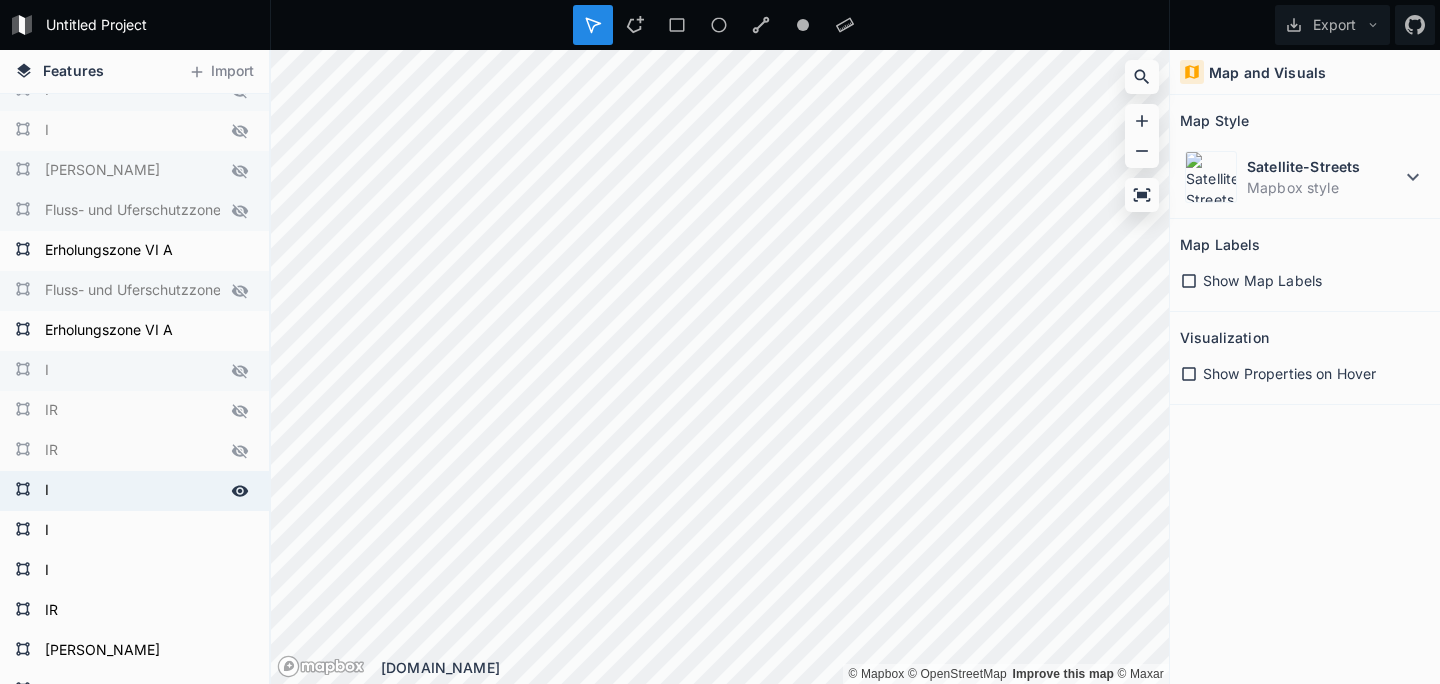 click 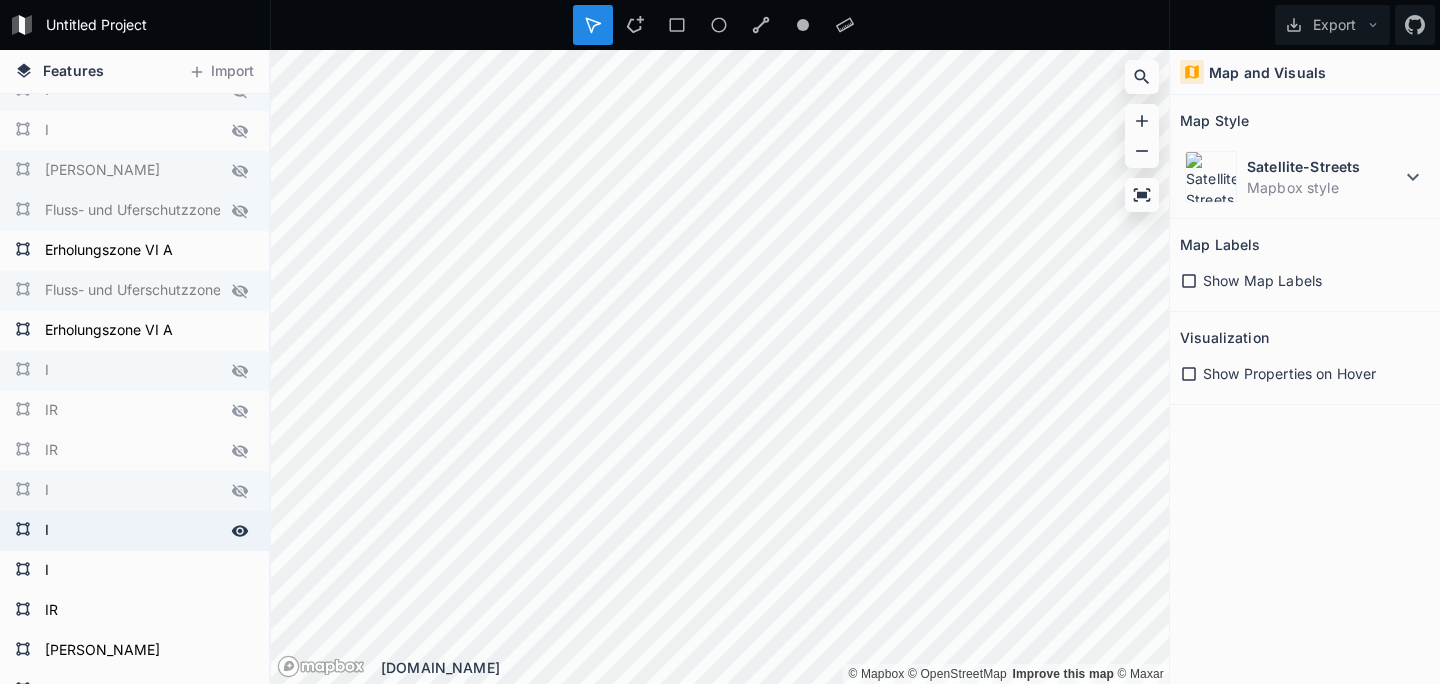 click 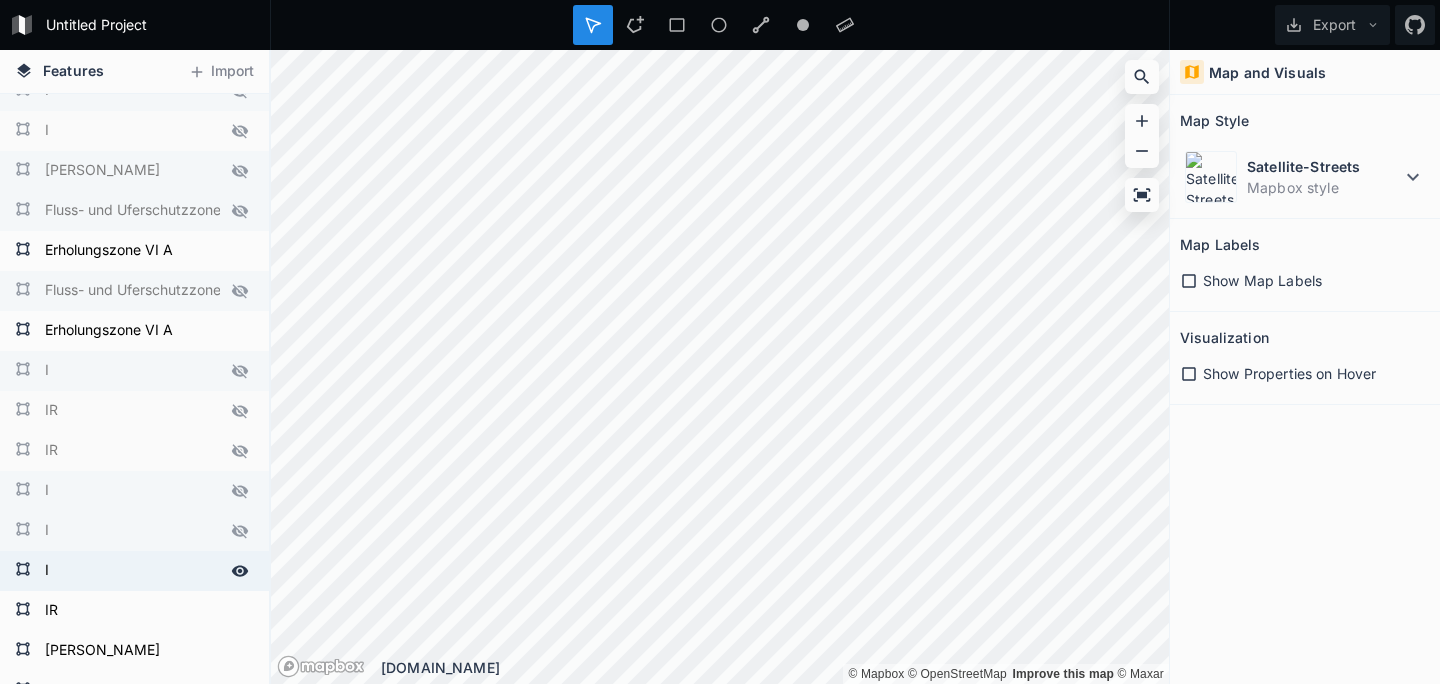 click 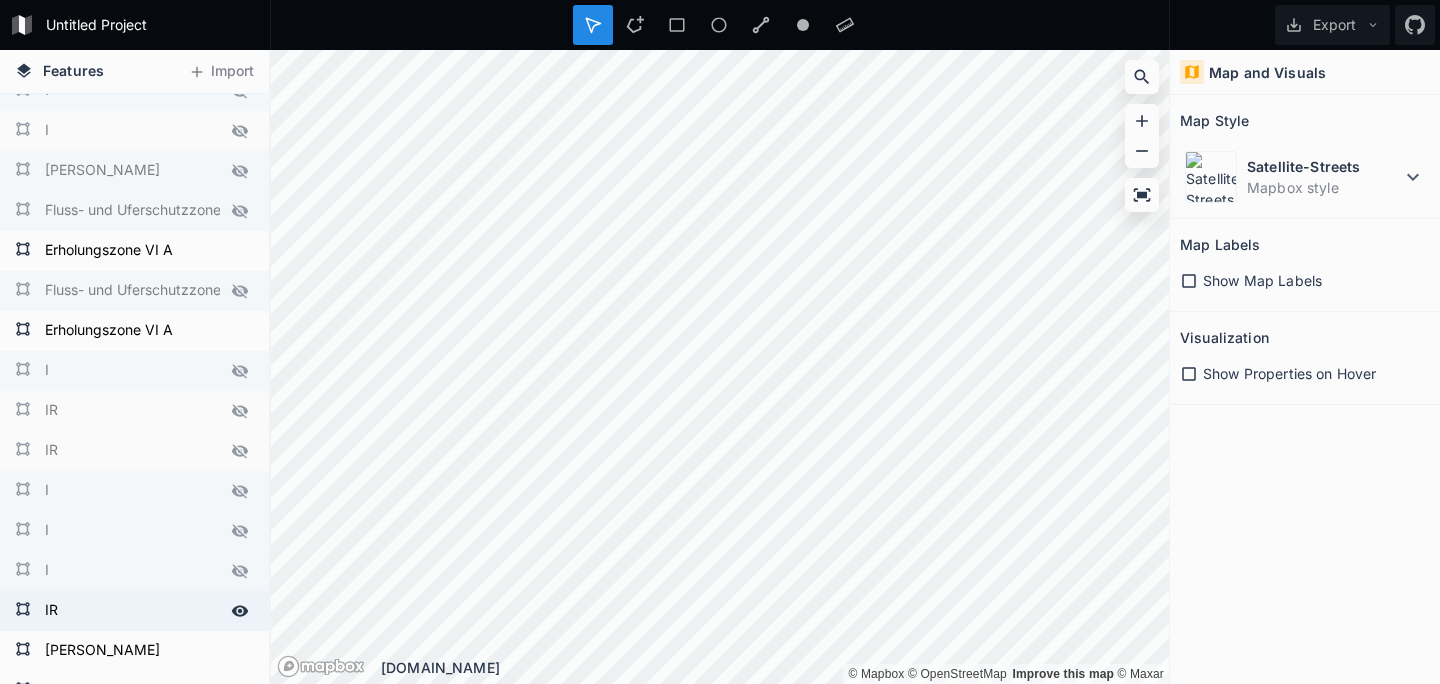 click 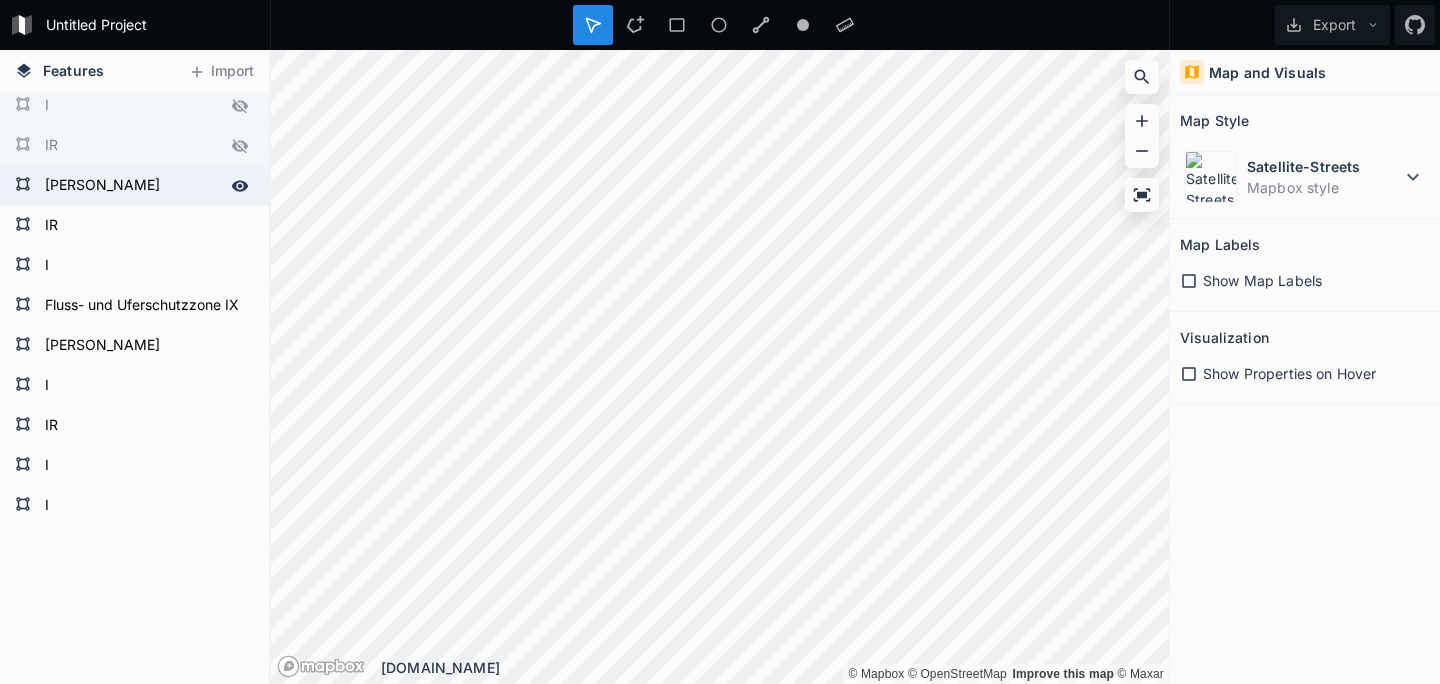 scroll, scrollTop: 730, scrollLeft: 0, axis: vertical 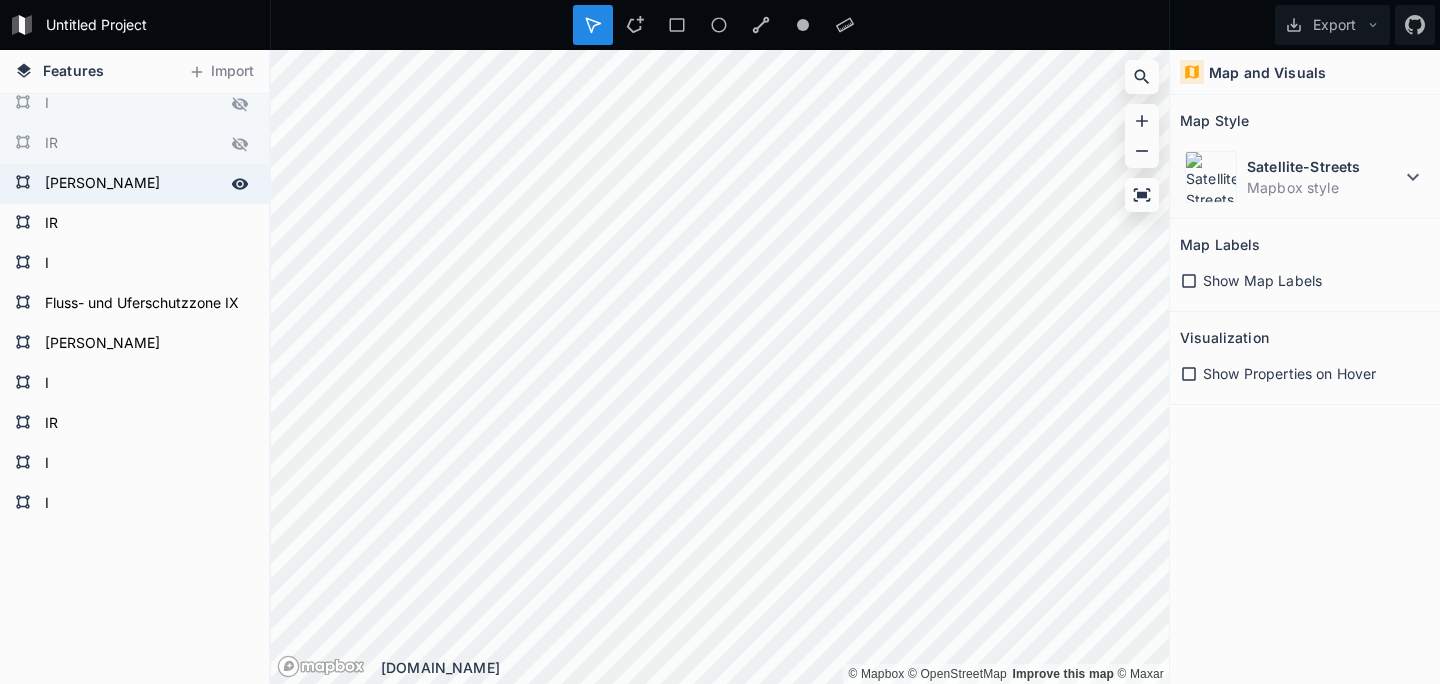 click 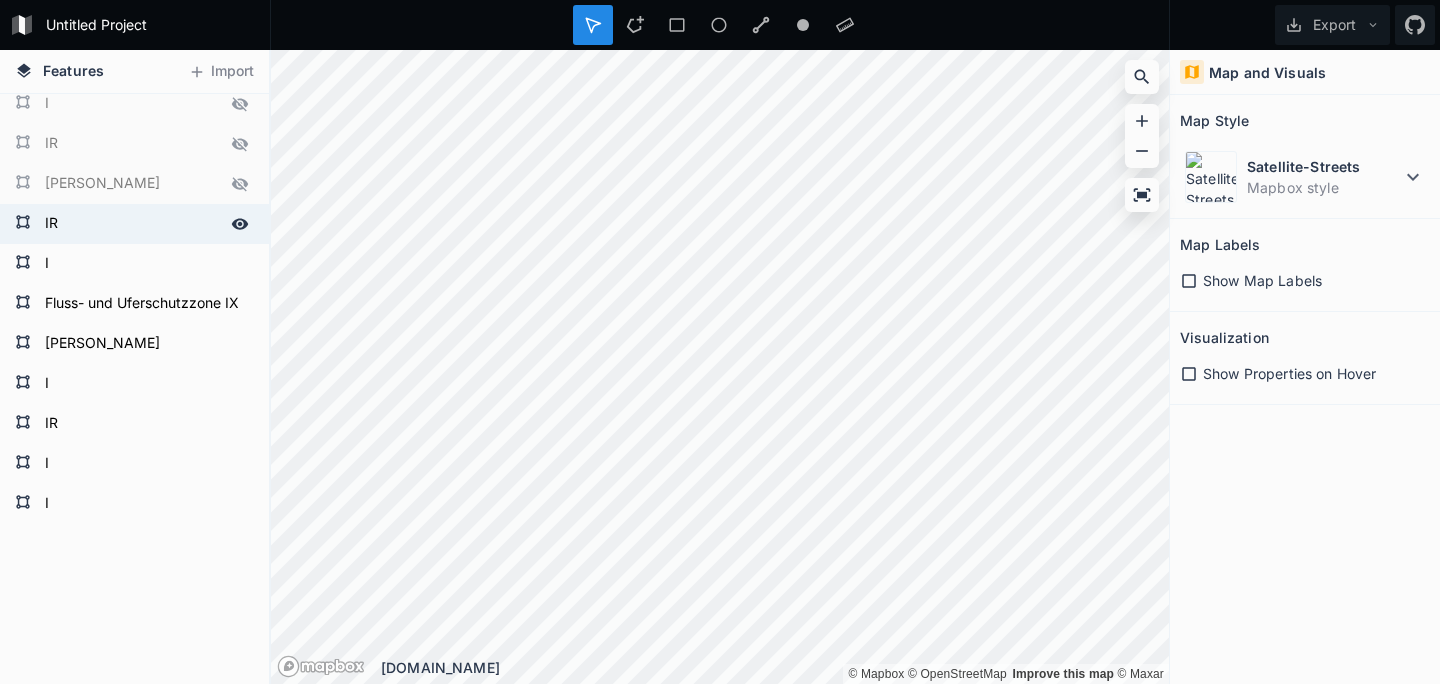 click 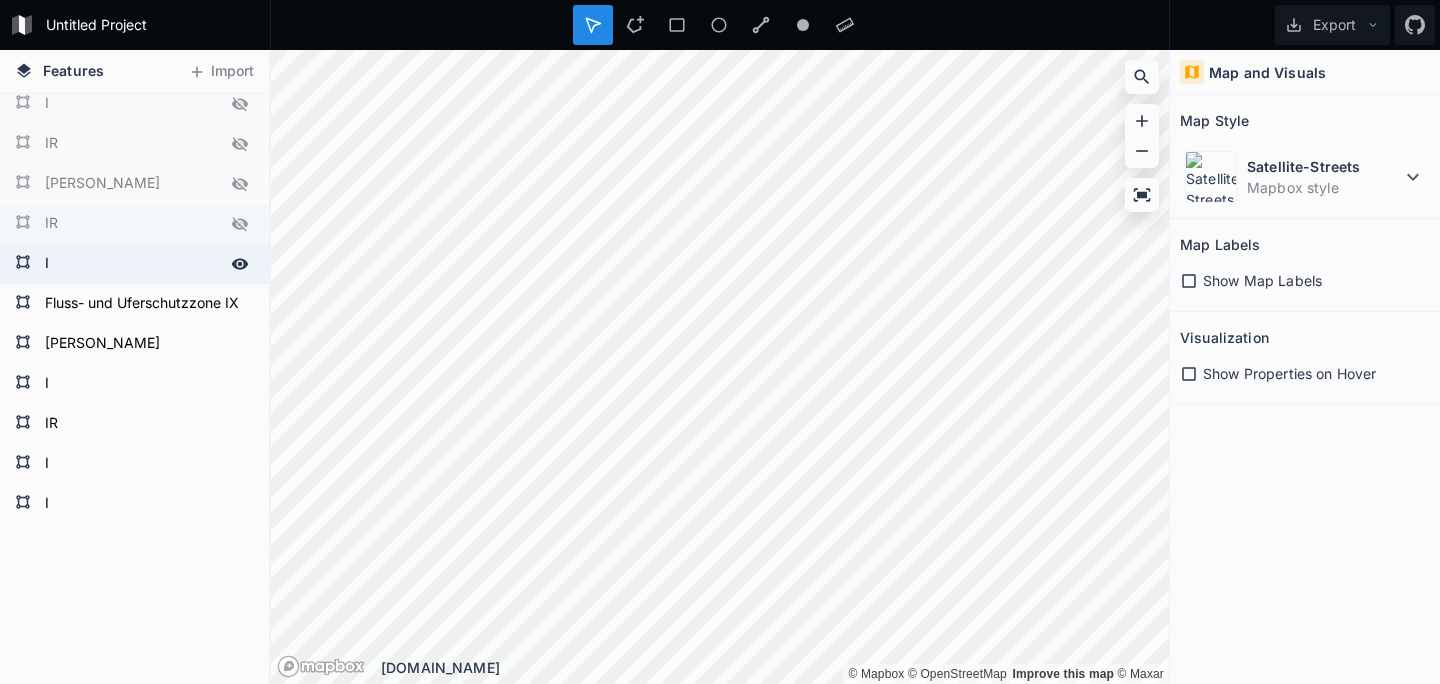 click 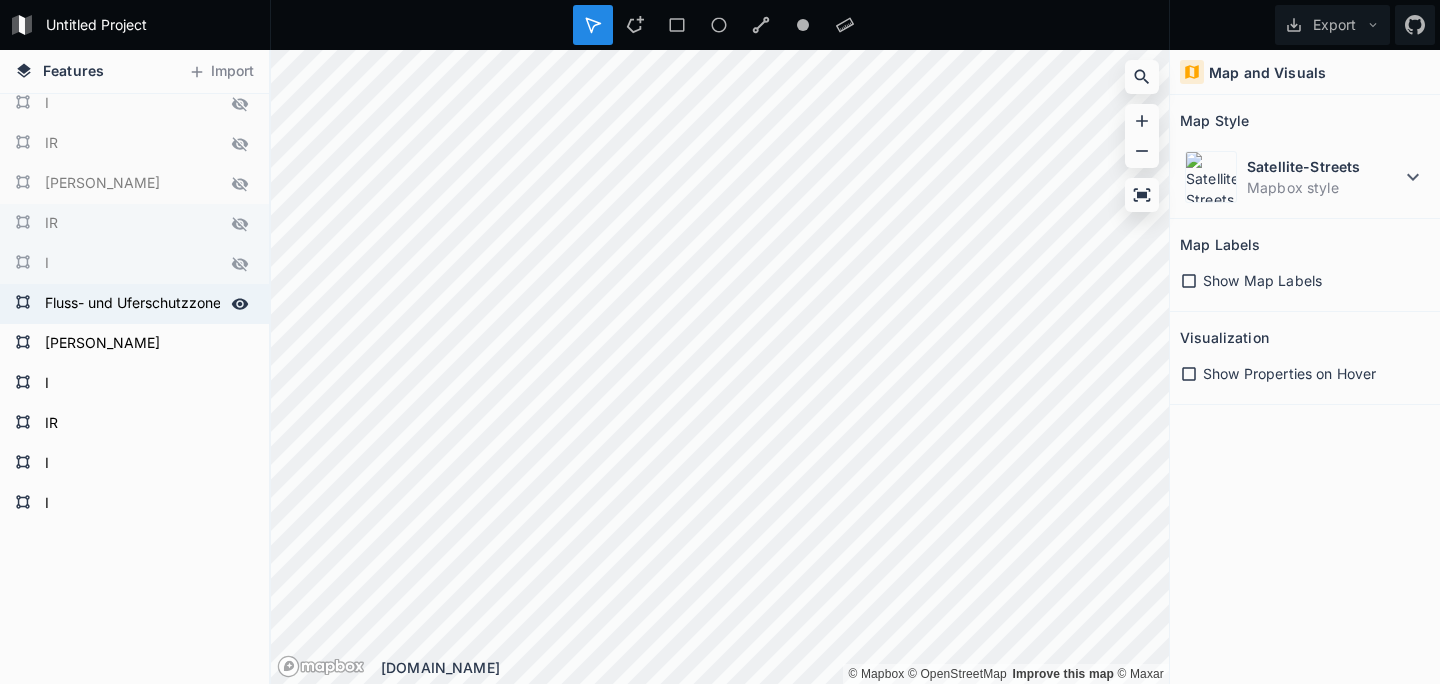 click 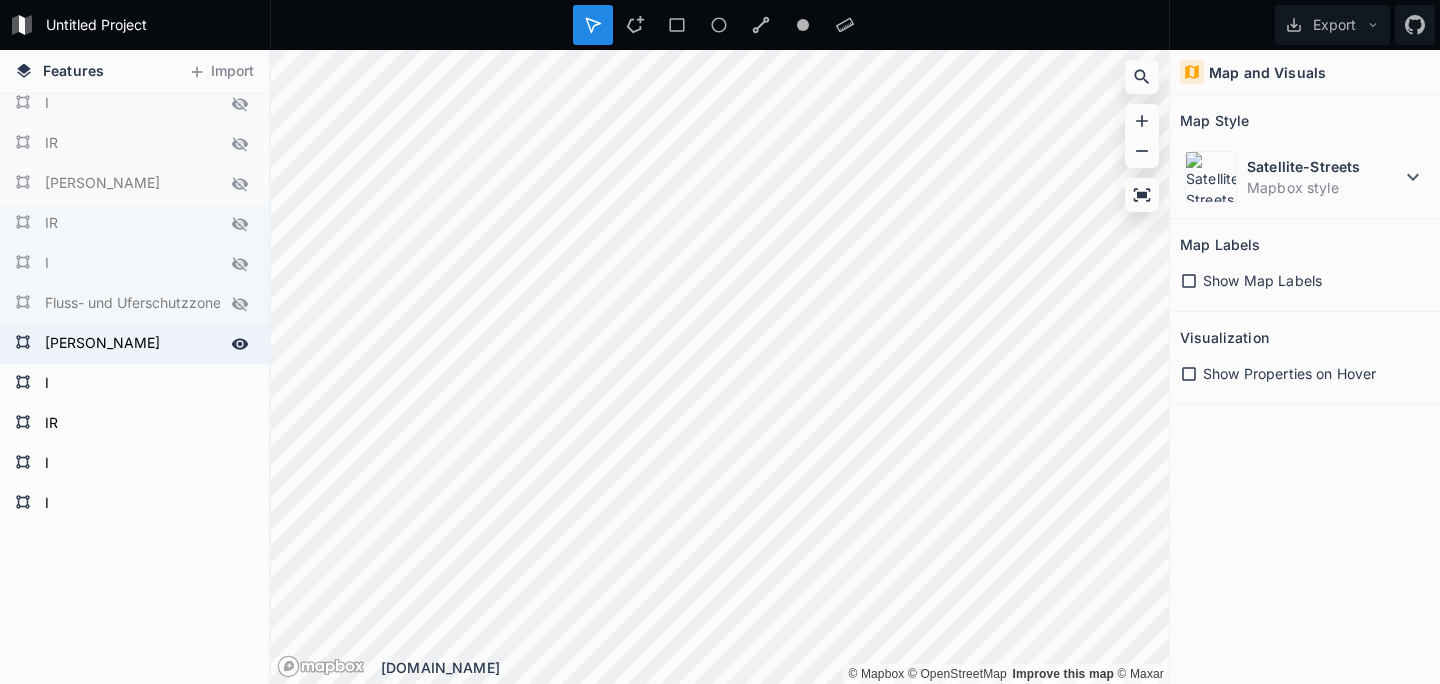 click 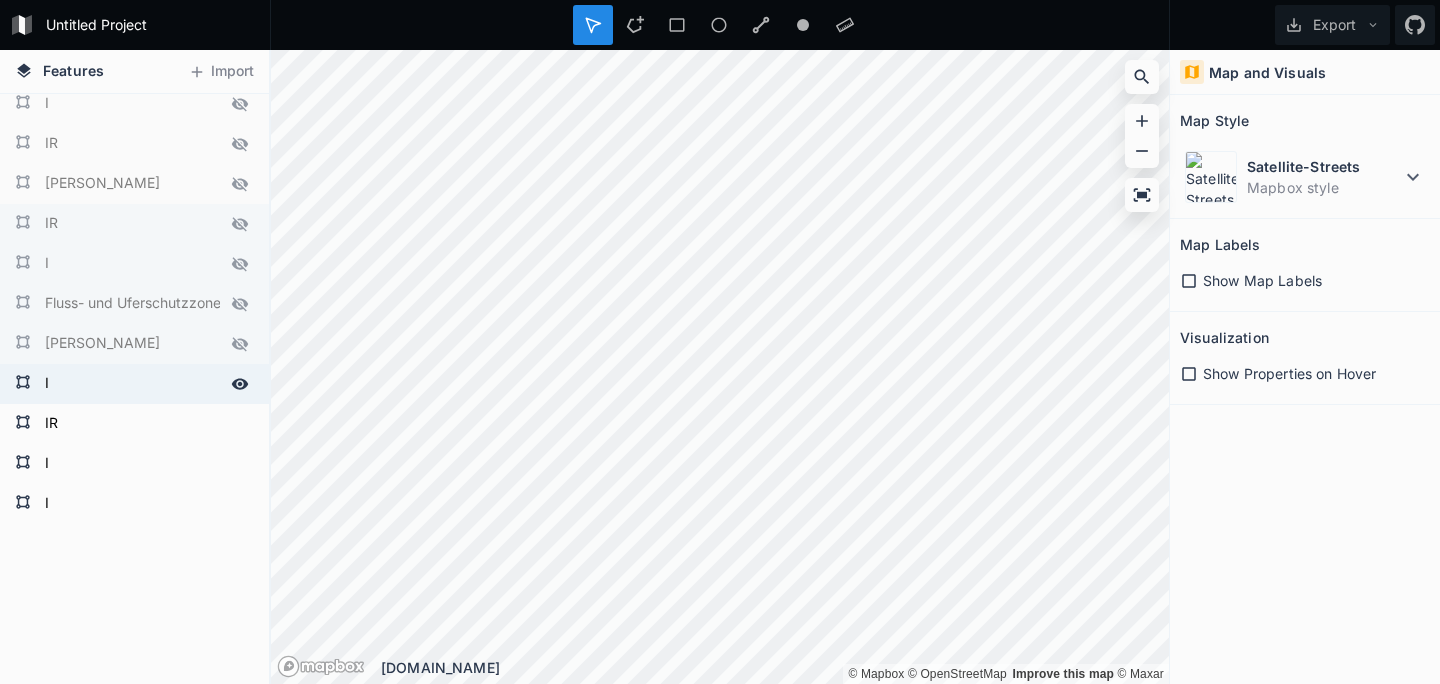 click 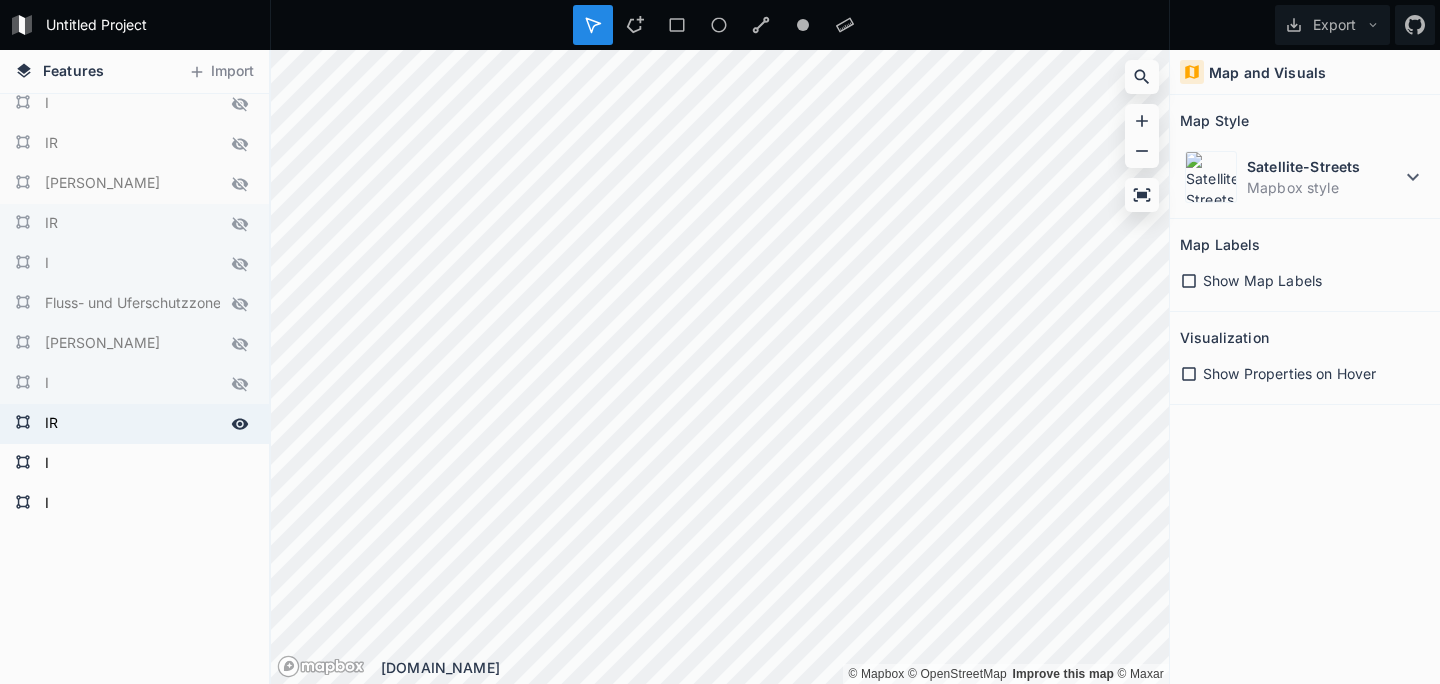 click 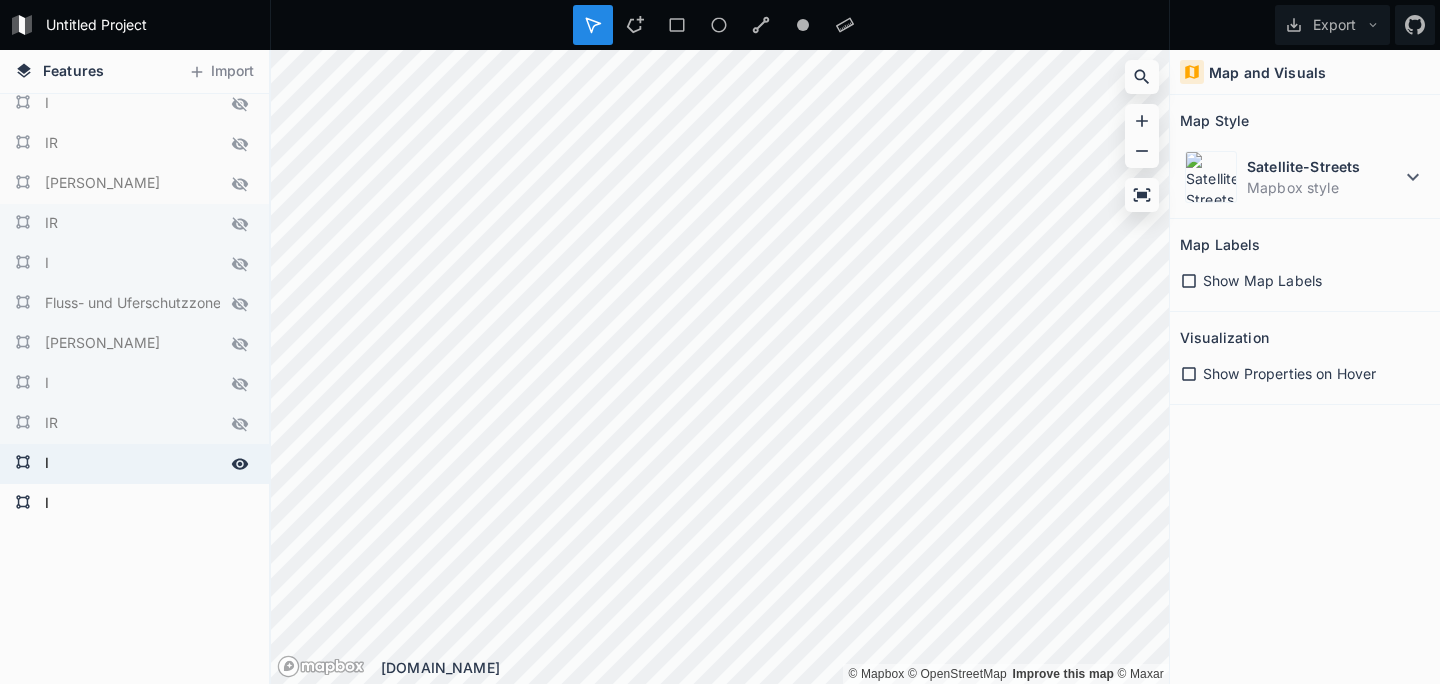 click 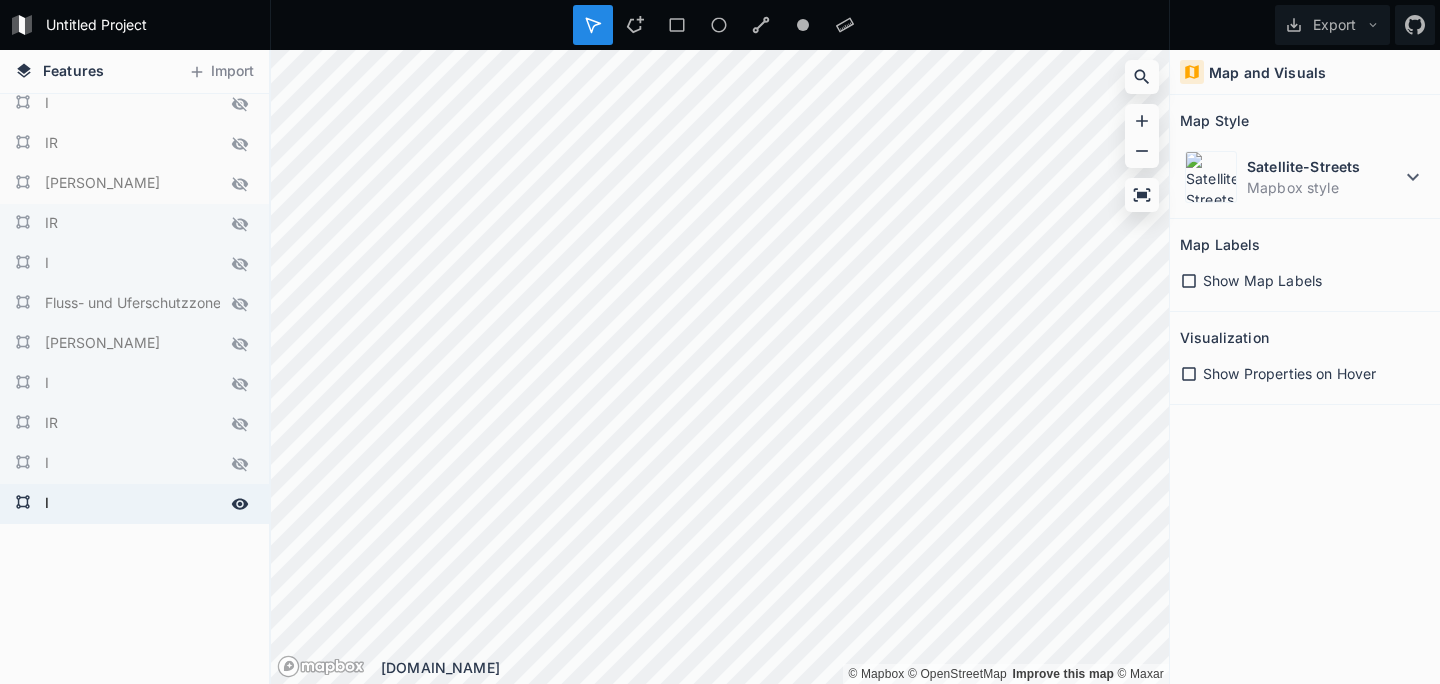 click 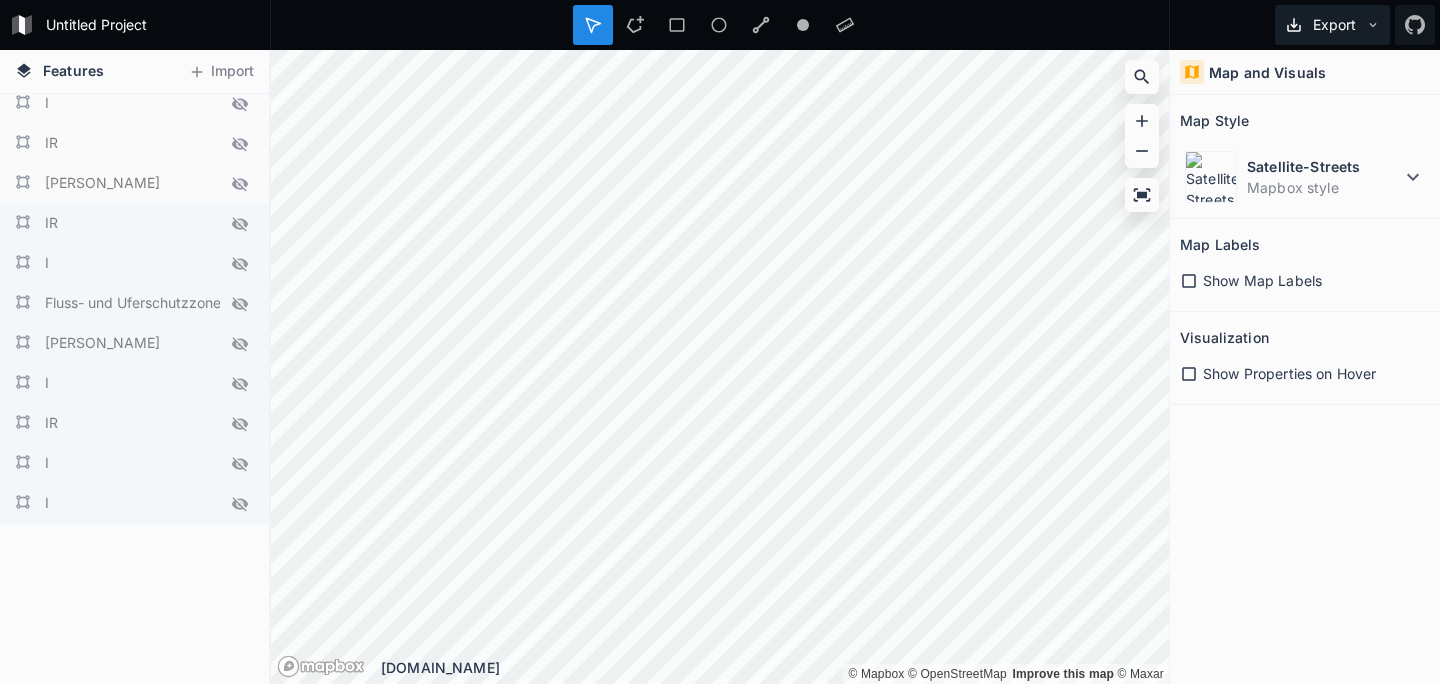 click 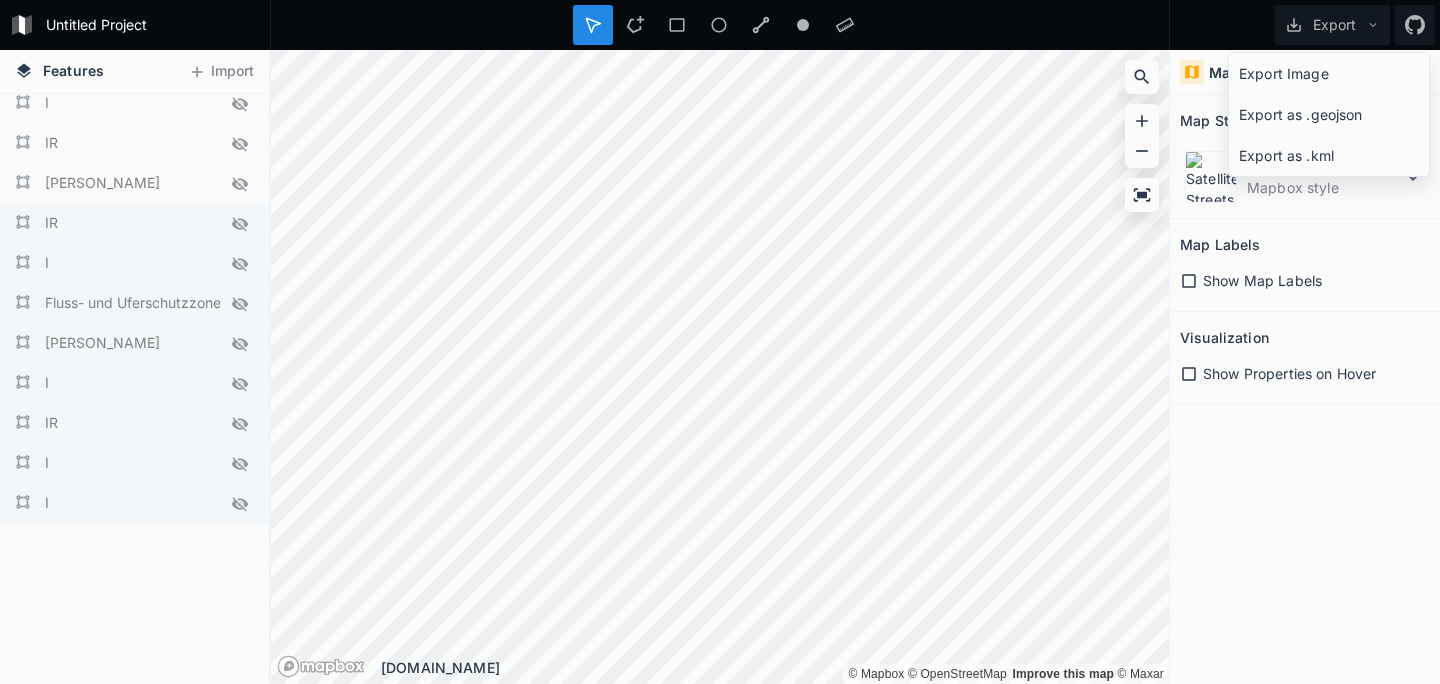 click on "Export as .geojson" 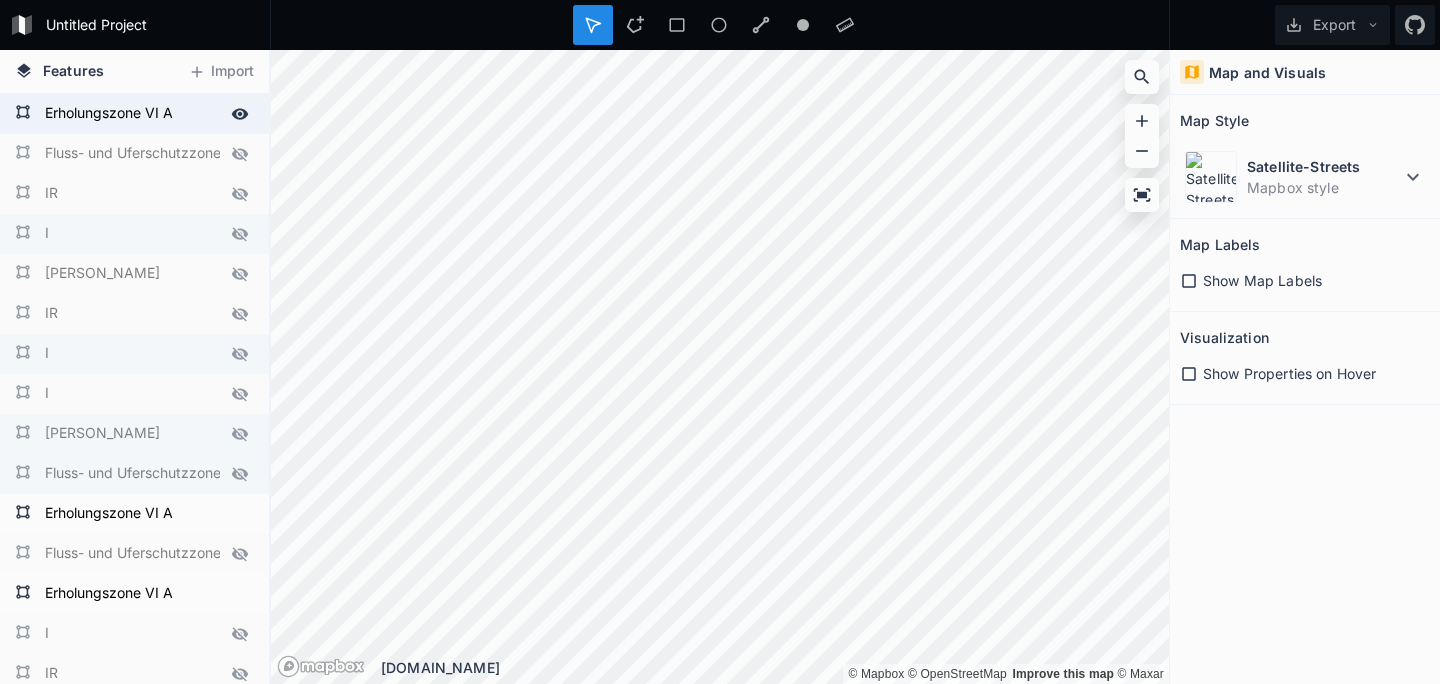 scroll, scrollTop: 0, scrollLeft: 0, axis: both 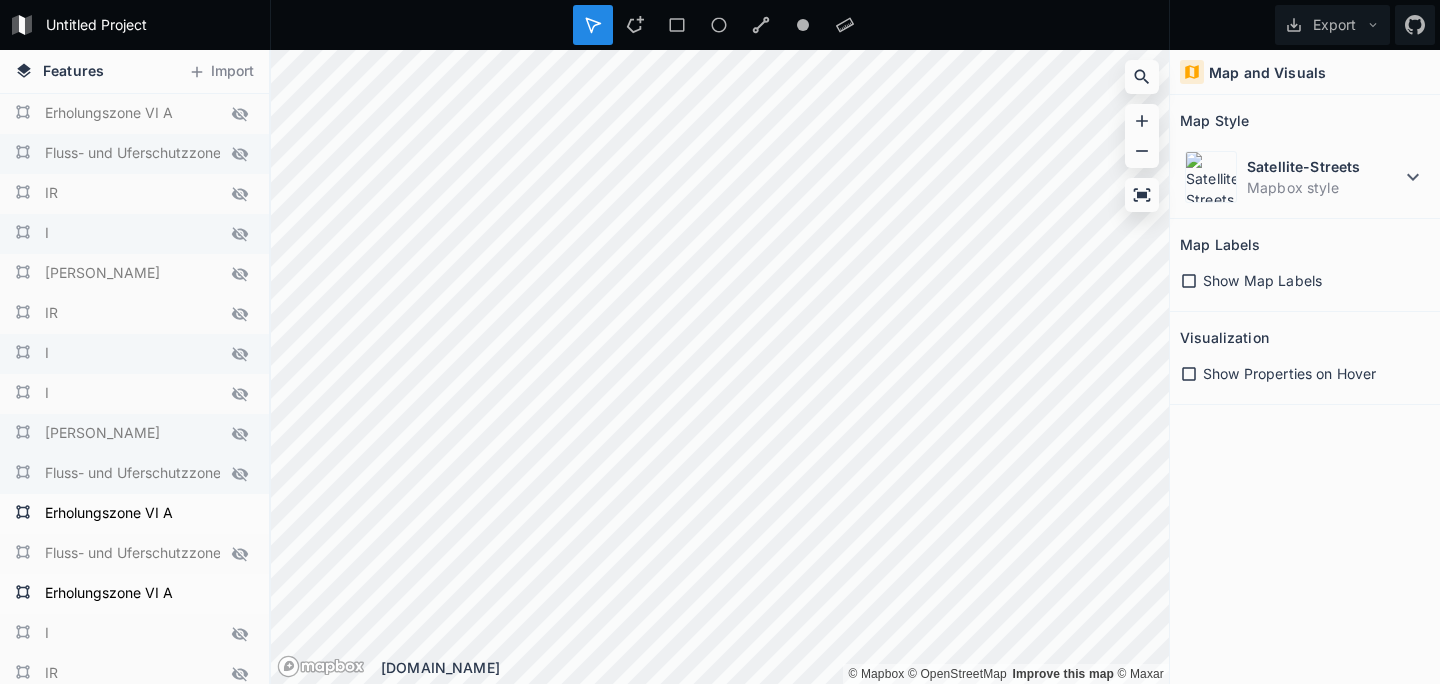 click 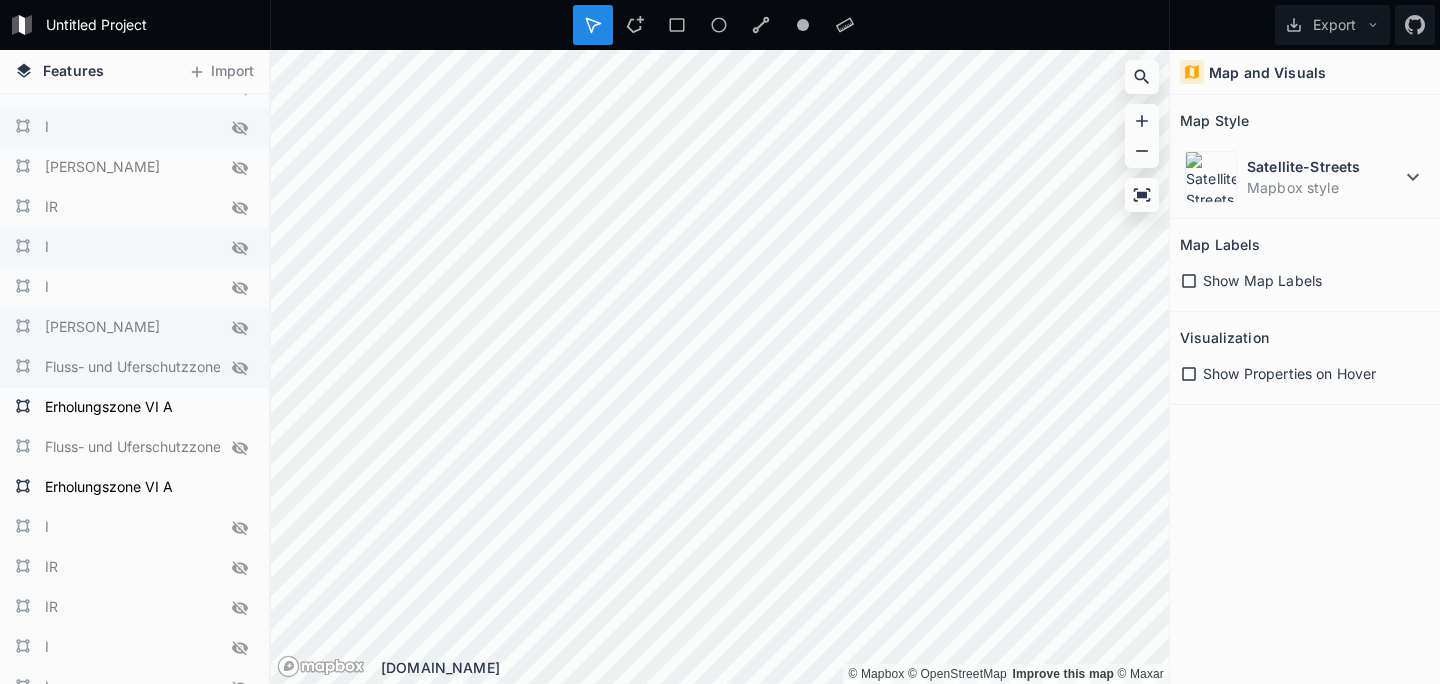 scroll, scrollTop: 107, scrollLeft: 0, axis: vertical 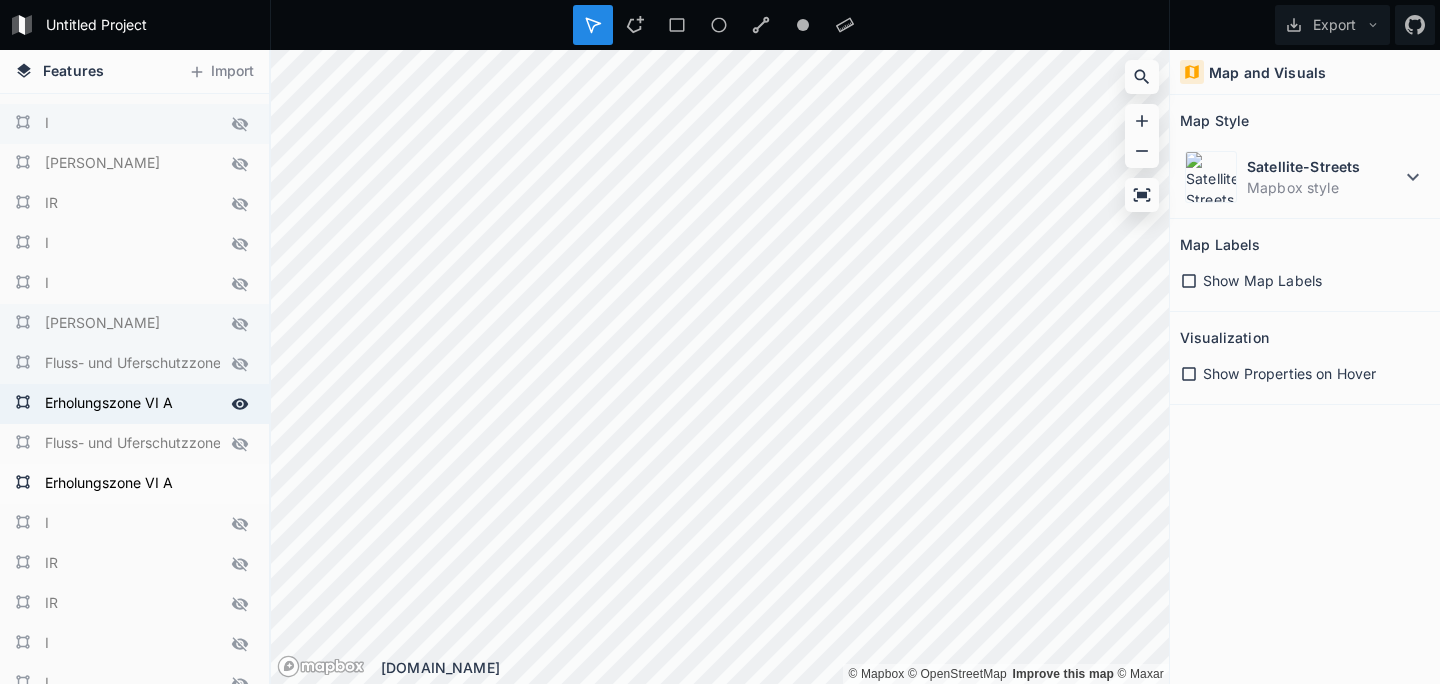 drag, startPoint x: 242, startPoint y: 408, endPoint x: 242, endPoint y: 423, distance: 15 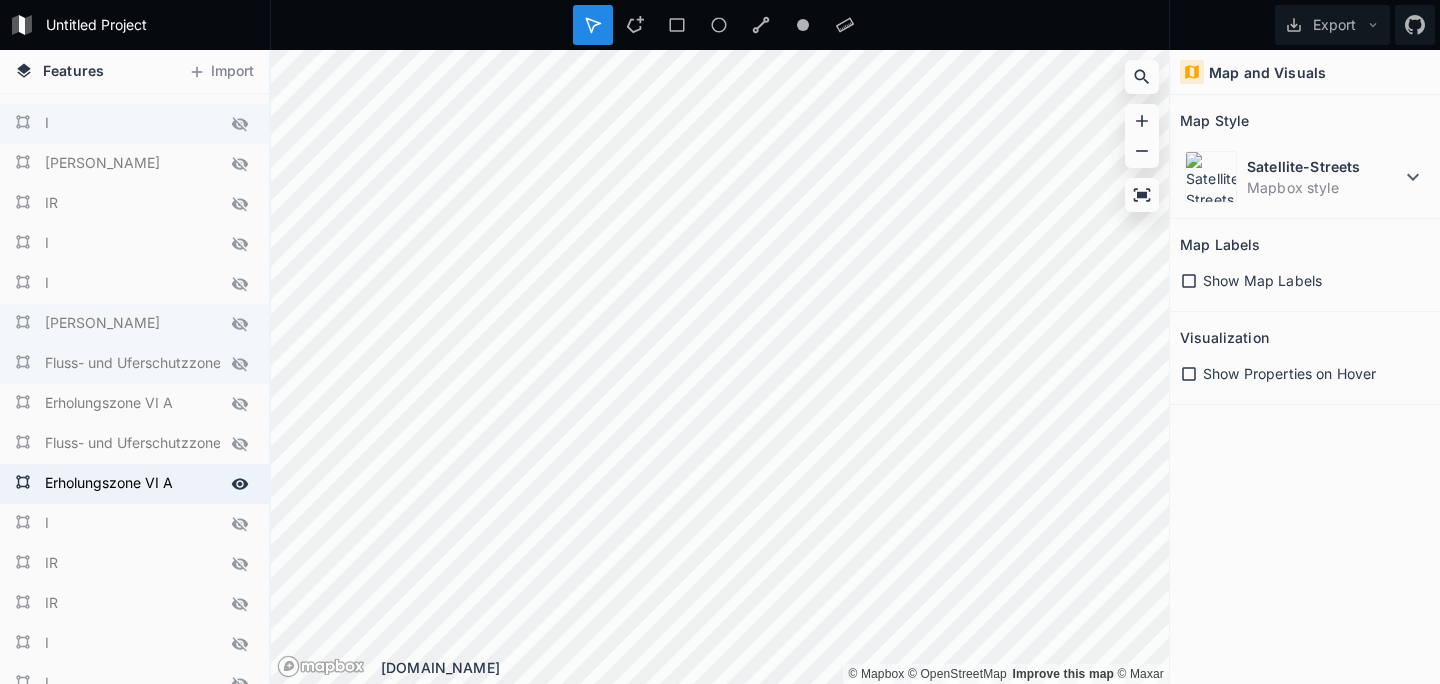 click 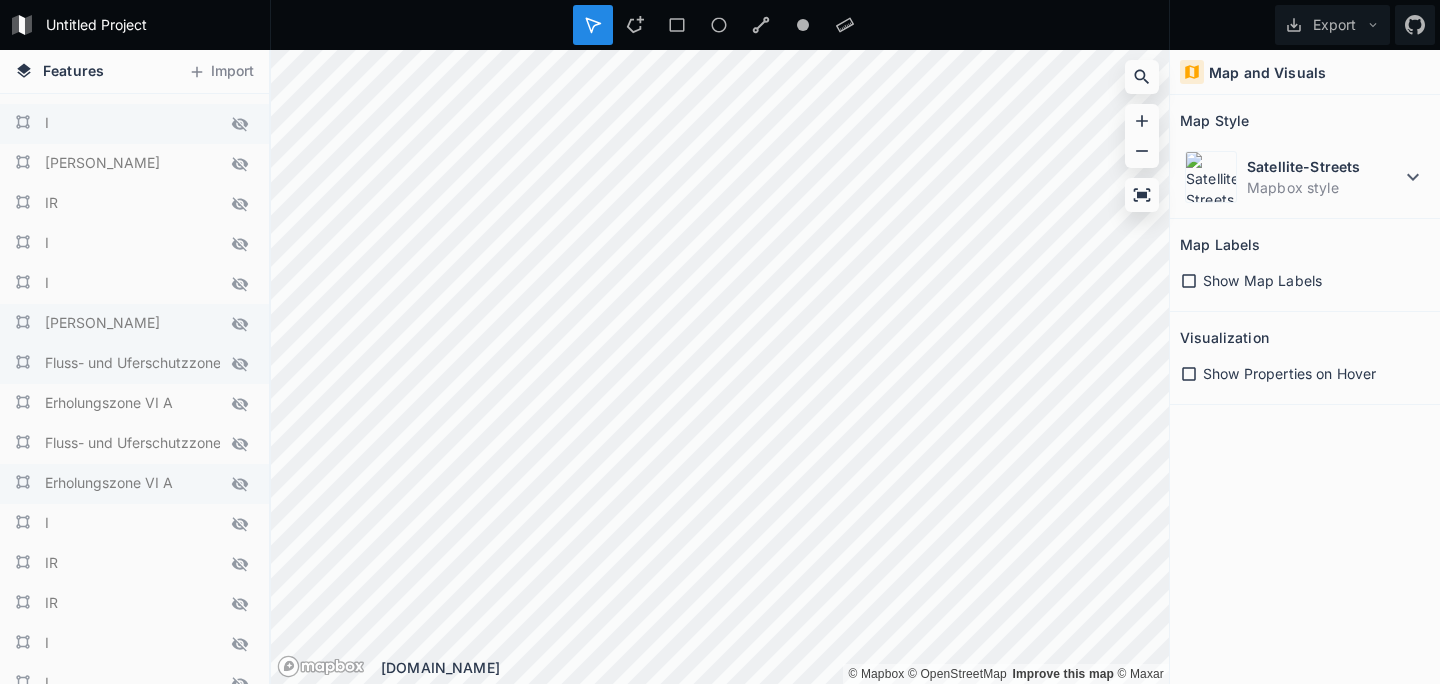 drag, startPoint x: 241, startPoint y: 364, endPoint x: 231, endPoint y: 377, distance: 16.40122 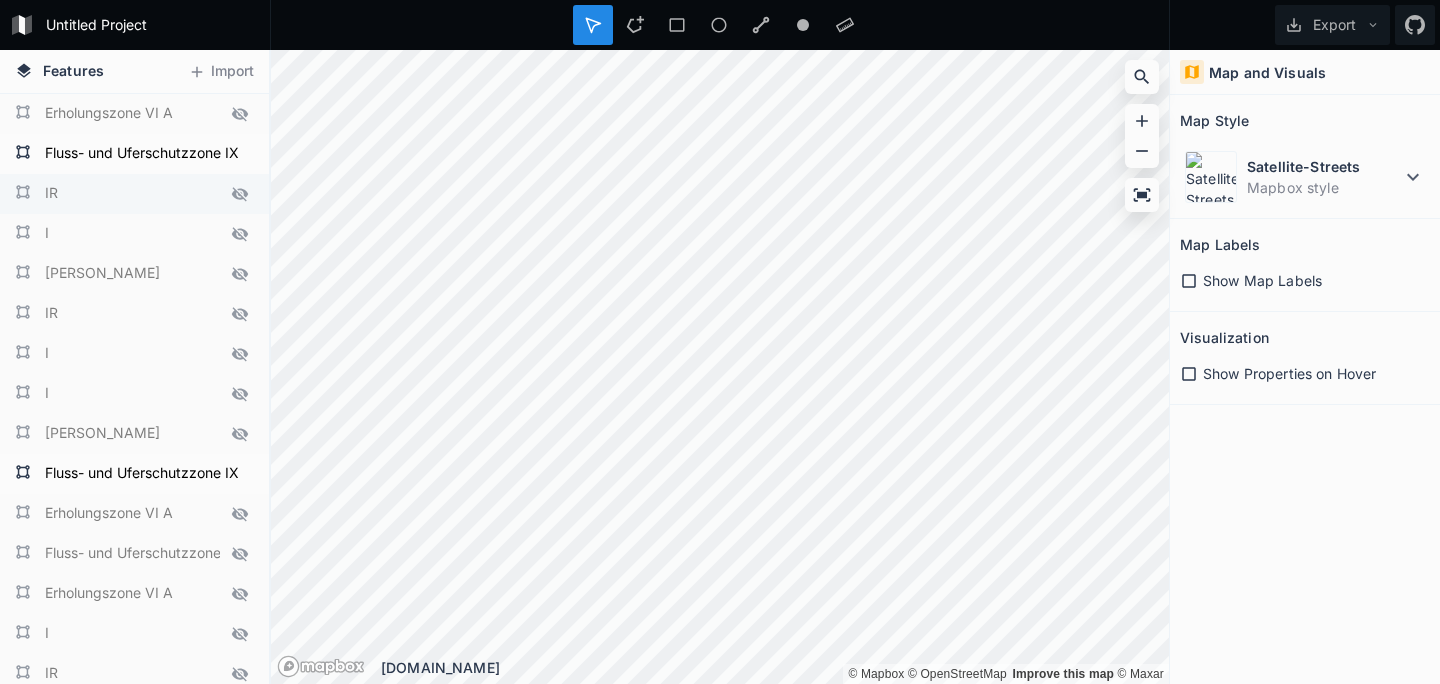 scroll, scrollTop: 17, scrollLeft: 0, axis: vertical 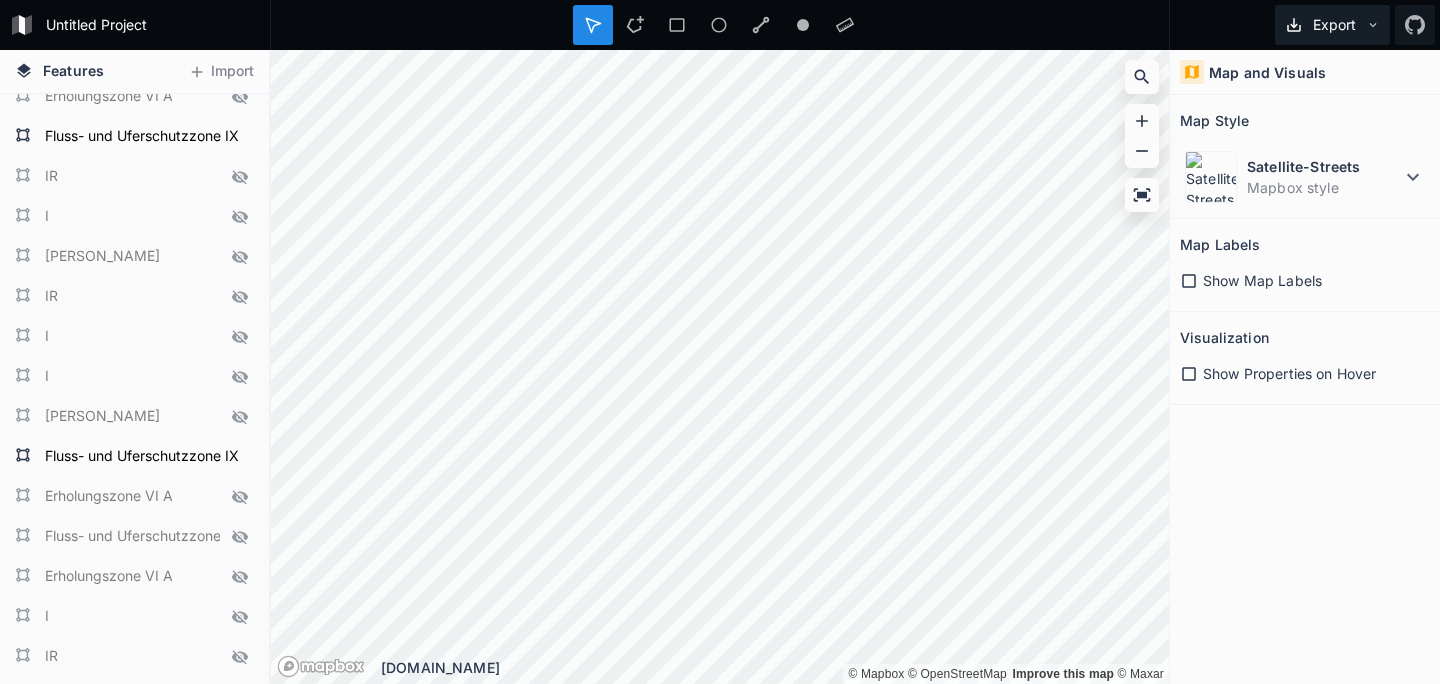 click on "Export" at bounding box center (1332, 25) 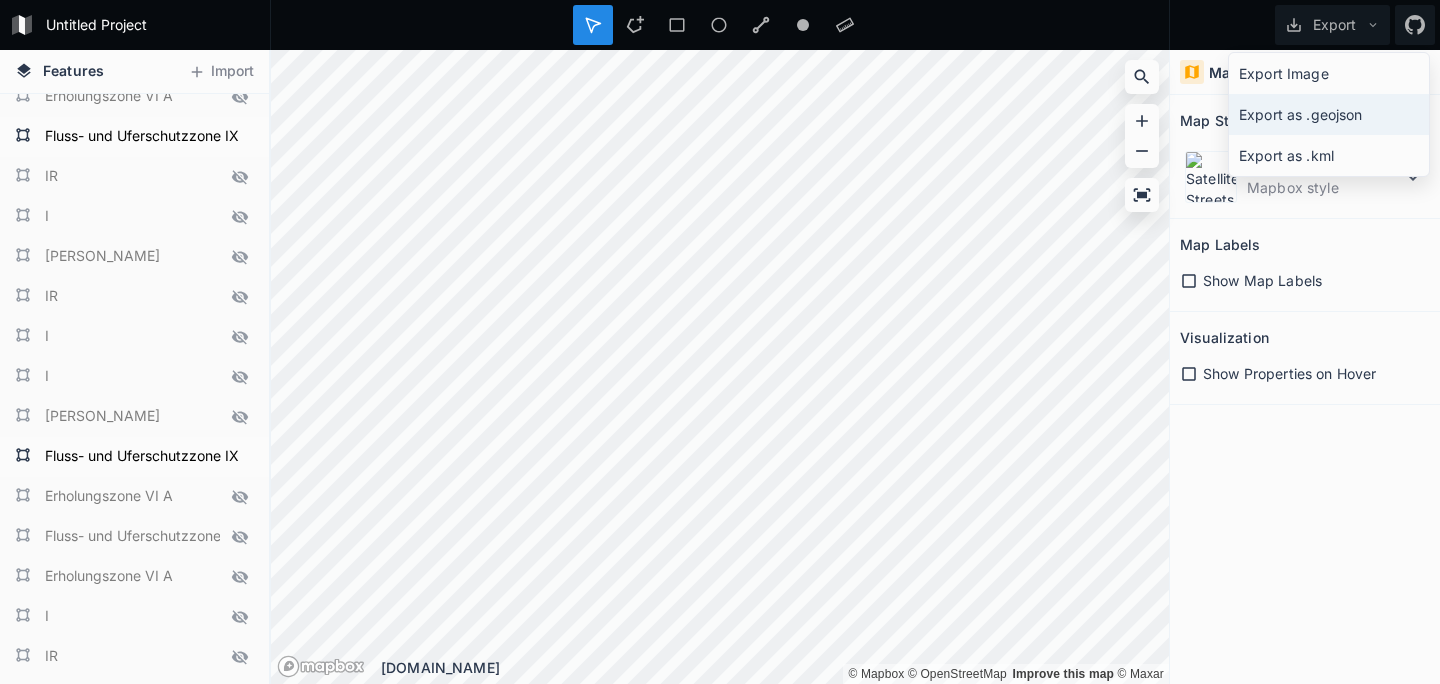 click on "Export as .geojson" 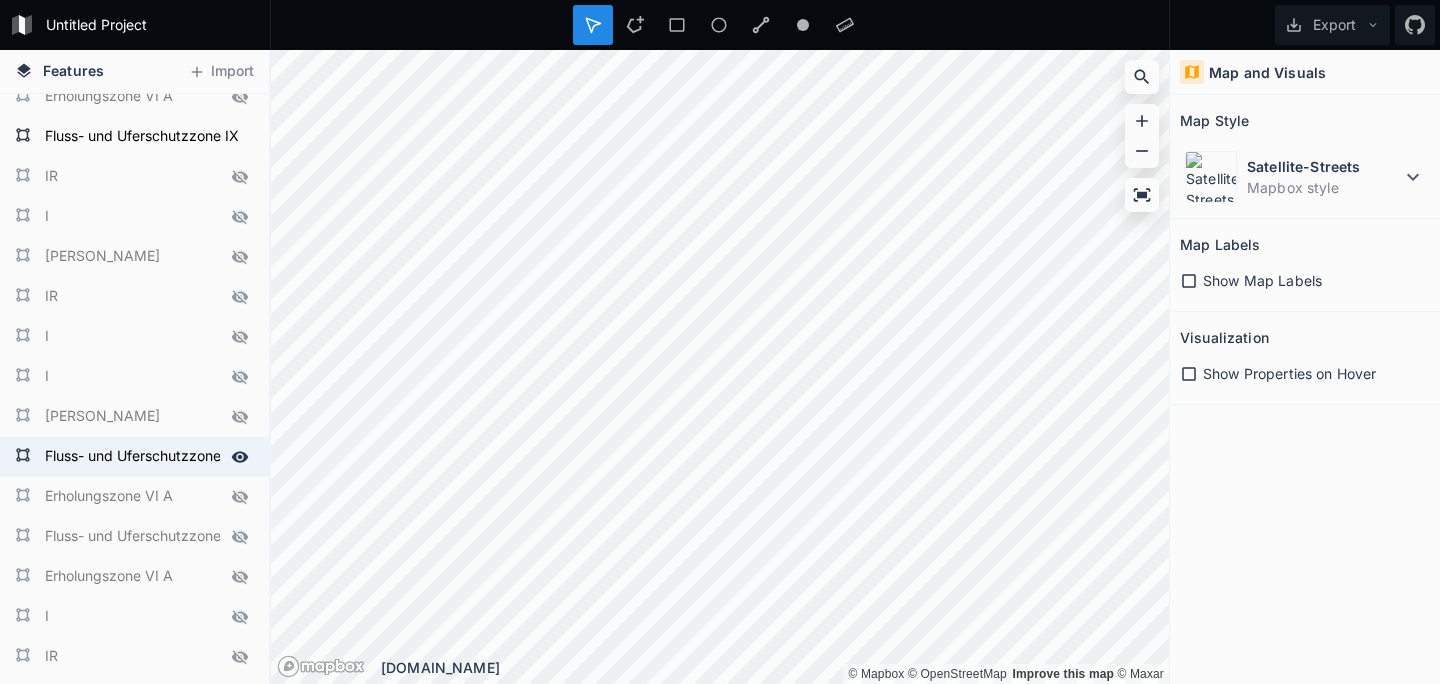 click 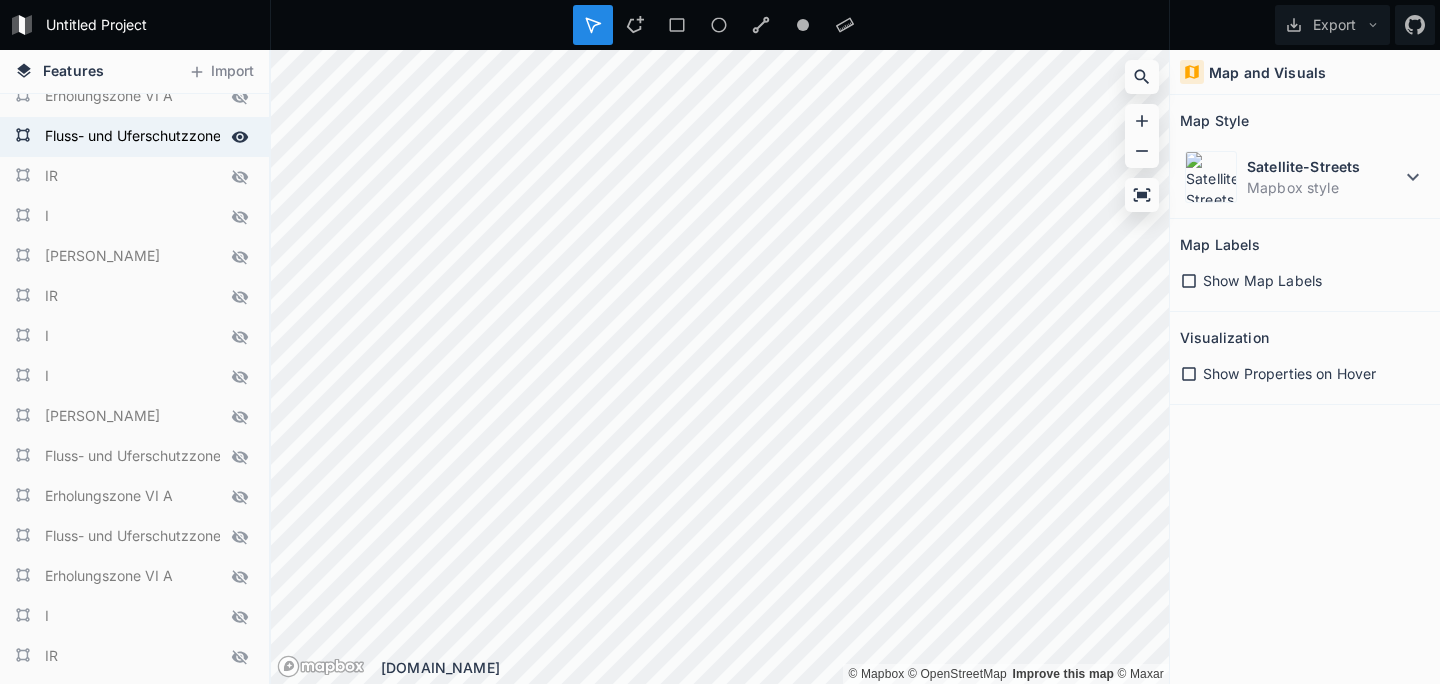 click 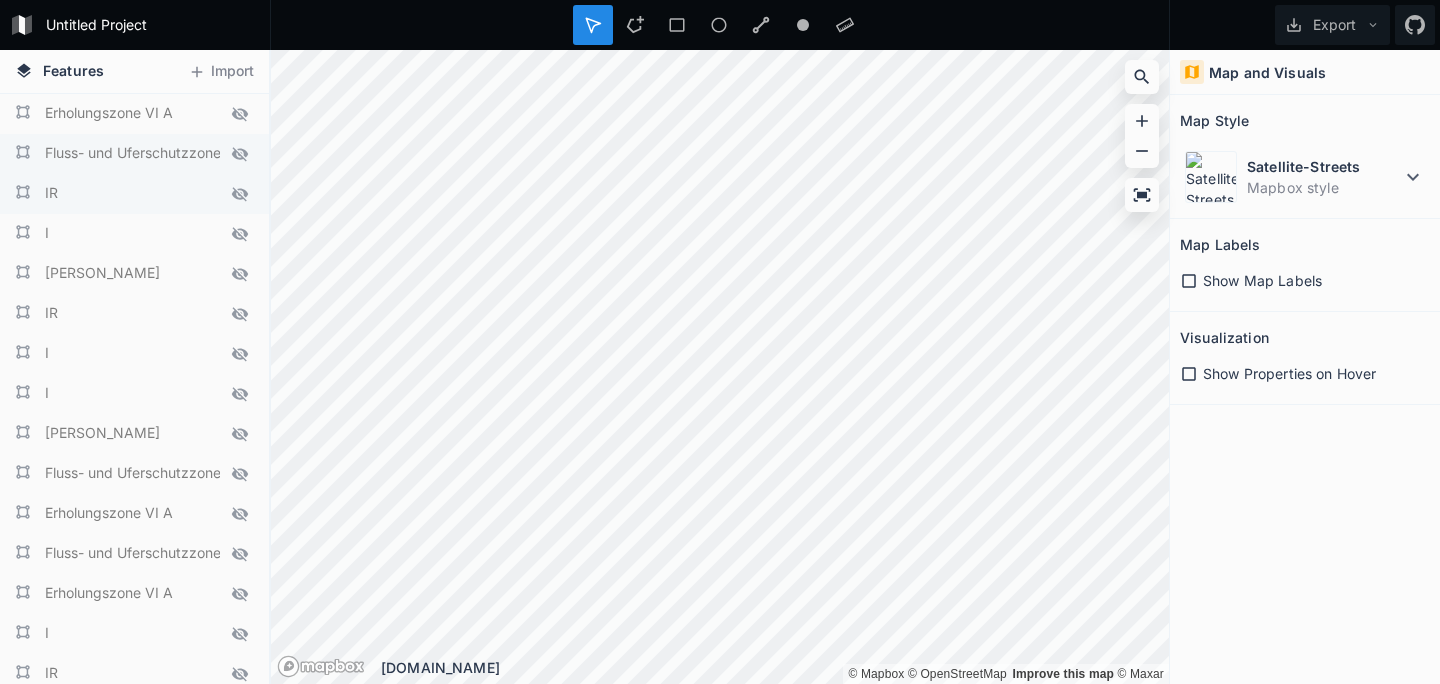scroll, scrollTop: 0, scrollLeft: 0, axis: both 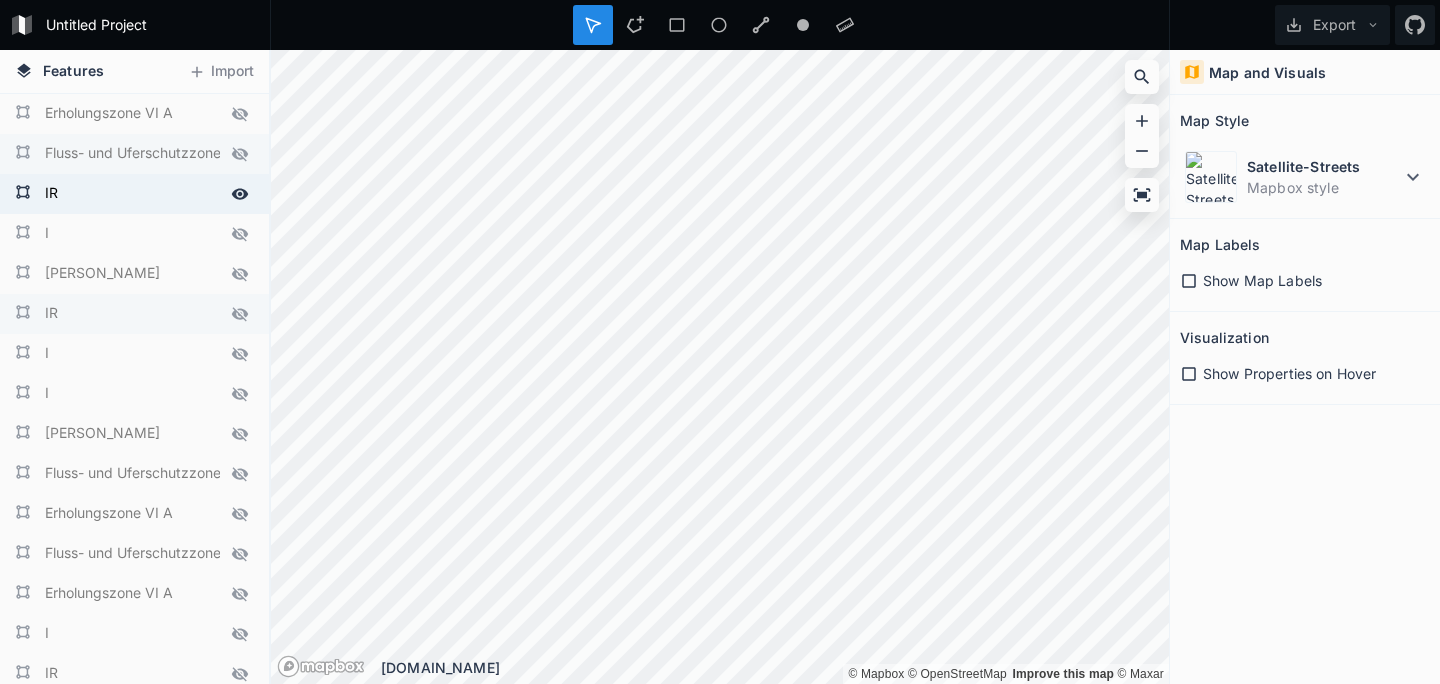 click 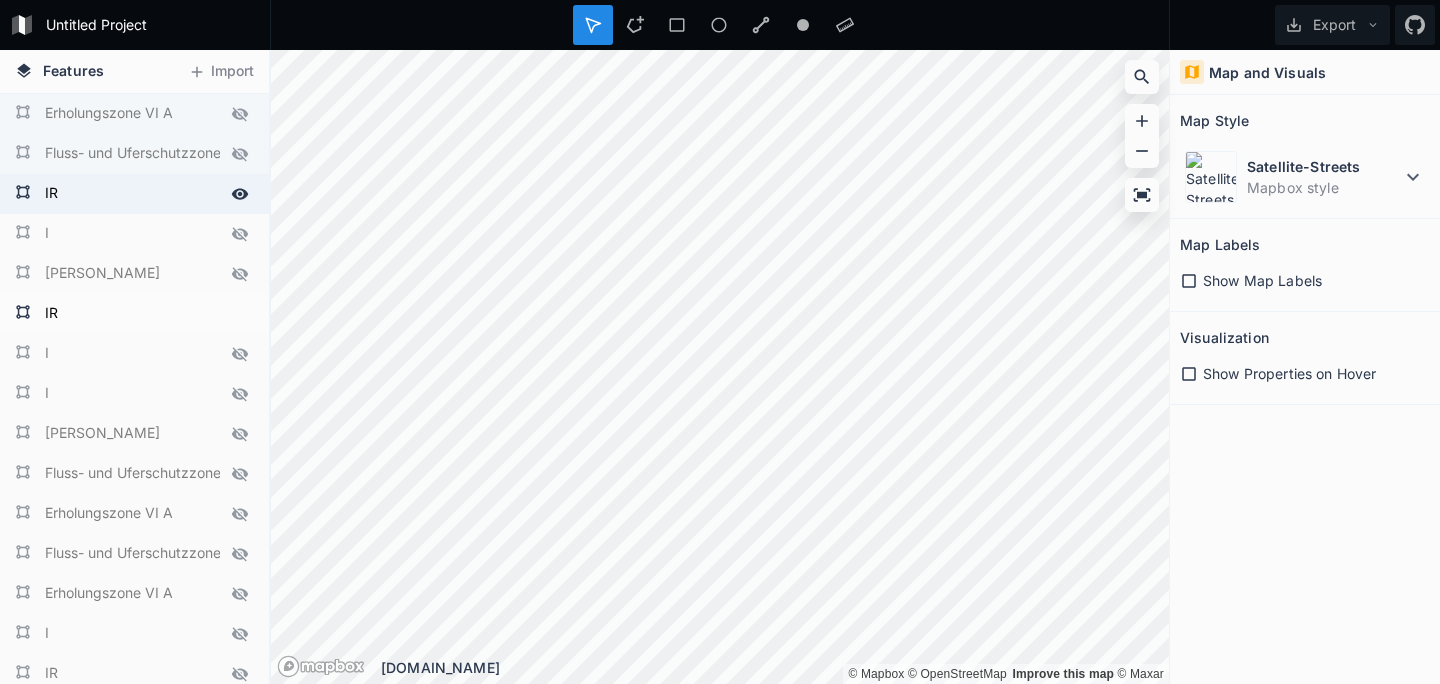 drag, startPoint x: 175, startPoint y: 331, endPoint x: 171, endPoint y: 131, distance: 200.04 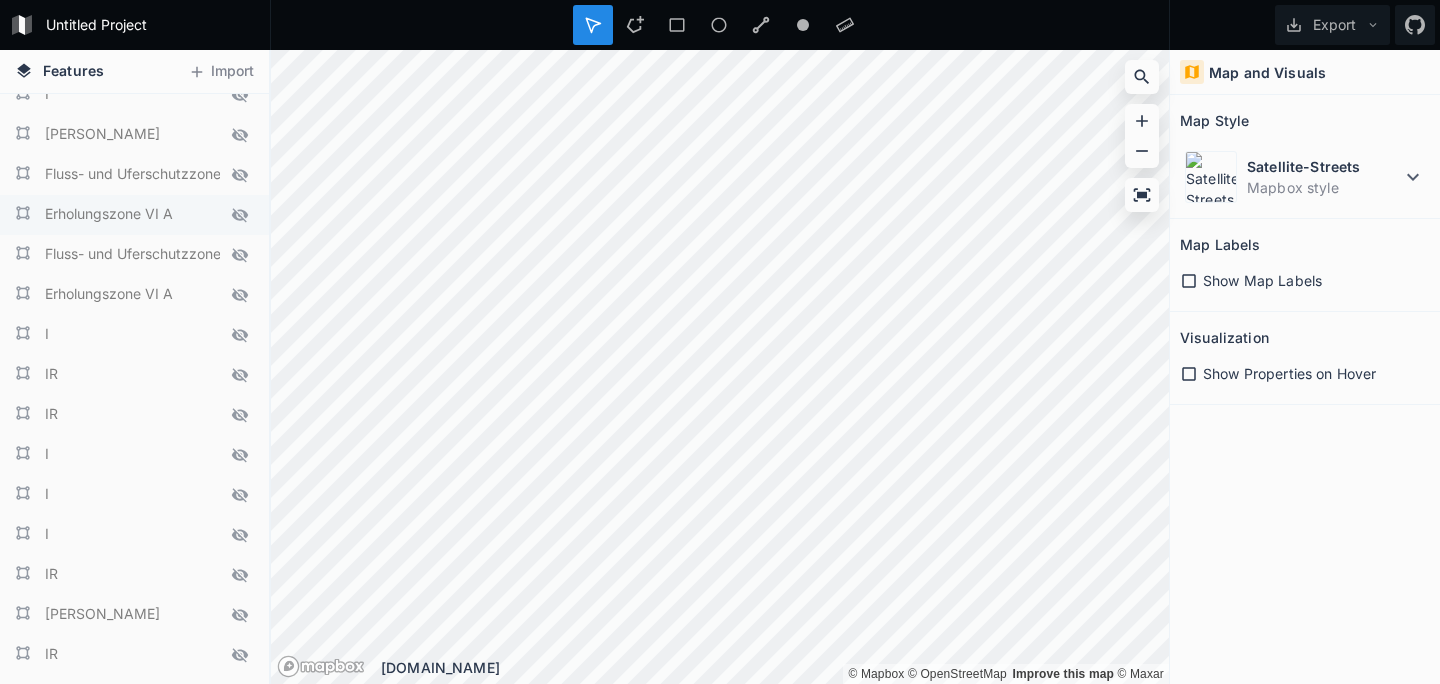 scroll, scrollTop: 301, scrollLeft: 0, axis: vertical 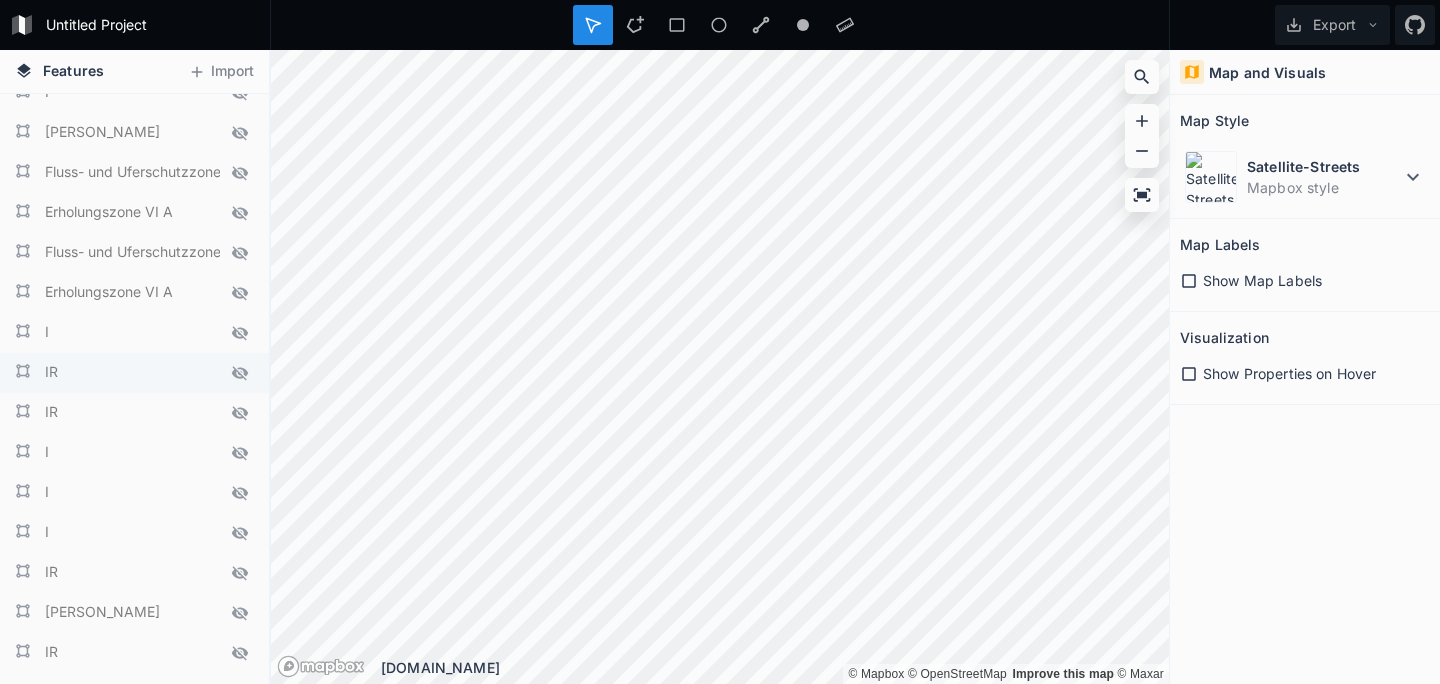 click 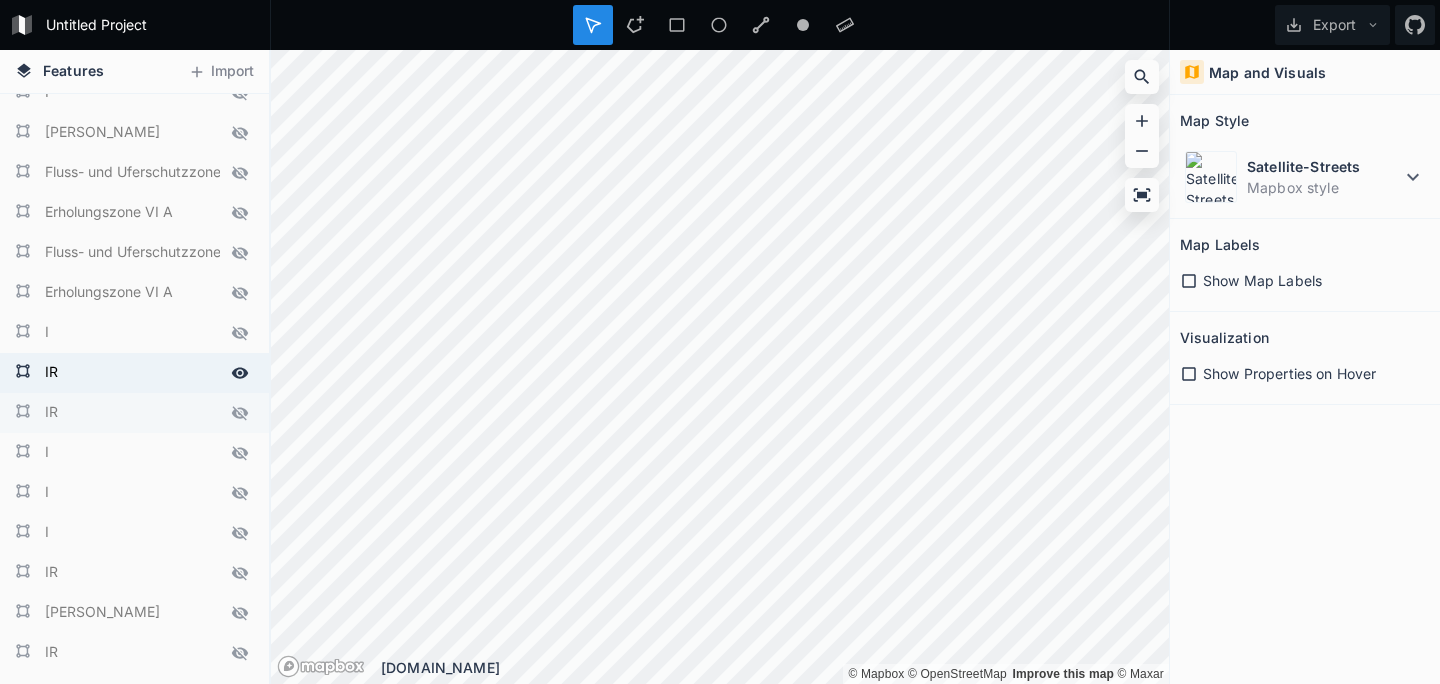 click 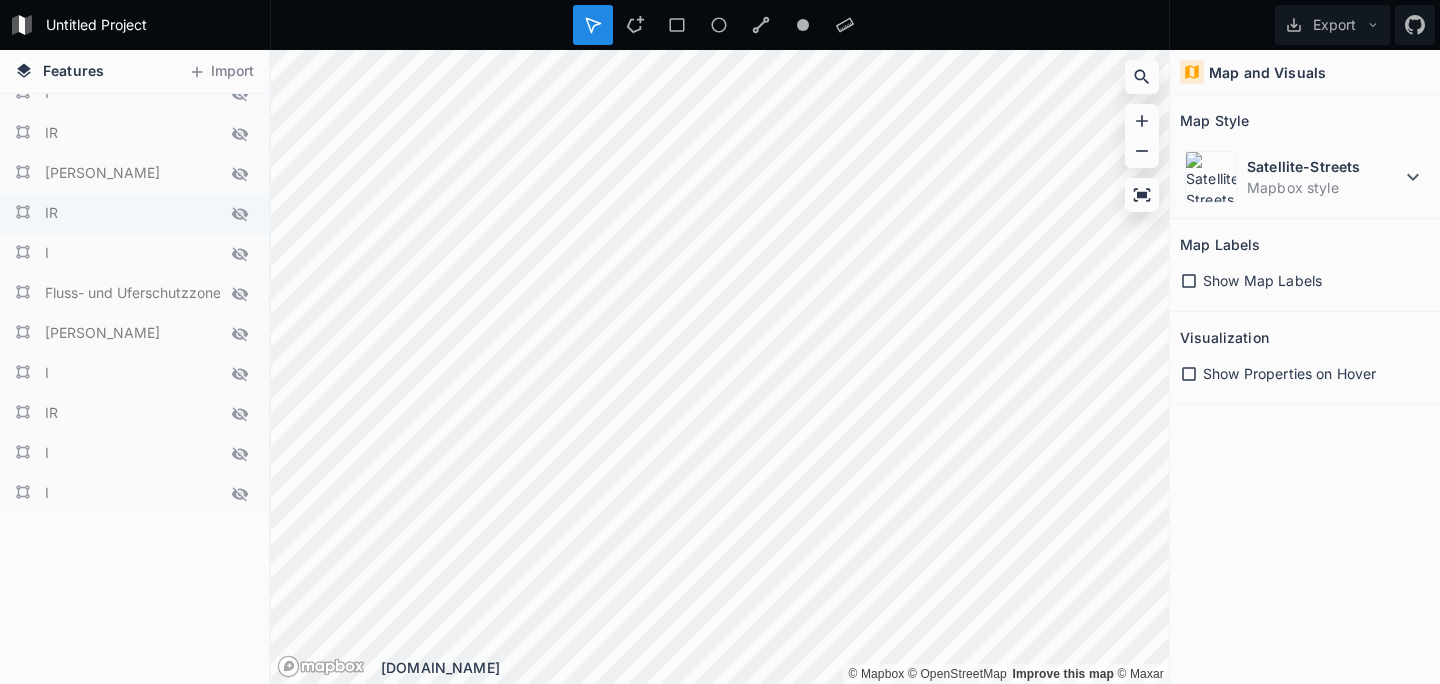 scroll, scrollTop: 744, scrollLeft: 0, axis: vertical 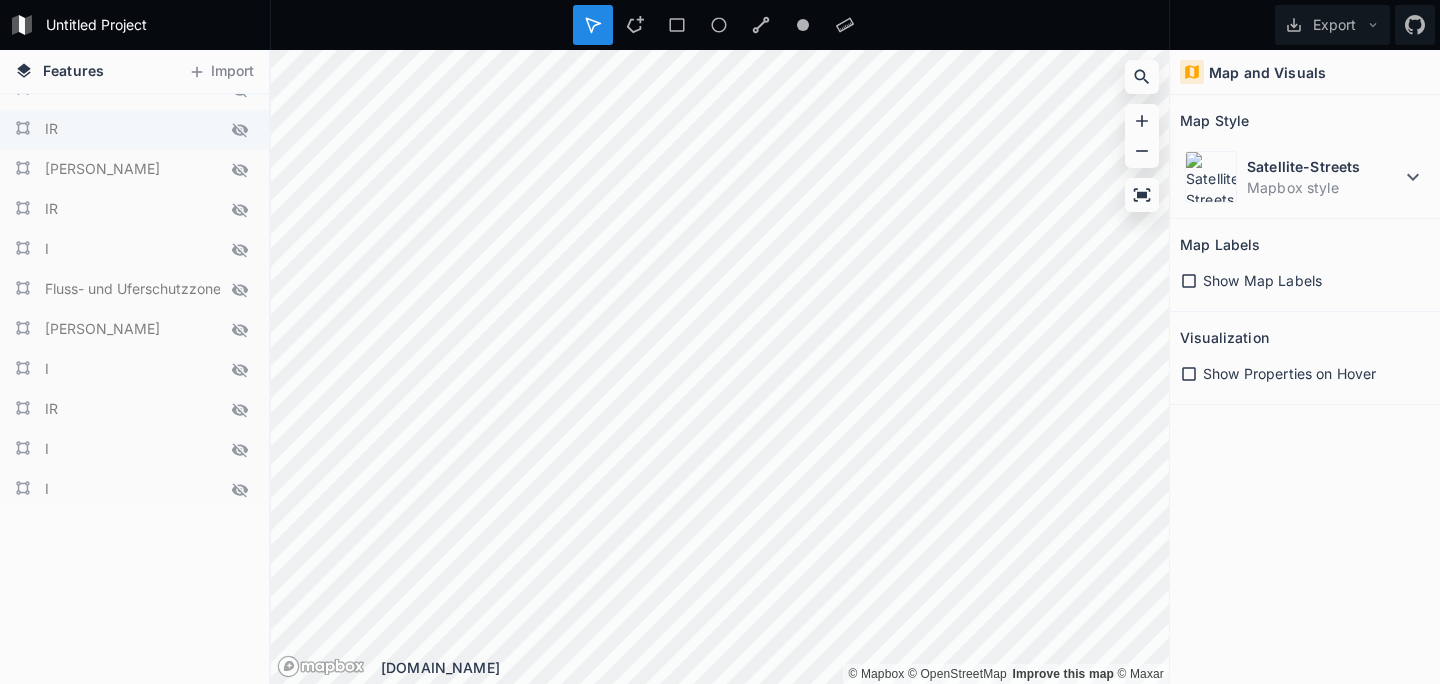 click 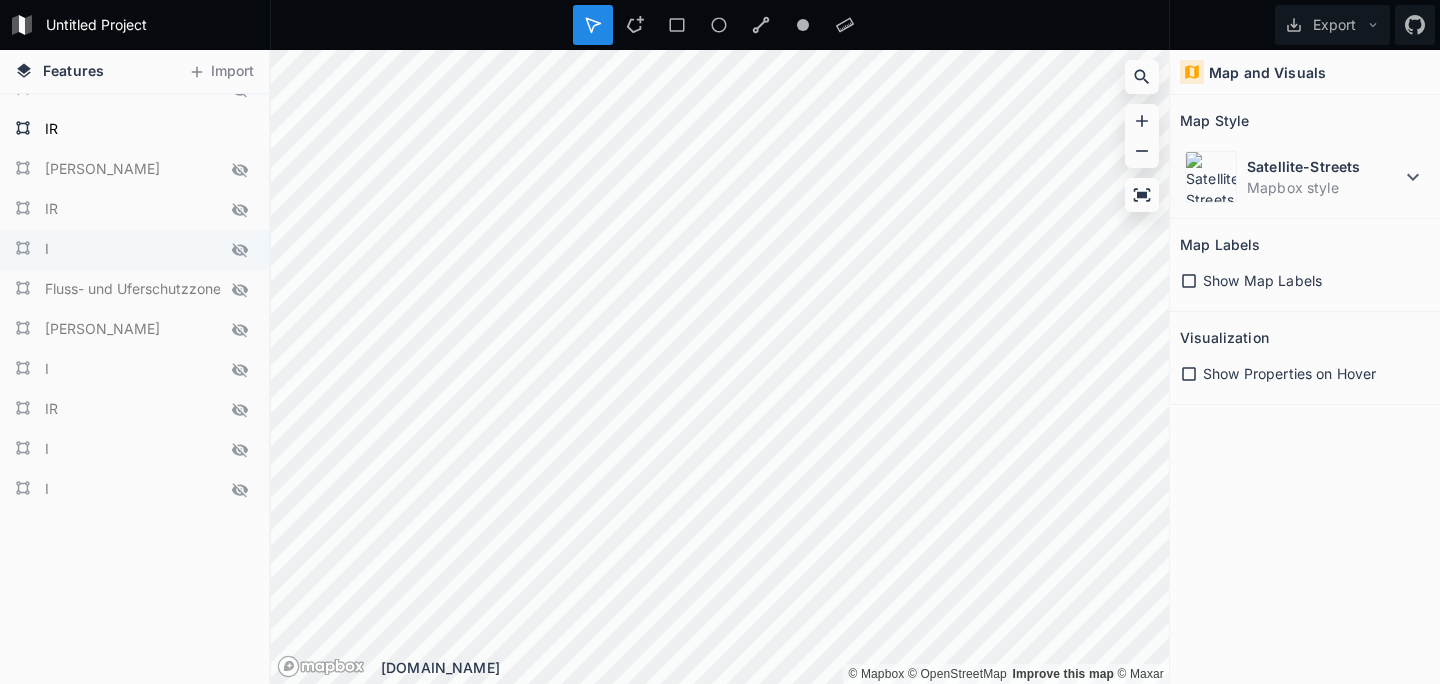 drag, startPoint x: 238, startPoint y: 211, endPoint x: 212, endPoint y: 258, distance: 53.712196 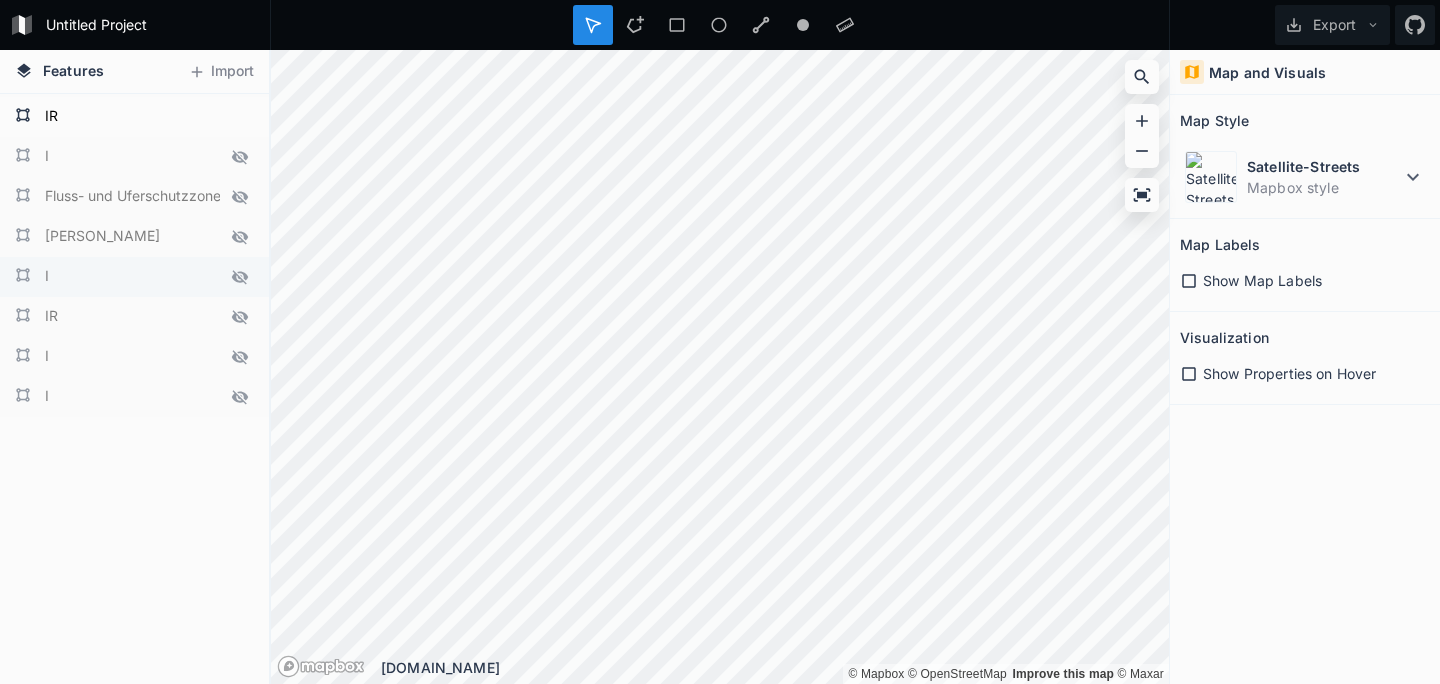 scroll, scrollTop: 837, scrollLeft: 0, axis: vertical 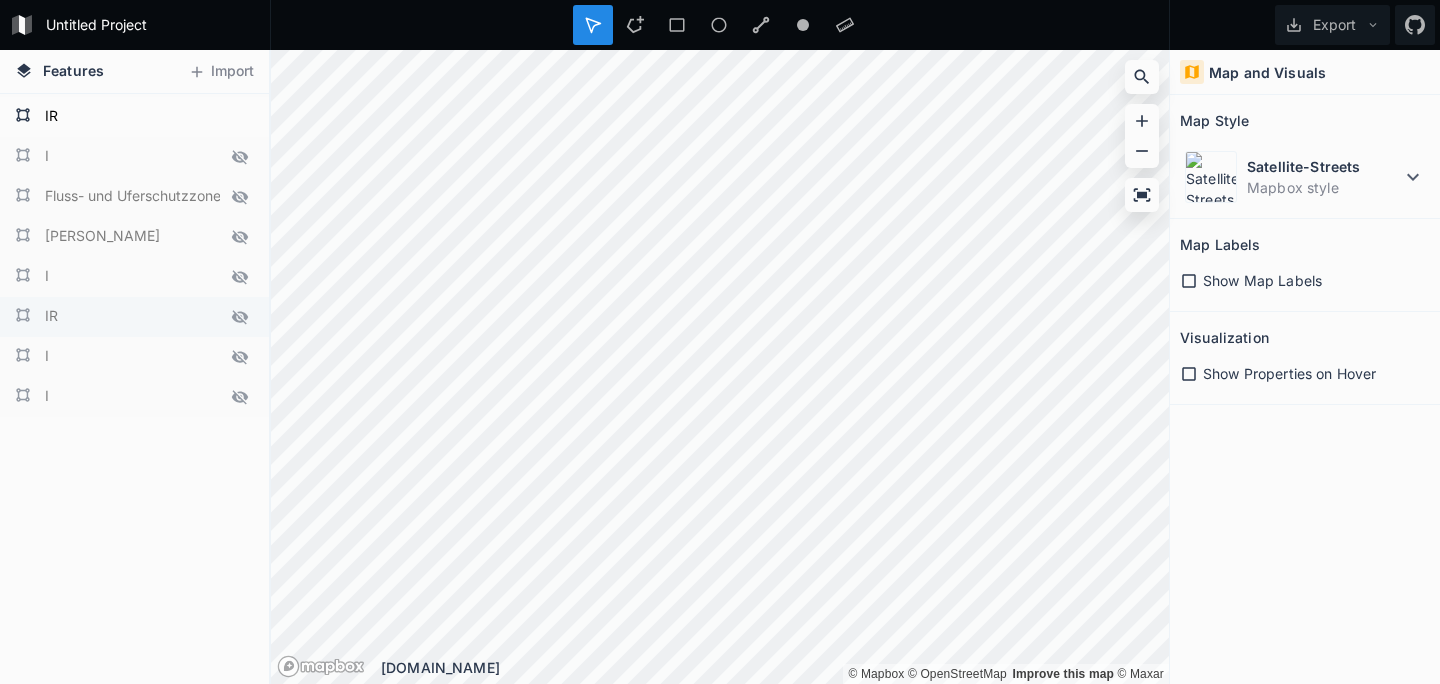 click 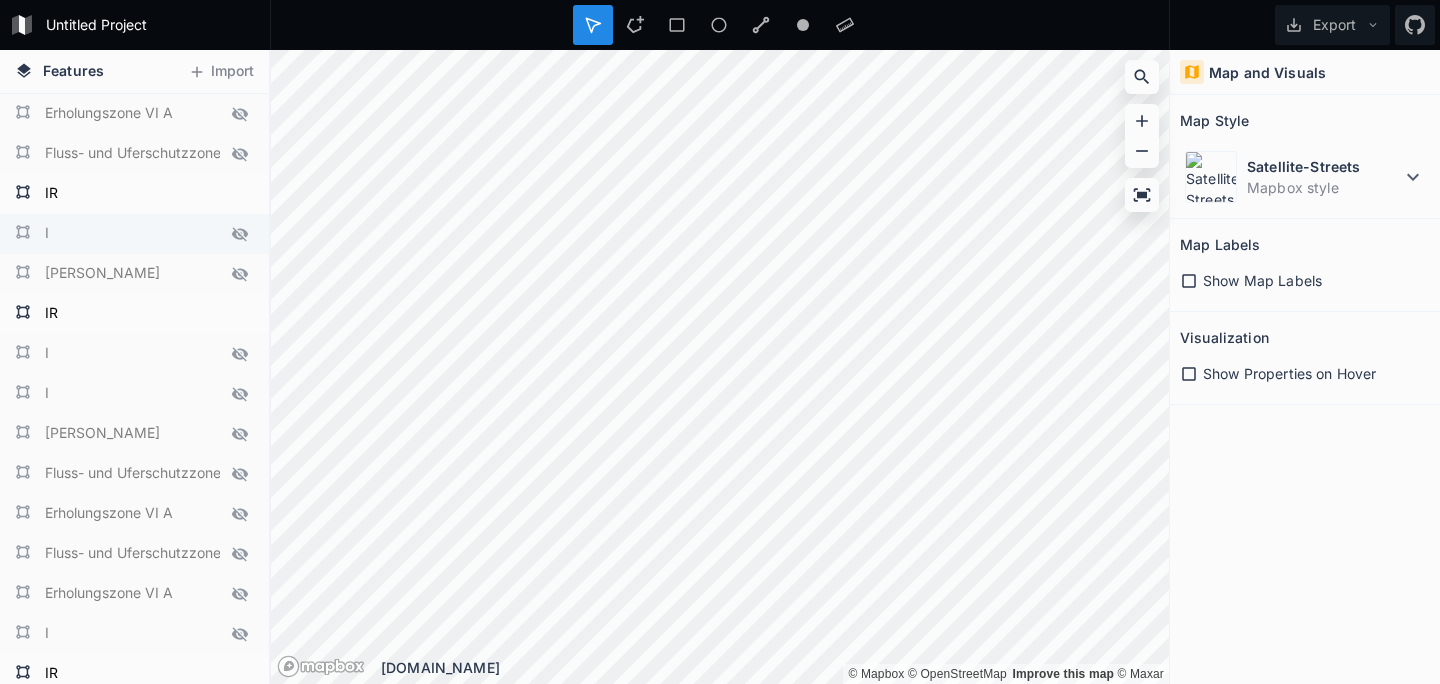 scroll, scrollTop: 0, scrollLeft: 0, axis: both 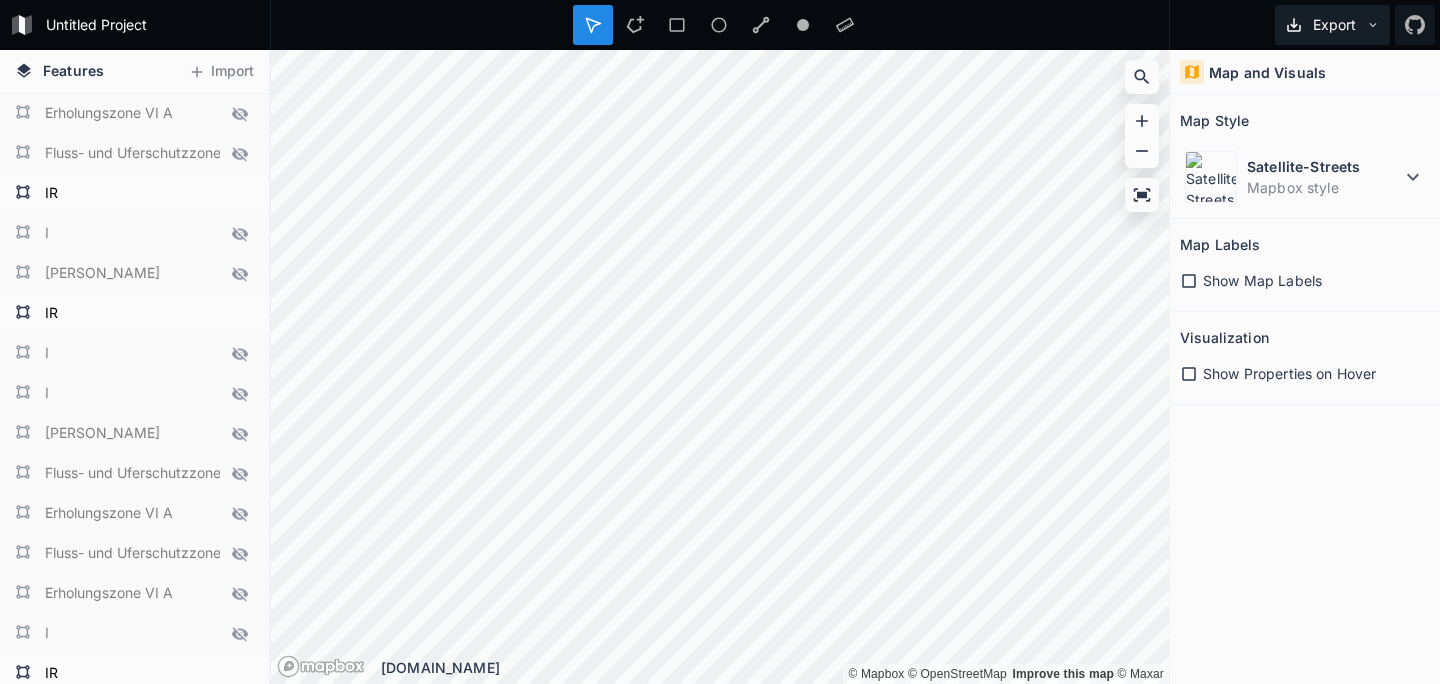 click on "Export" at bounding box center [1332, 25] 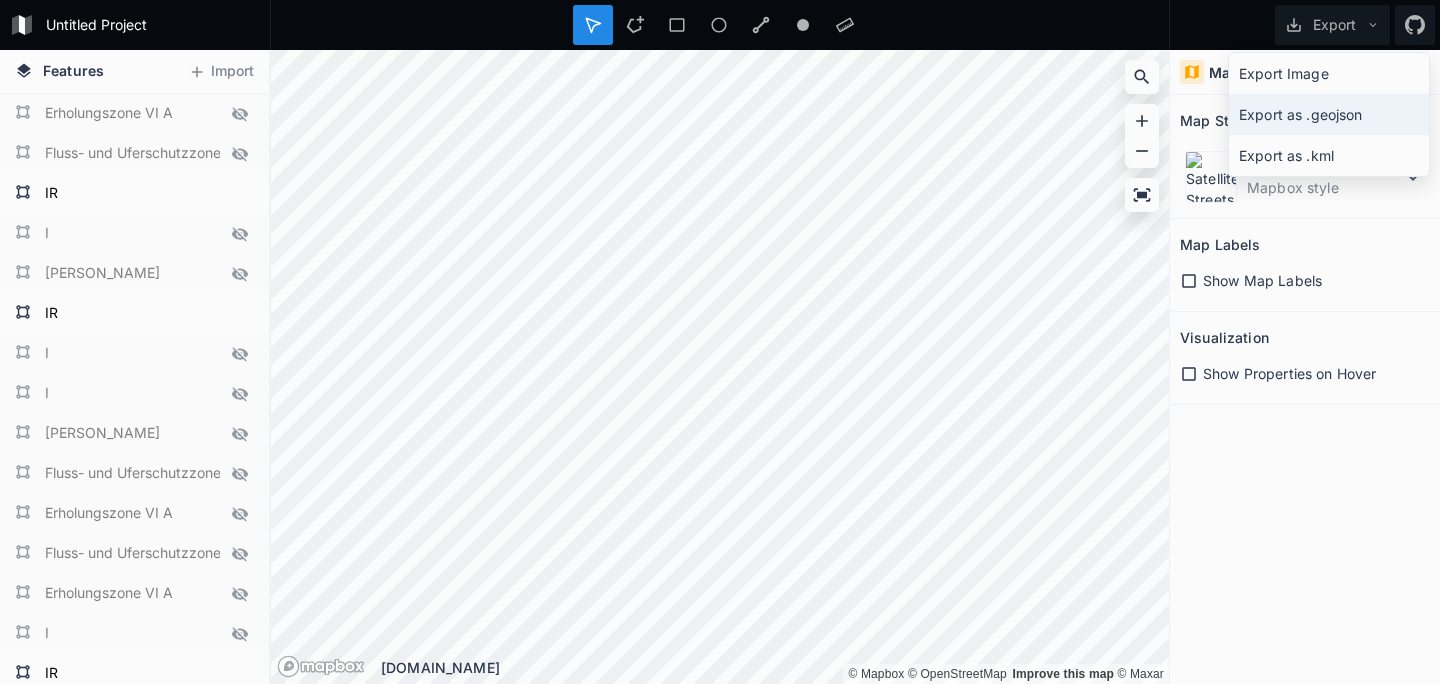 click on "Export as .geojson" 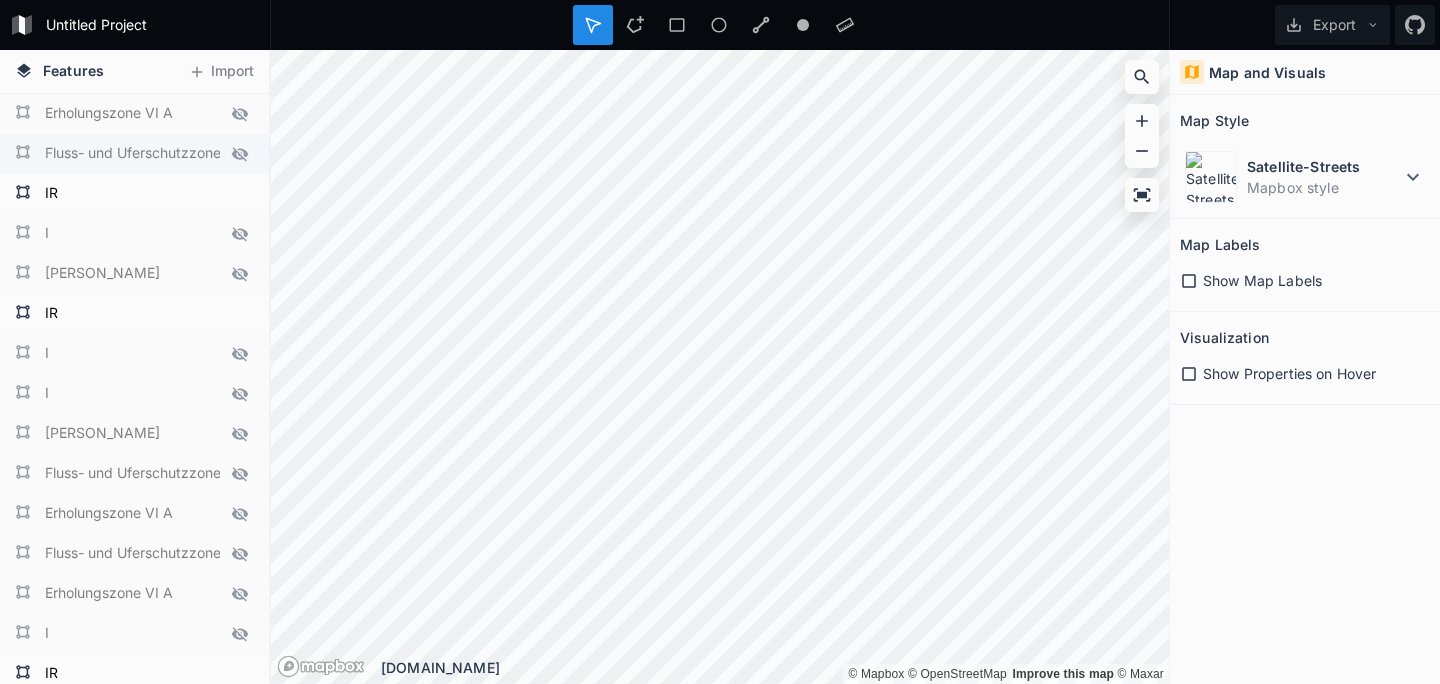 scroll, scrollTop: 0, scrollLeft: 0, axis: both 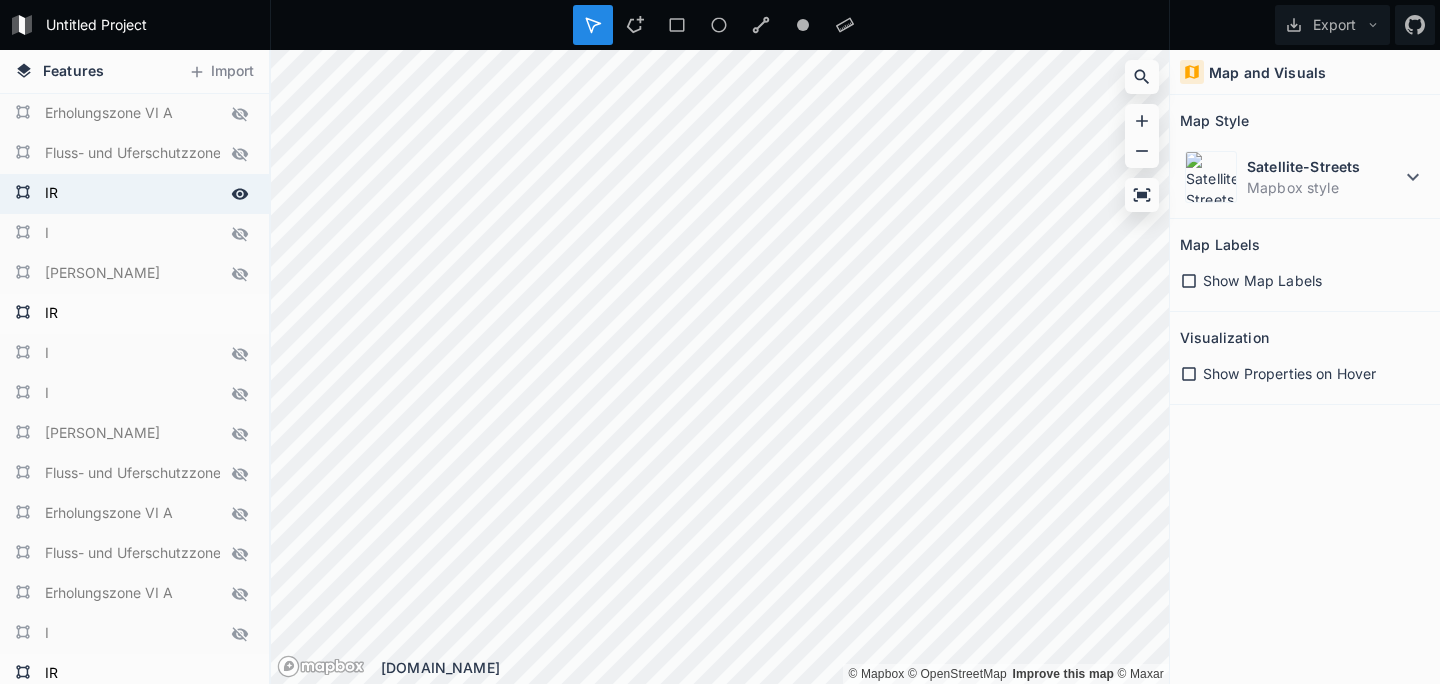 click 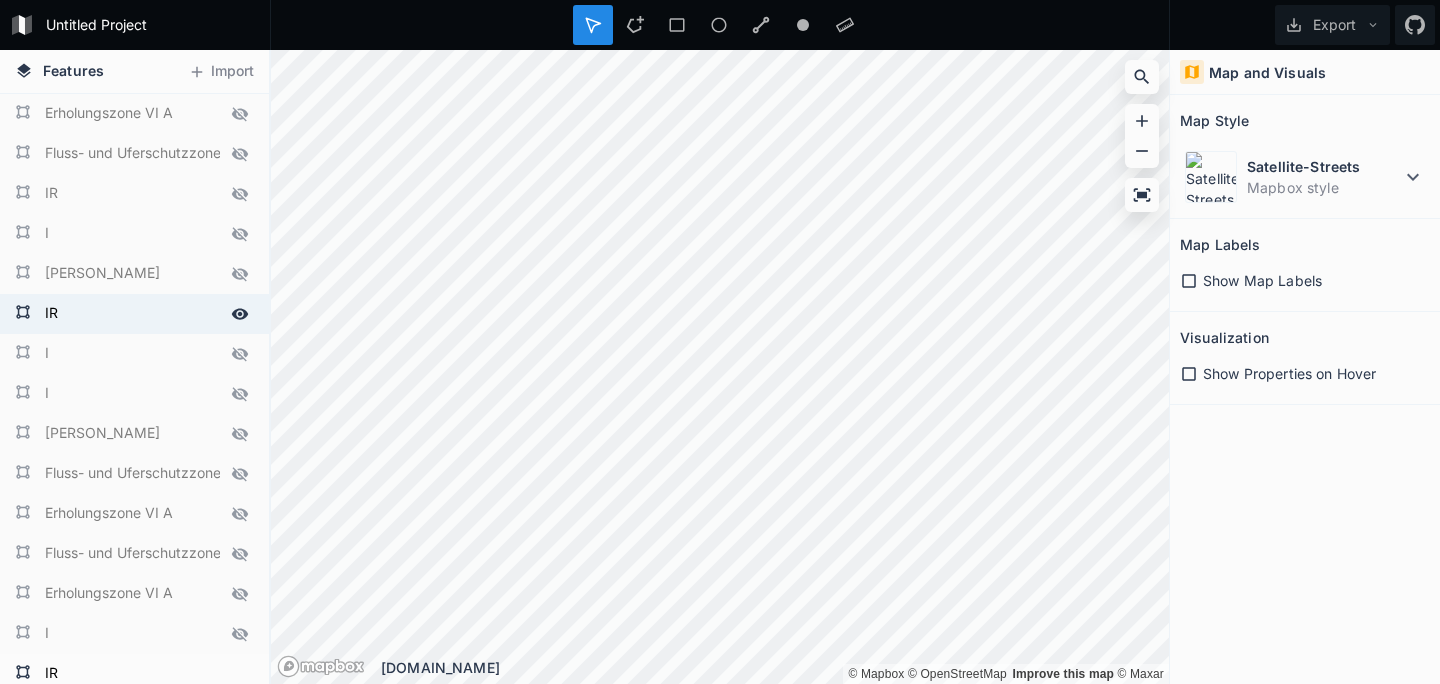 click 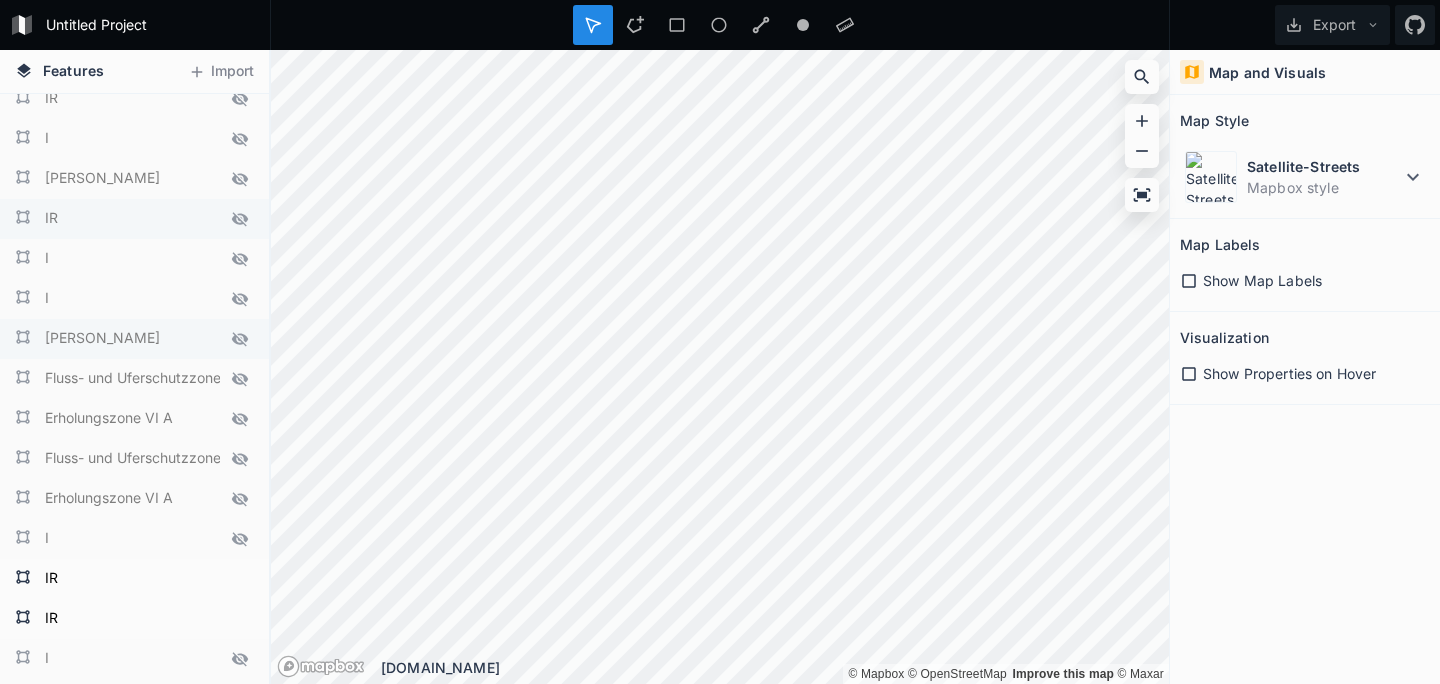 scroll, scrollTop: 117, scrollLeft: 0, axis: vertical 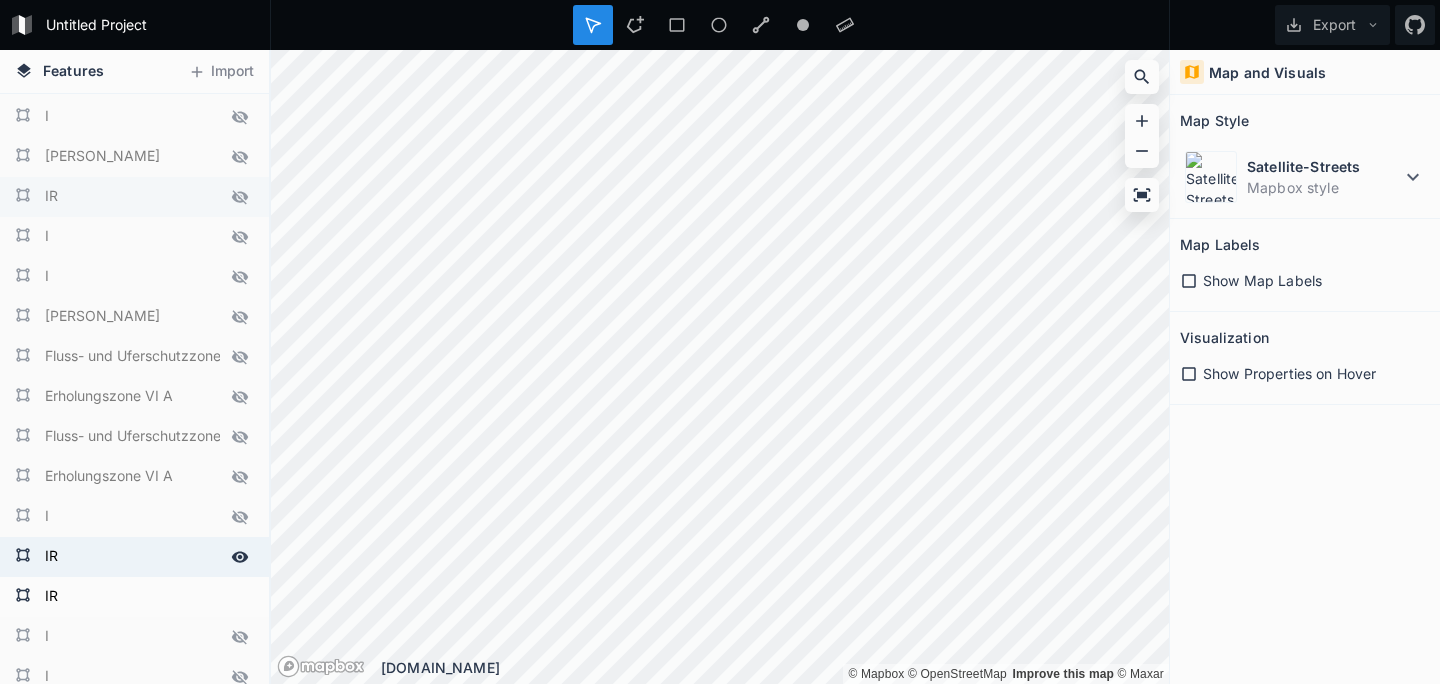 click 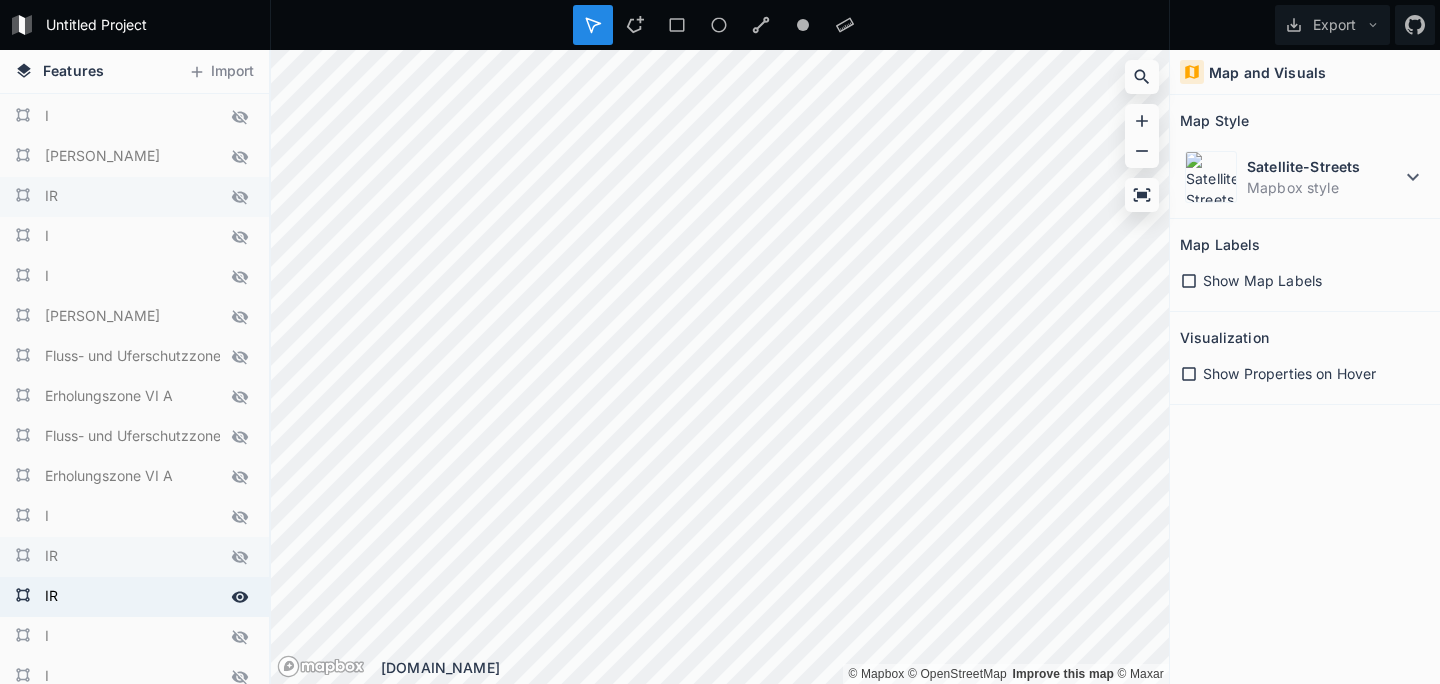click 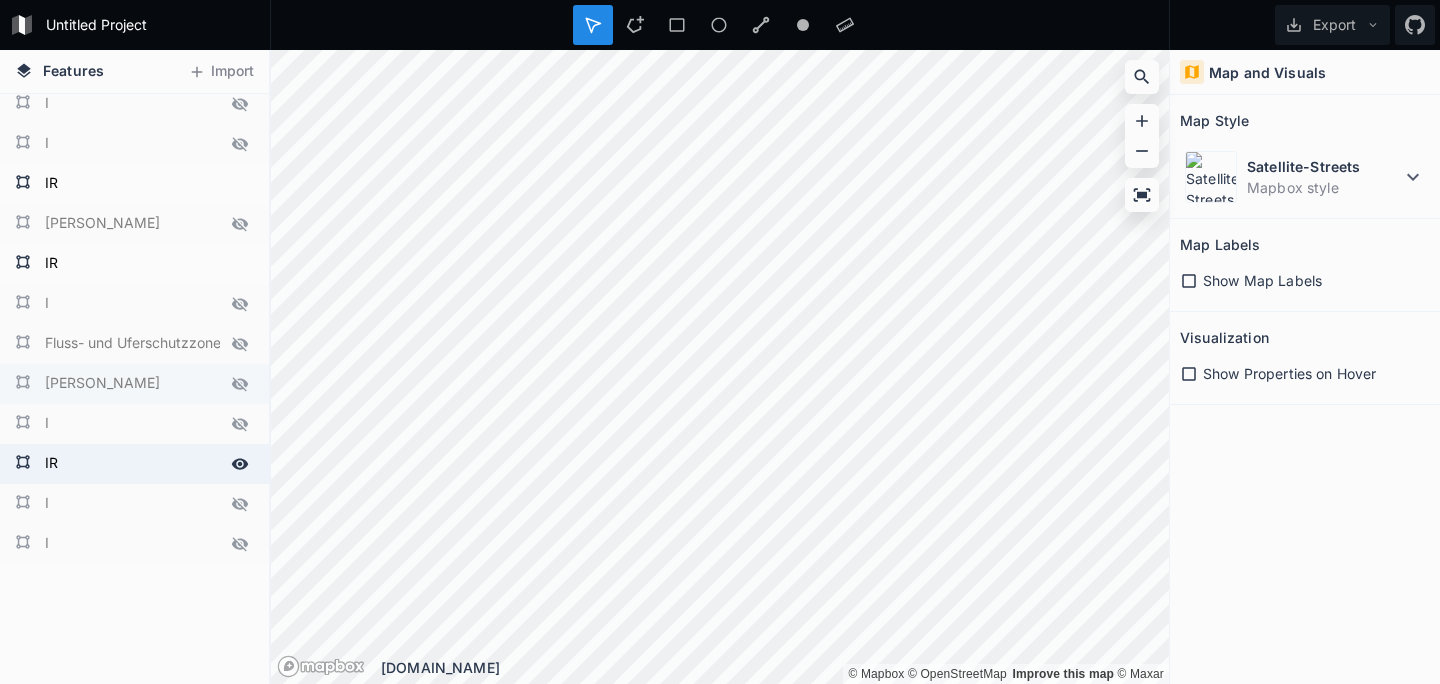 scroll, scrollTop: 706, scrollLeft: 0, axis: vertical 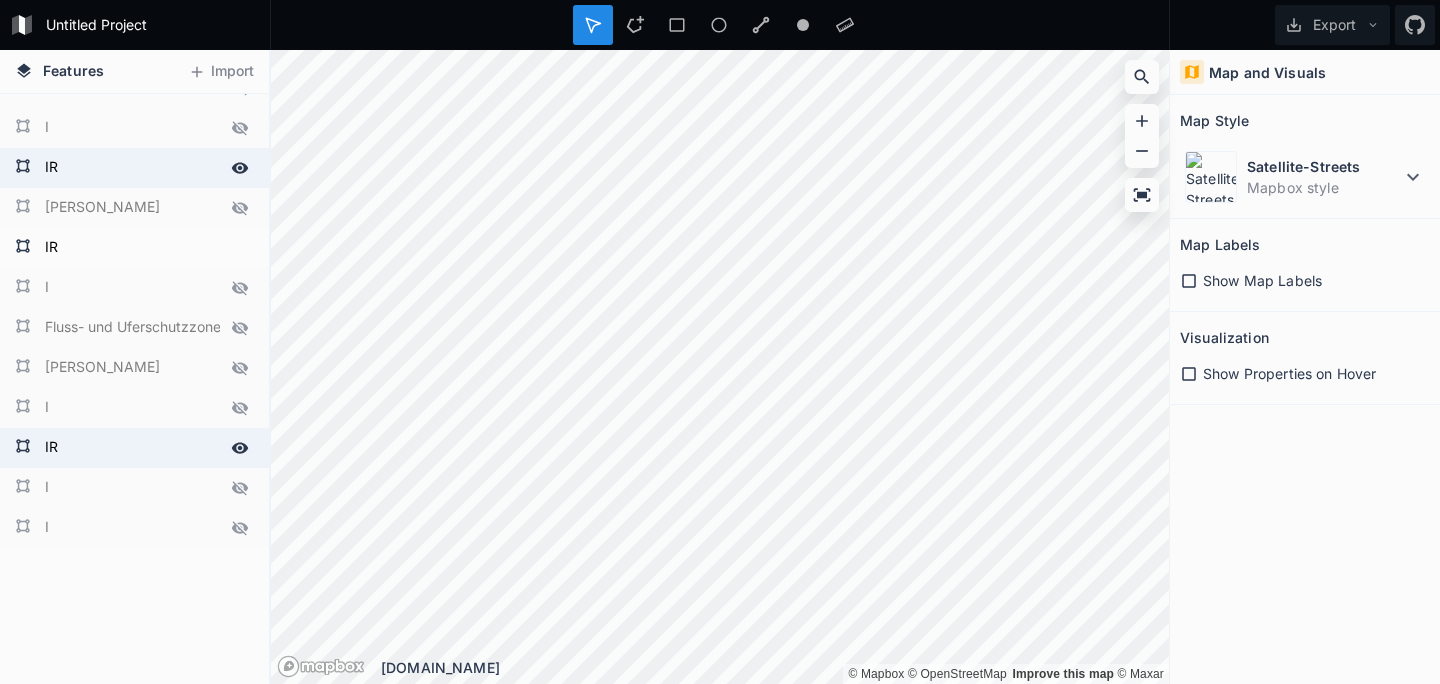 click 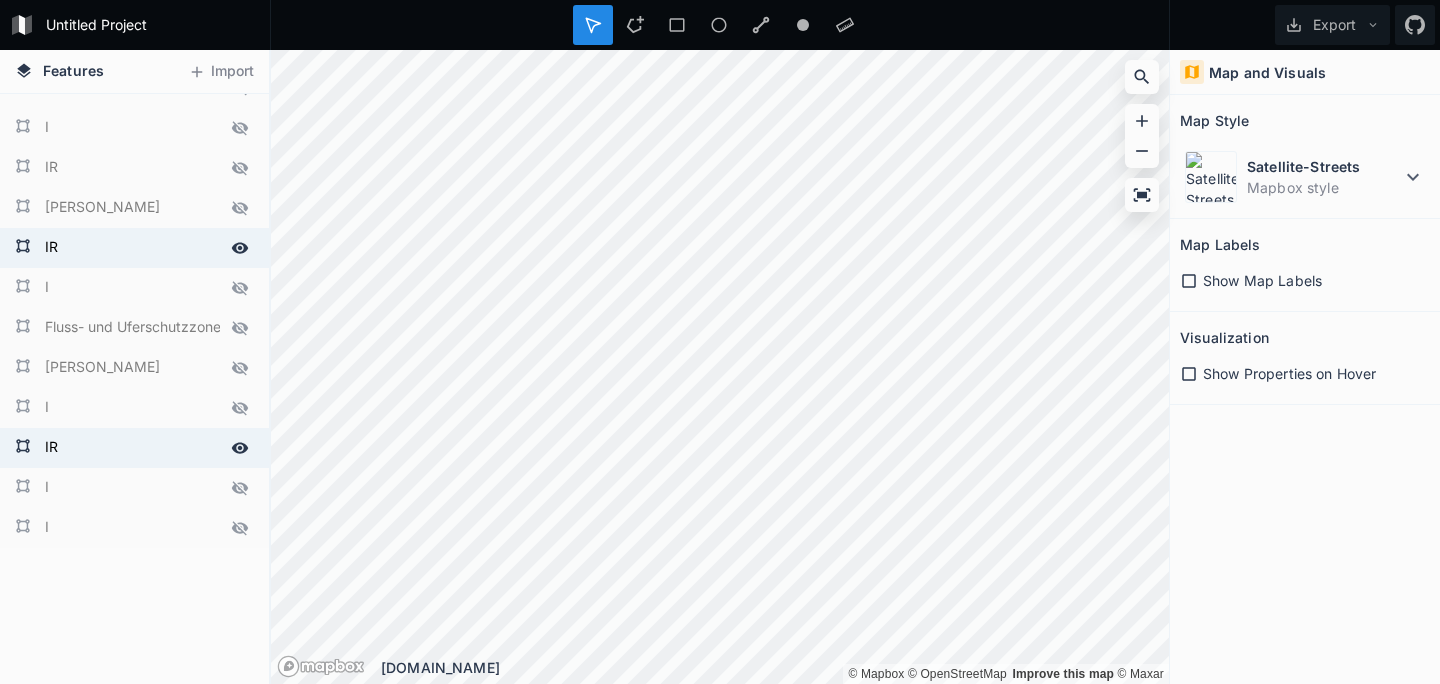 click 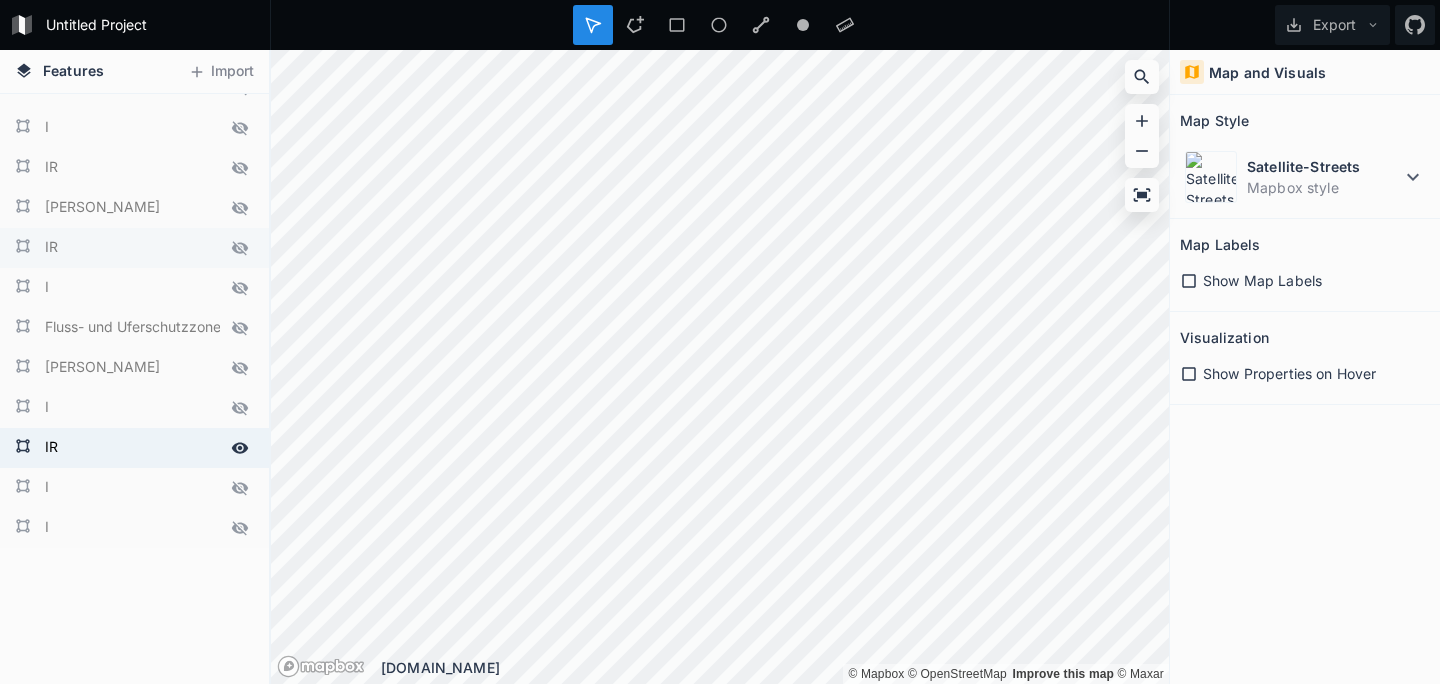 click 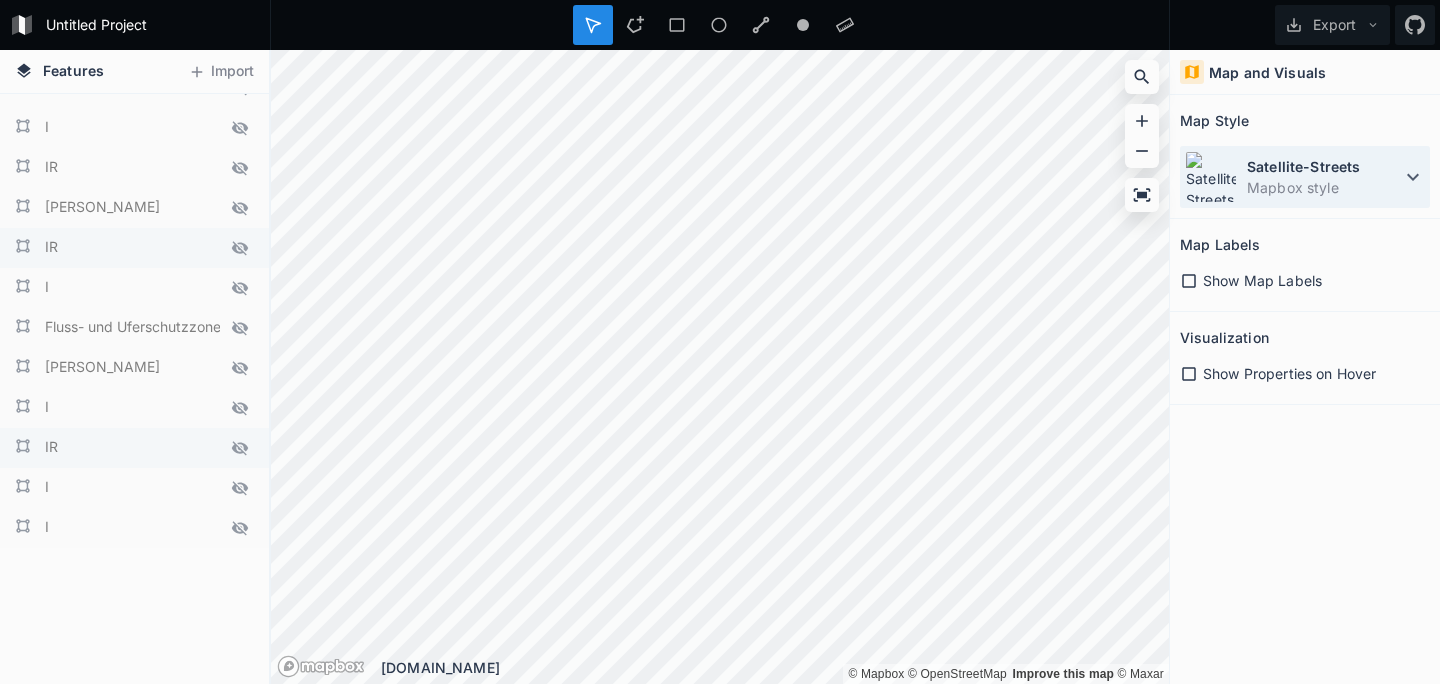 click on "Satellite-Streets" at bounding box center [1324, 166] 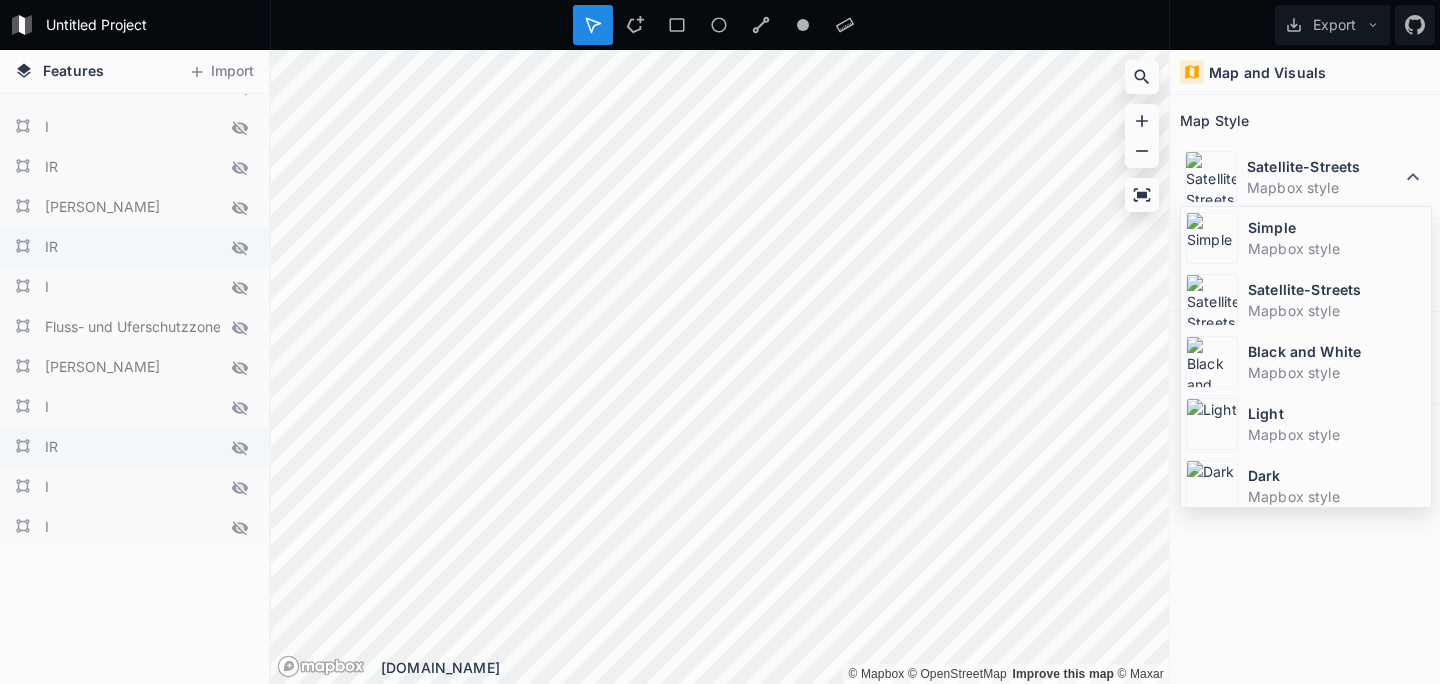 click on "Simple Mapbox style" 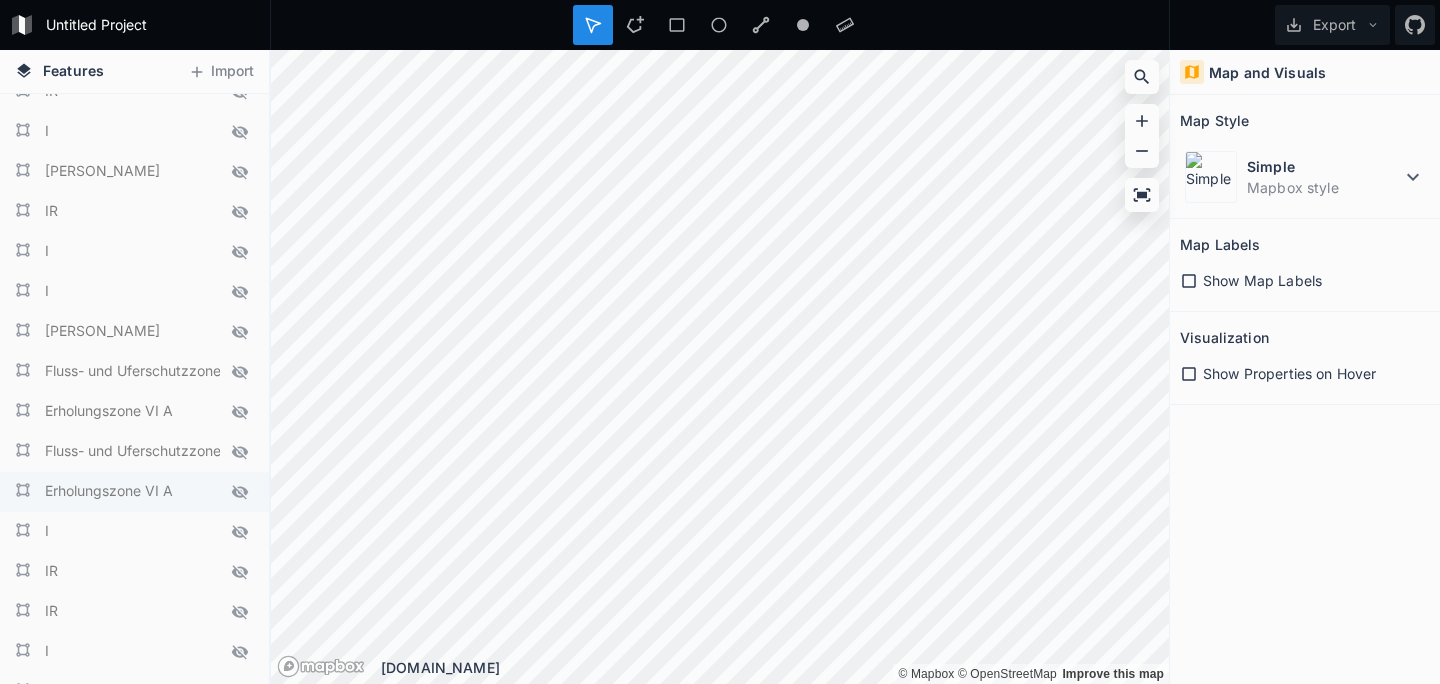 scroll, scrollTop: -9, scrollLeft: 0, axis: vertical 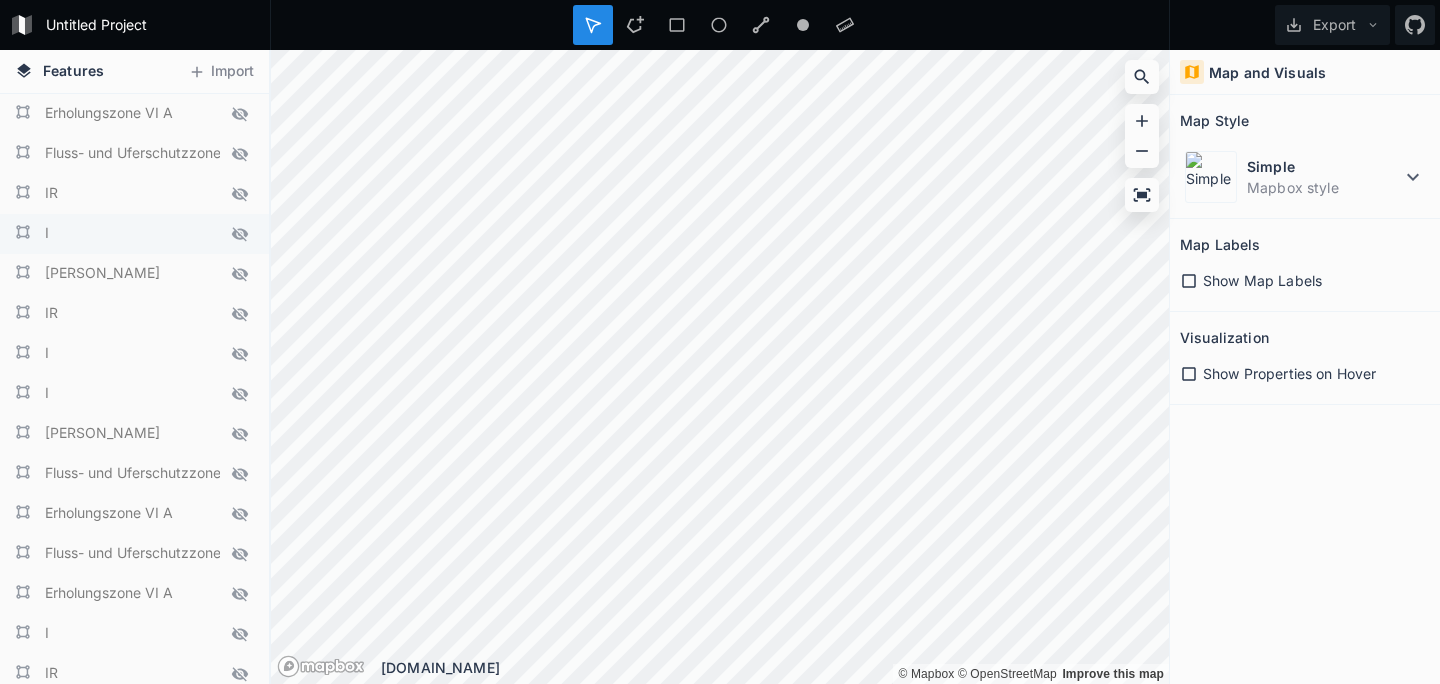 click 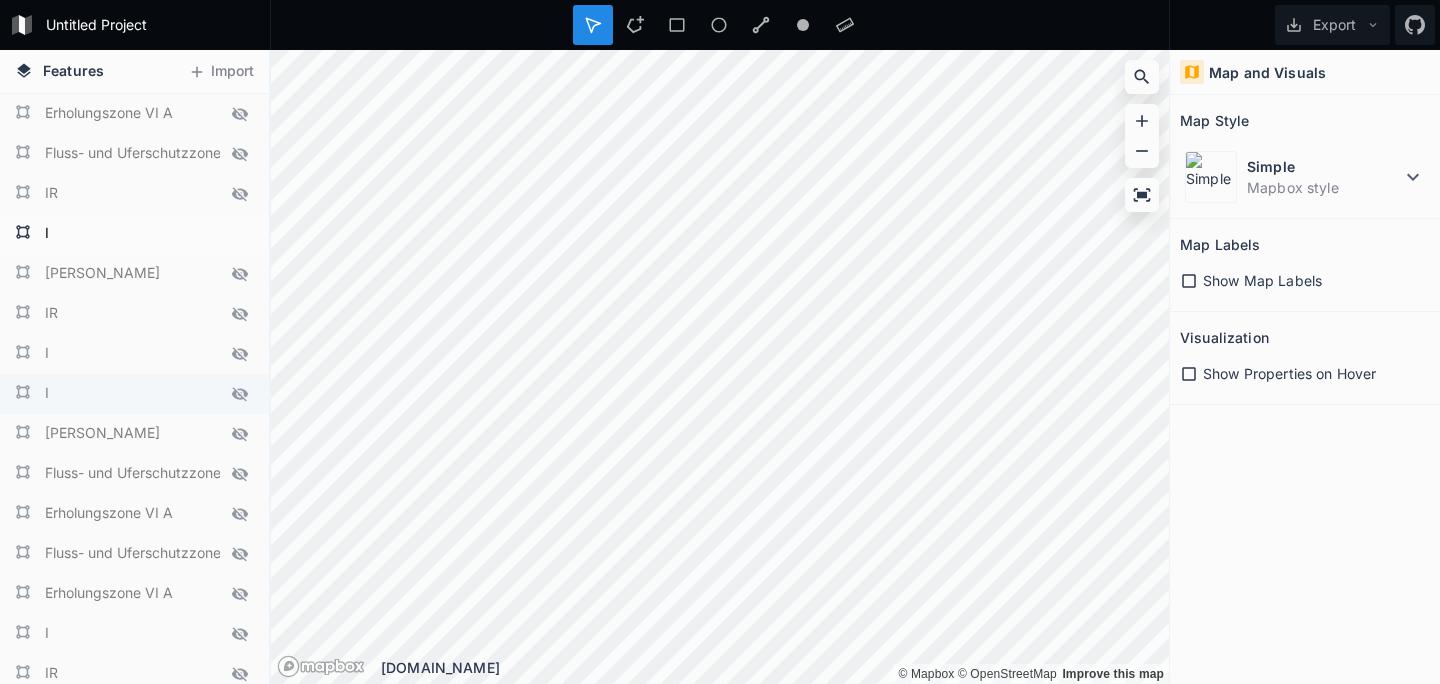 drag, startPoint x: 244, startPoint y: 350, endPoint x: 234, endPoint y: 376, distance: 27.856777 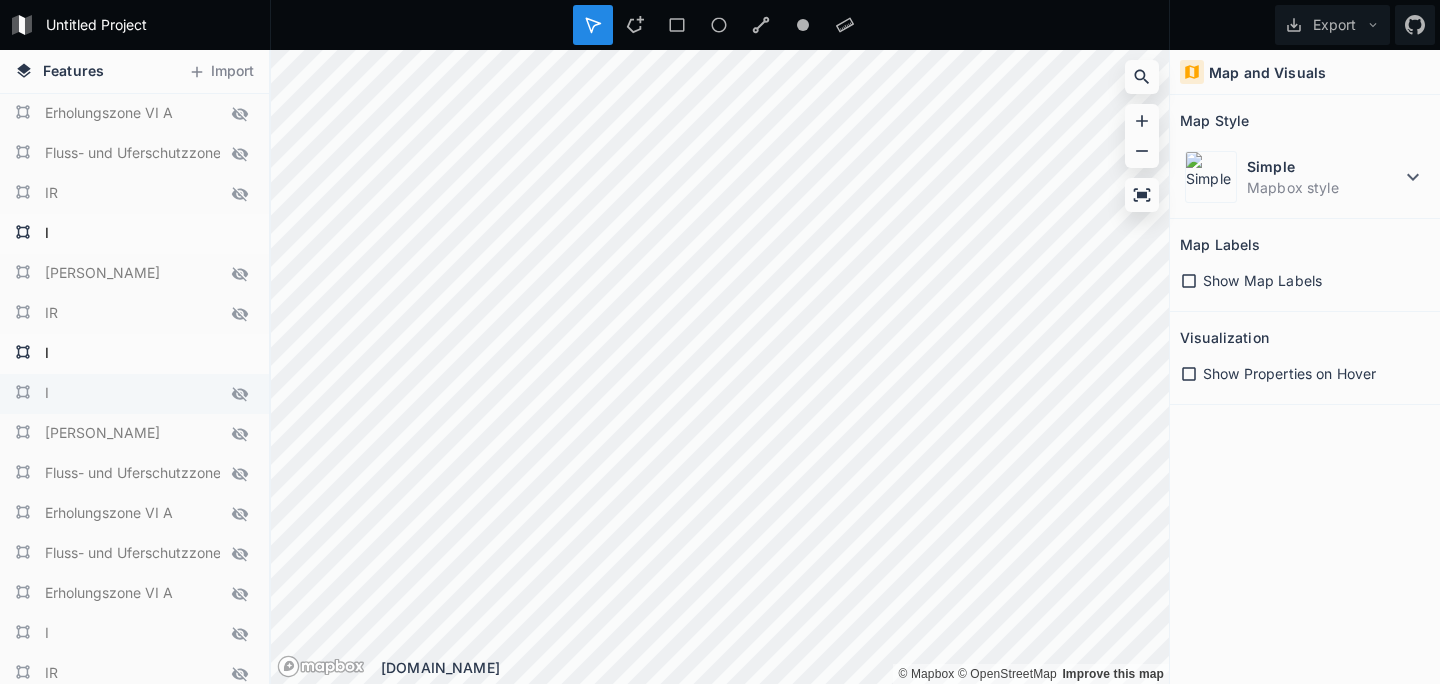 click at bounding box center [240, 394] 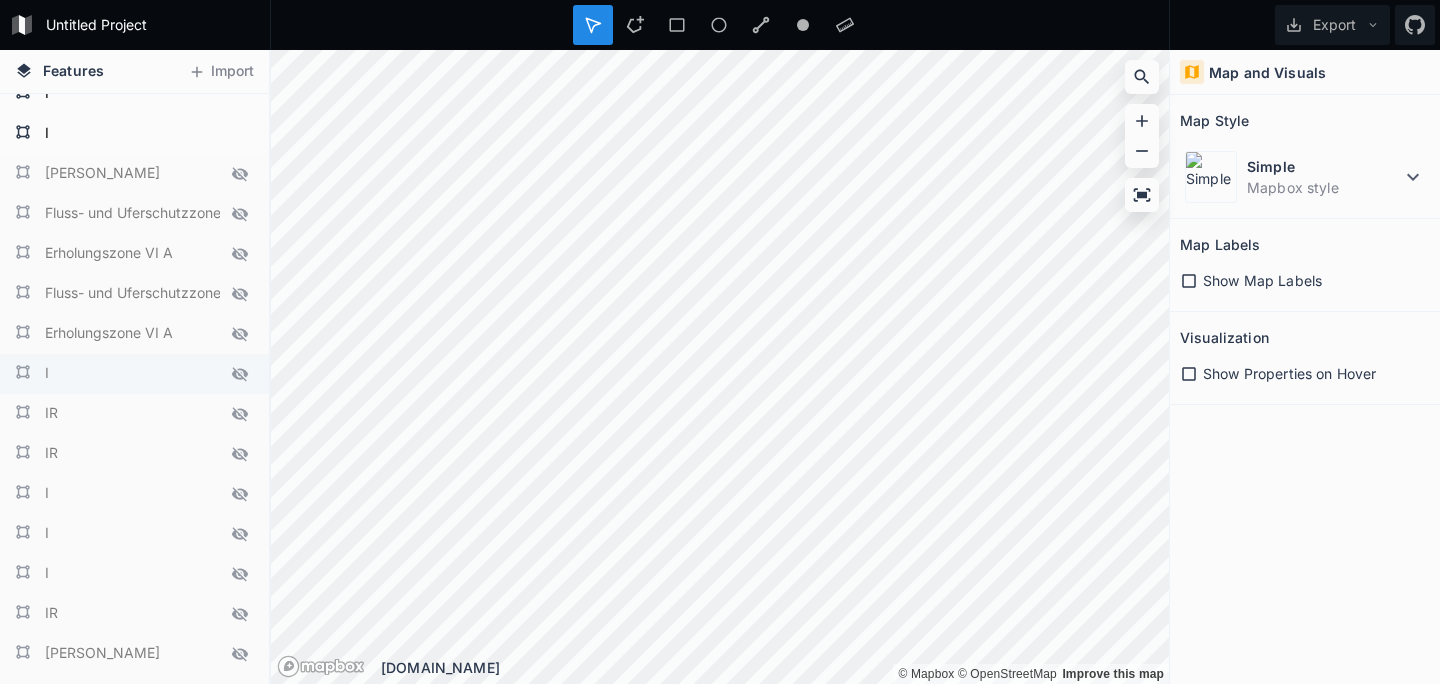 scroll, scrollTop: 263, scrollLeft: 0, axis: vertical 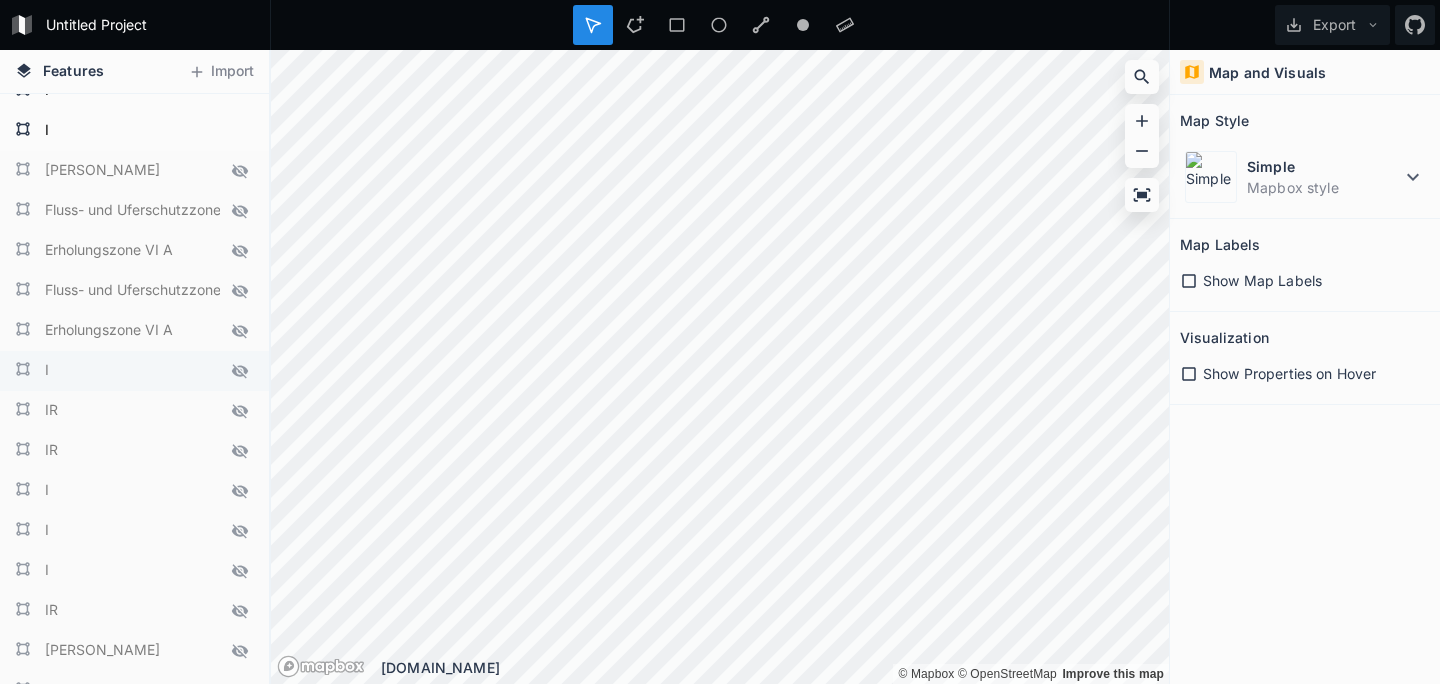 click 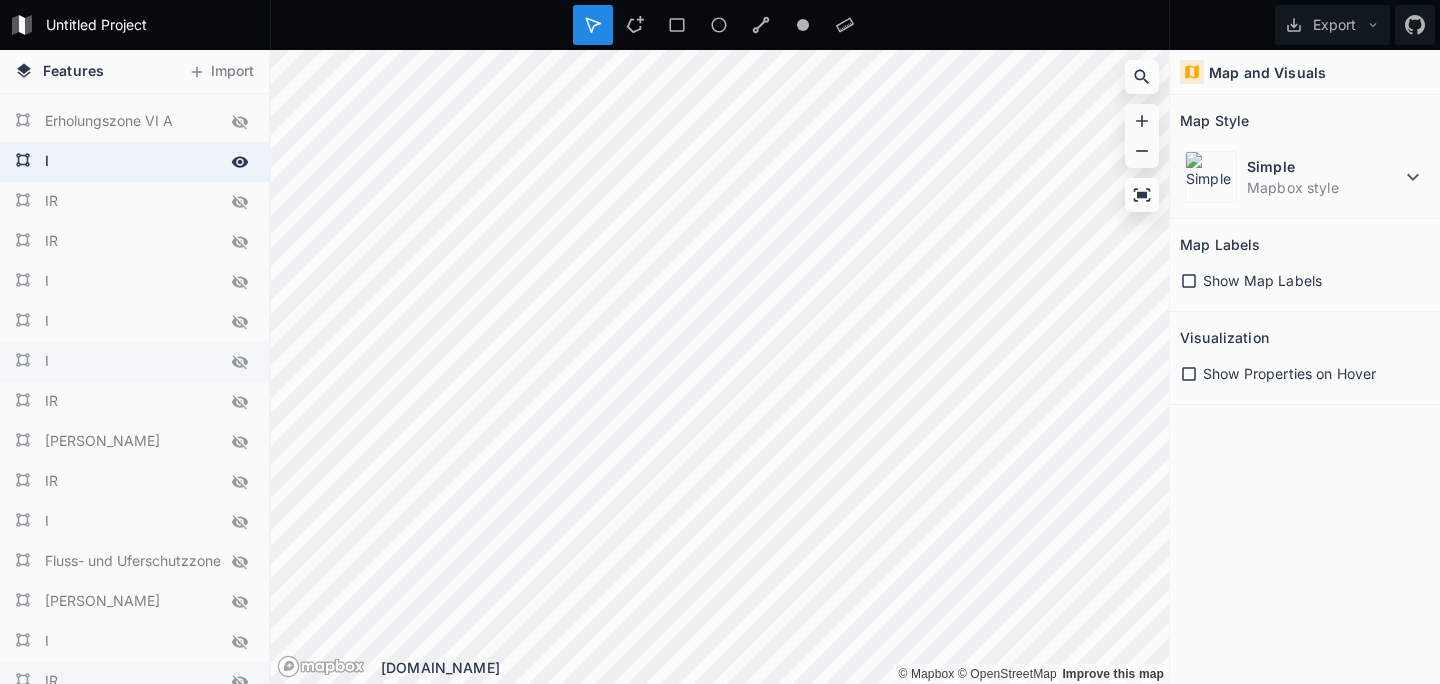 scroll, scrollTop: 480, scrollLeft: 0, axis: vertical 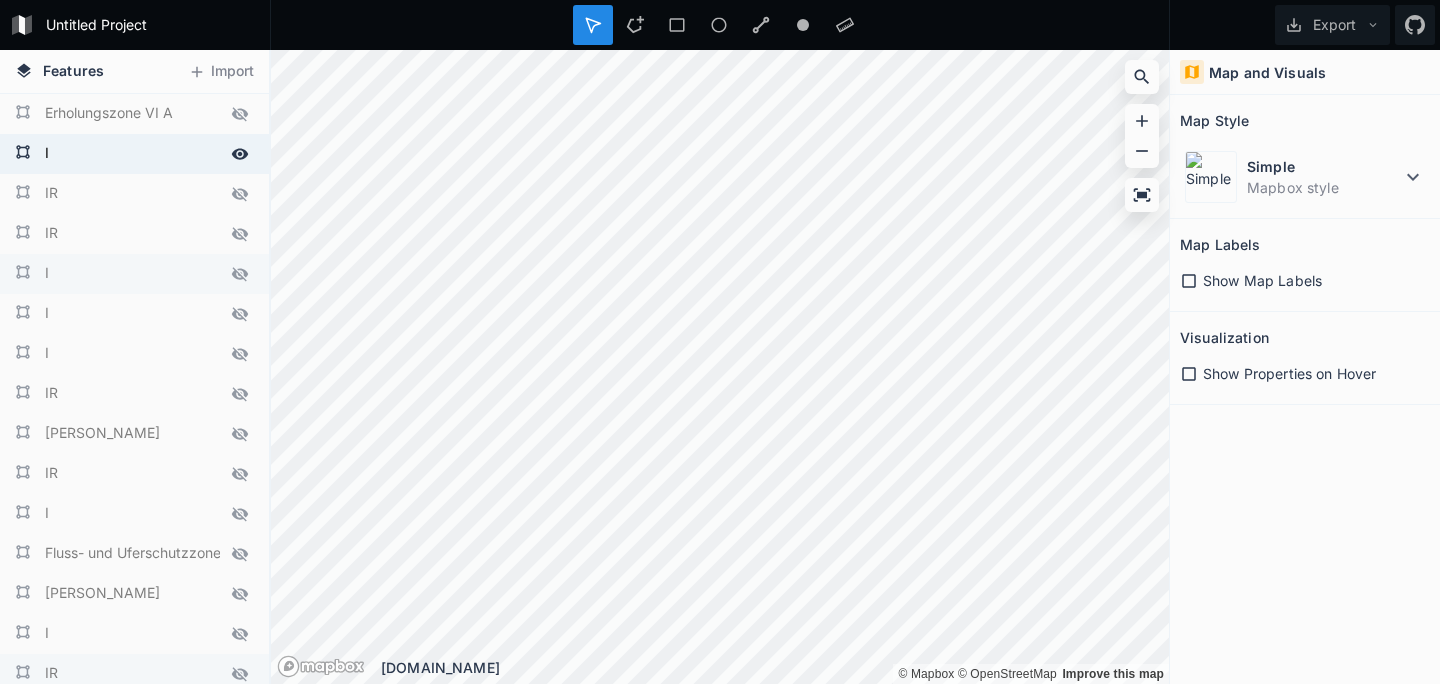 click 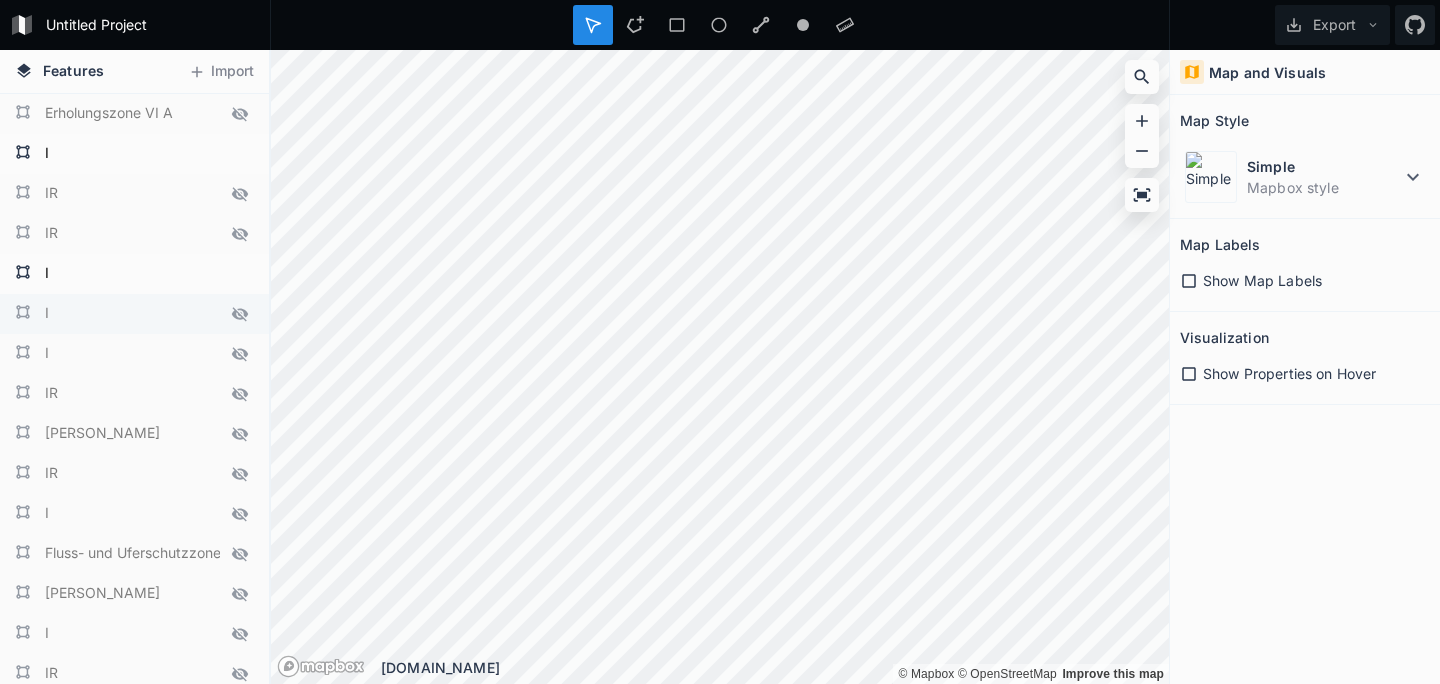 click 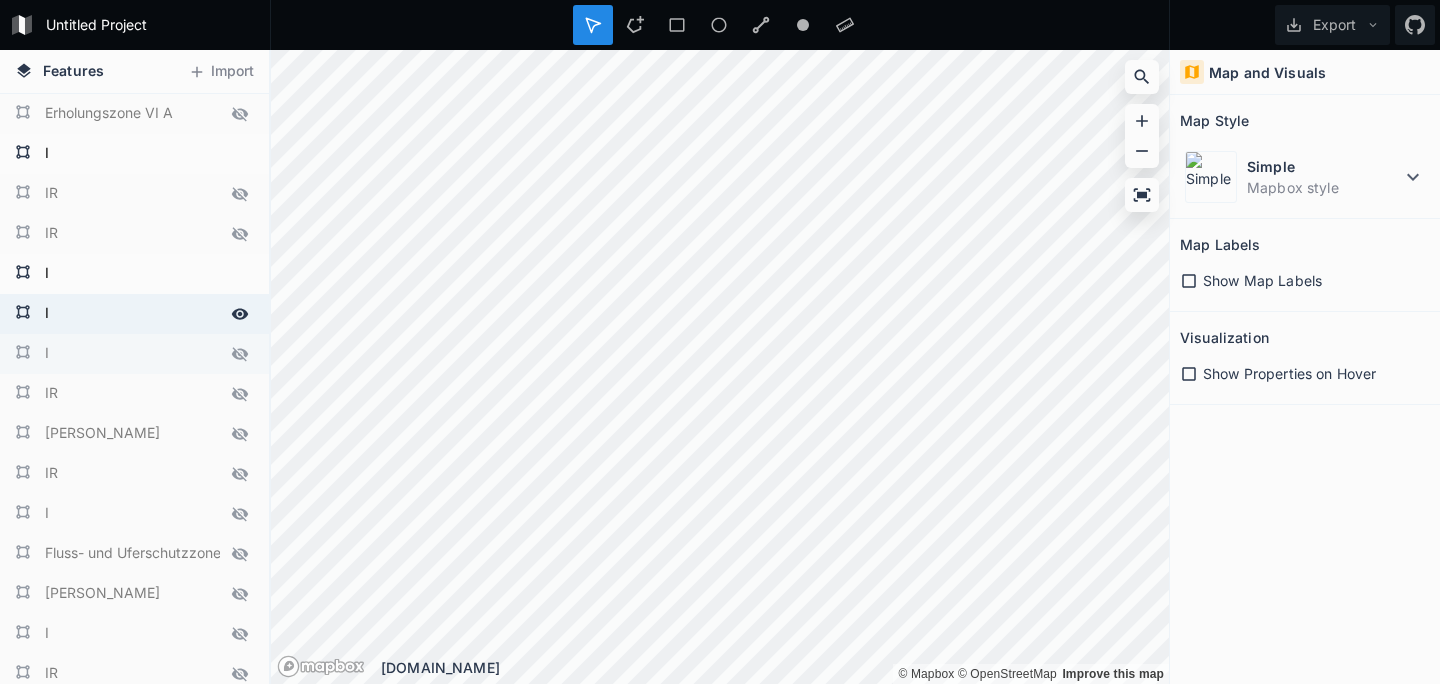 click 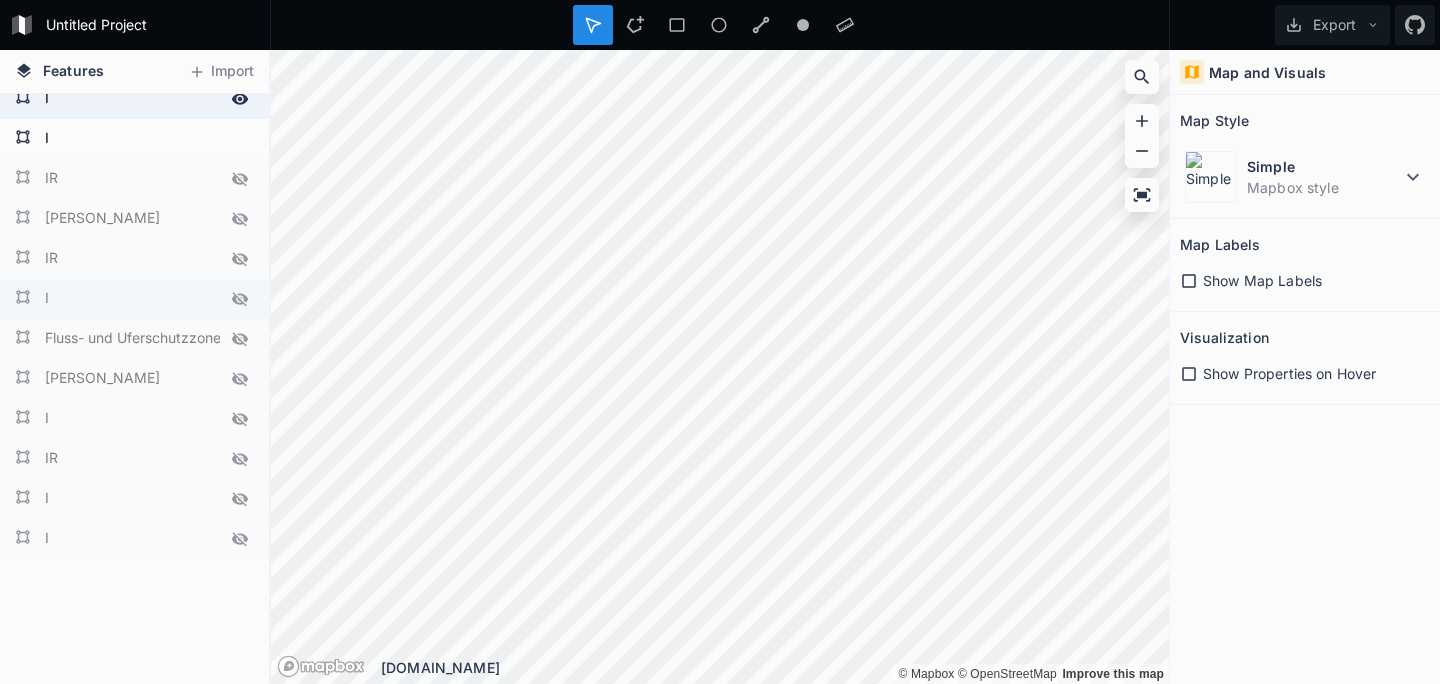 scroll, scrollTop: 697, scrollLeft: 0, axis: vertical 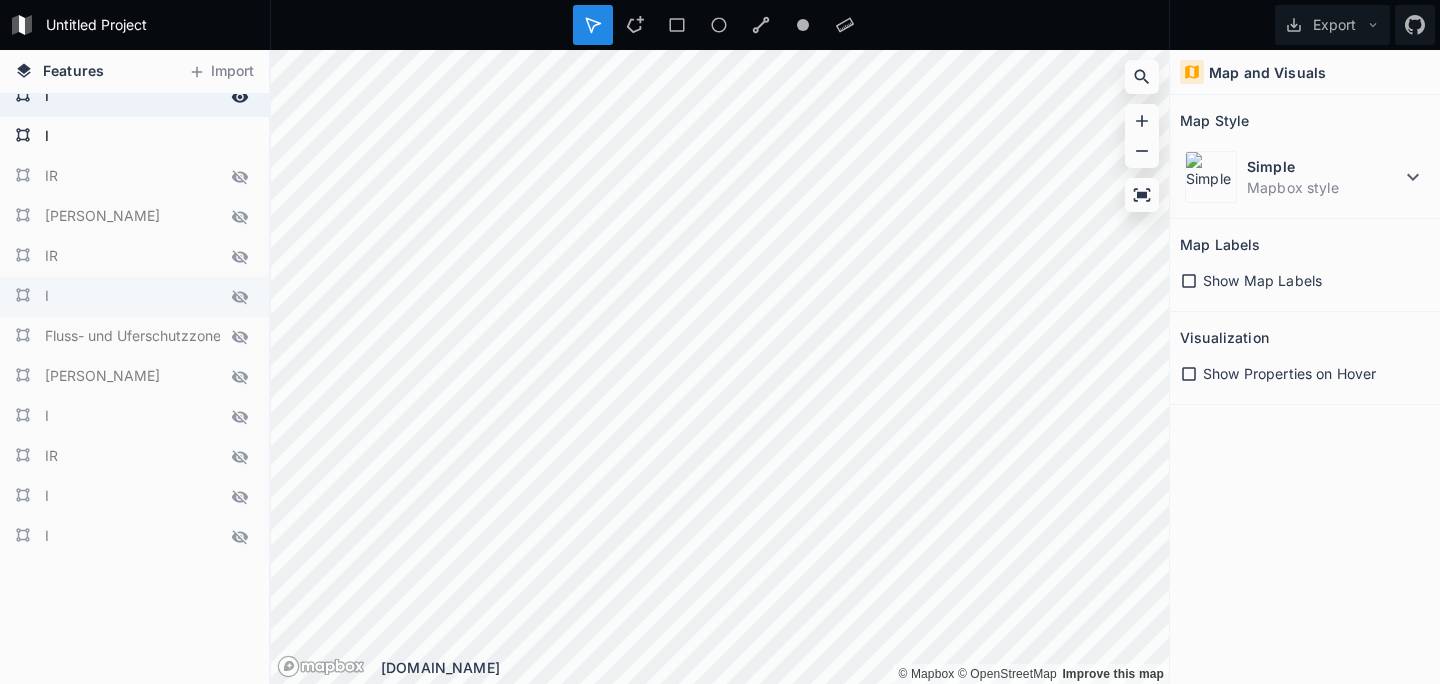 click 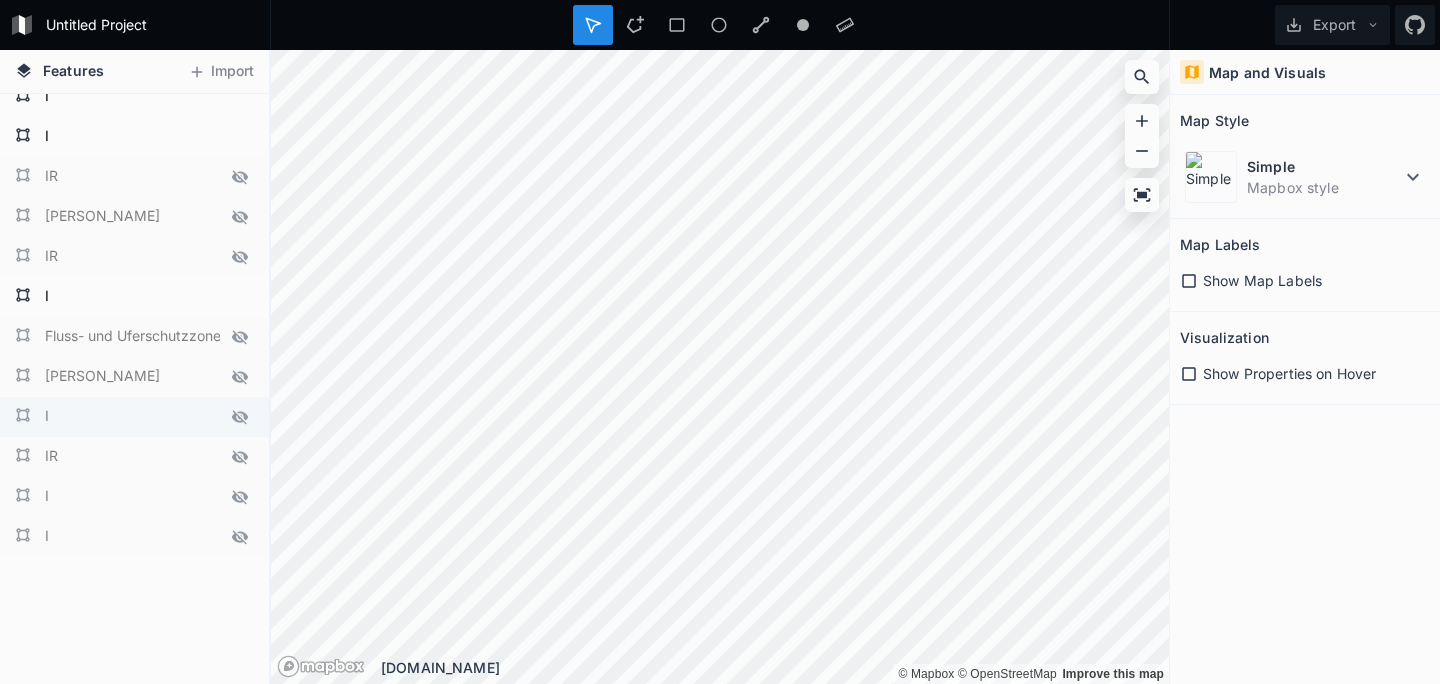click 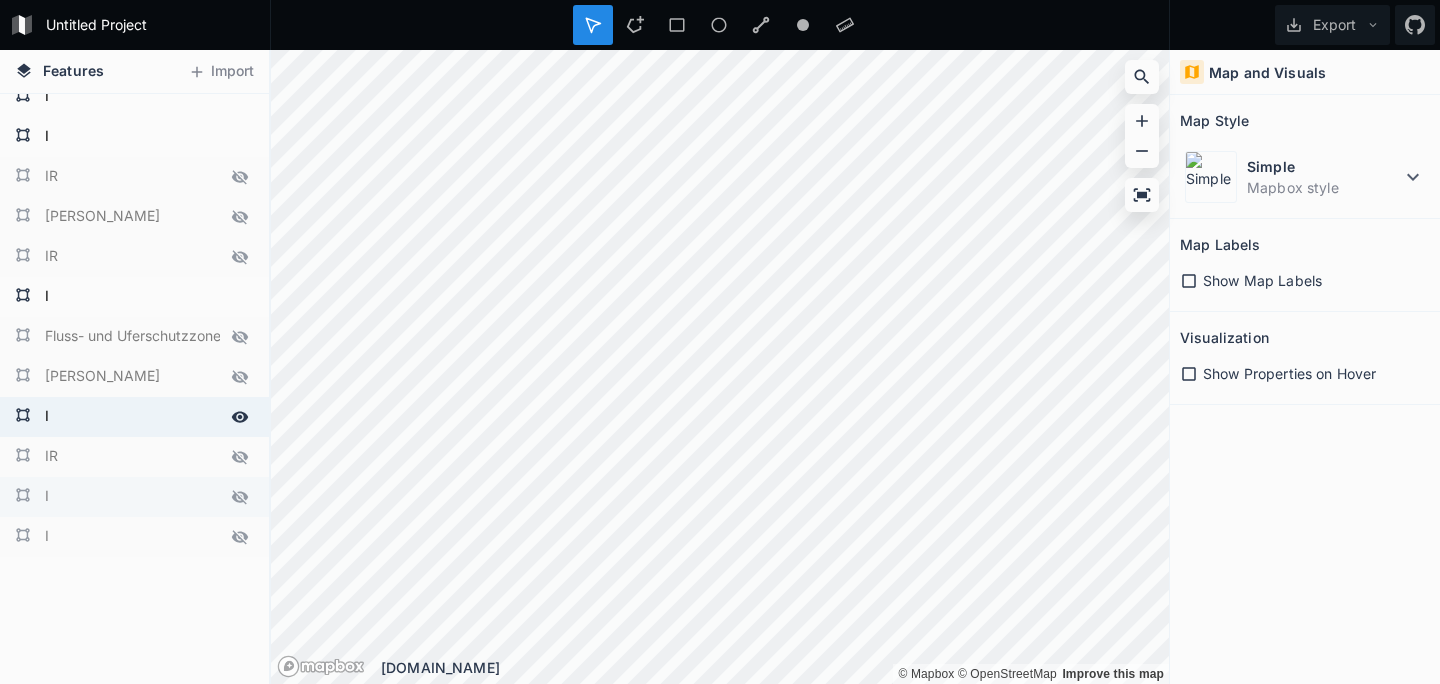 click 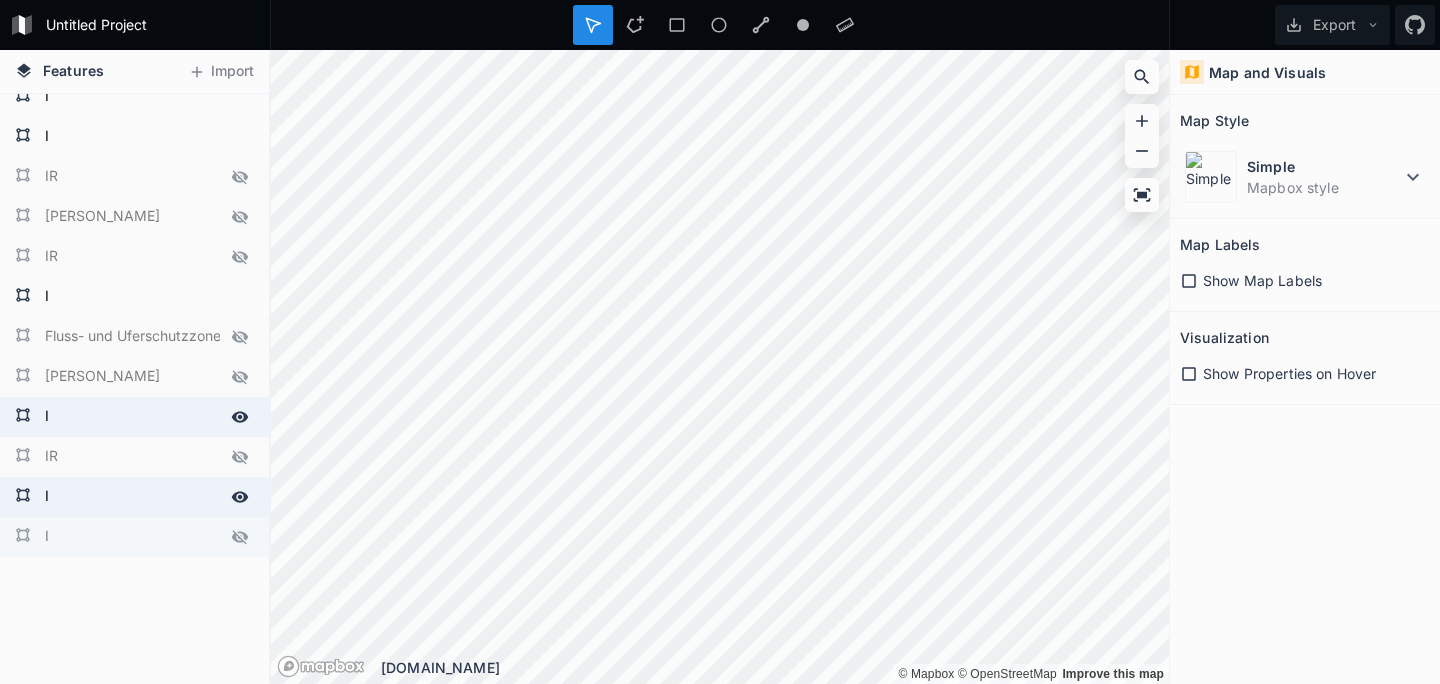click 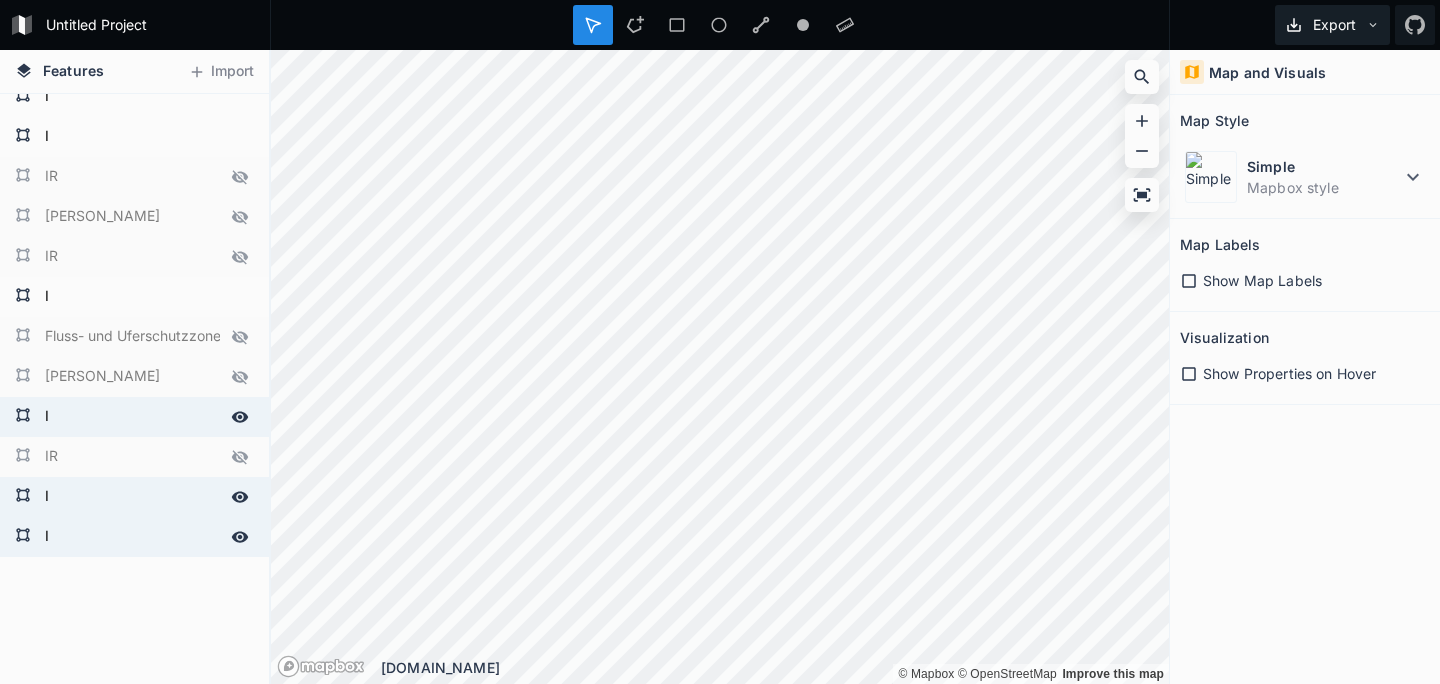 click on "Export" at bounding box center [1332, 25] 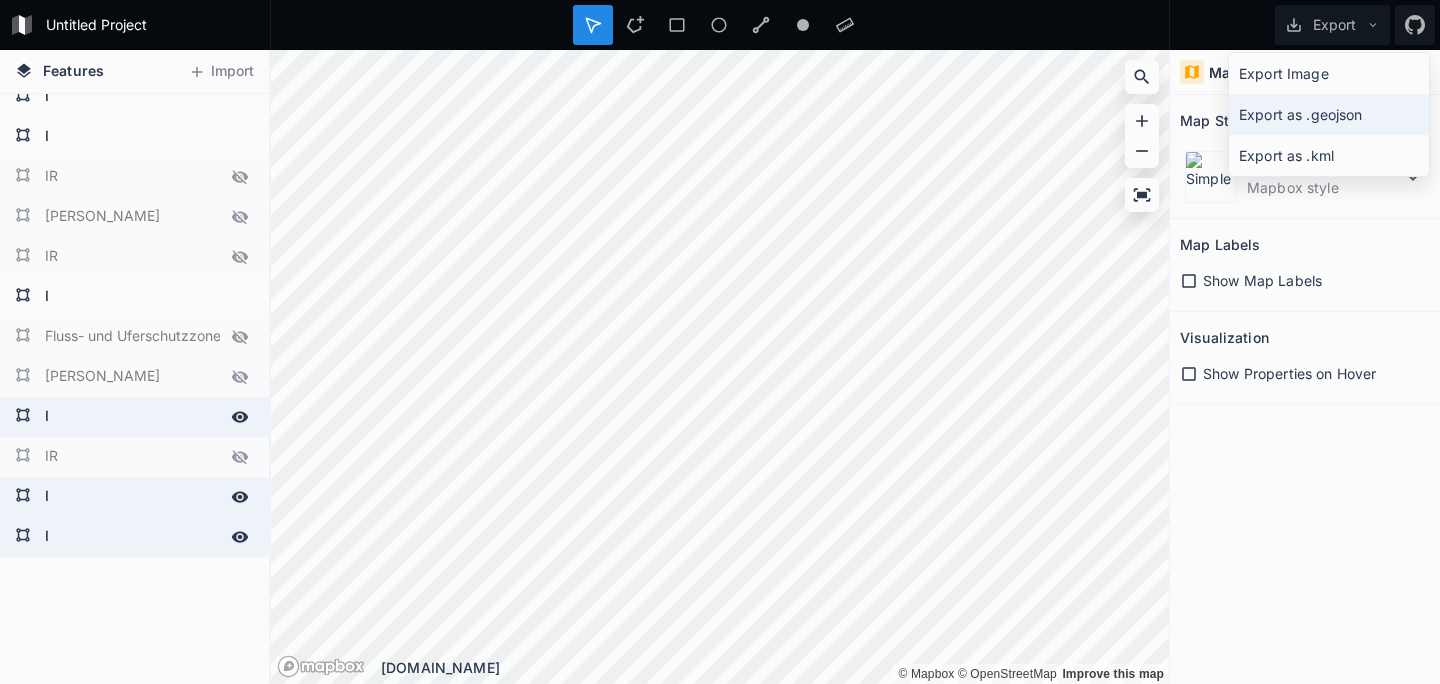 click on "Export as .geojson" 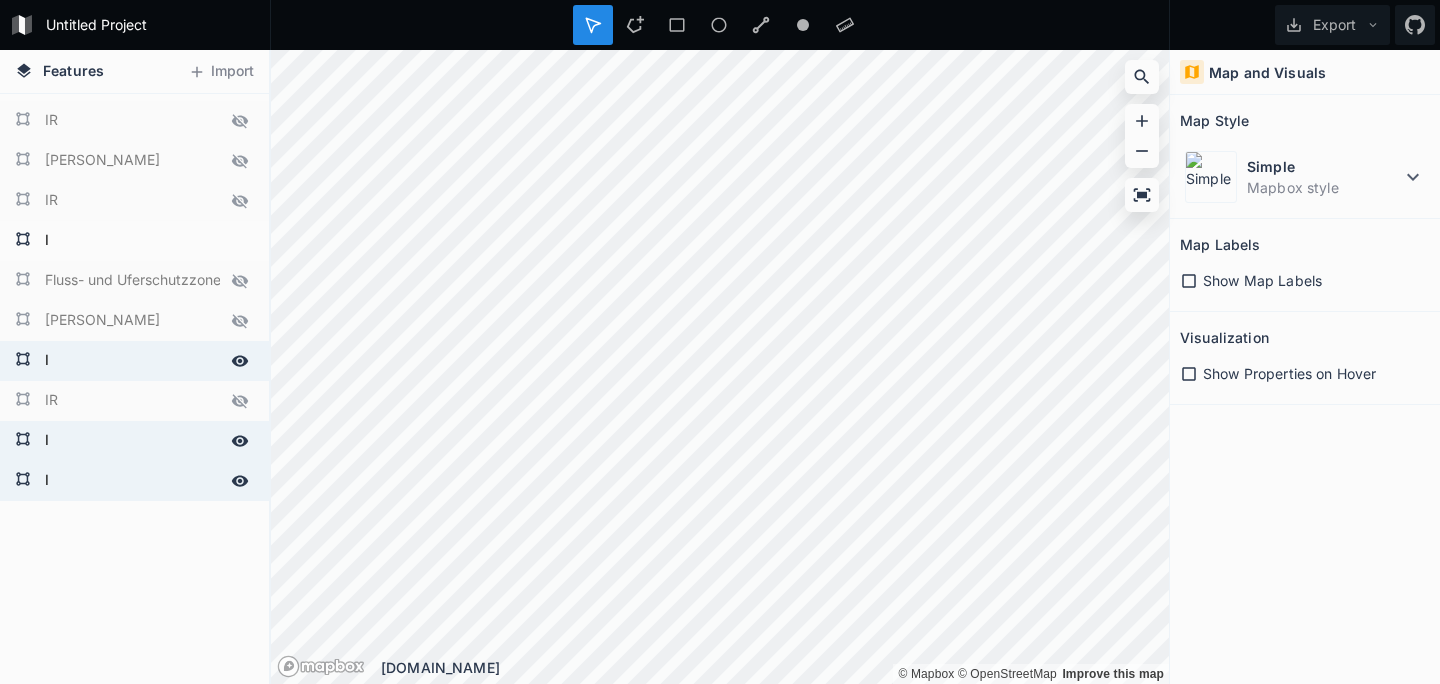 scroll, scrollTop: 764, scrollLeft: 0, axis: vertical 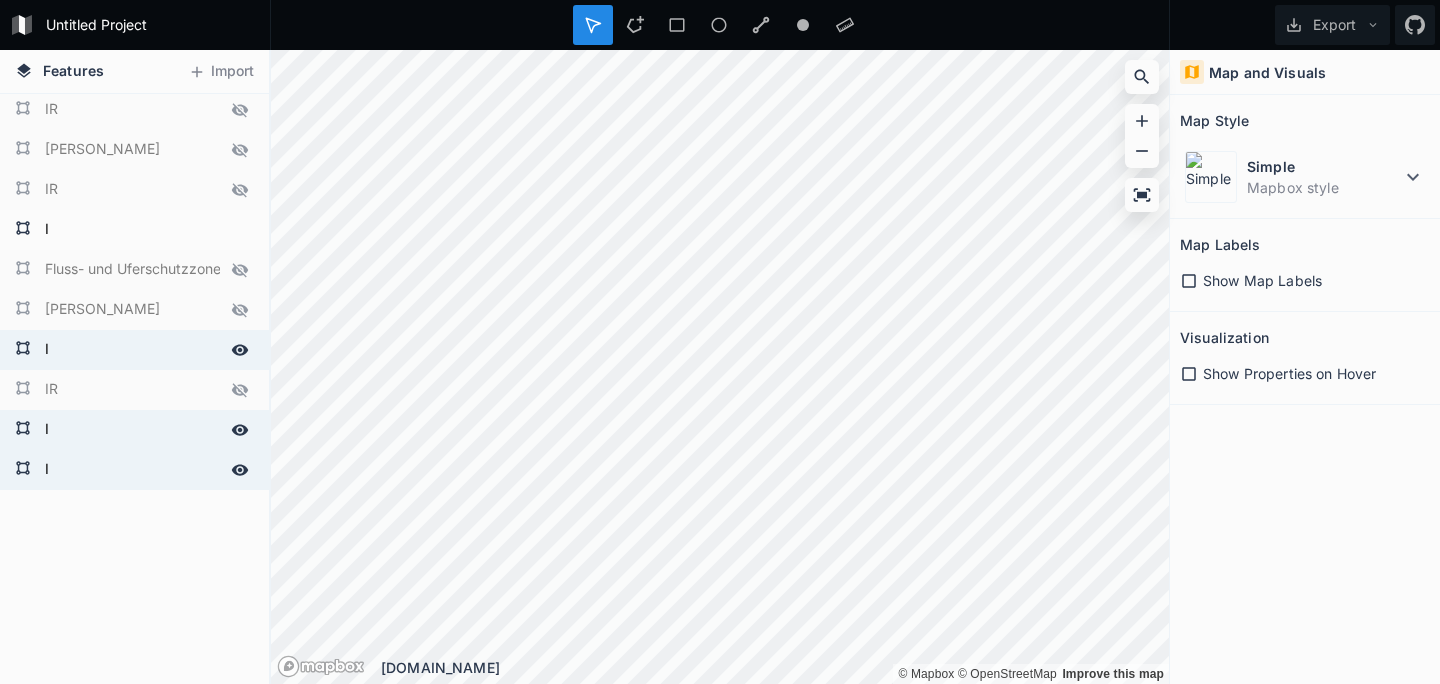 click 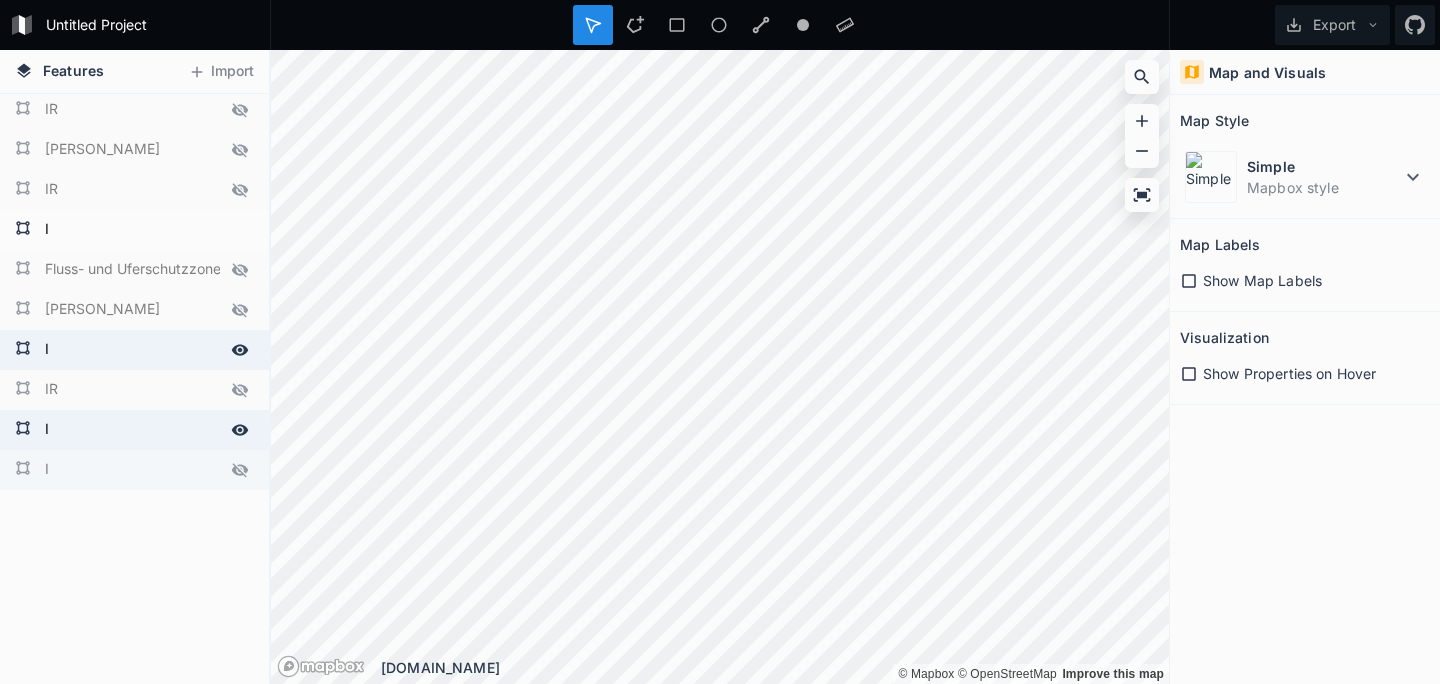 click 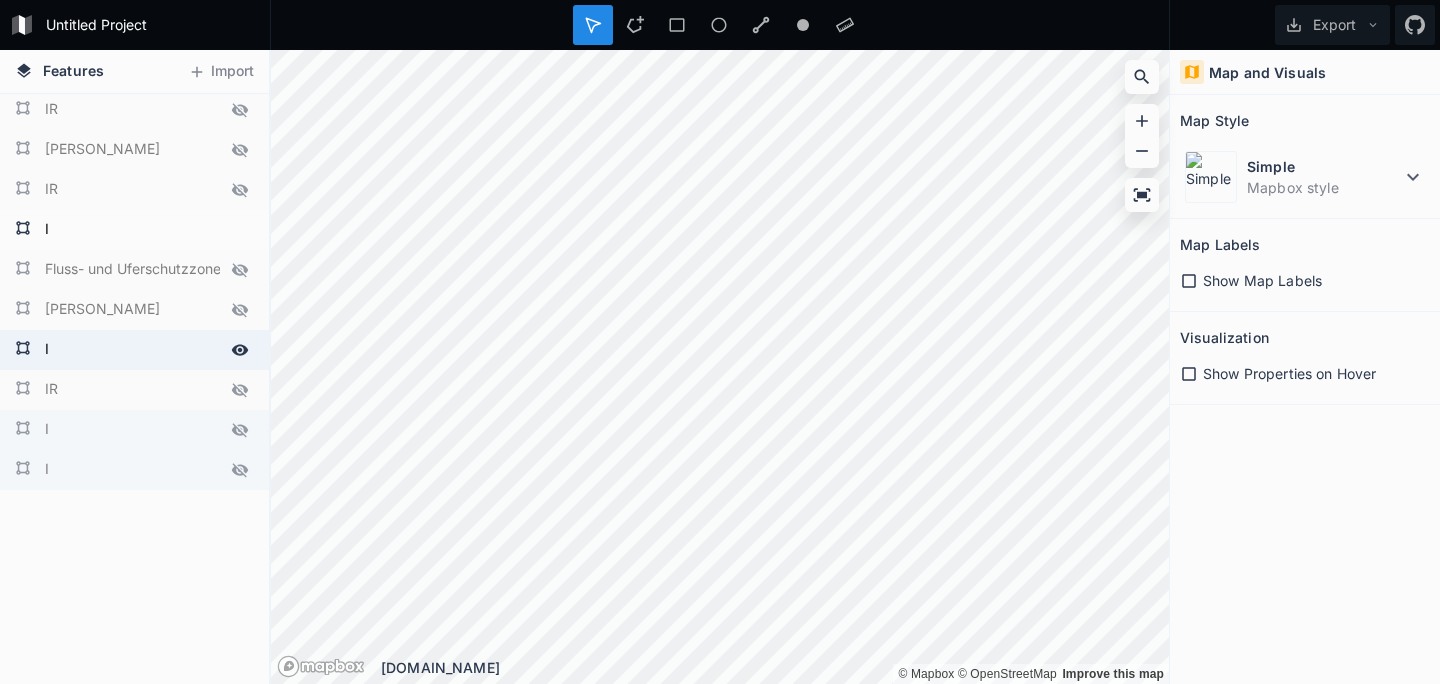 click 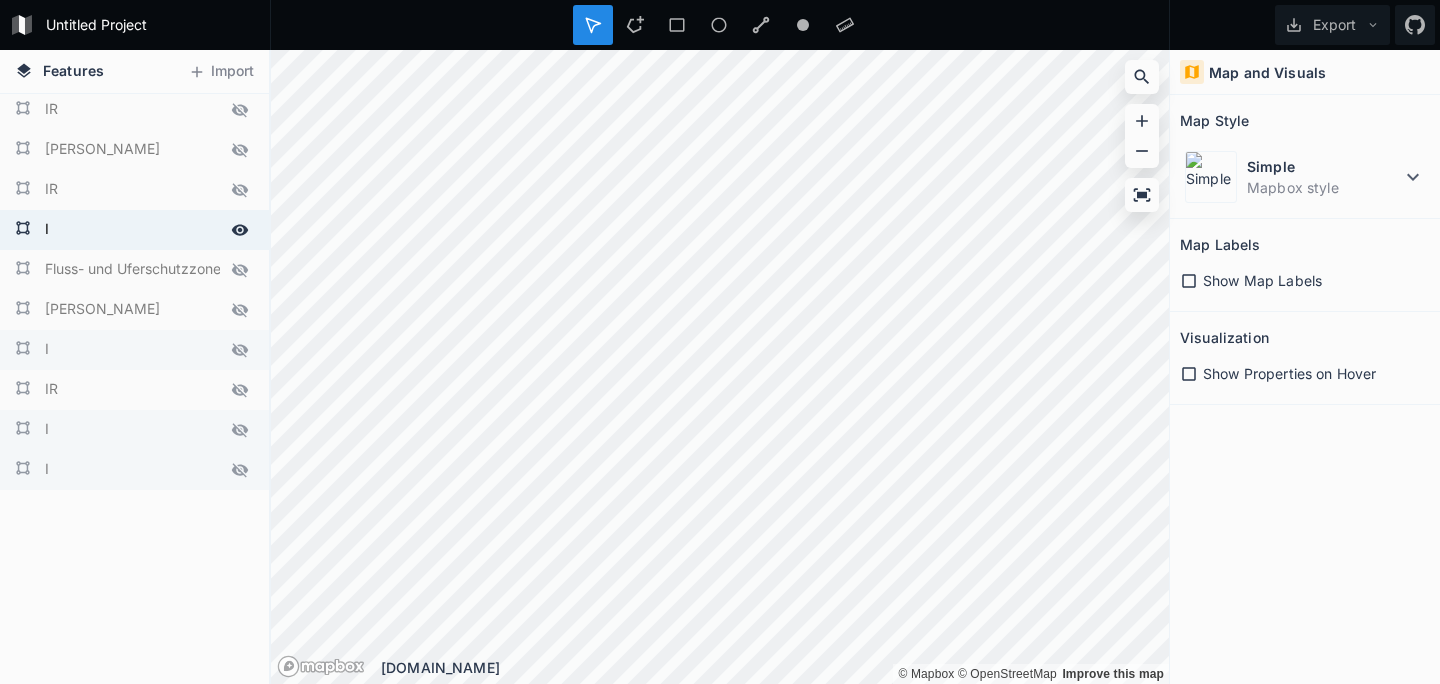 click 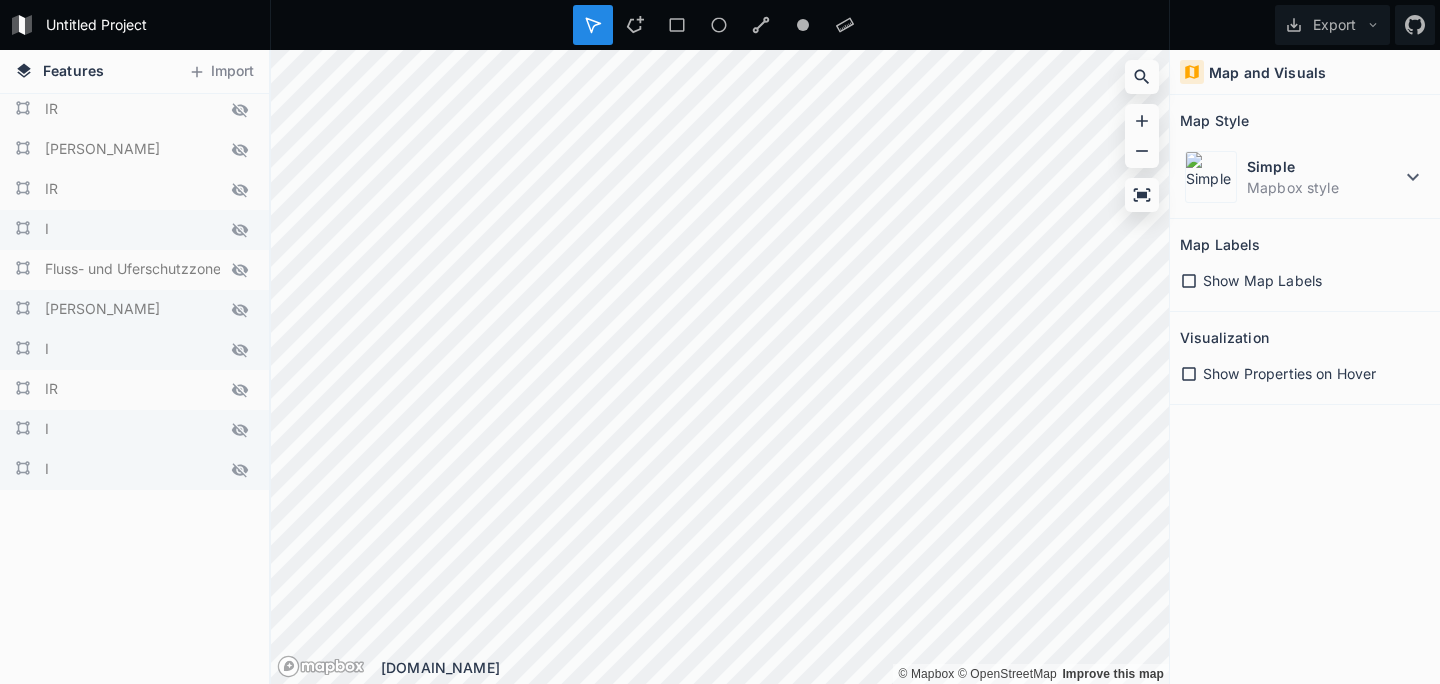 drag, startPoint x: 147, startPoint y: 279, endPoint x: 147, endPoint y: 323, distance: 44 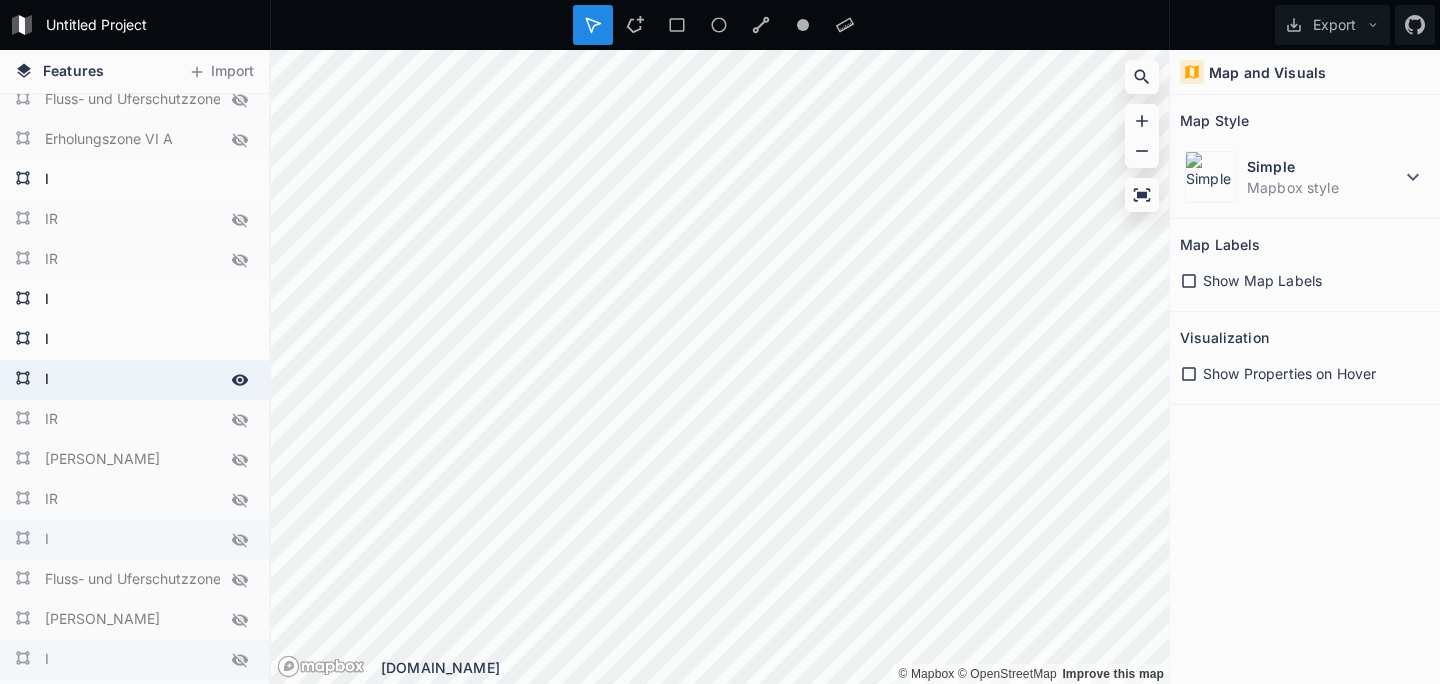 scroll, scrollTop: 439, scrollLeft: 0, axis: vertical 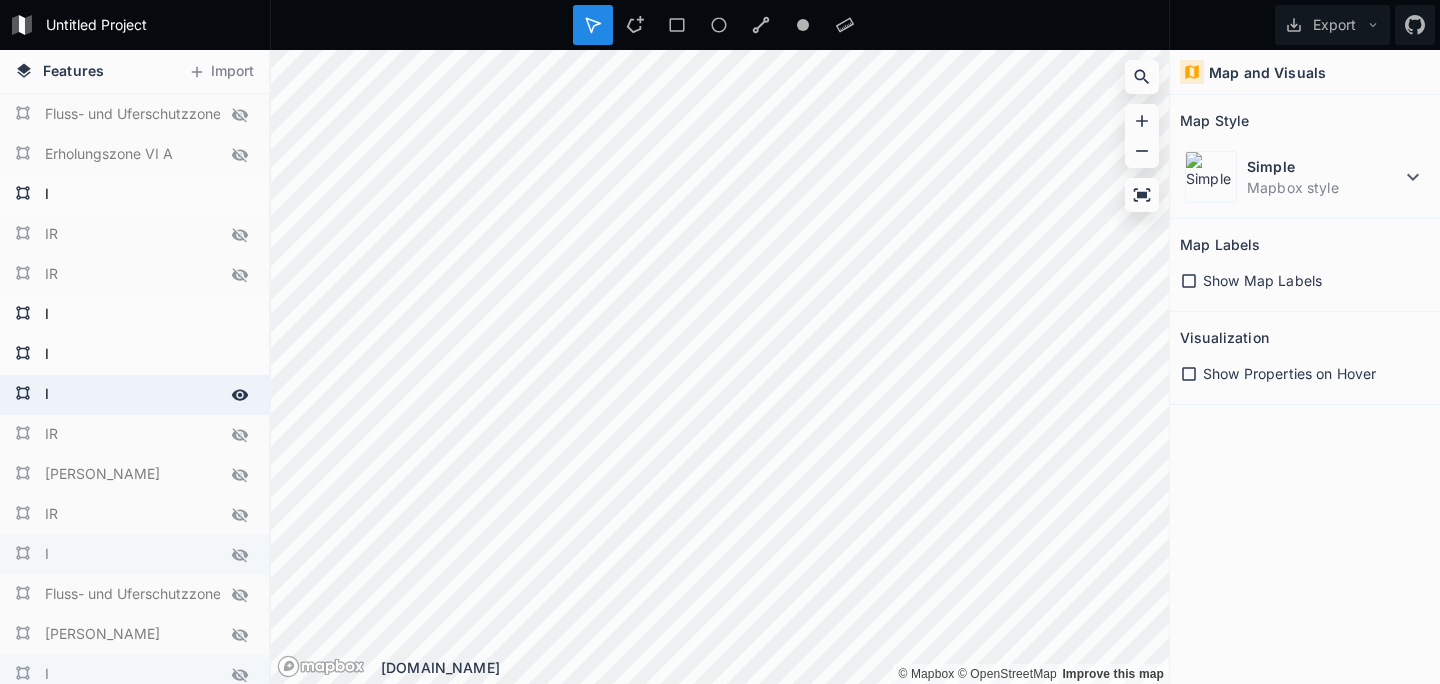 click 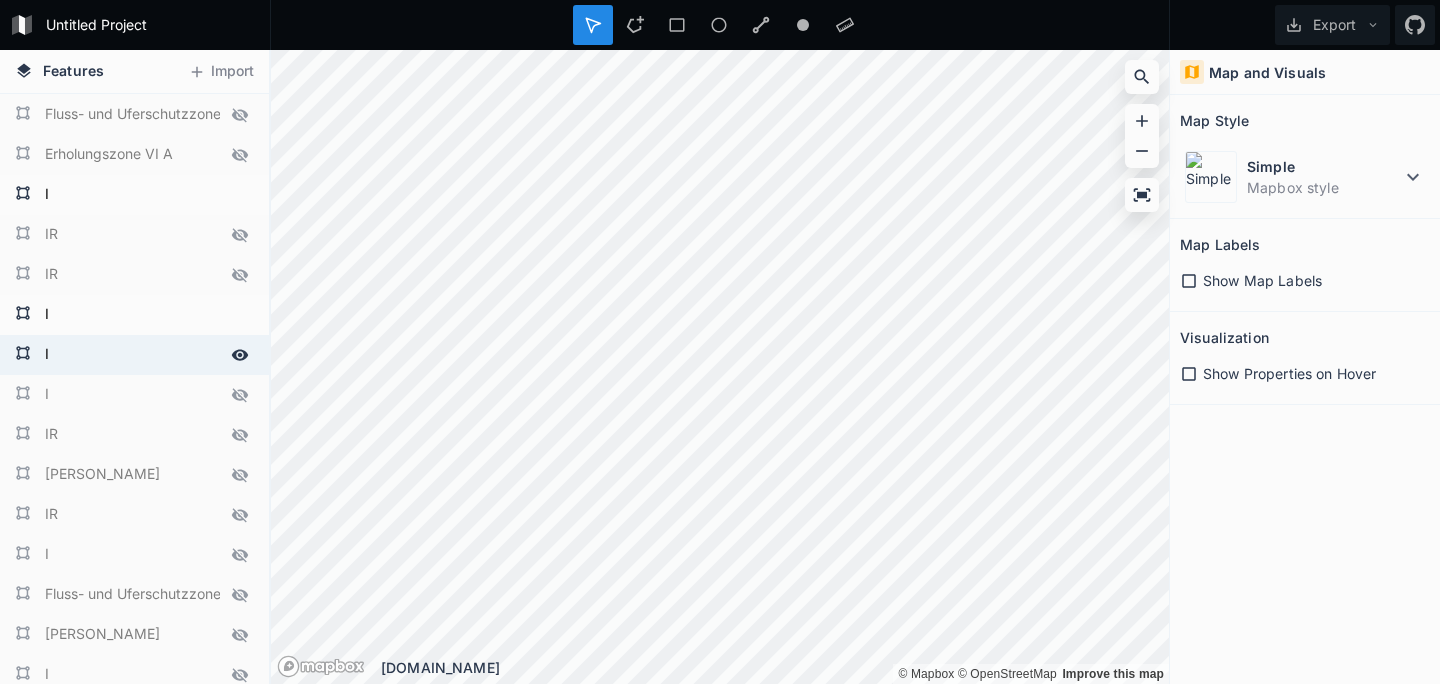 click 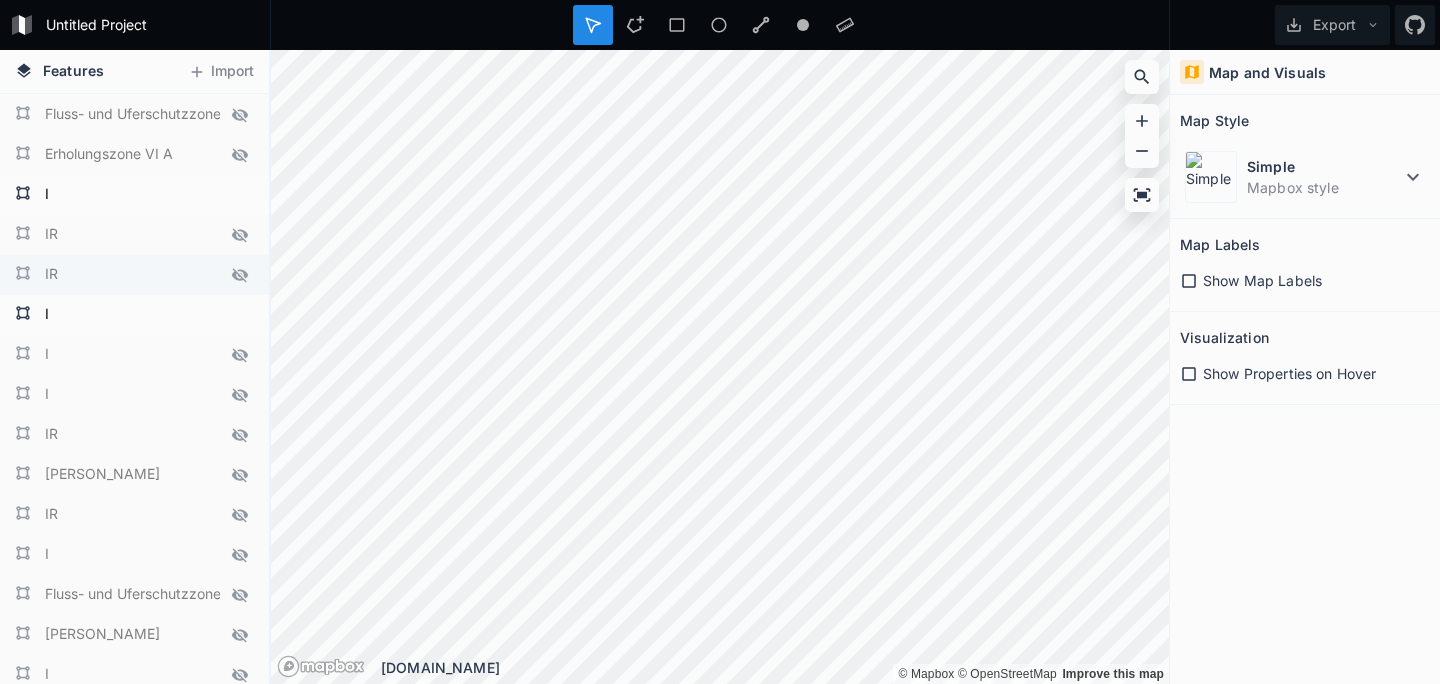drag, startPoint x: 240, startPoint y: 314, endPoint x: 203, endPoint y: 267, distance: 59.816387 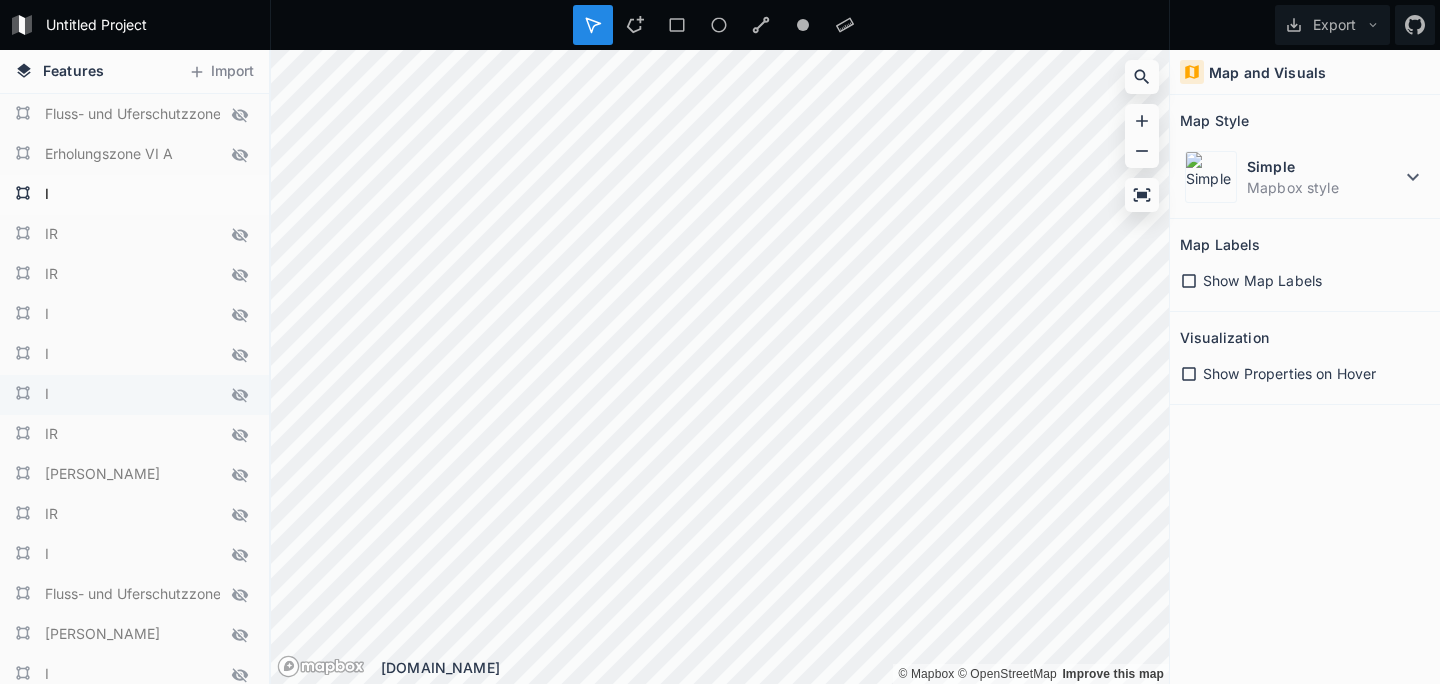 drag, startPoint x: 174, startPoint y: 246, endPoint x: 168, endPoint y: 406, distance: 160.11246 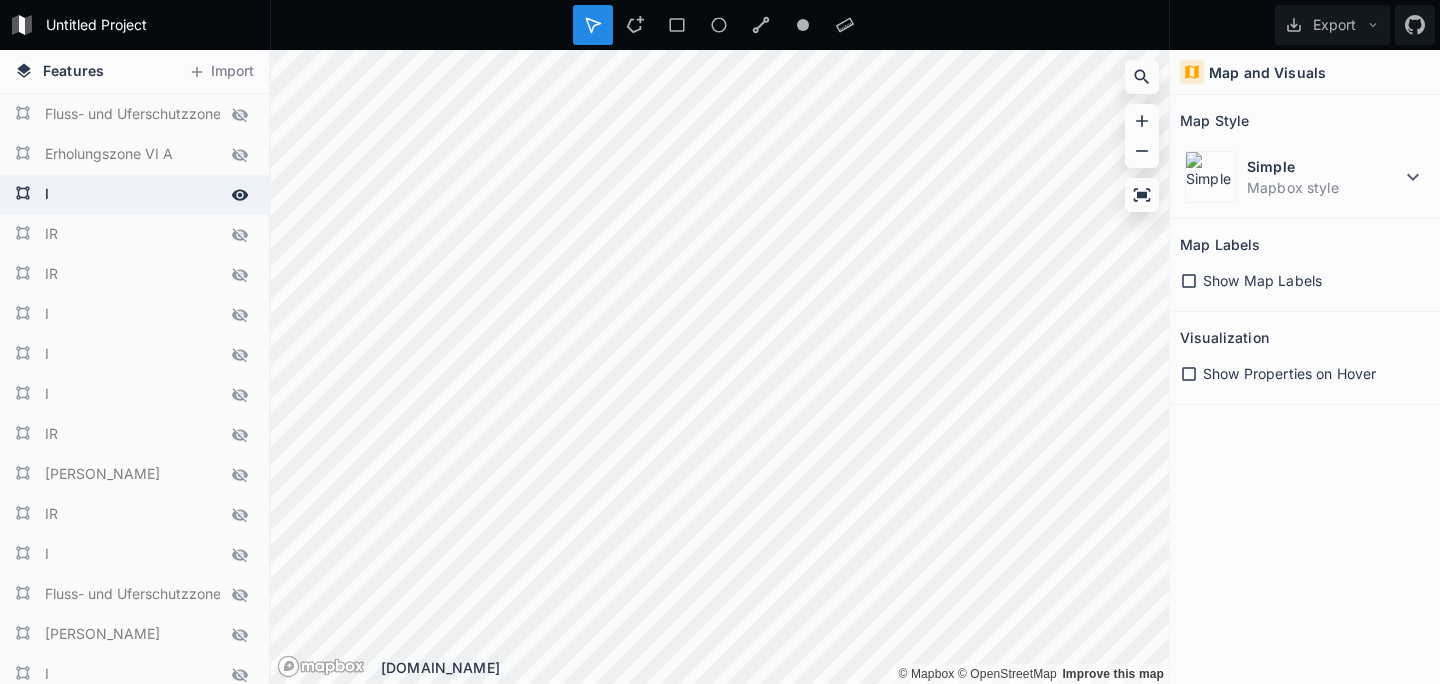click 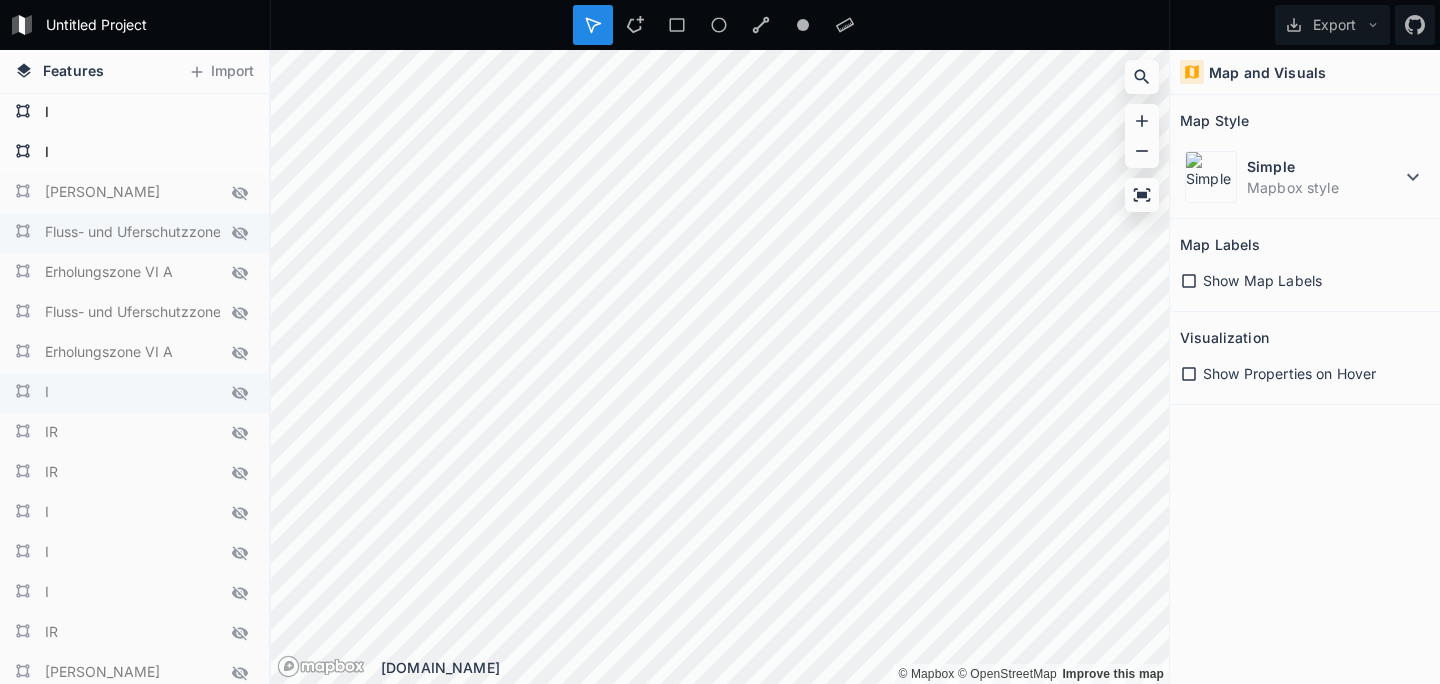 scroll, scrollTop: 67, scrollLeft: 0, axis: vertical 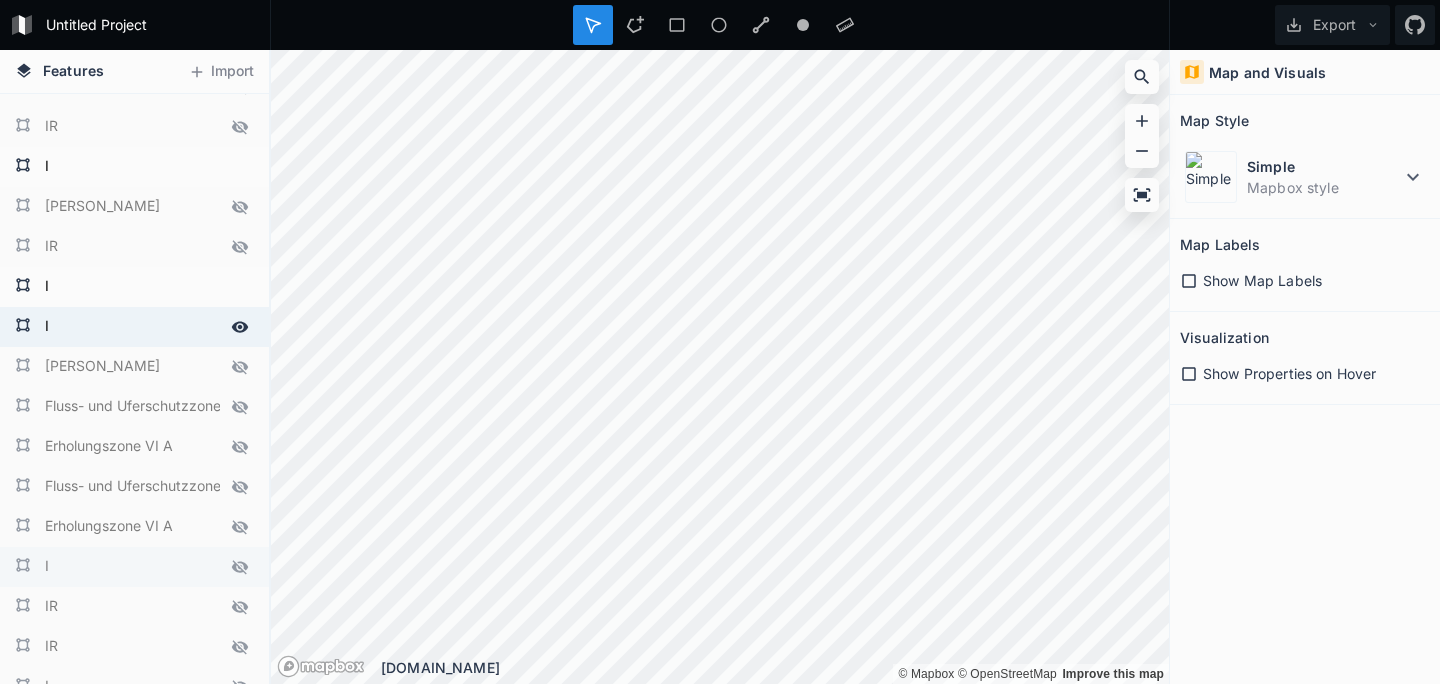 click 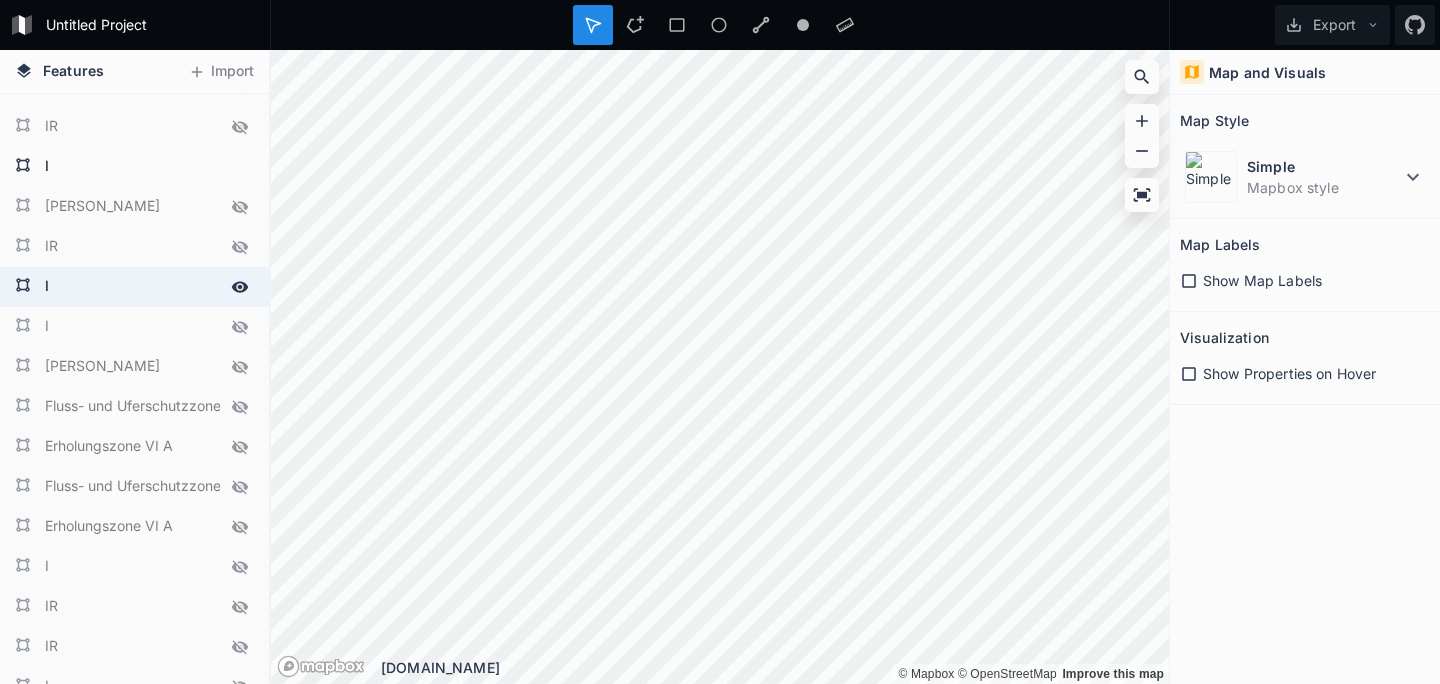 click 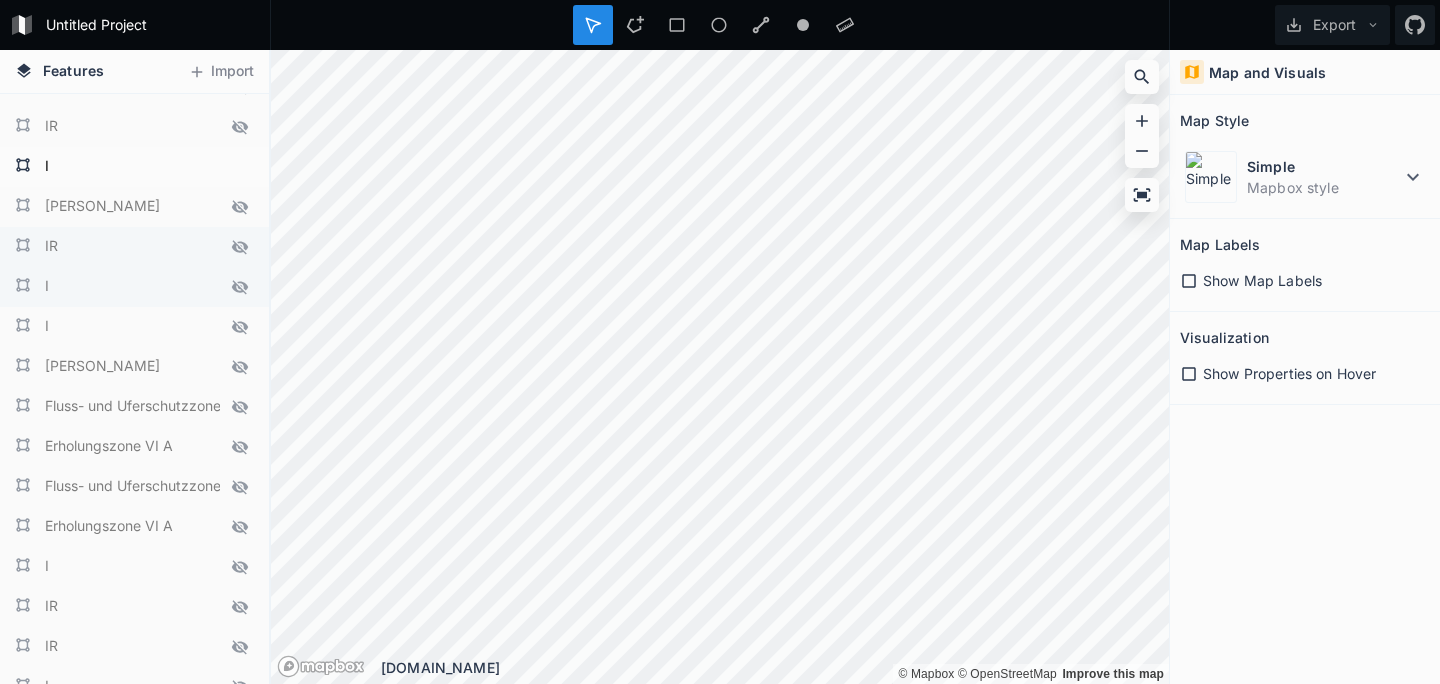 drag, startPoint x: 177, startPoint y: 239, endPoint x: 191, endPoint y: 260, distance: 25.23886 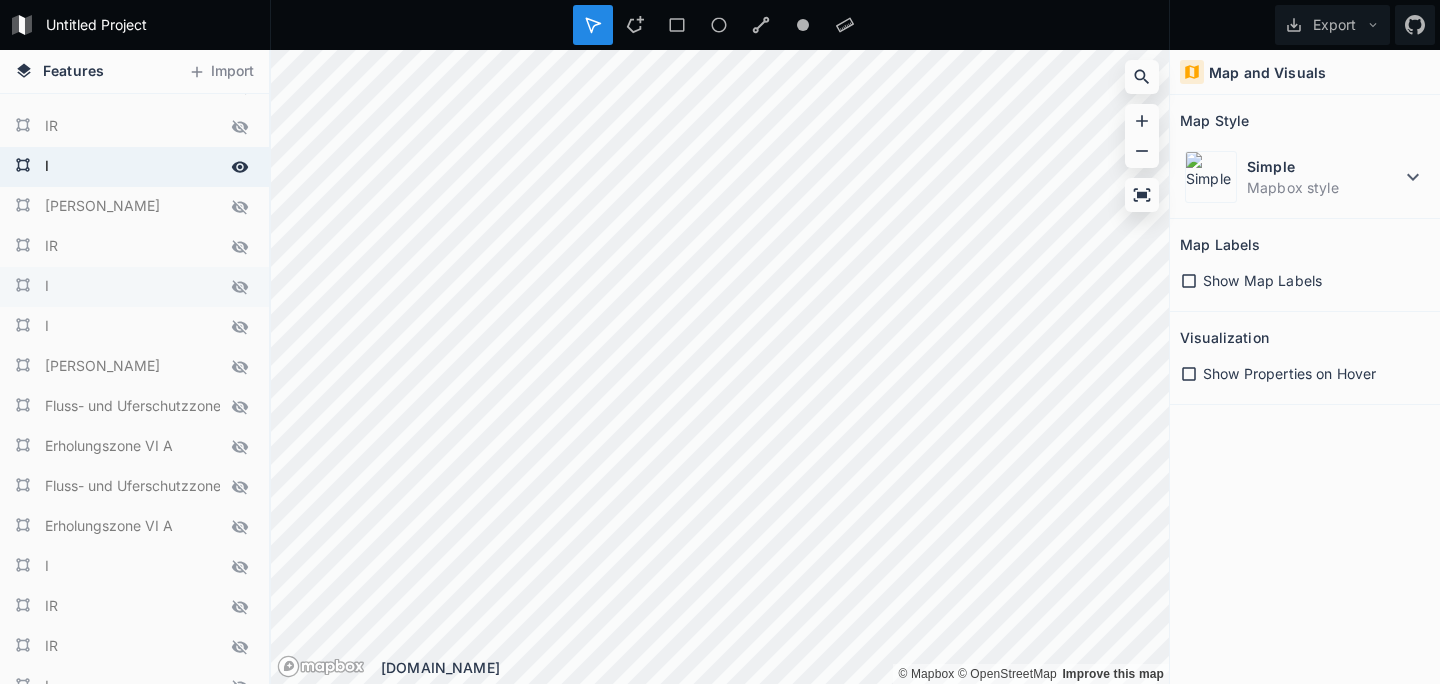 click 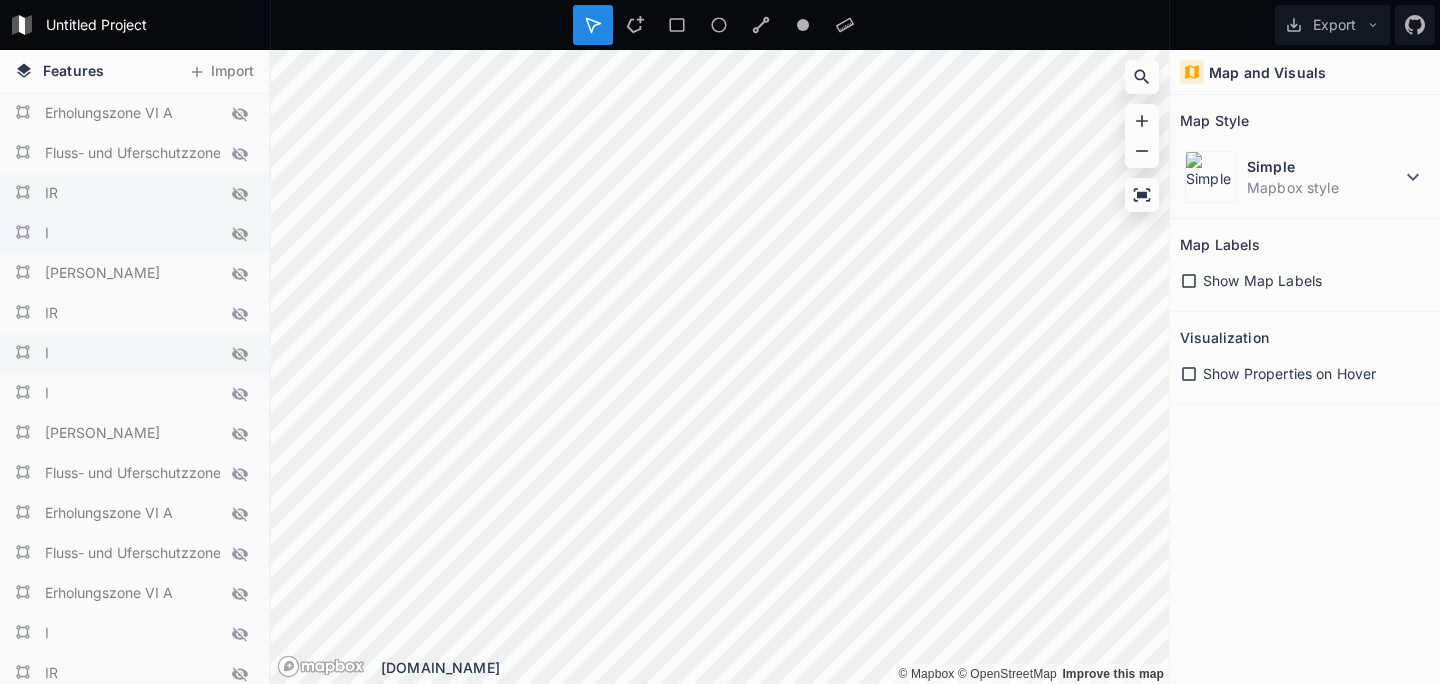 scroll, scrollTop: 0, scrollLeft: 0, axis: both 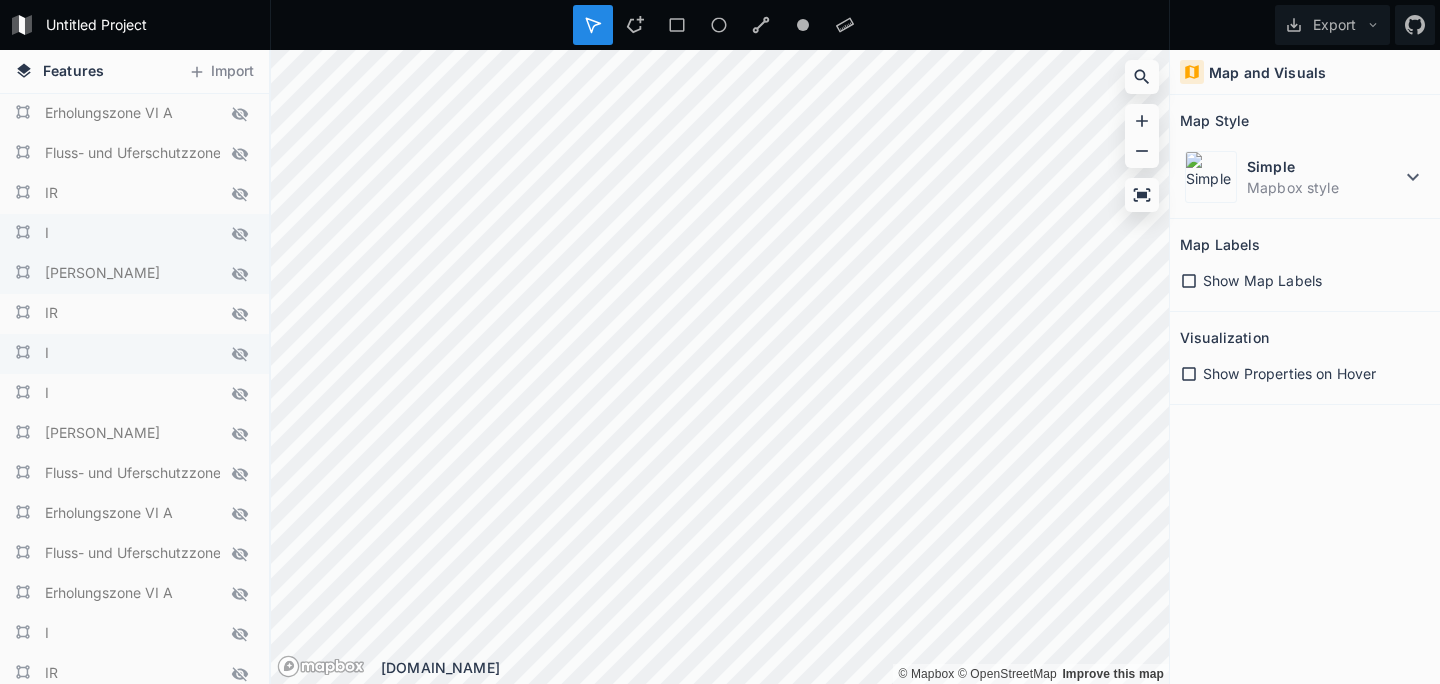 click 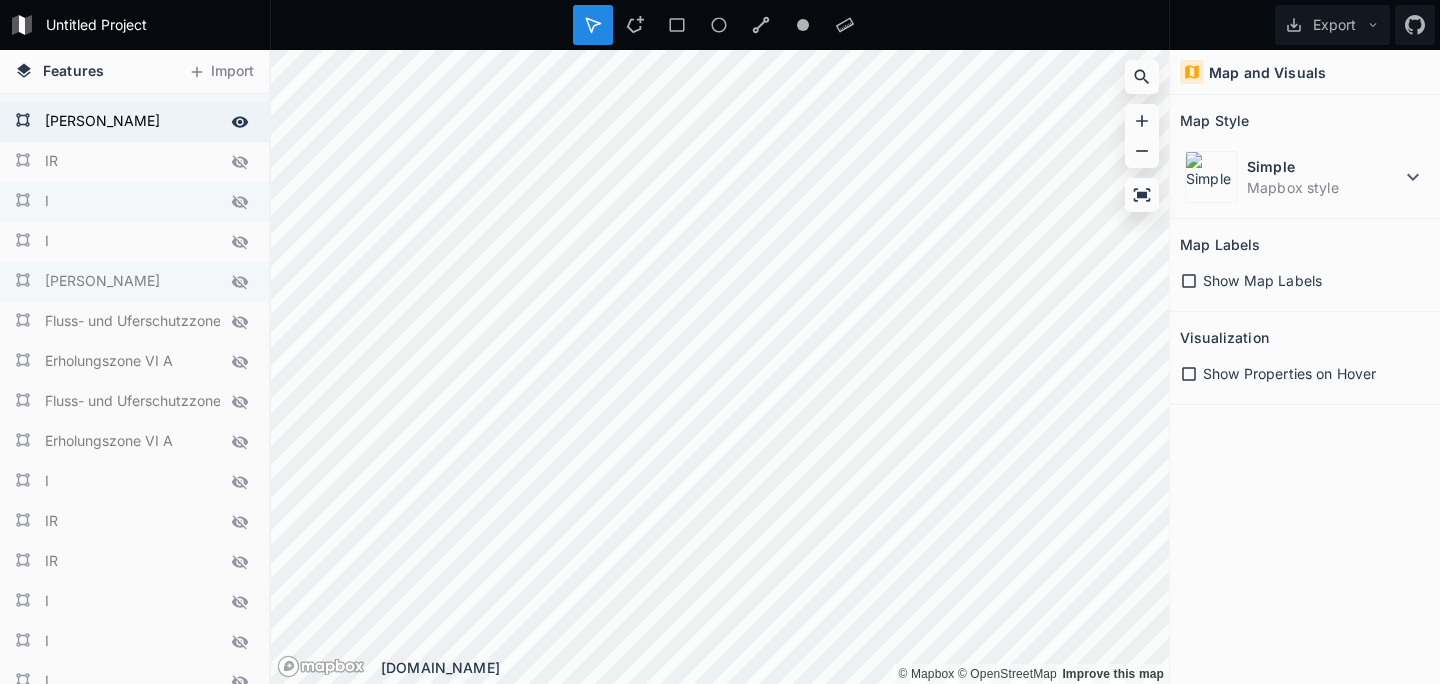 scroll, scrollTop: 153, scrollLeft: 0, axis: vertical 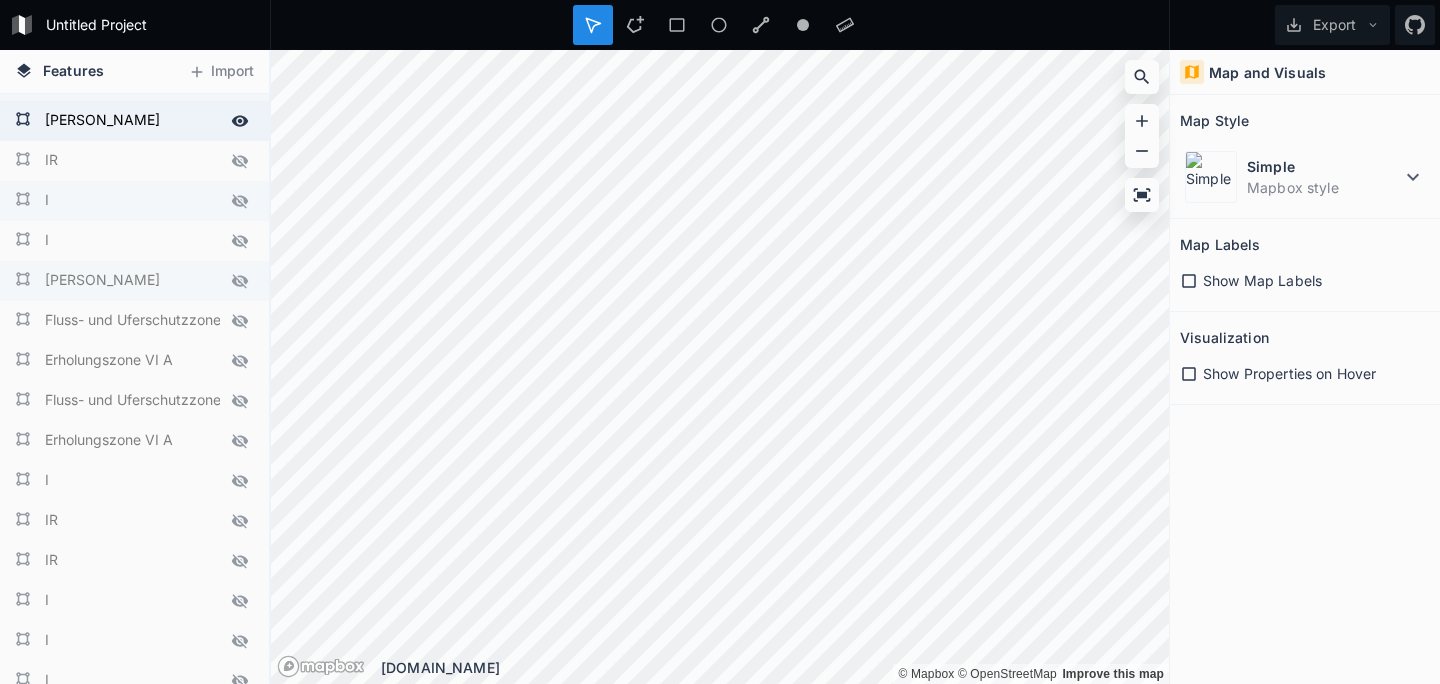 click 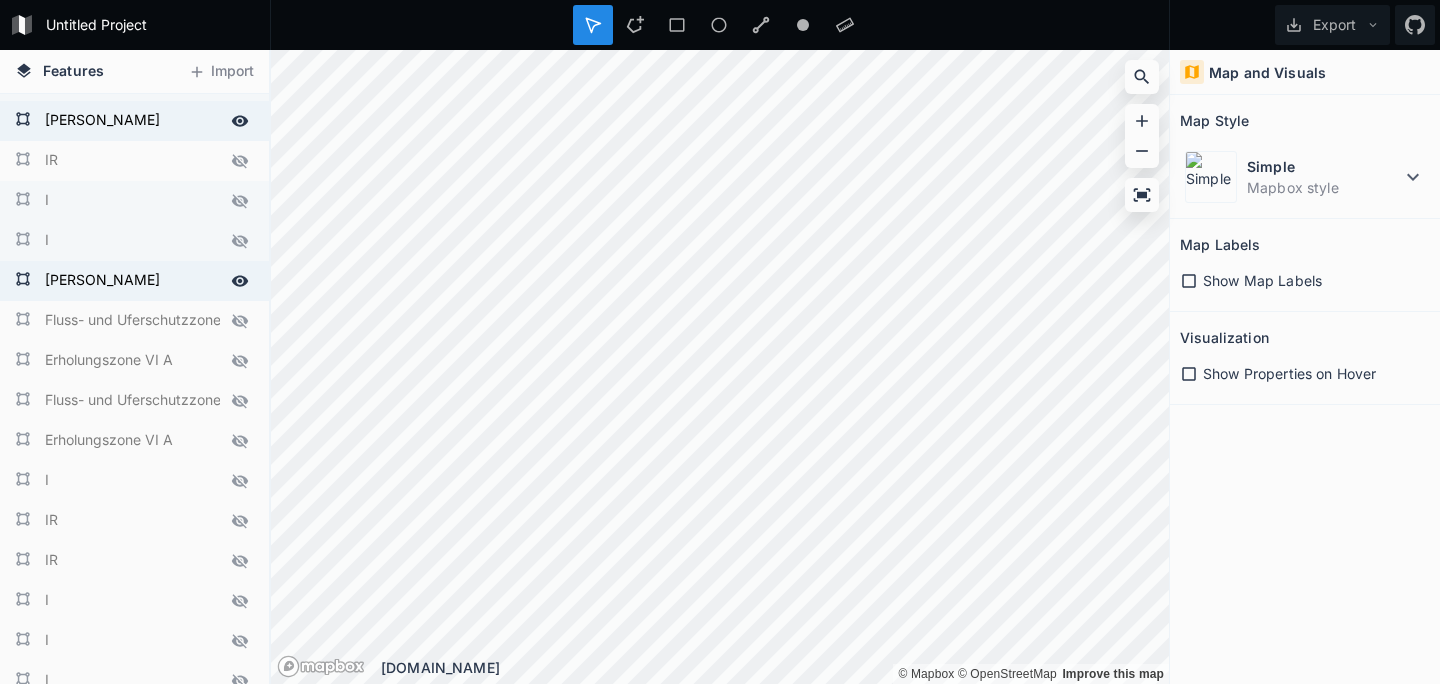 drag, startPoint x: 203, startPoint y: 308, endPoint x: 205, endPoint y: 225, distance: 83.02409 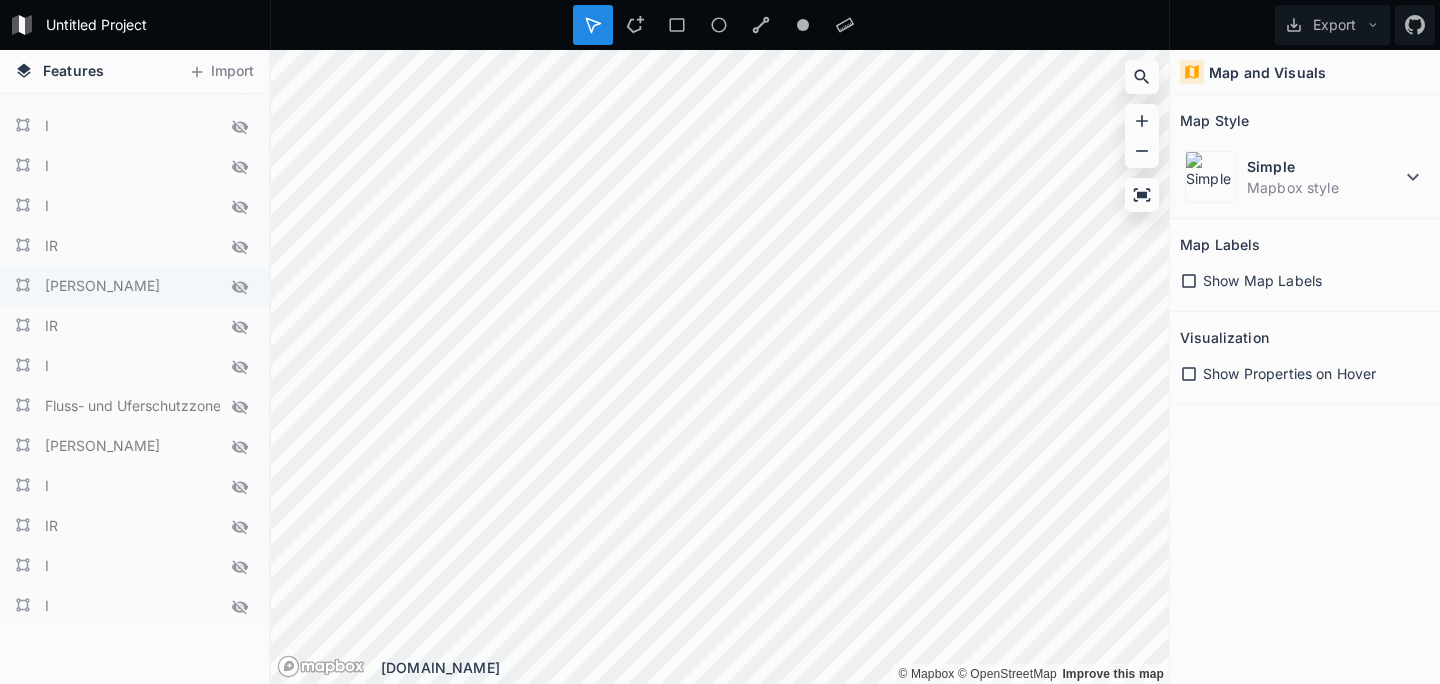 click 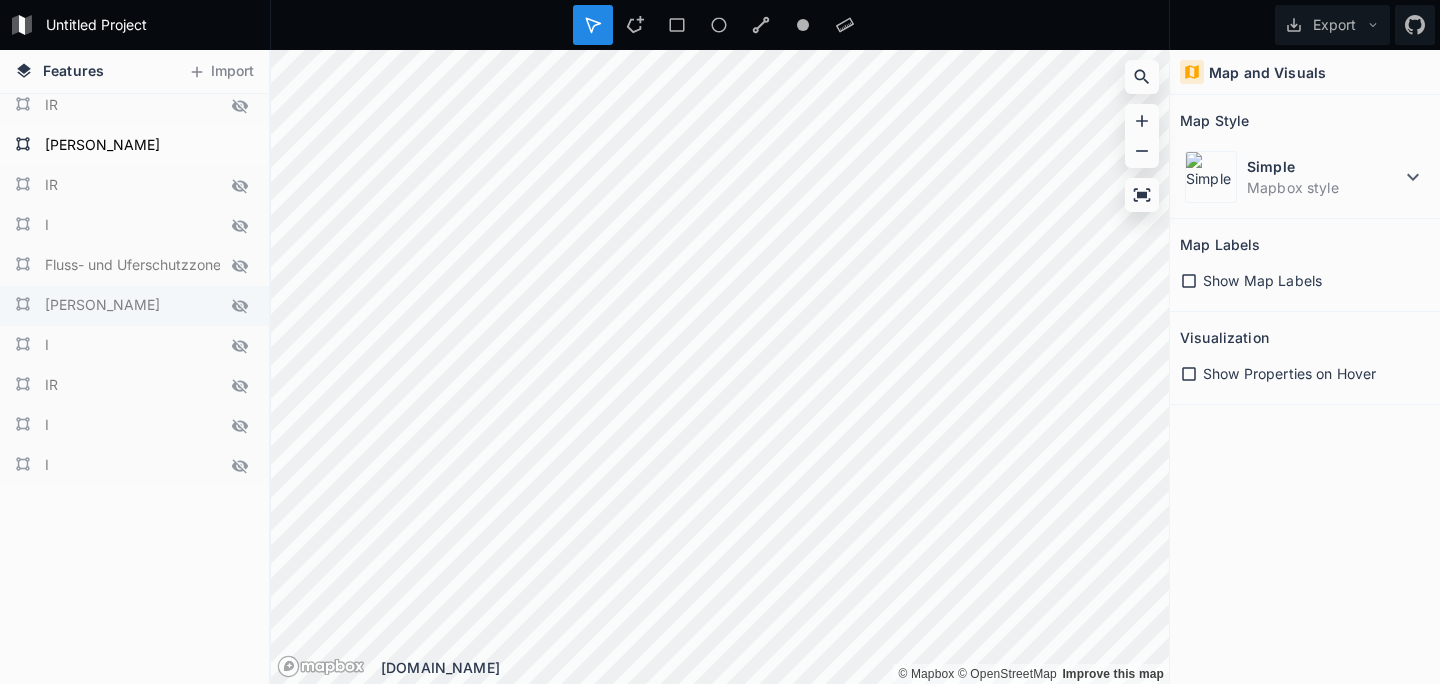 scroll, scrollTop: 769, scrollLeft: 0, axis: vertical 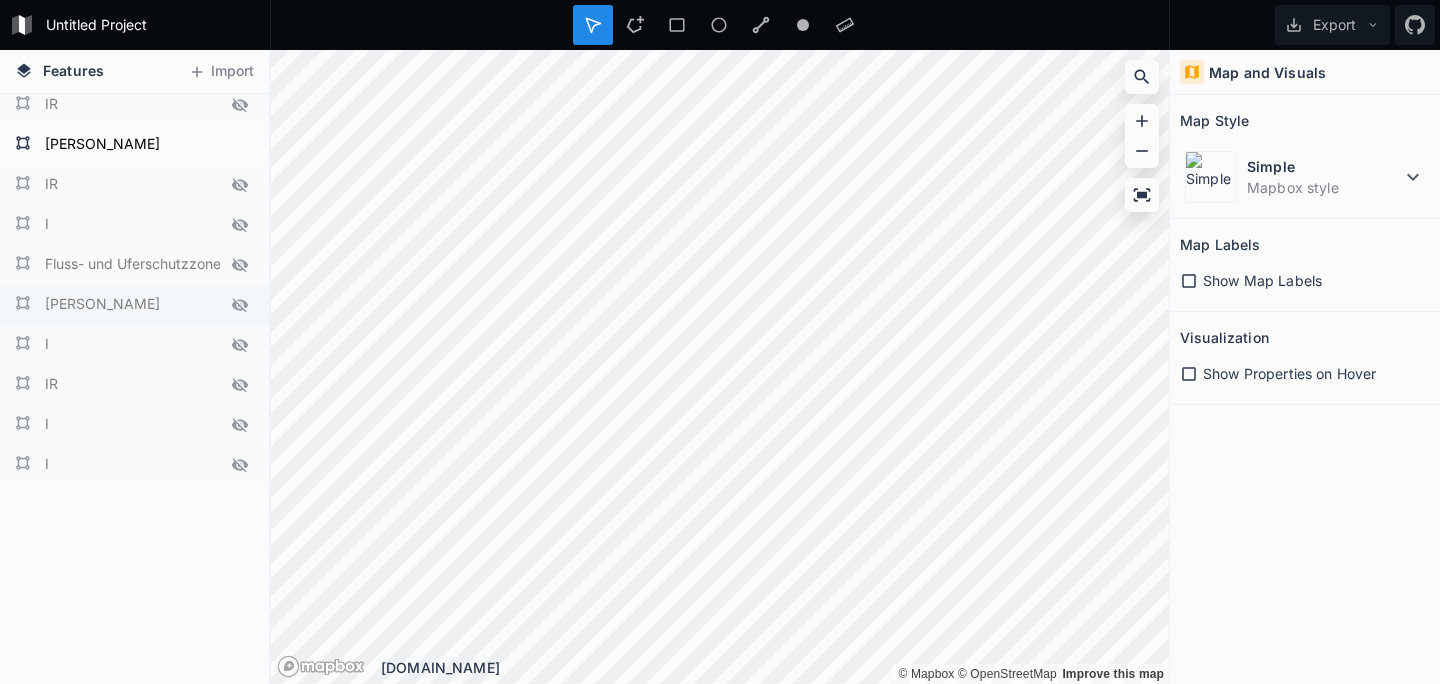 click 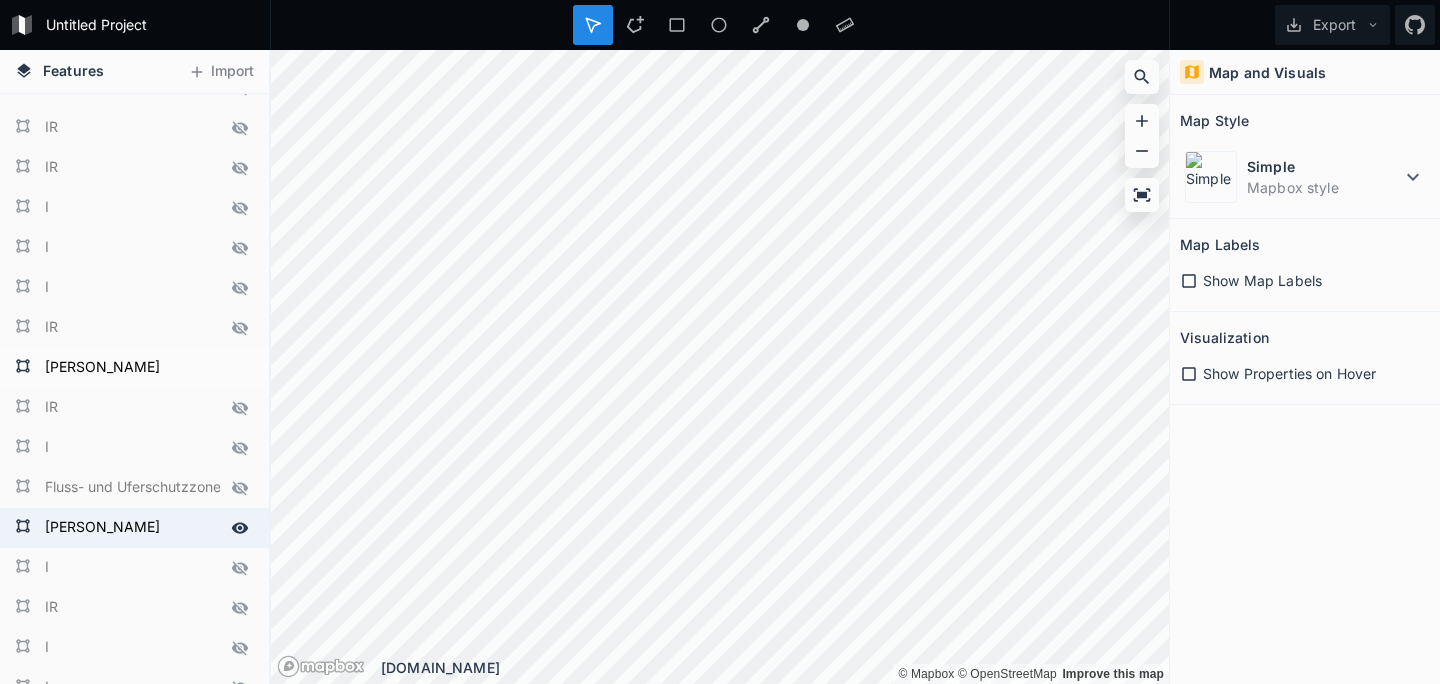 scroll, scrollTop: 547, scrollLeft: 0, axis: vertical 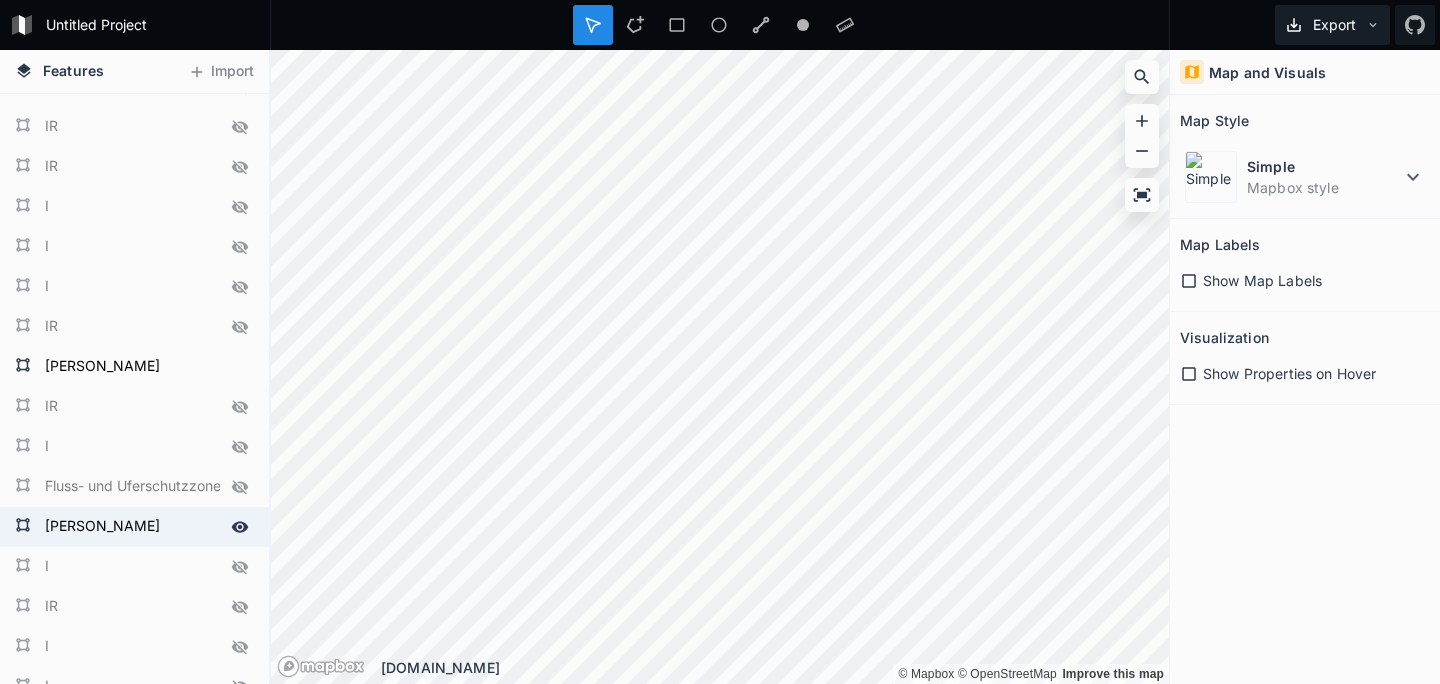 click on "Export" at bounding box center [1332, 25] 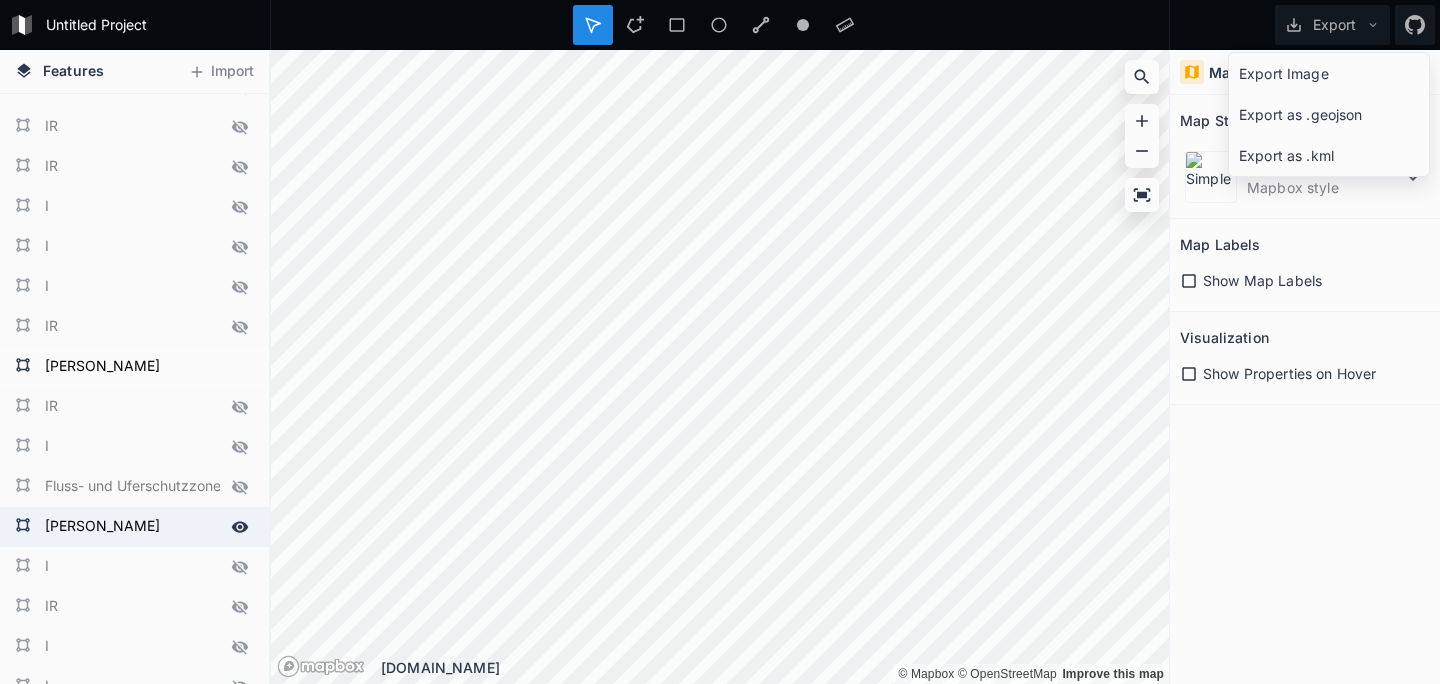 click on "Export as .geojson" 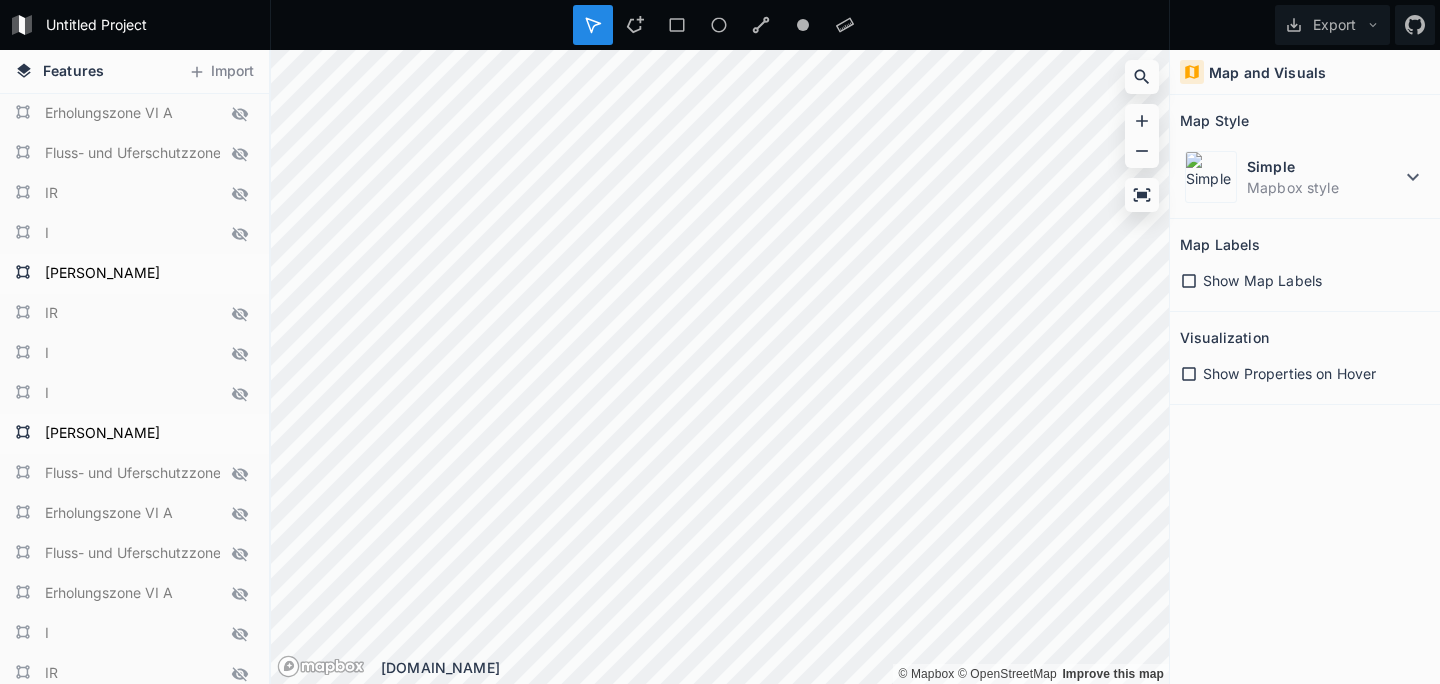 scroll, scrollTop: 0, scrollLeft: 0, axis: both 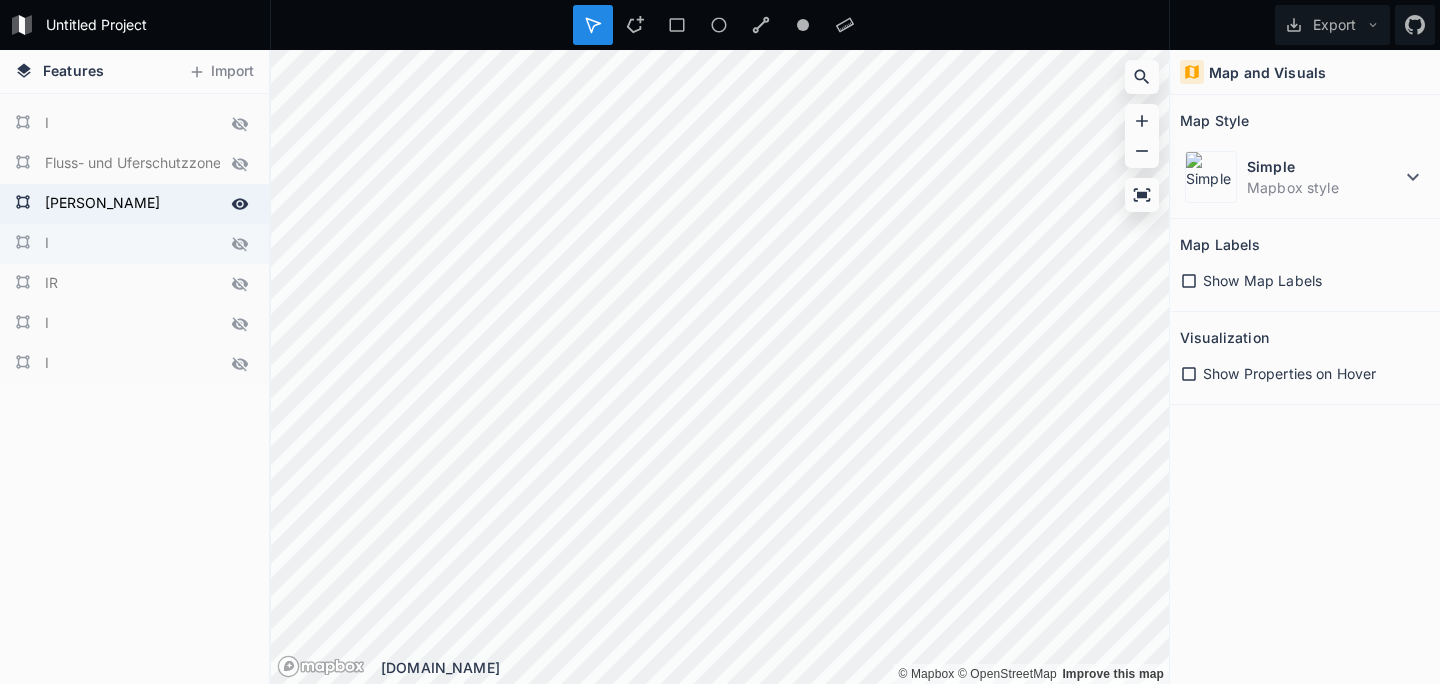 click 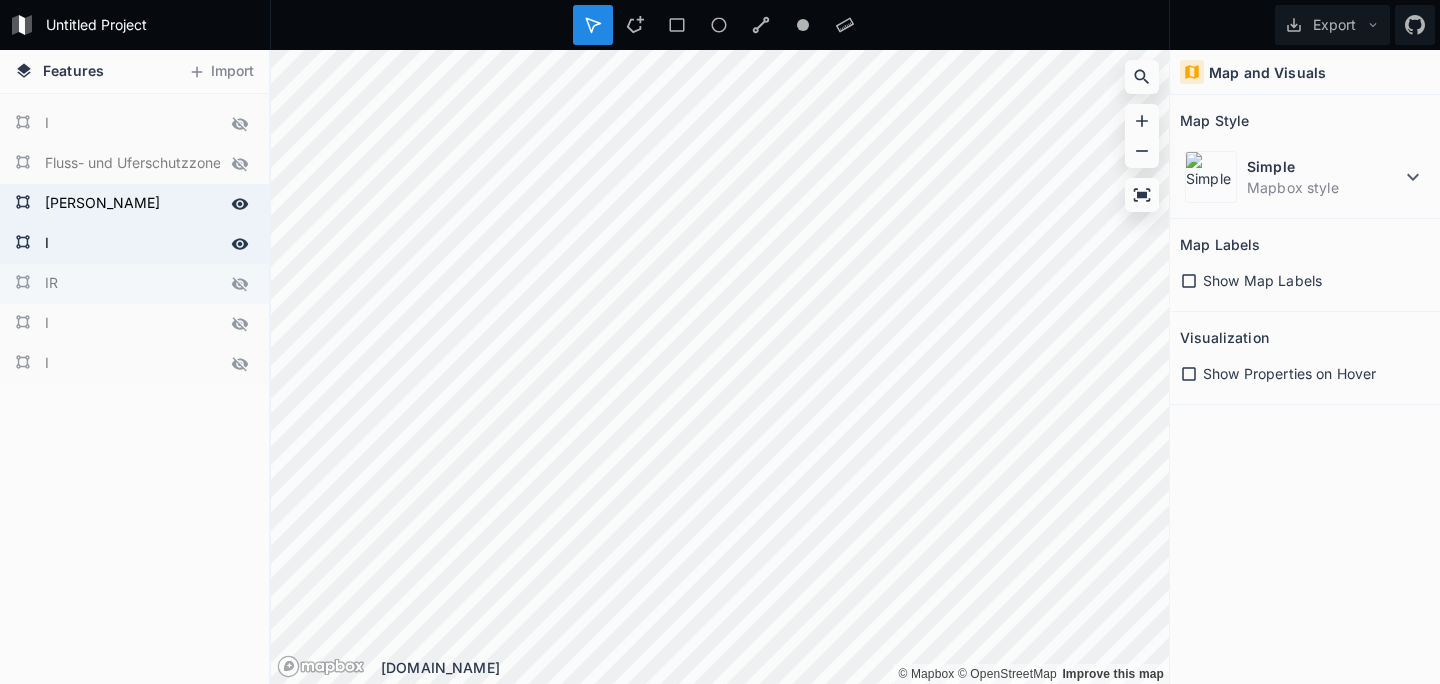 click 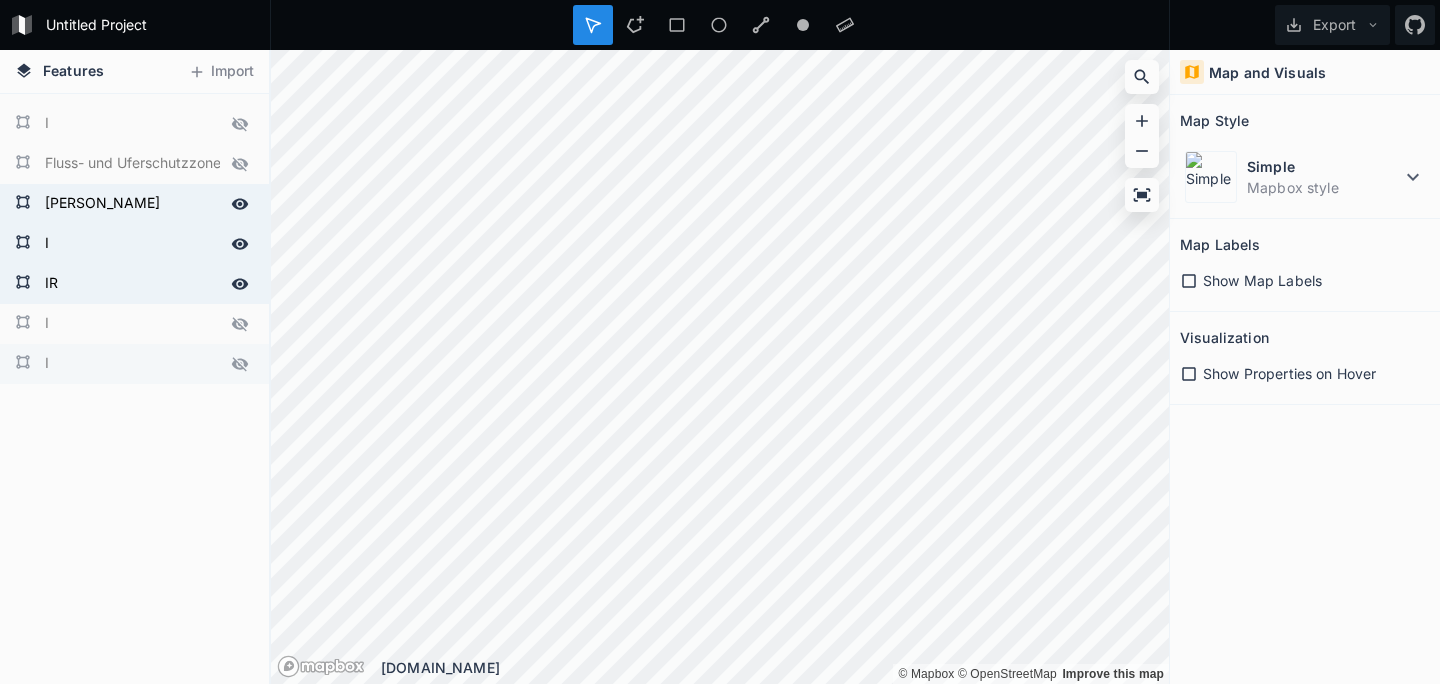 drag, startPoint x: 239, startPoint y: 331, endPoint x: 236, endPoint y: 345, distance: 14.3178215 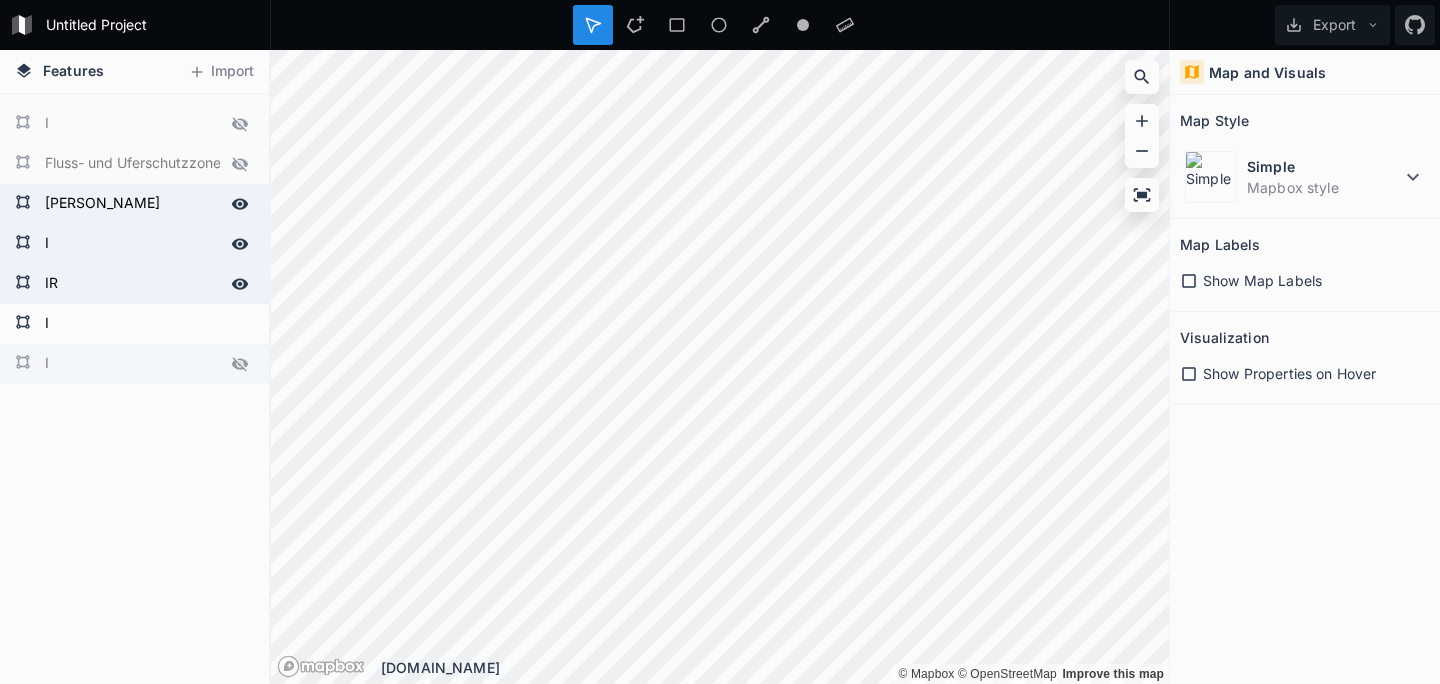 click 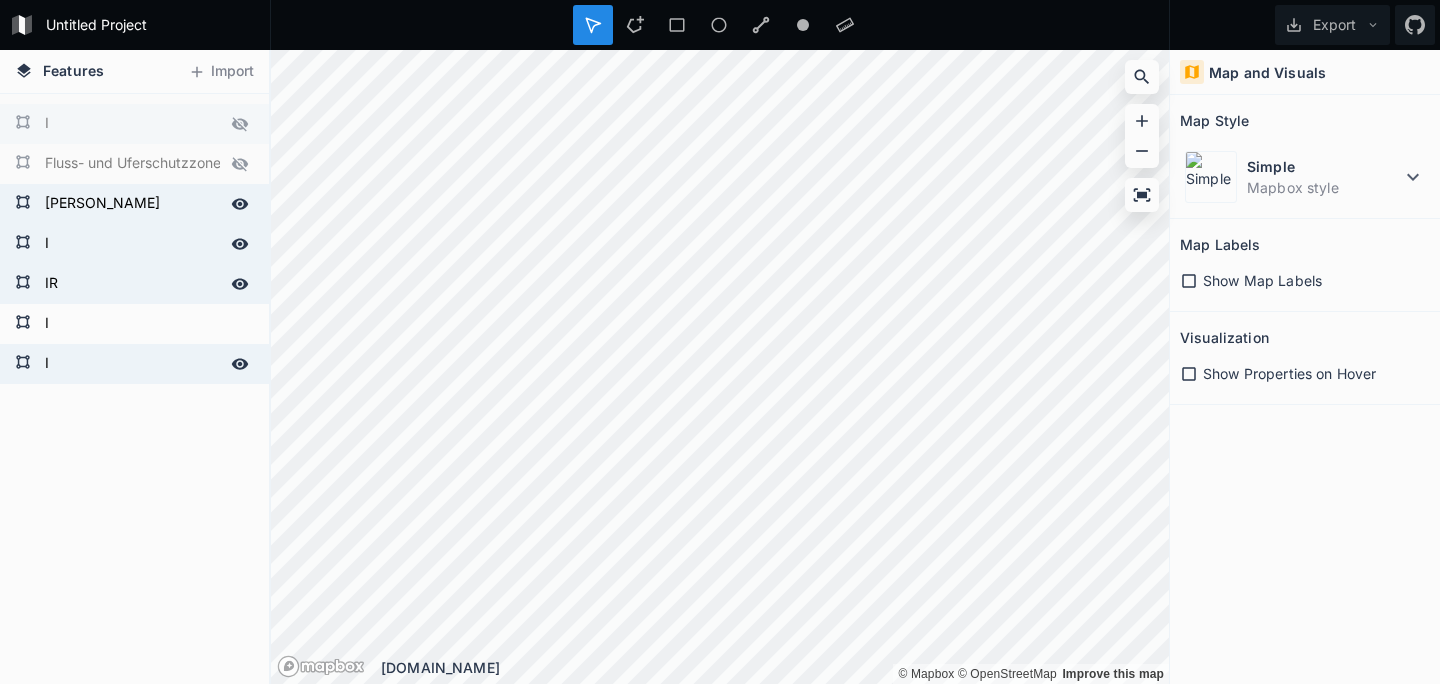 drag, startPoint x: 248, startPoint y: 163, endPoint x: 242, endPoint y: 138, distance: 25.70992 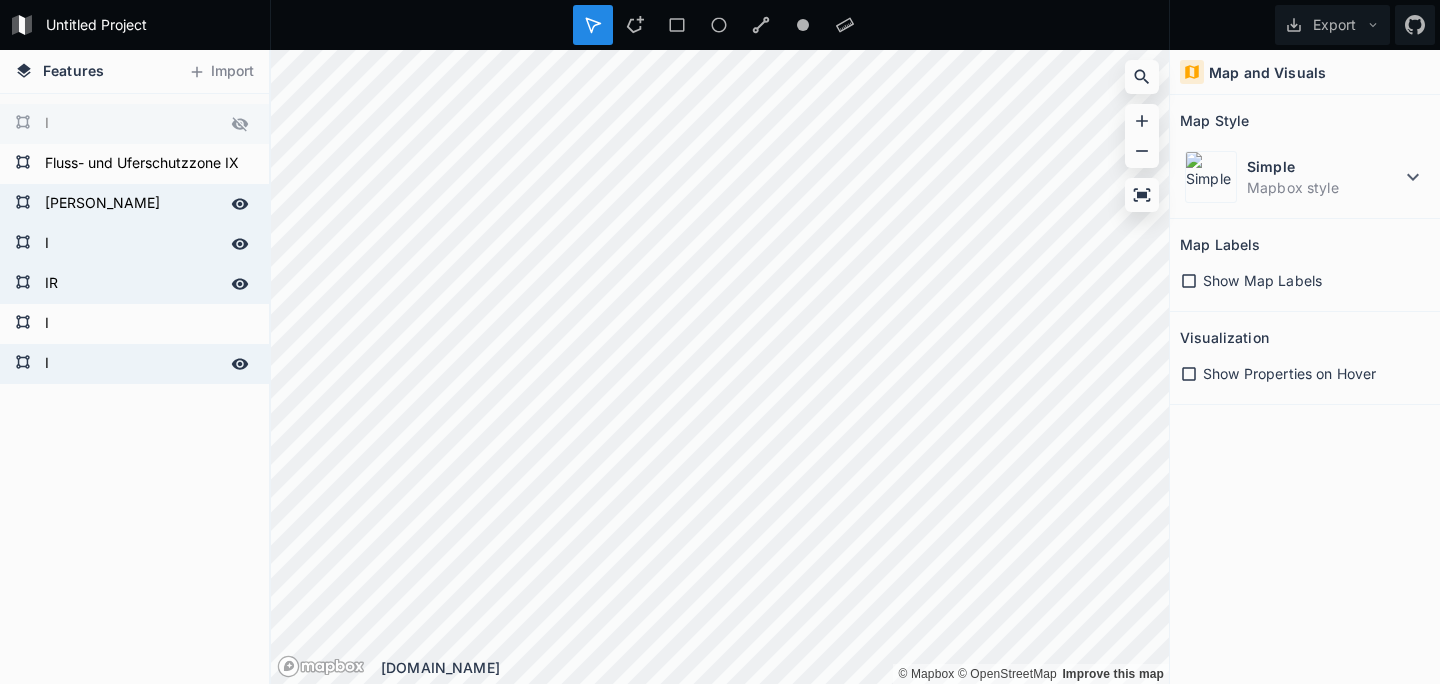 click 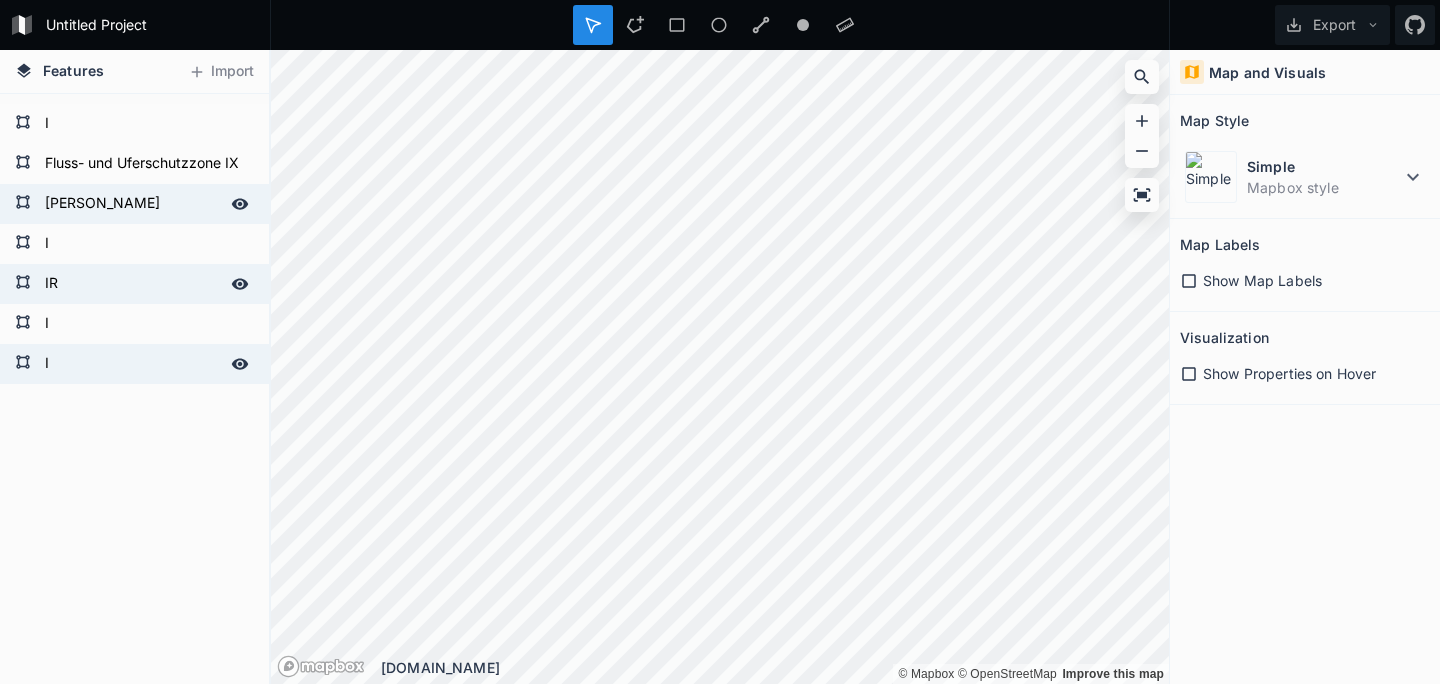 drag, startPoint x: 215, startPoint y: 225, endPoint x: 204, endPoint y: 420, distance: 195.31001 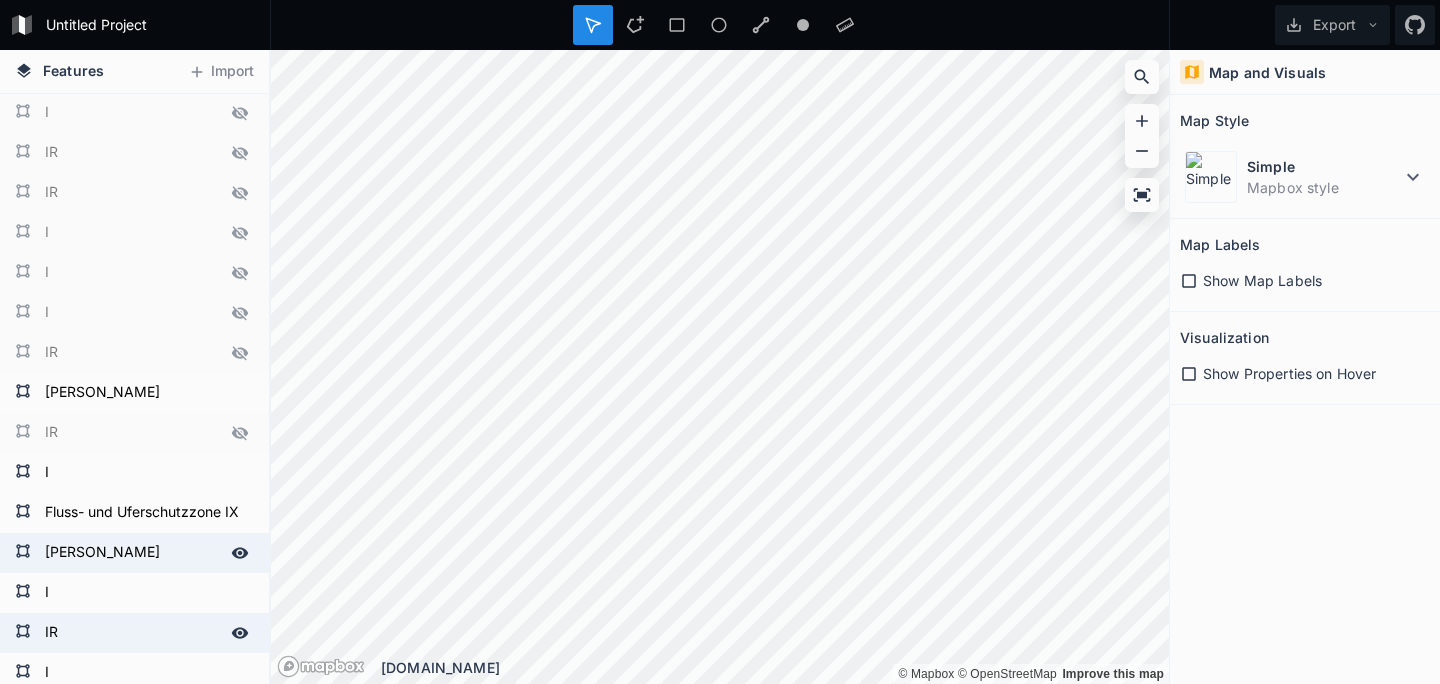 scroll, scrollTop: 524, scrollLeft: 0, axis: vertical 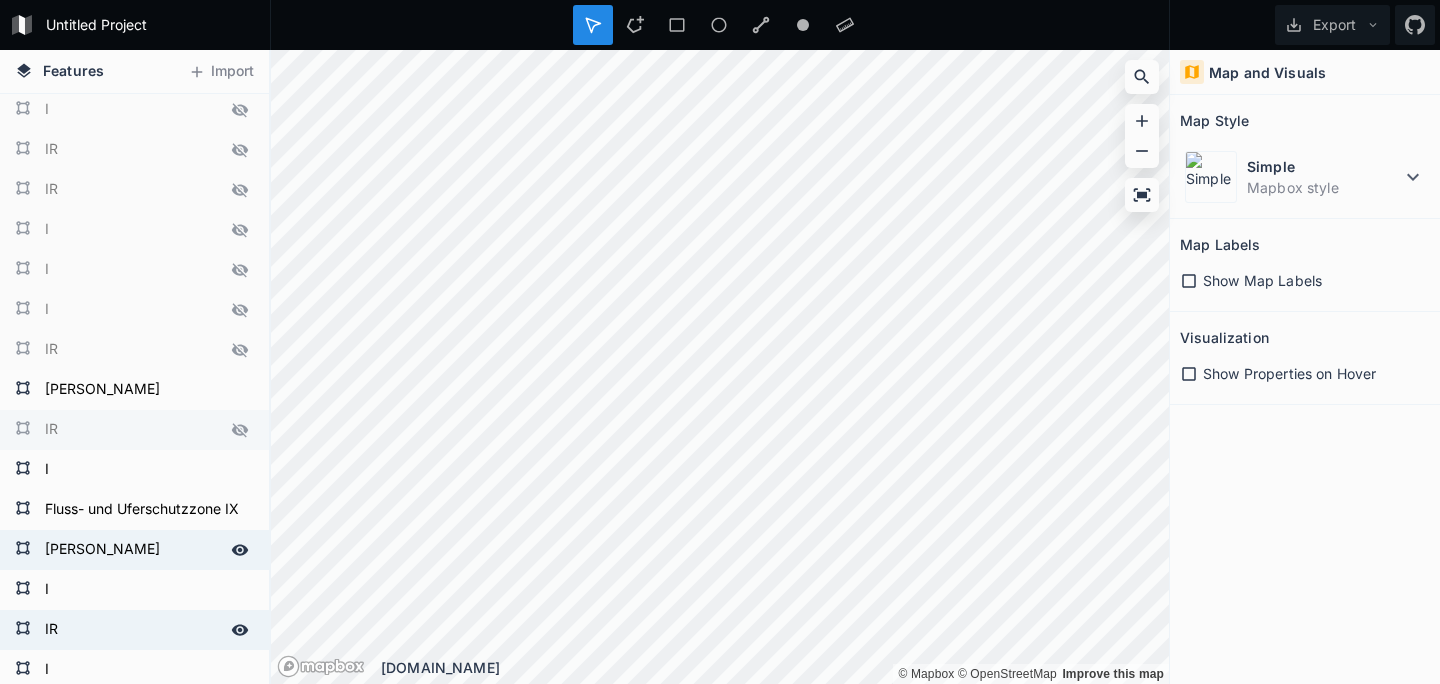 click 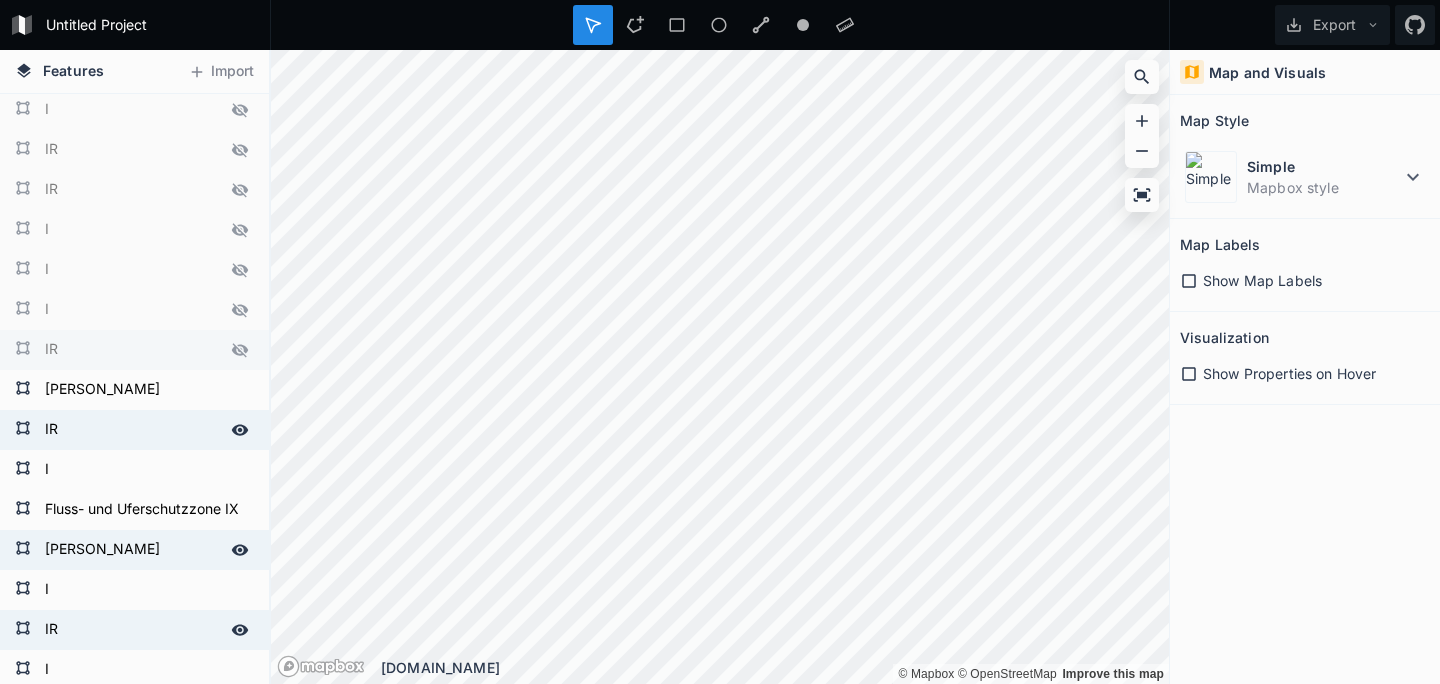 click 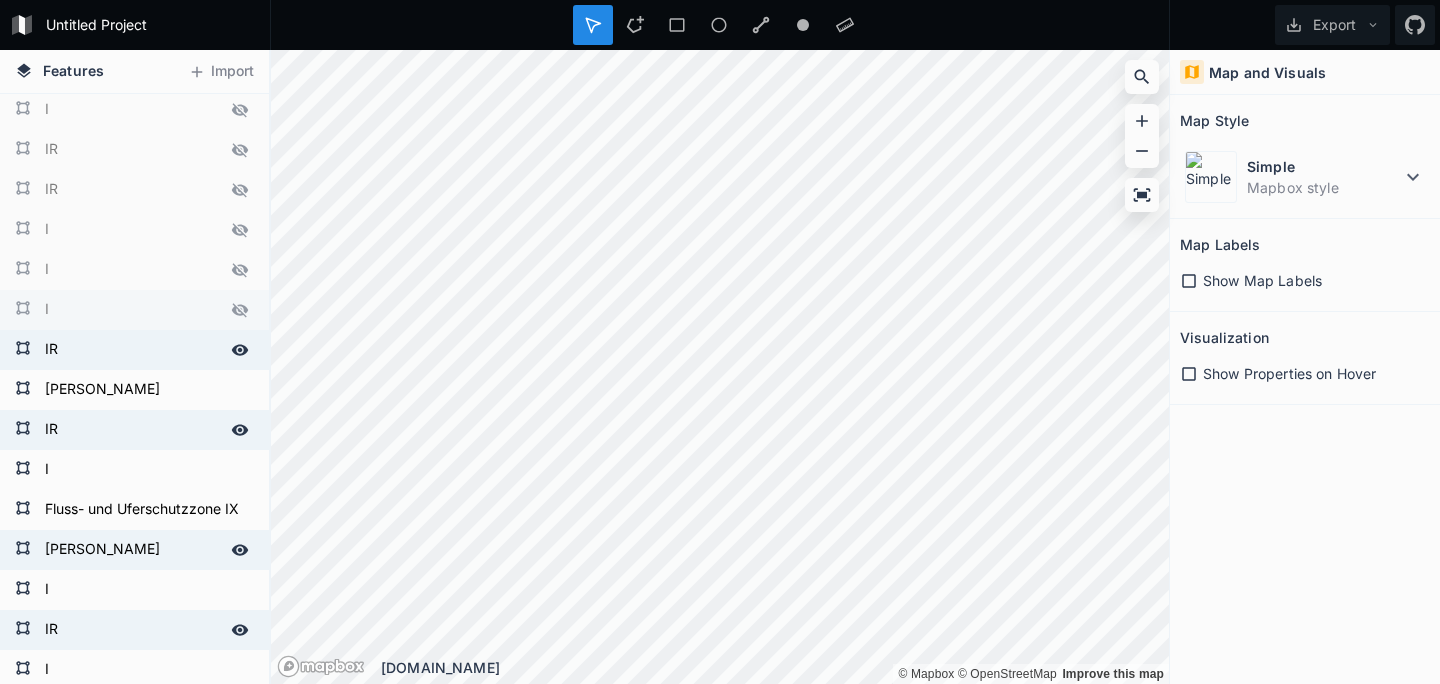 click 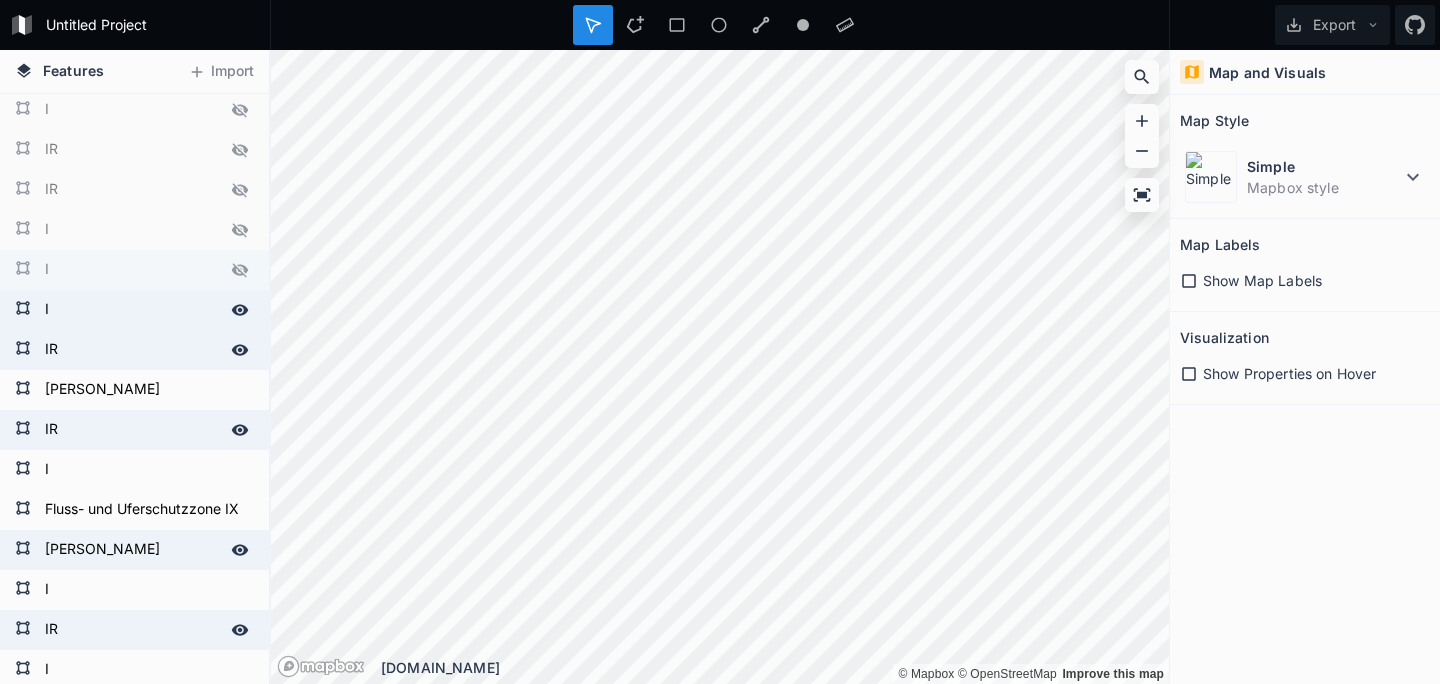 click 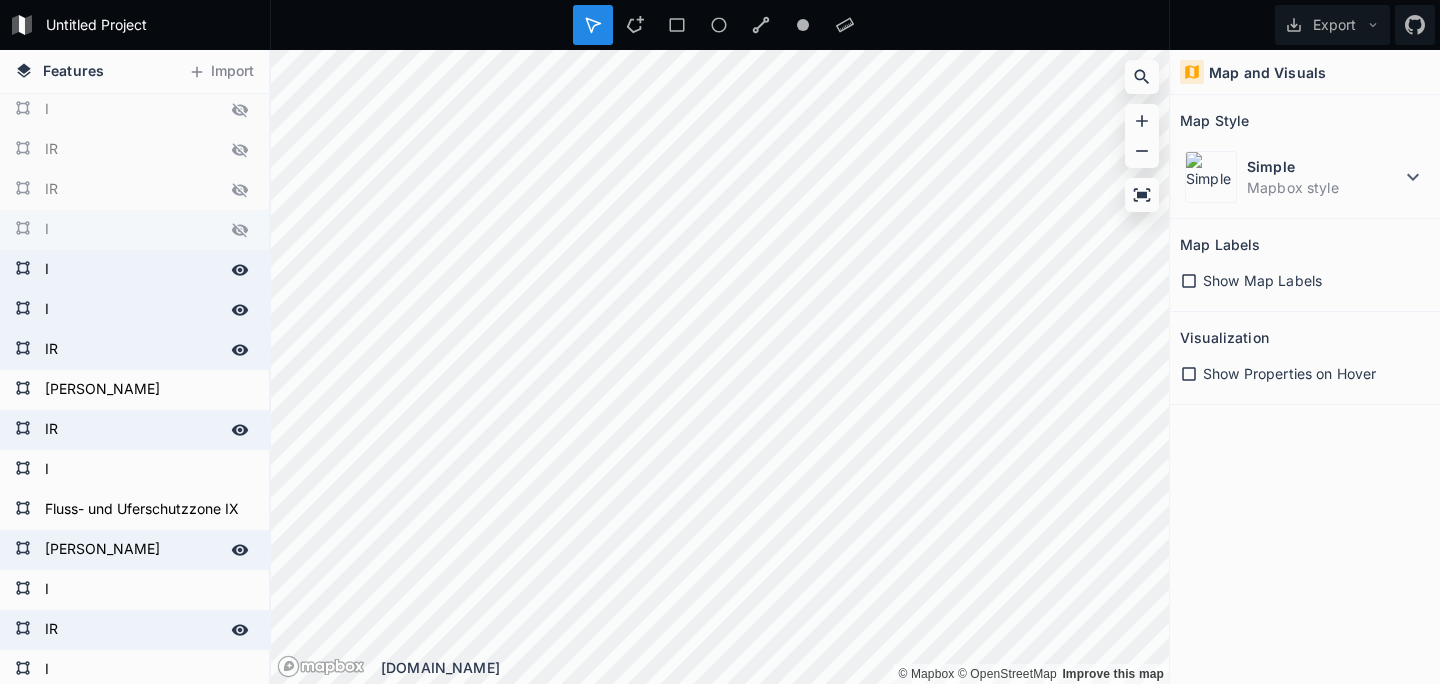 drag, startPoint x: 249, startPoint y: 237, endPoint x: 236, endPoint y: 215, distance: 25.553865 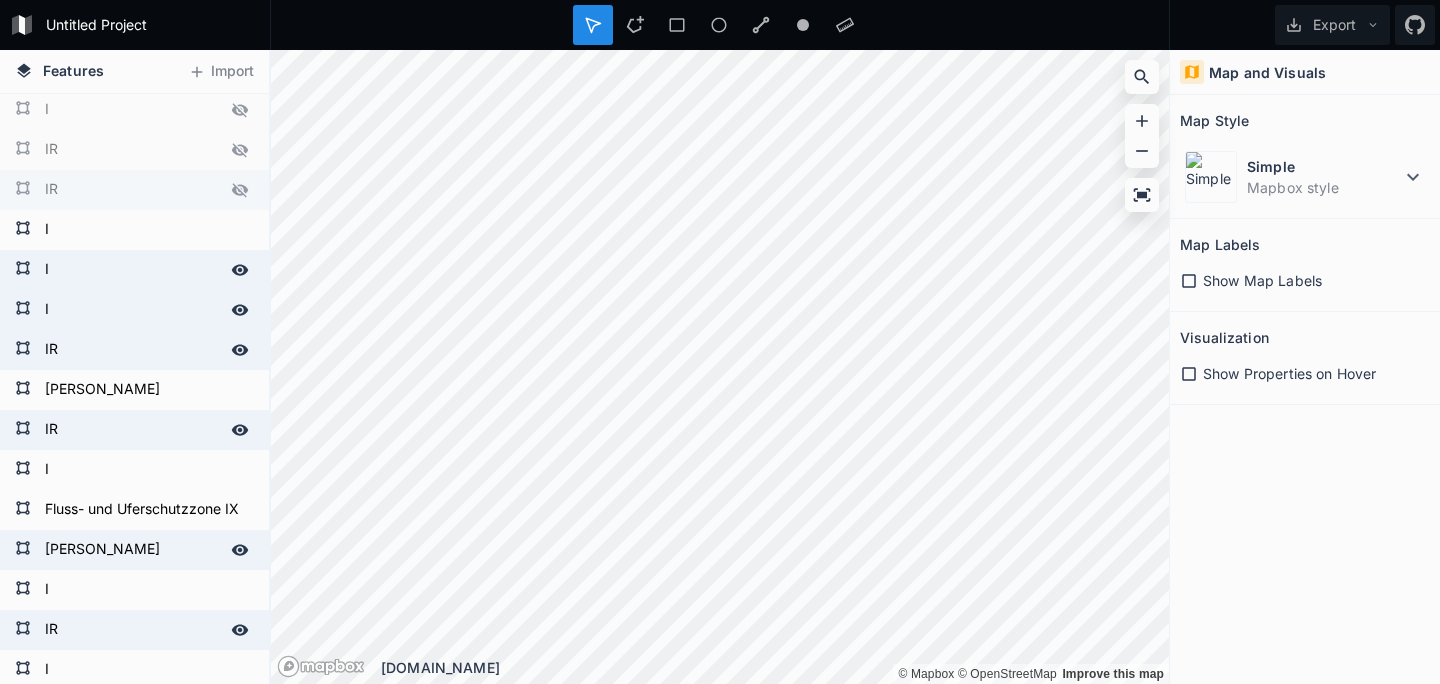 click 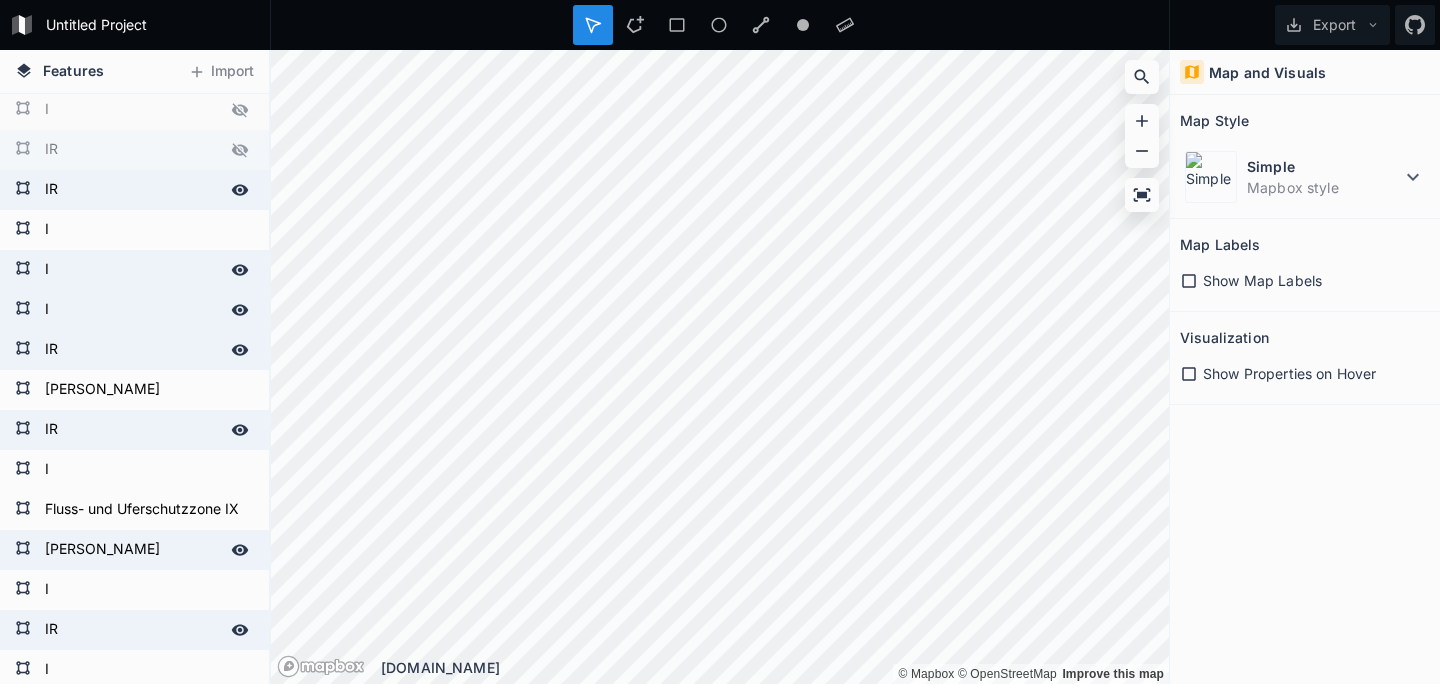 drag, startPoint x: 243, startPoint y: 155, endPoint x: 239, endPoint y: 138, distance: 17.464249 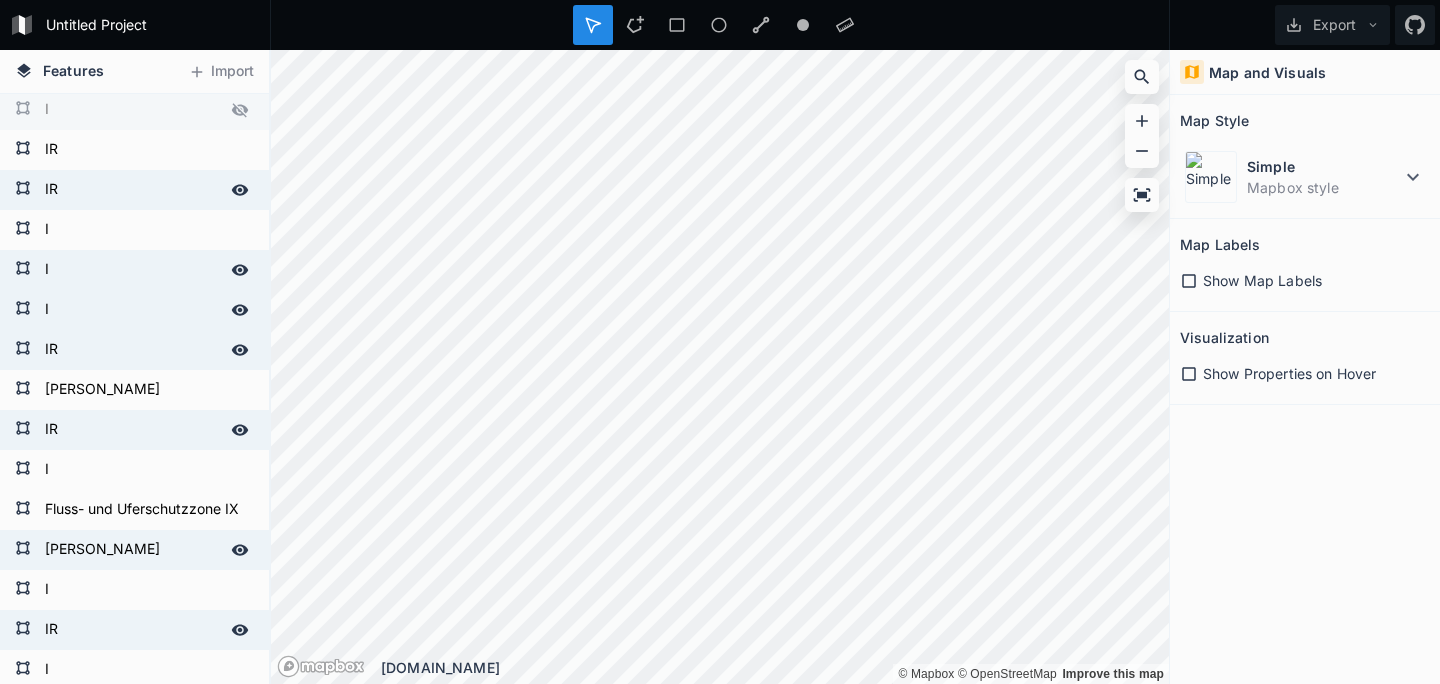 click 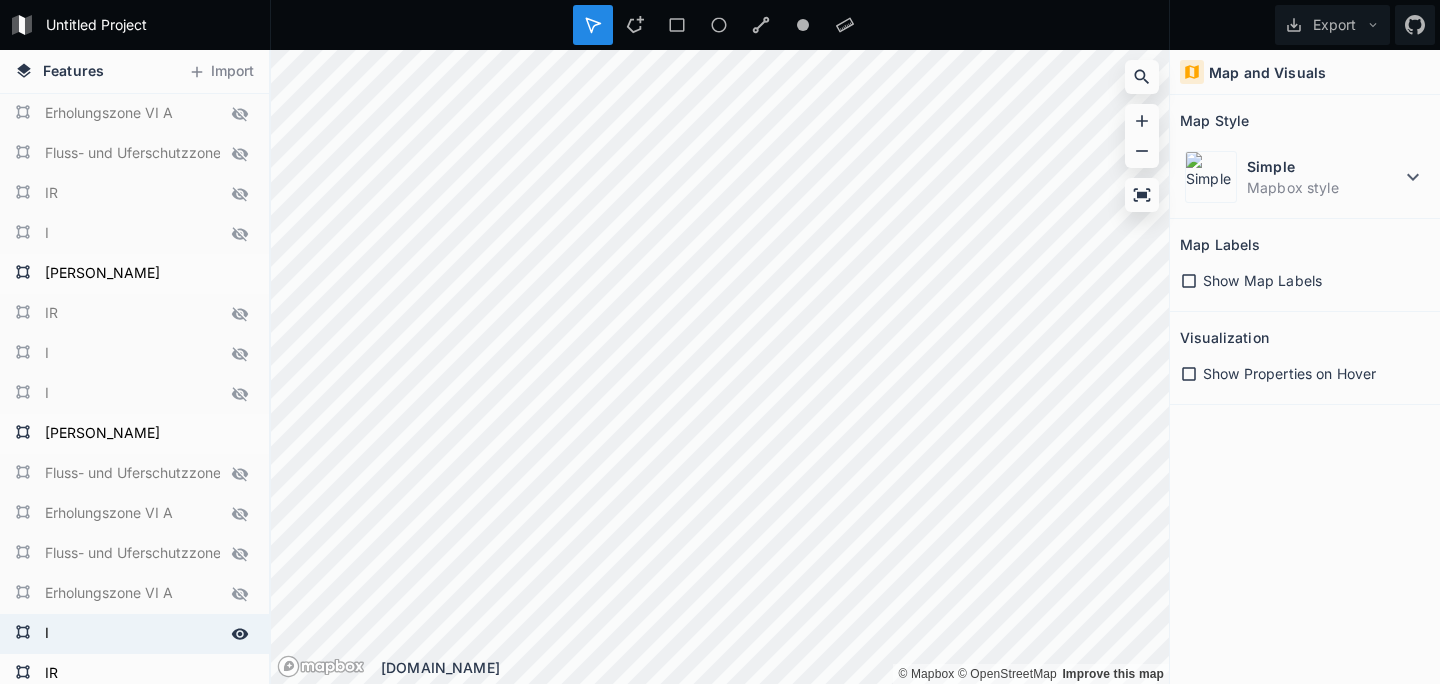 scroll, scrollTop: 0, scrollLeft: 0, axis: both 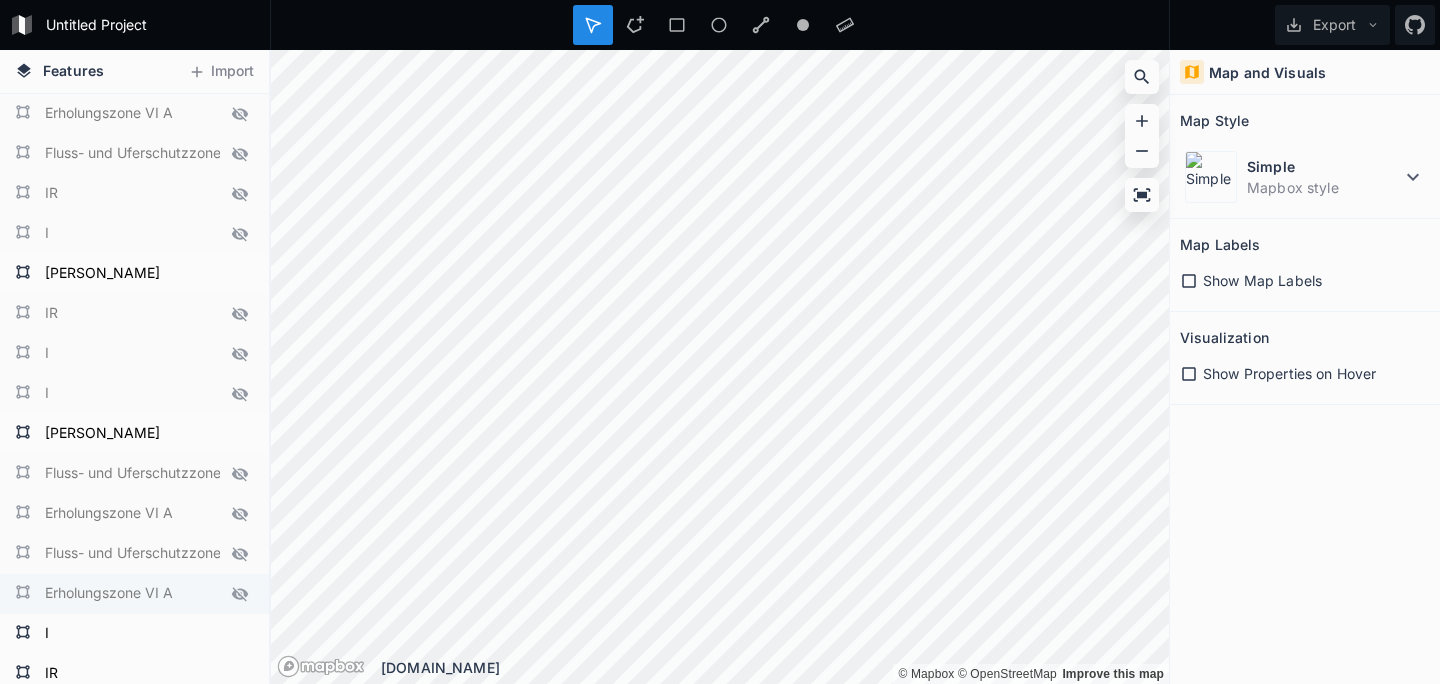 click 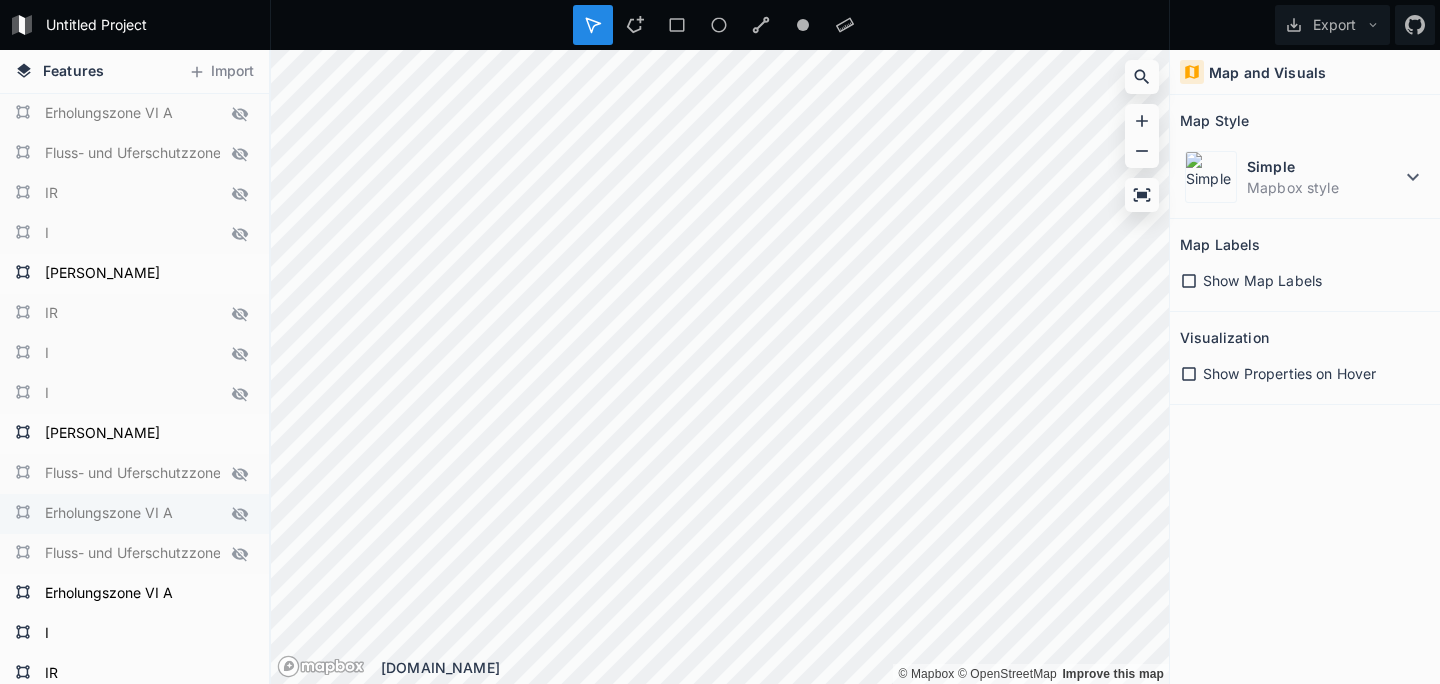 drag, startPoint x: 241, startPoint y: 552, endPoint x: 239, endPoint y: 522, distance: 30.066593 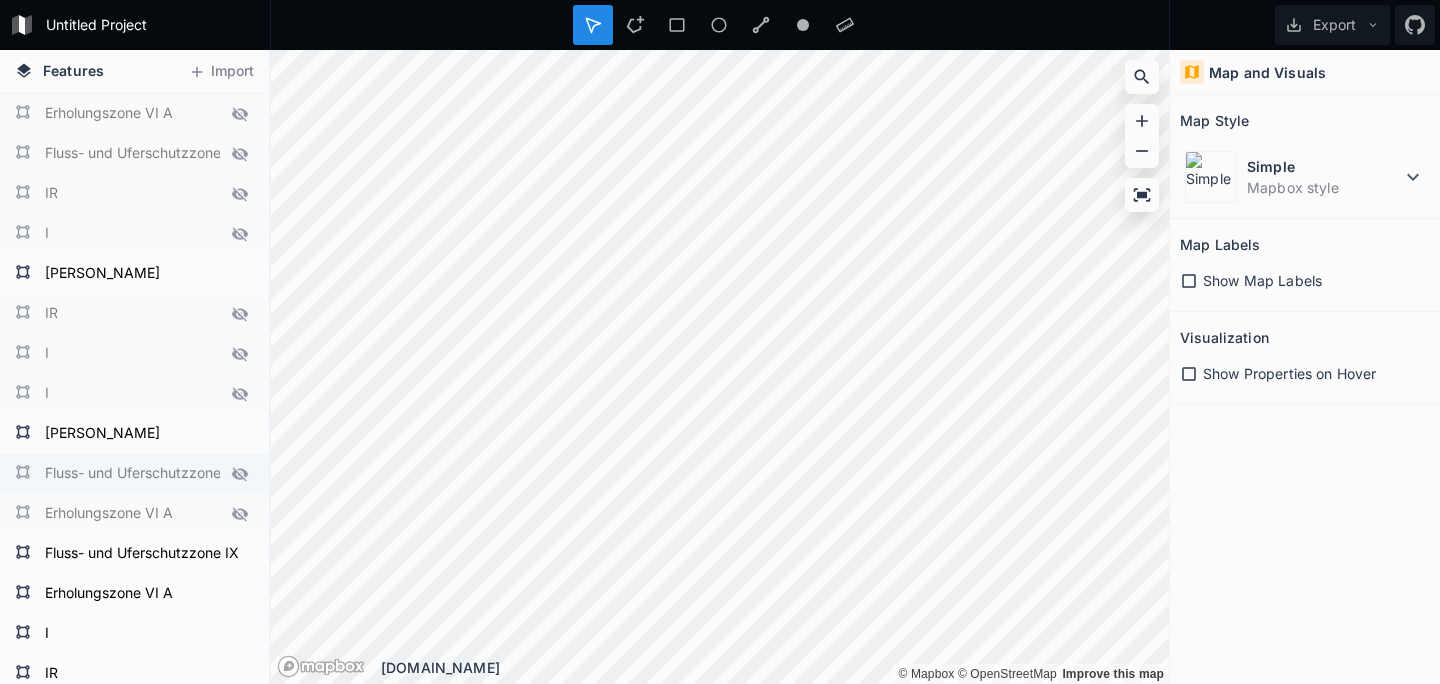 drag, startPoint x: 238, startPoint y: 503, endPoint x: 236, endPoint y: 480, distance: 23.086792 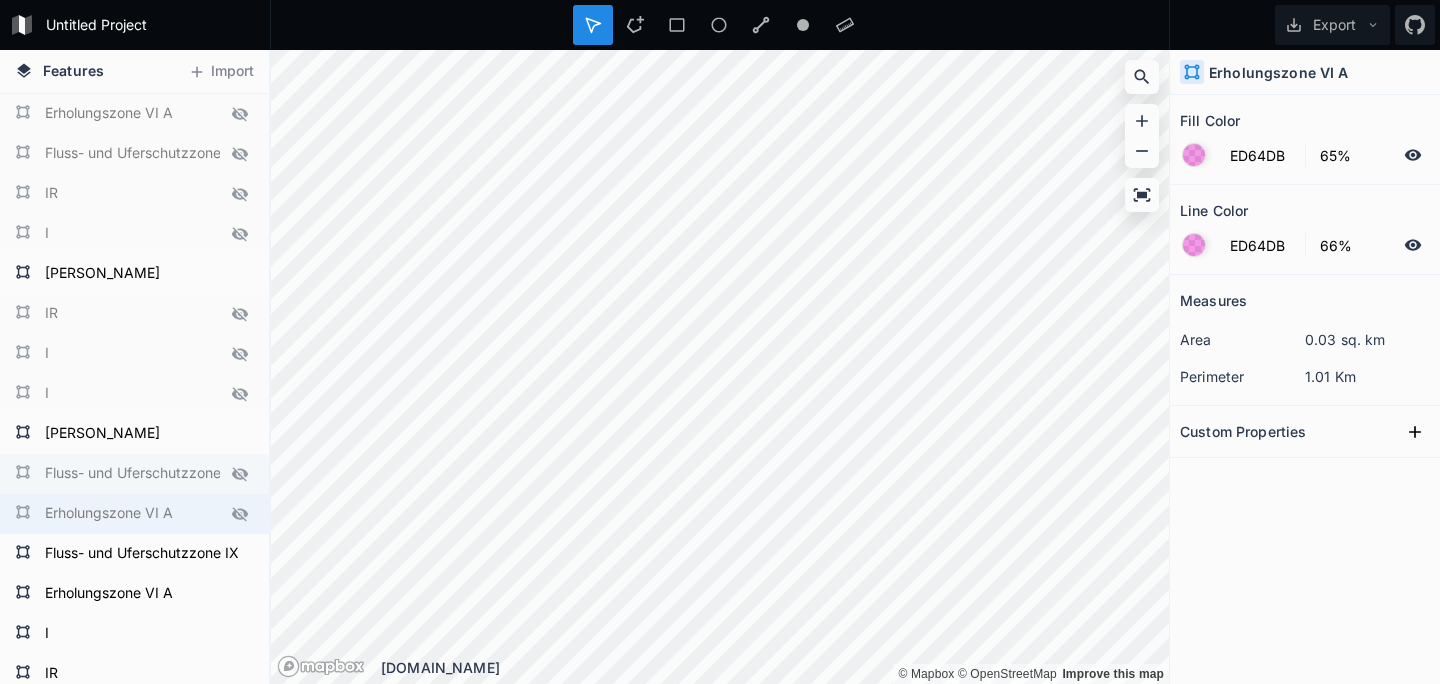 click at bounding box center [240, 474] 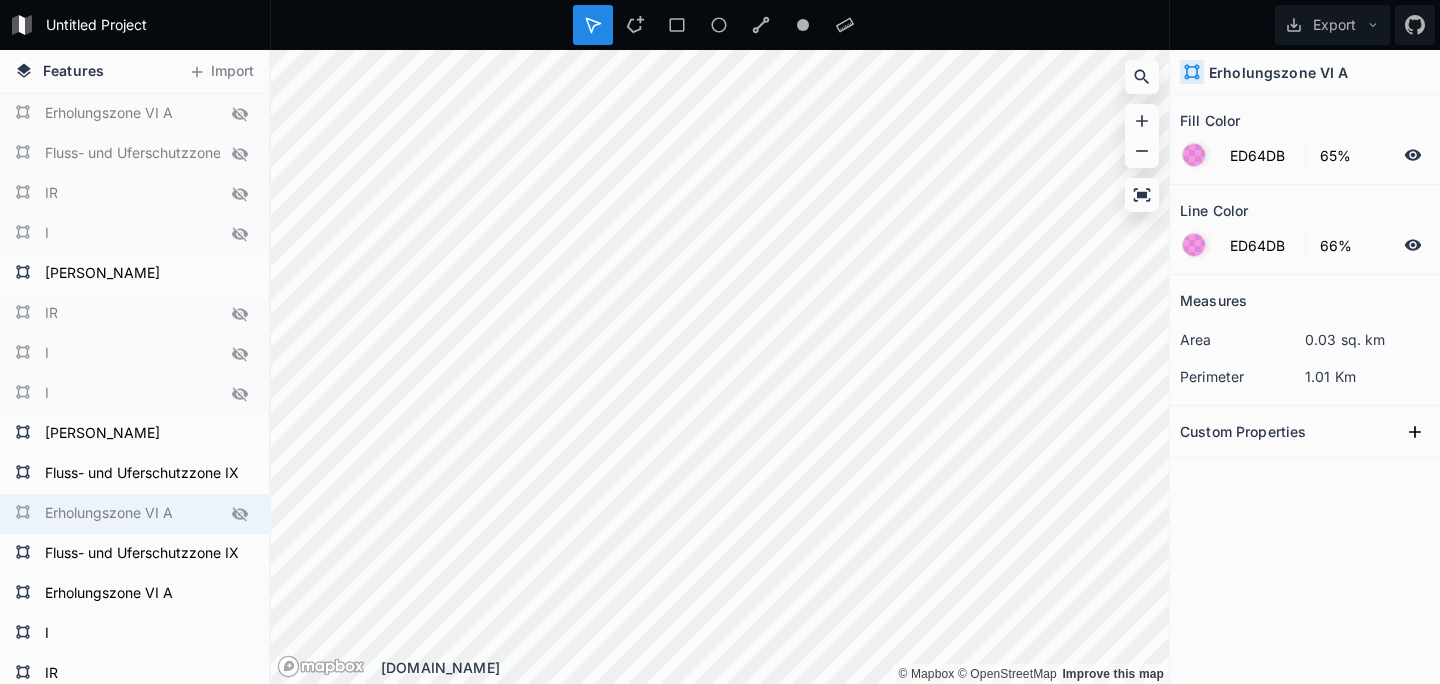 drag, startPoint x: 242, startPoint y: 516, endPoint x: 243, endPoint y: 499, distance: 17.029387 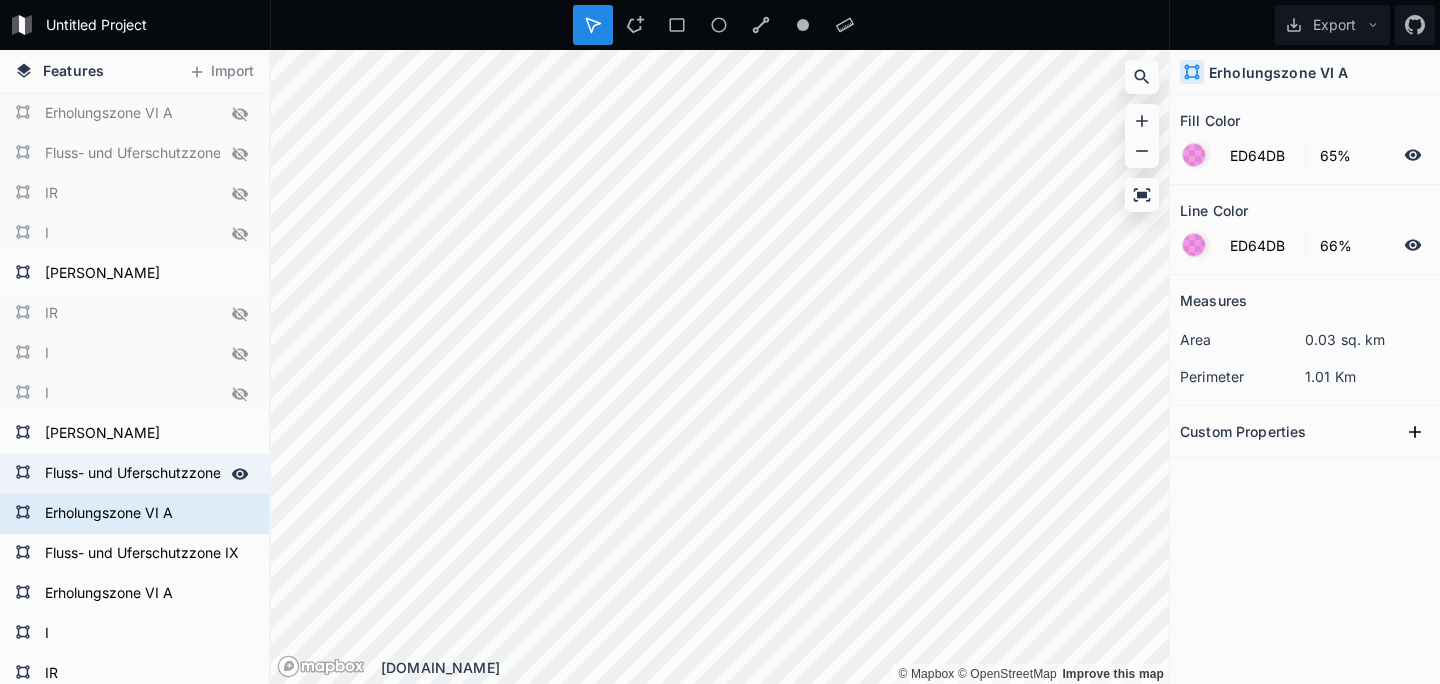 click 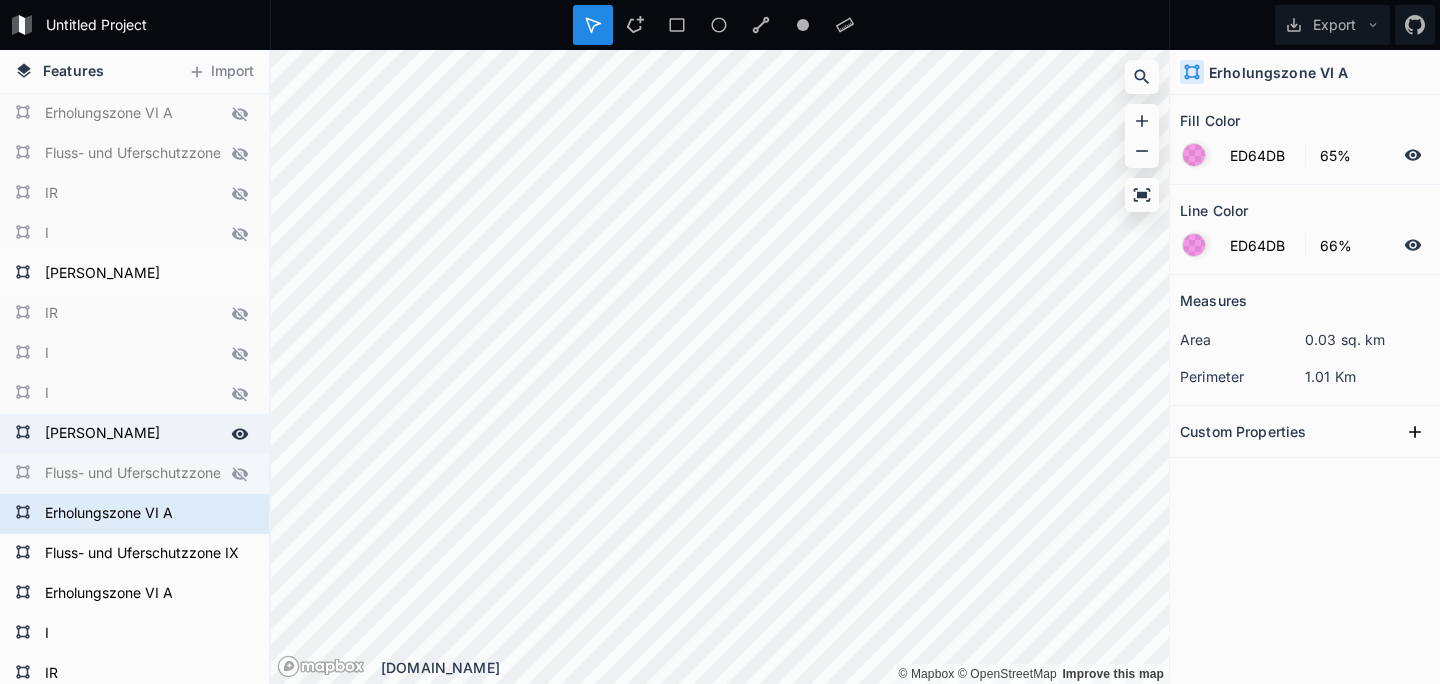drag, startPoint x: 237, startPoint y: 471, endPoint x: 248, endPoint y: 417, distance: 55.108982 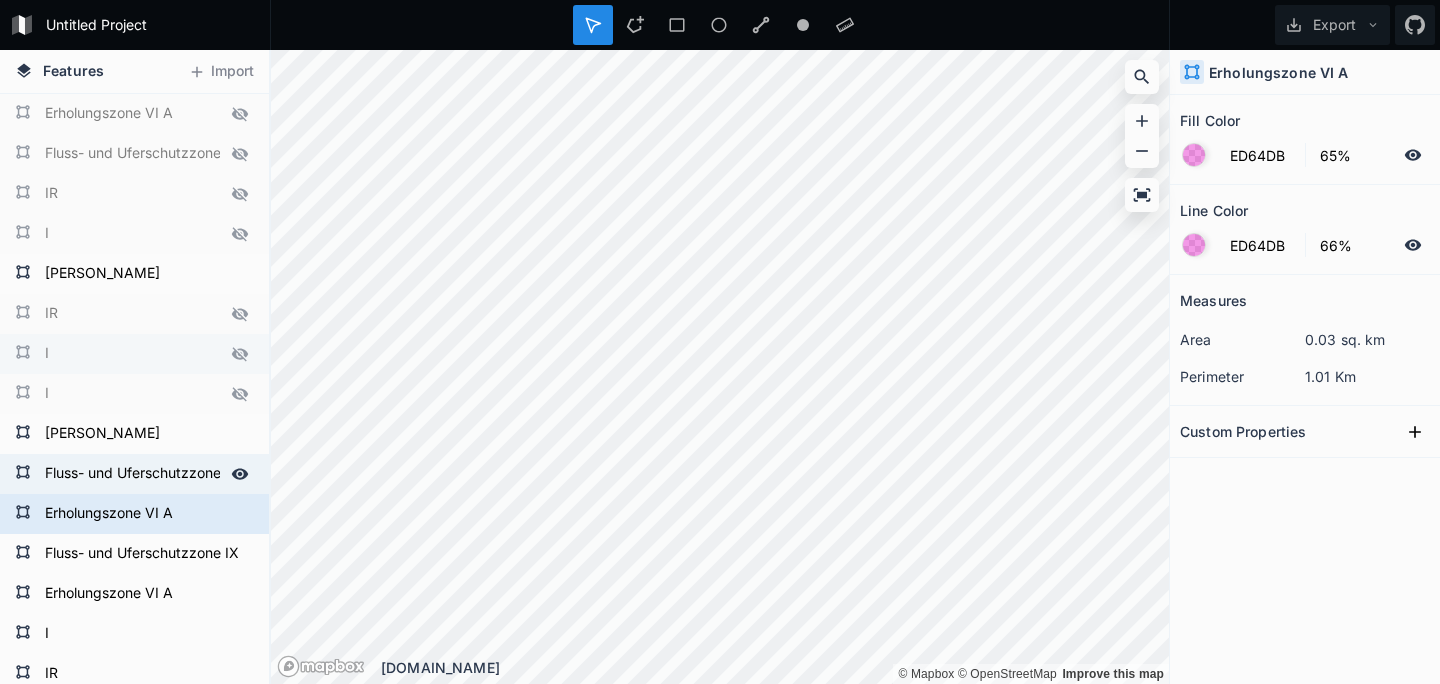 drag, startPoint x: 245, startPoint y: 388, endPoint x: 240, endPoint y: 357, distance: 31.400637 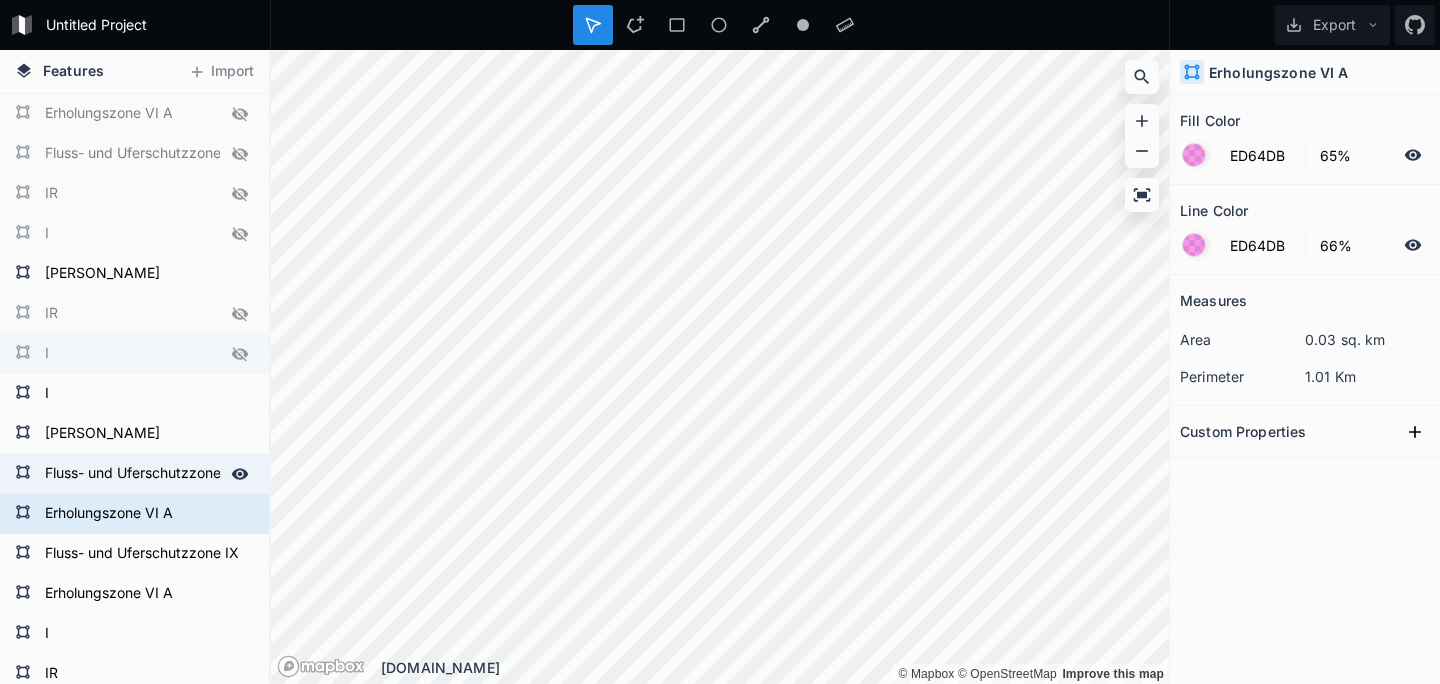 click 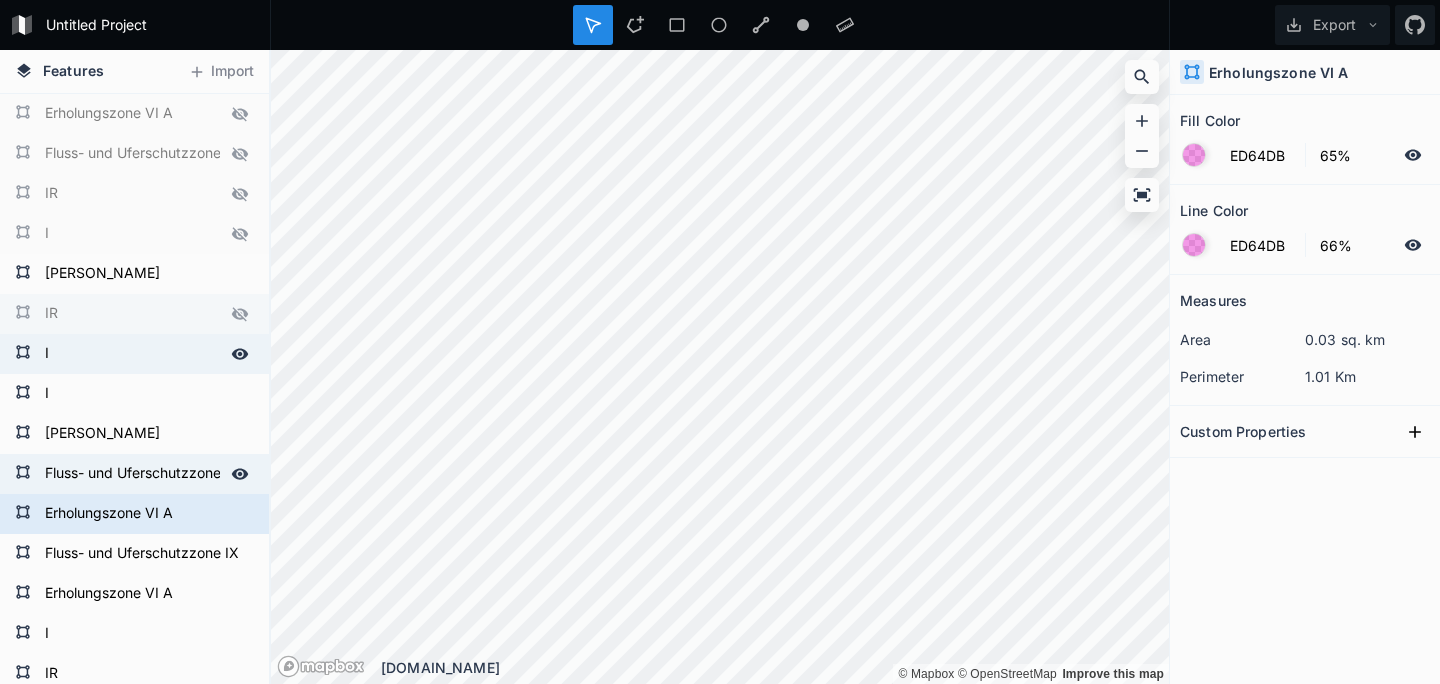drag, startPoint x: 241, startPoint y: 312, endPoint x: 225, endPoint y: 300, distance: 20 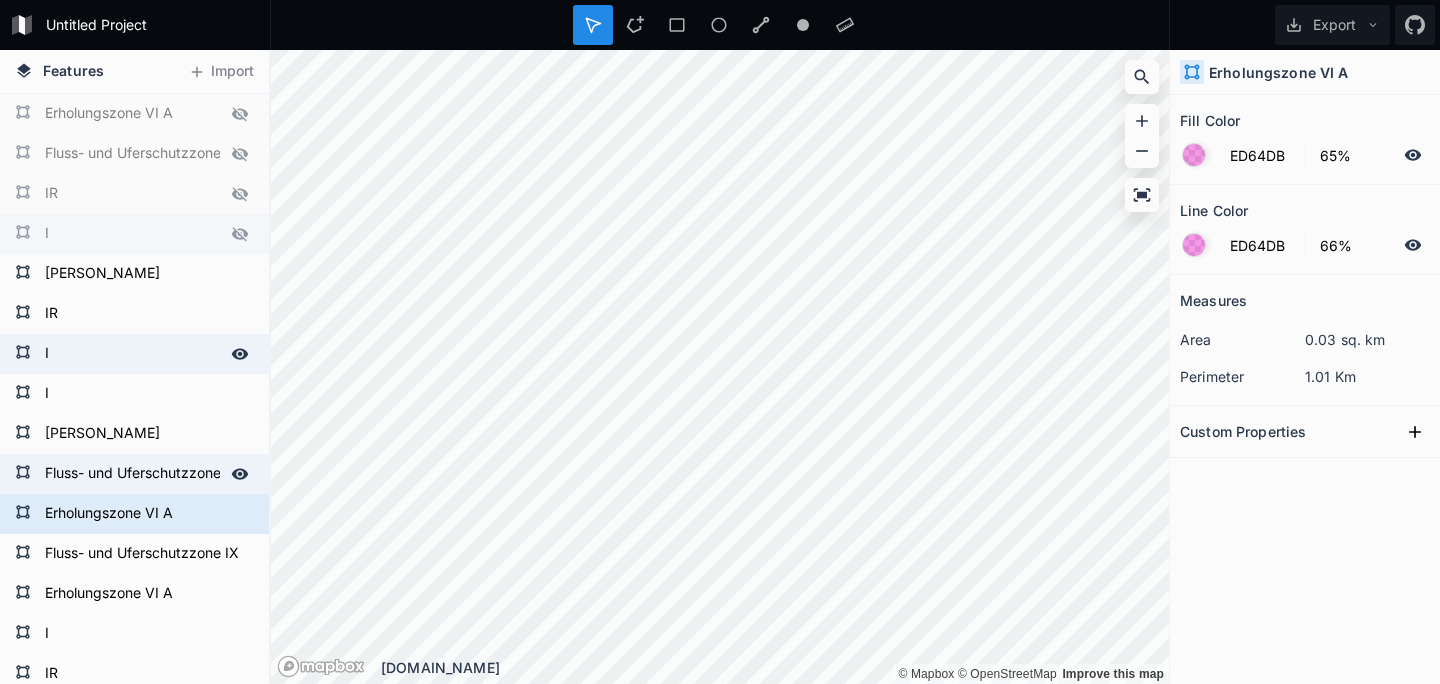 click 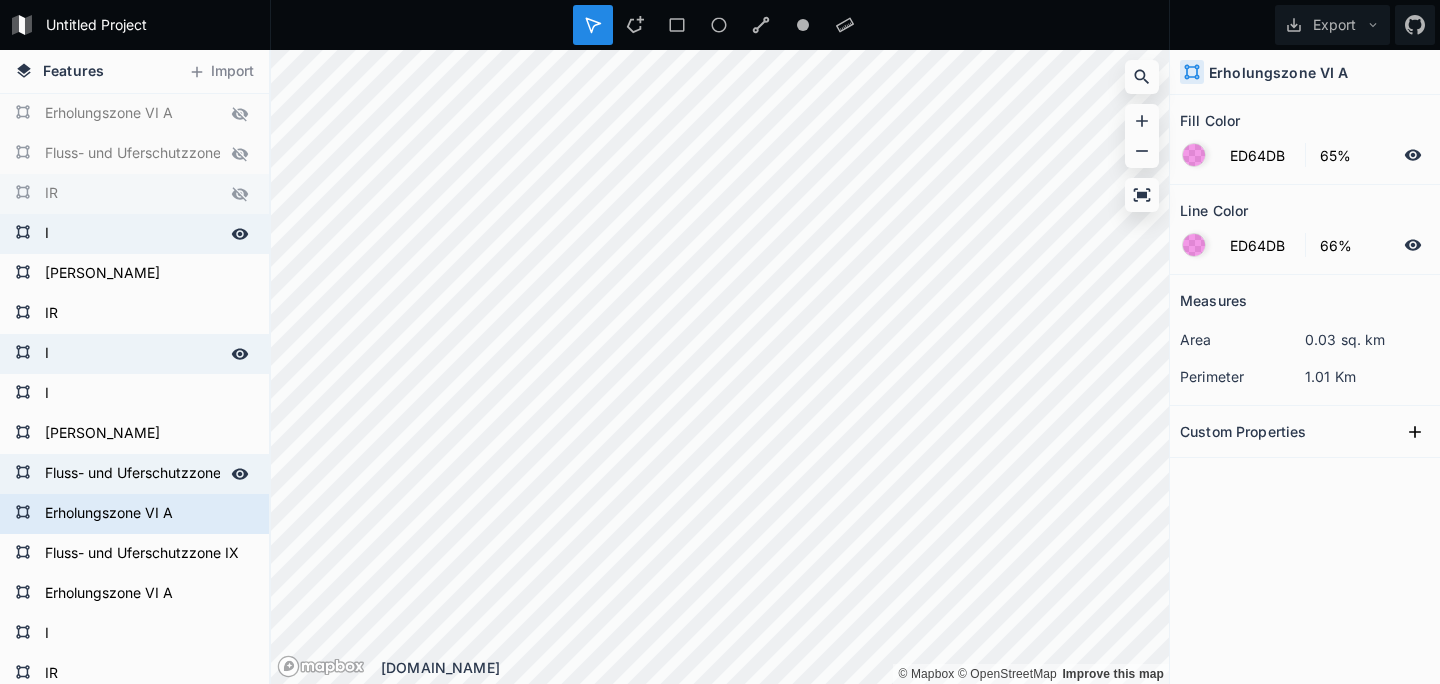 click at bounding box center [240, 194] 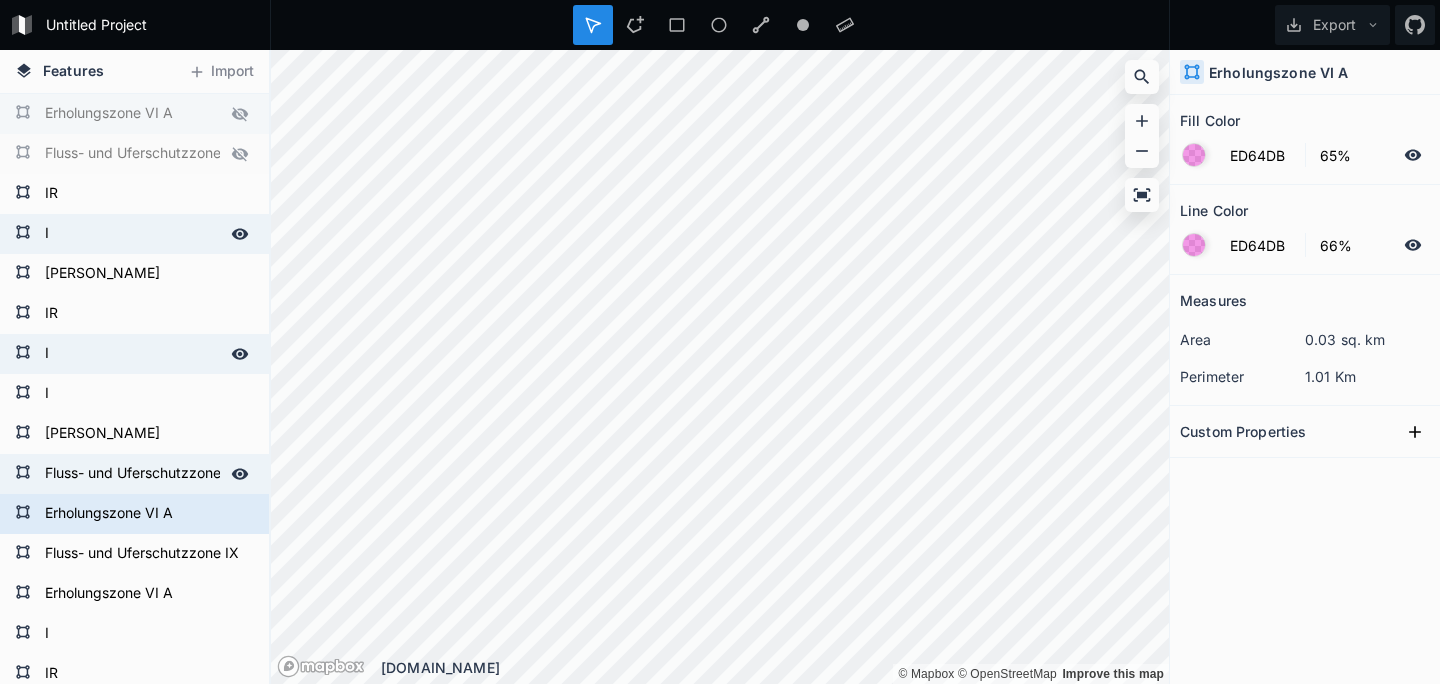 drag, startPoint x: 239, startPoint y: 152, endPoint x: 236, endPoint y: 132, distance: 20.22375 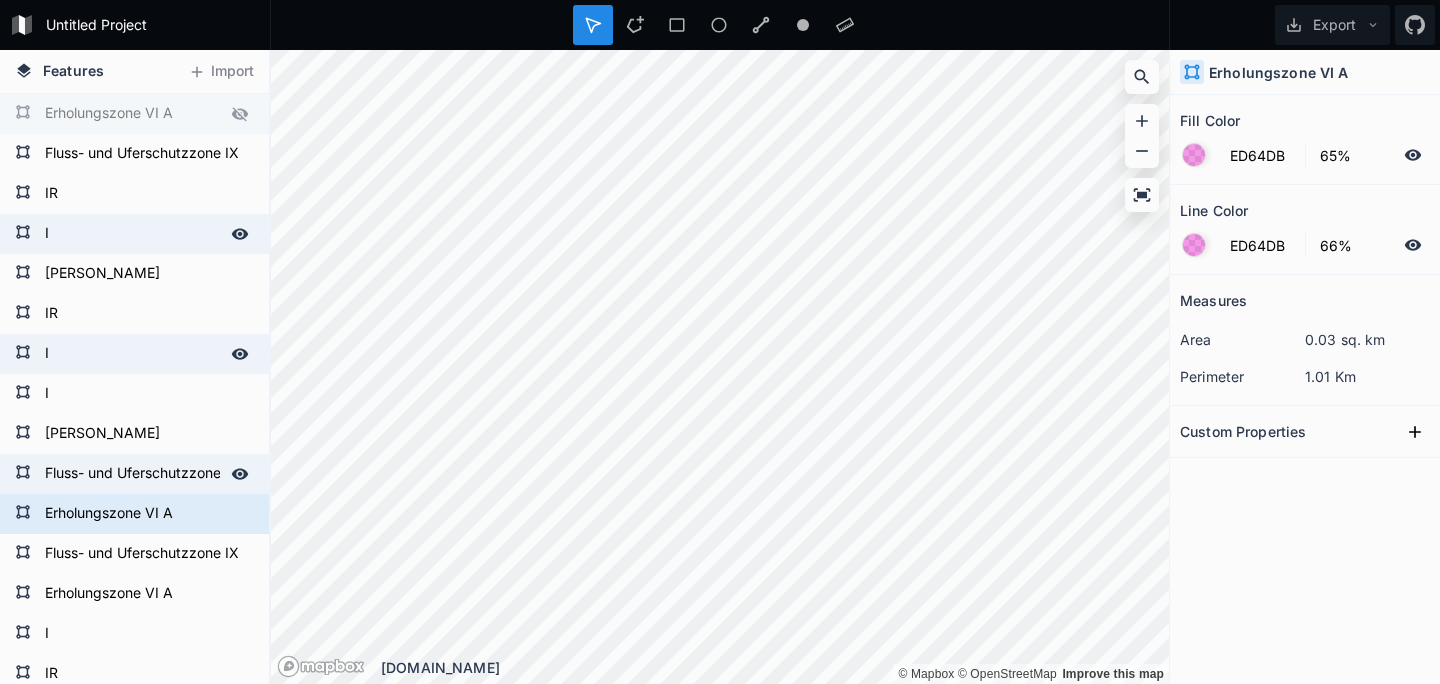 click 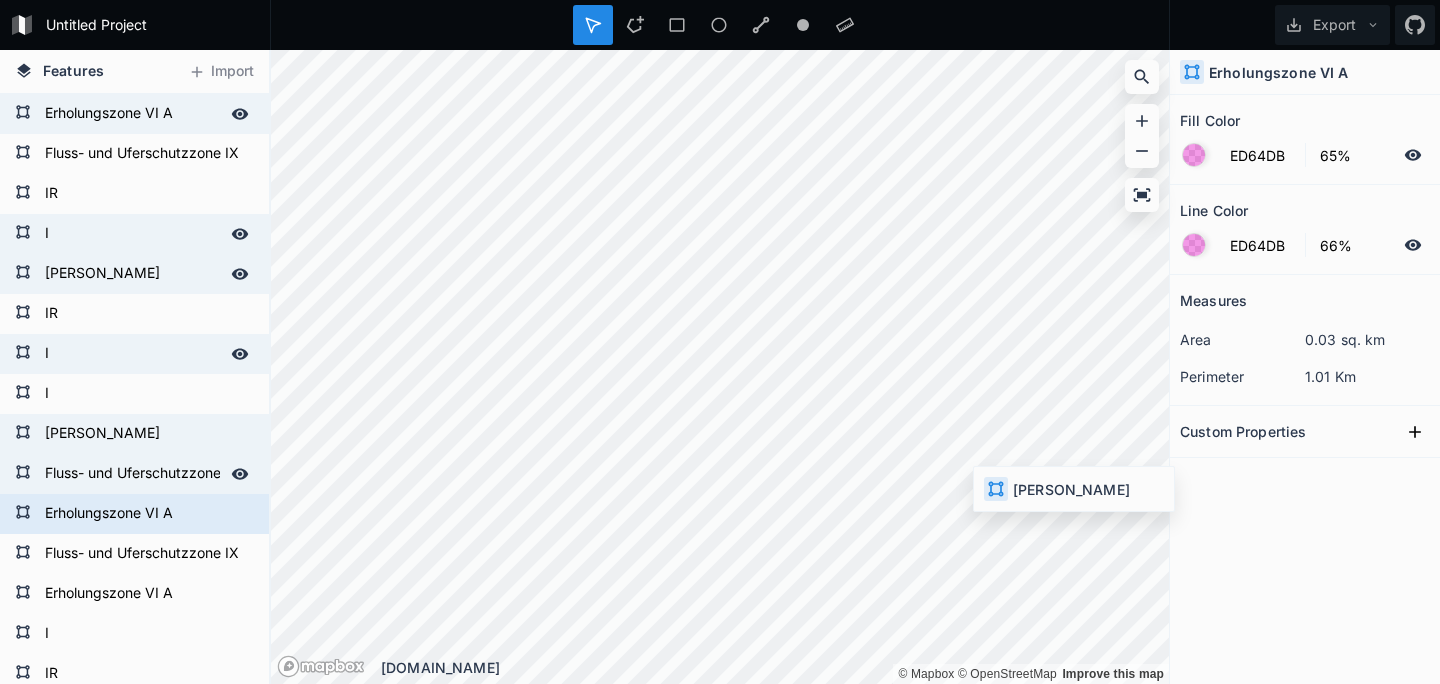 type on "149E08" 